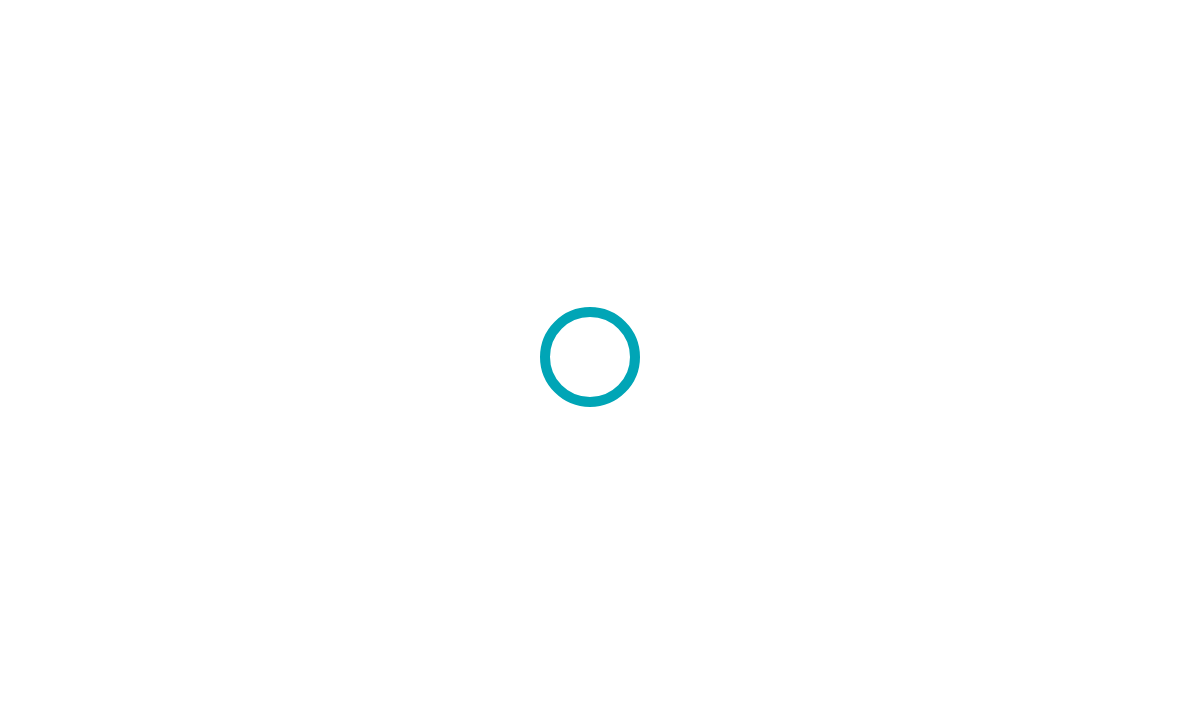 scroll, scrollTop: 0, scrollLeft: 0, axis: both 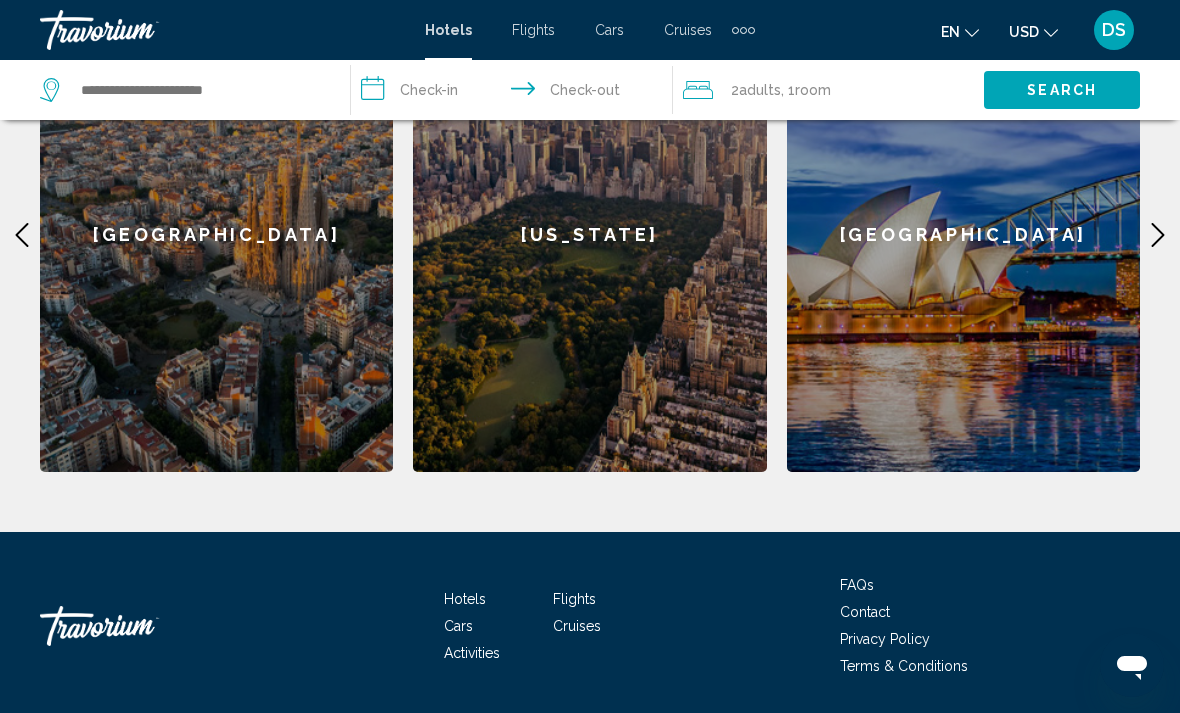 click 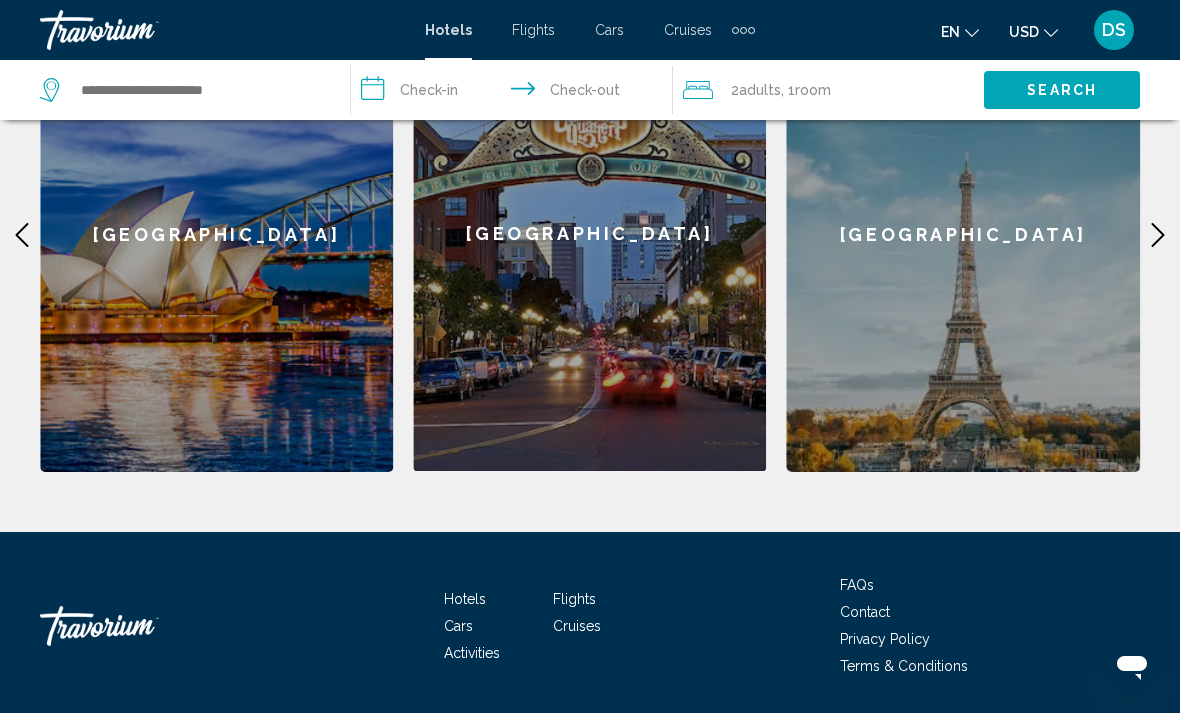 click 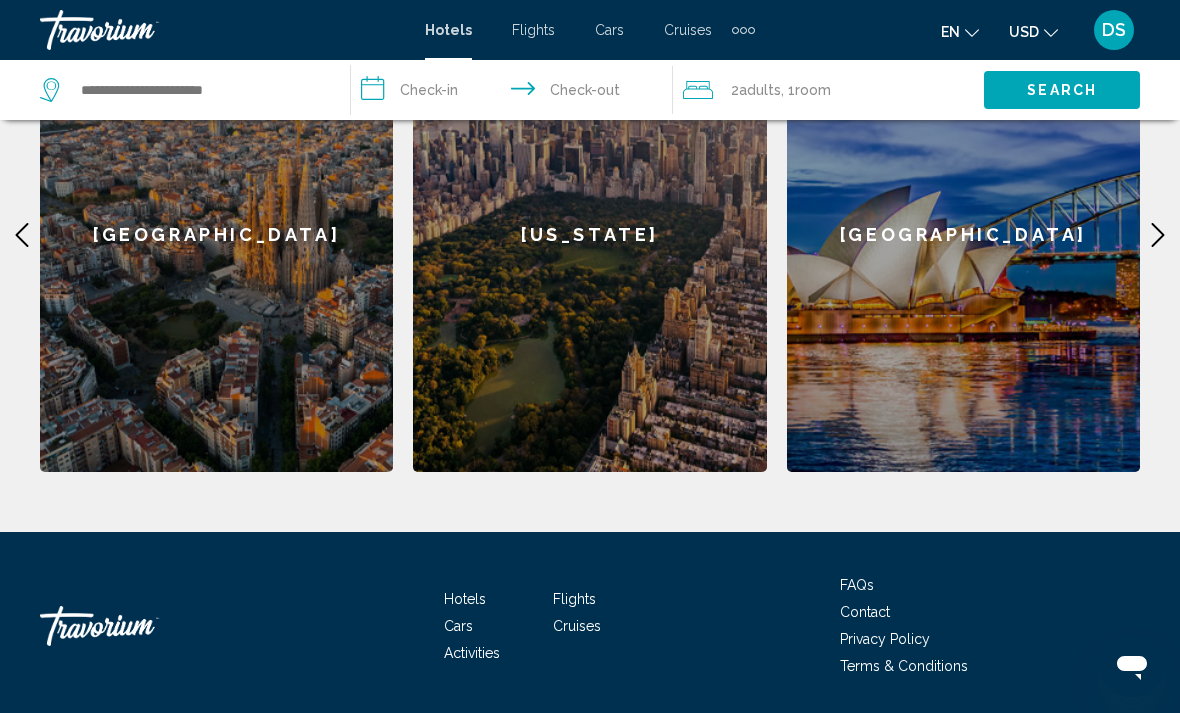 click 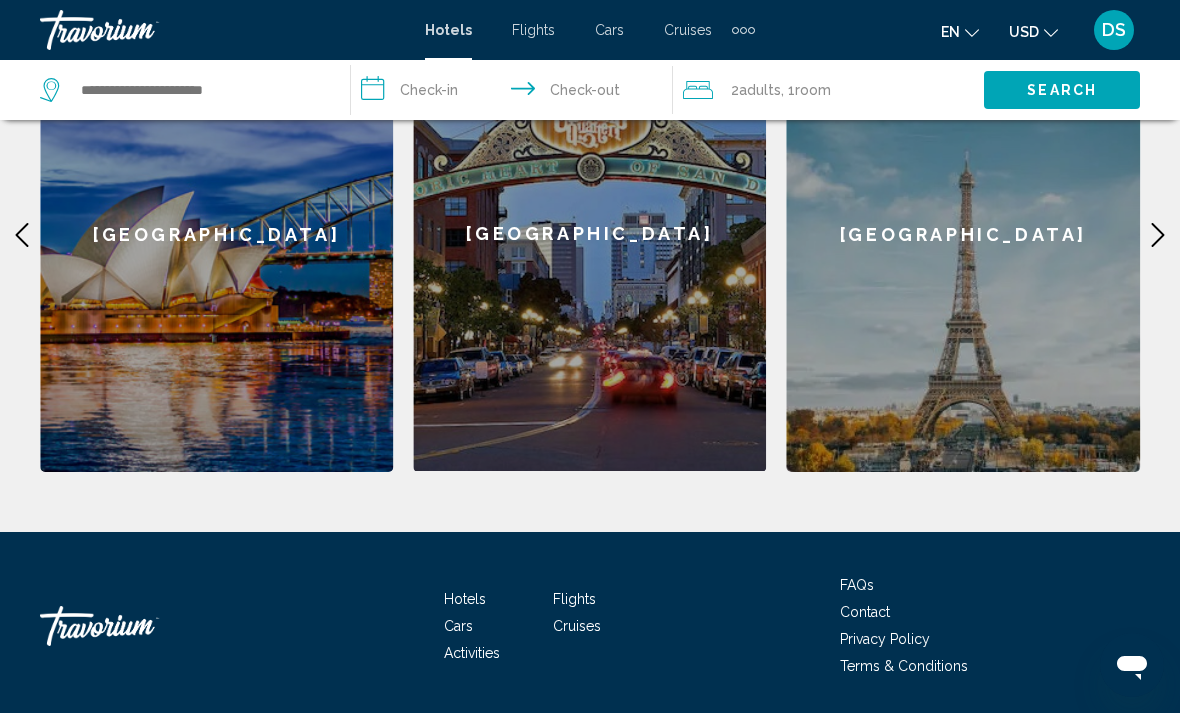 click on "[GEOGRAPHIC_DATA]" at bounding box center [963, 234] 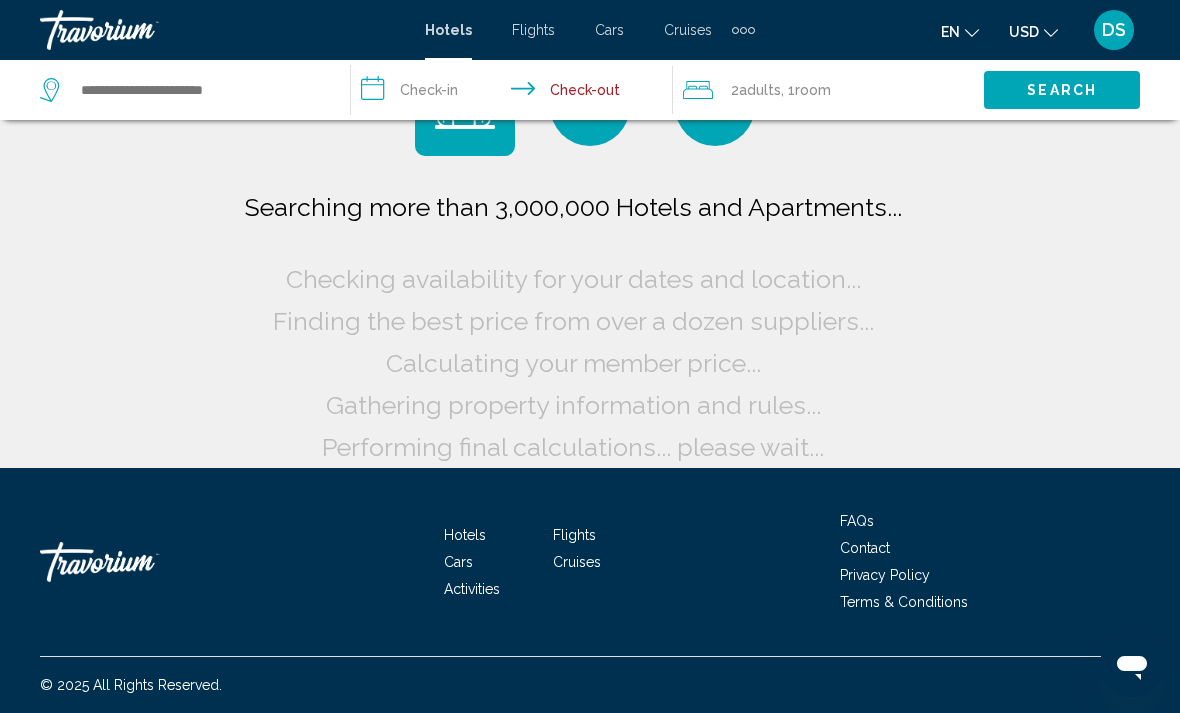 scroll, scrollTop: 30, scrollLeft: 0, axis: vertical 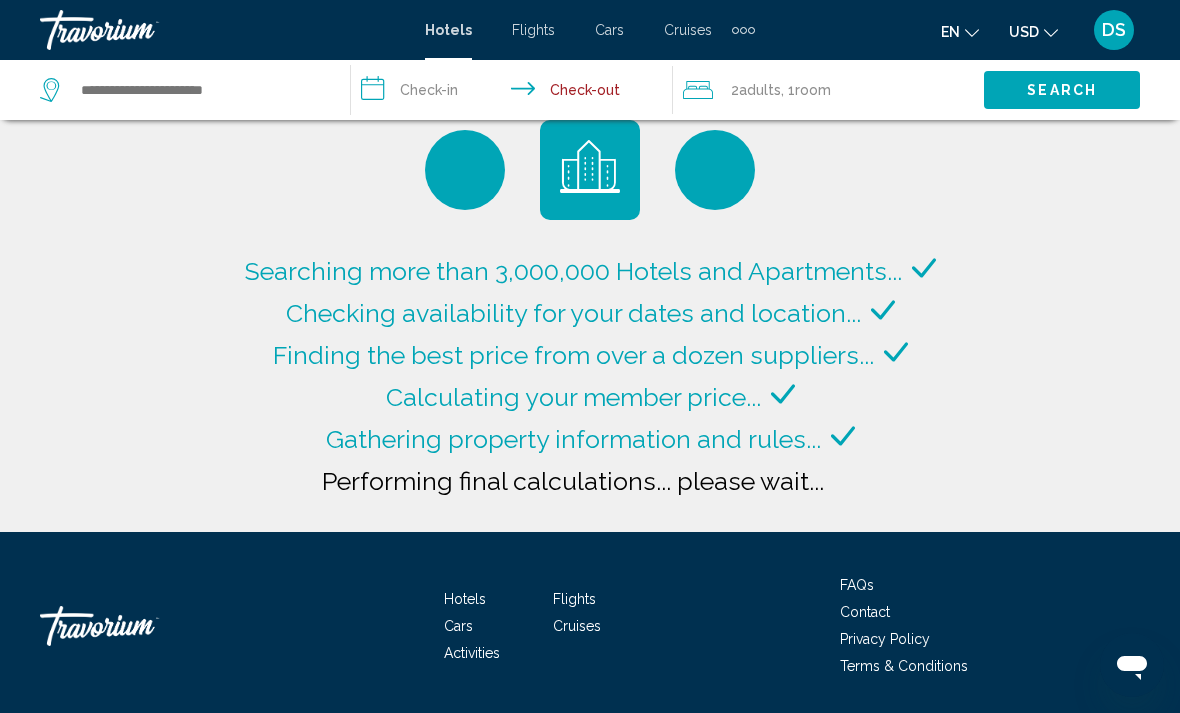 type on "**********" 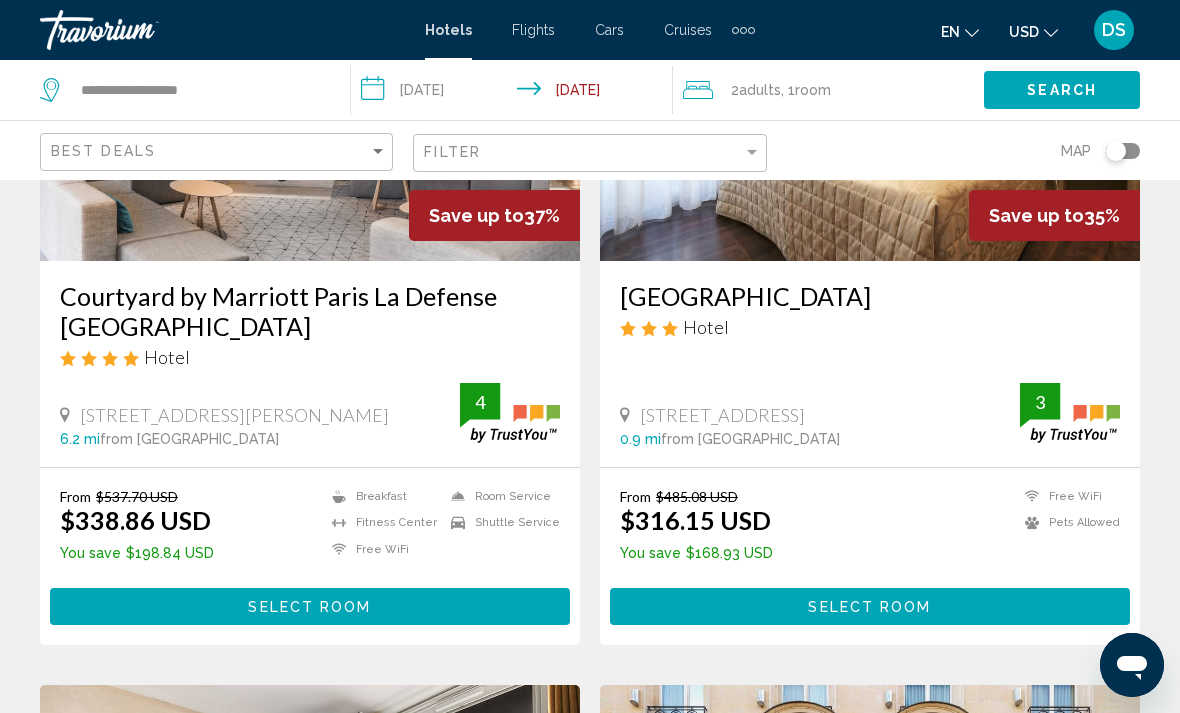 scroll, scrollTop: 2538, scrollLeft: 0, axis: vertical 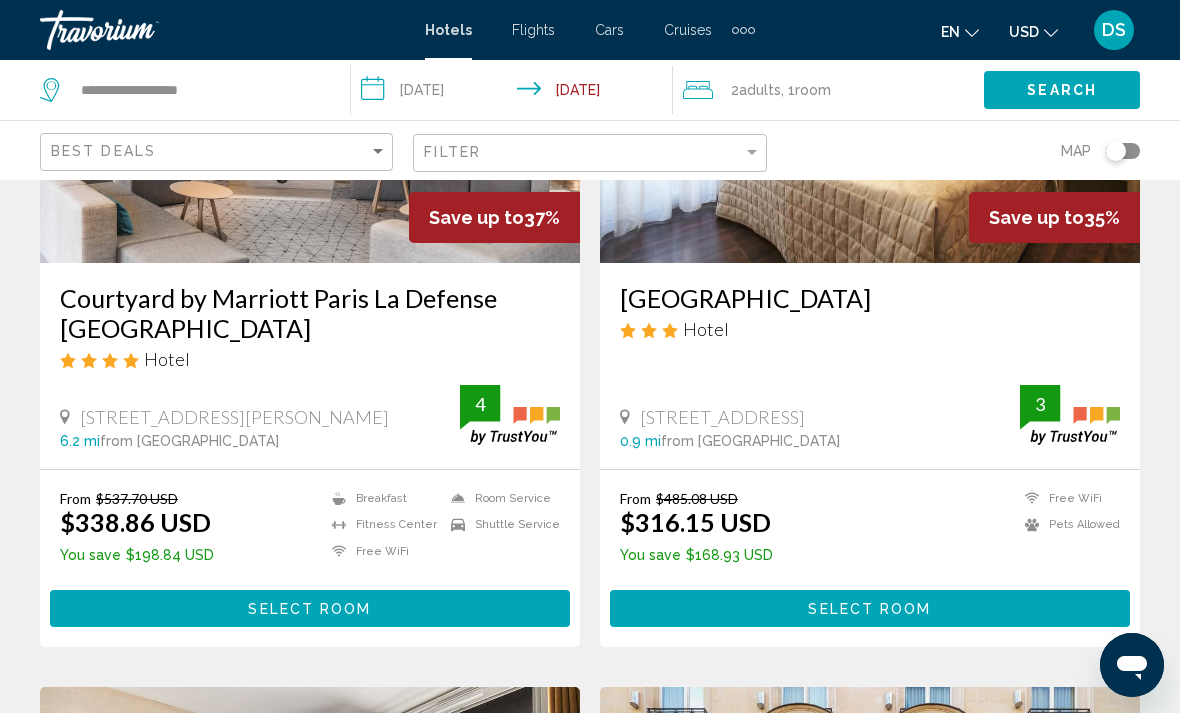 click on "**********" at bounding box center (515, 93) 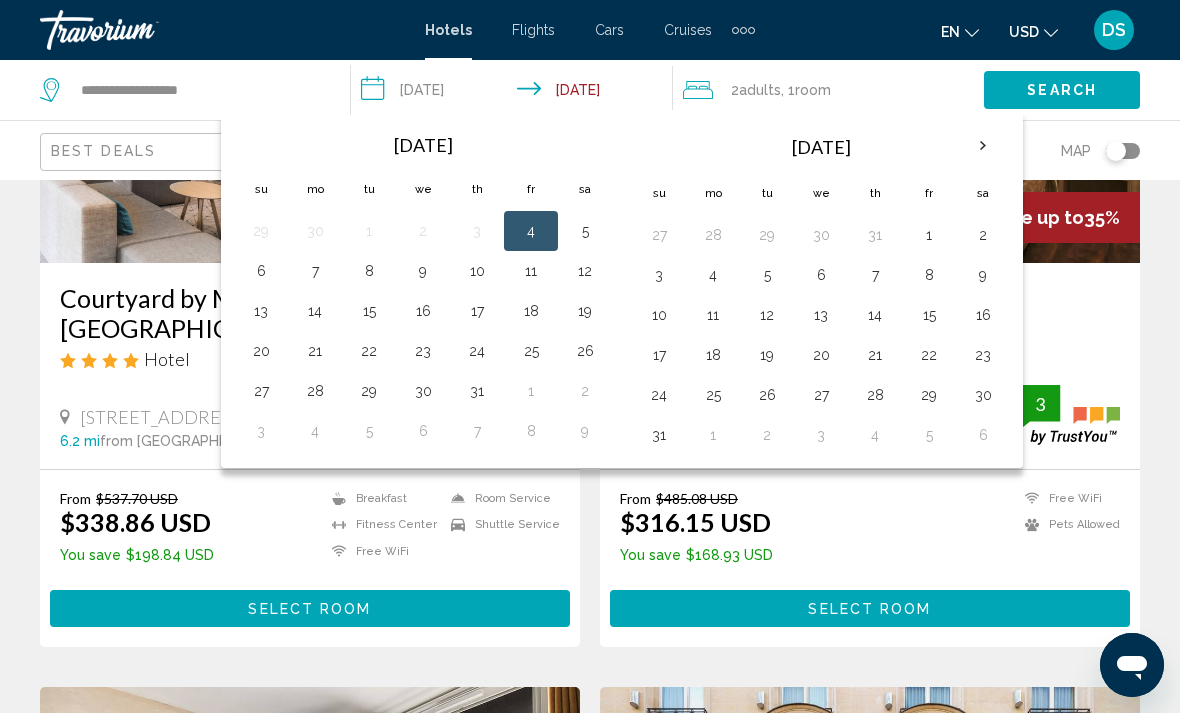 click on "**********" at bounding box center [515, 93] 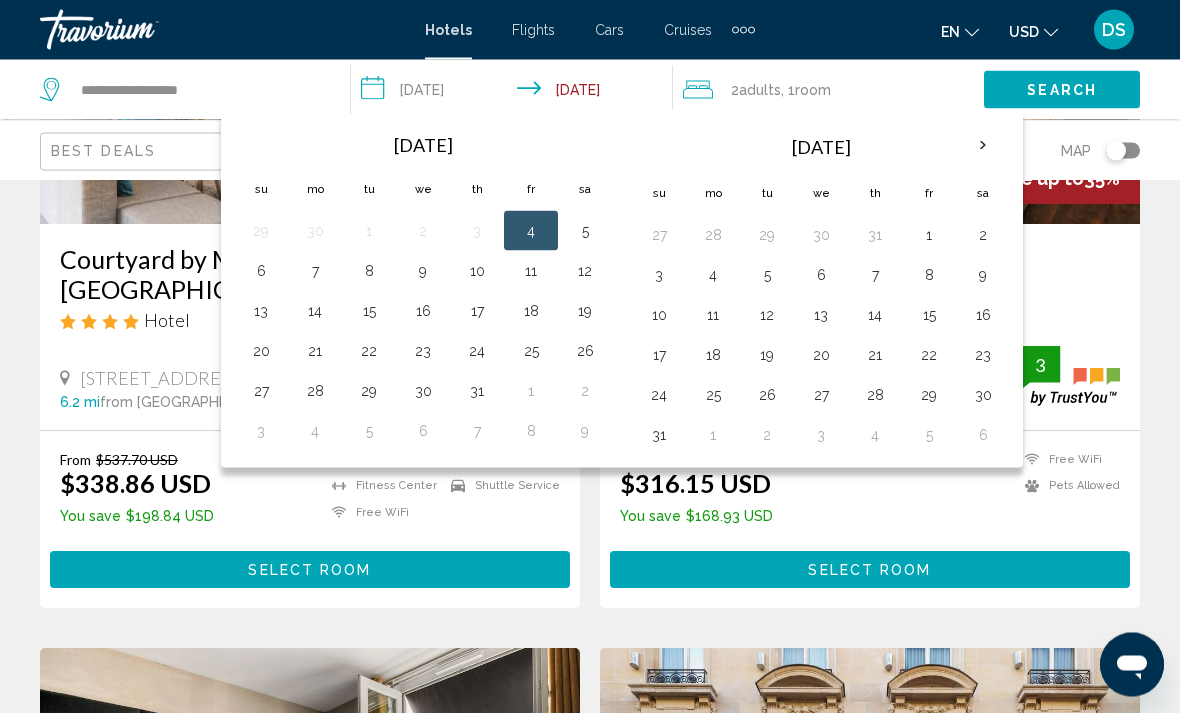 scroll, scrollTop: 2587, scrollLeft: 0, axis: vertical 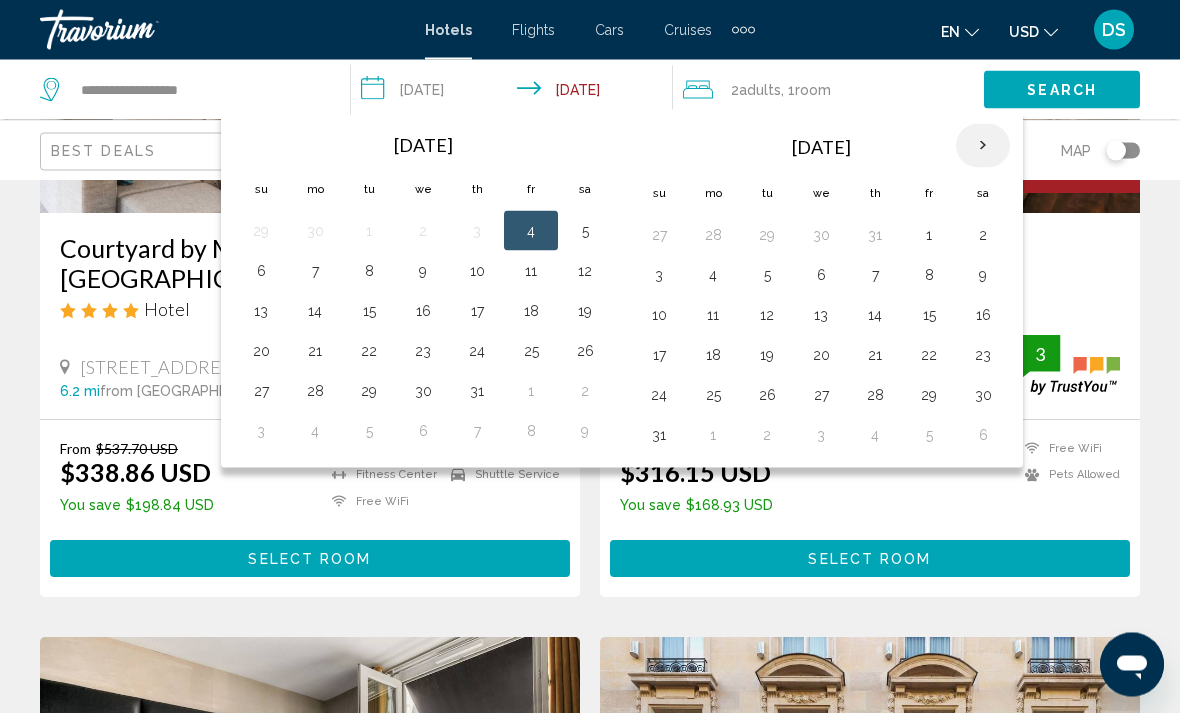 click at bounding box center (983, 146) 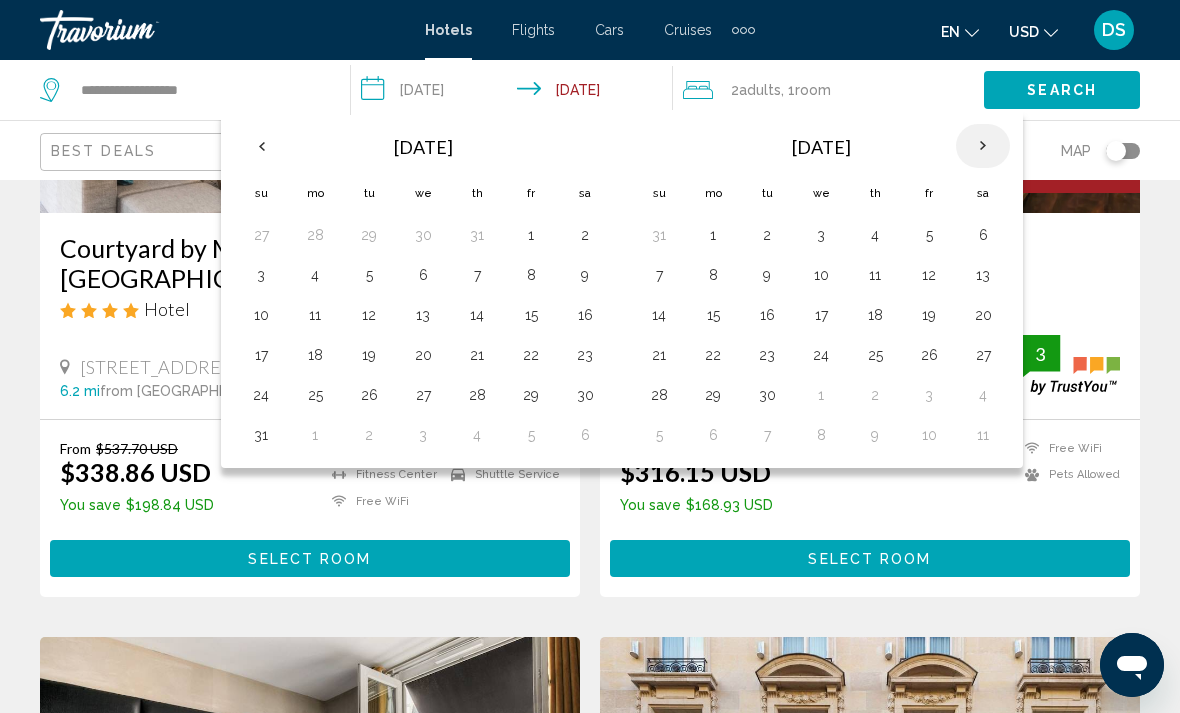 click at bounding box center (983, 146) 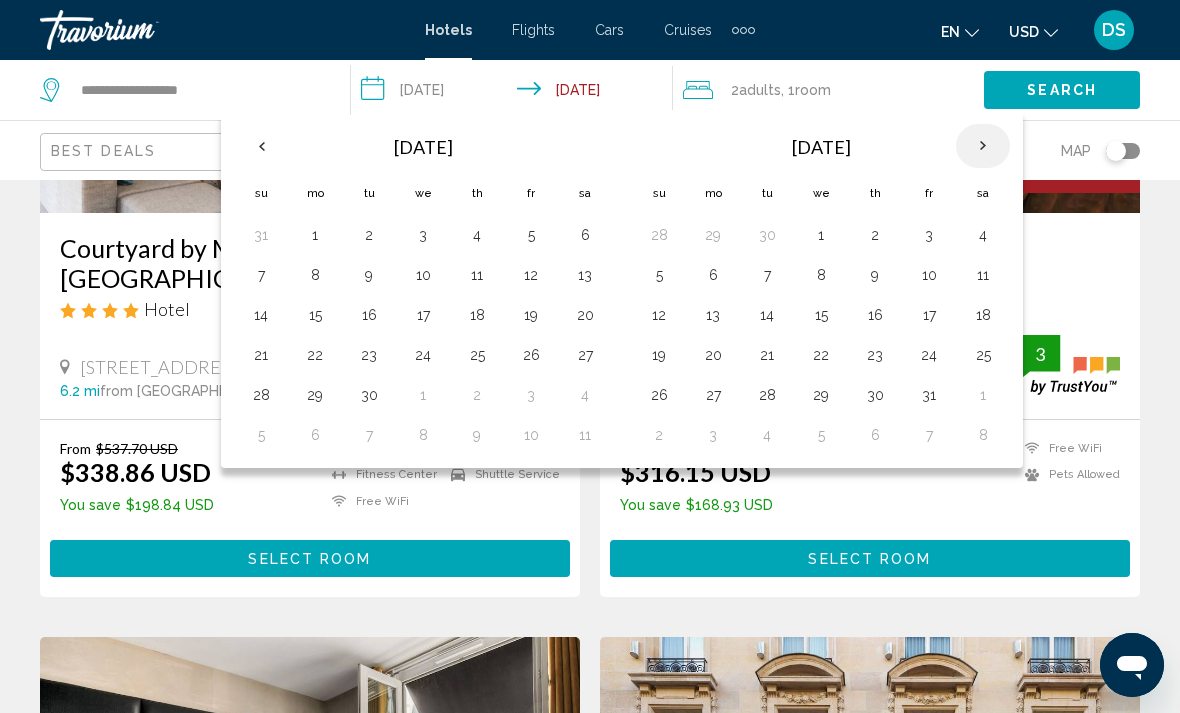 click at bounding box center (983, 146) 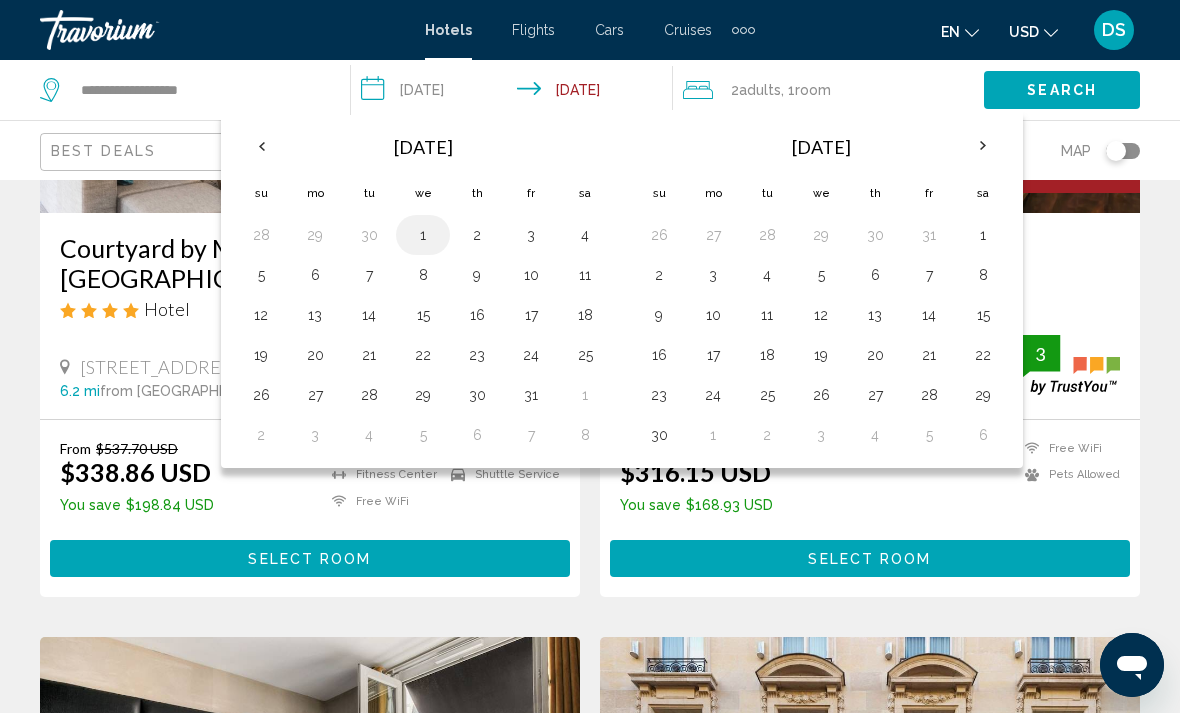 click on "1" at bounding box center (423, 235) 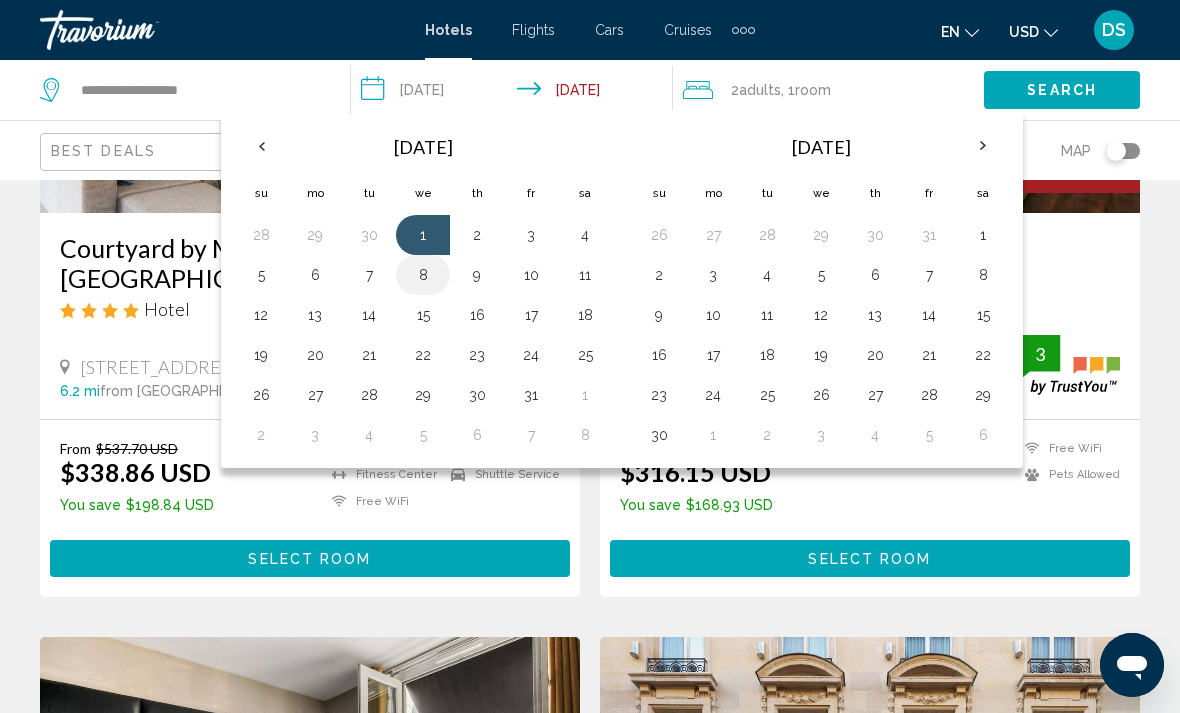 click on "8" at bounding box center [423, 275] 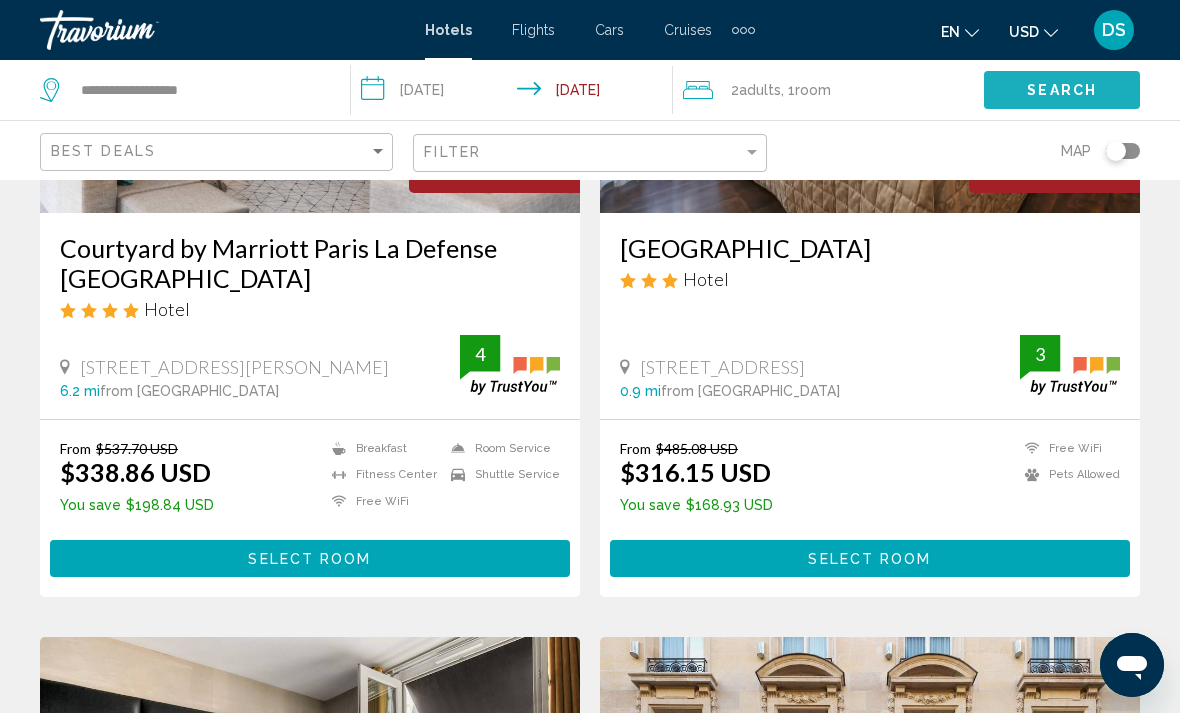 click on "Search" 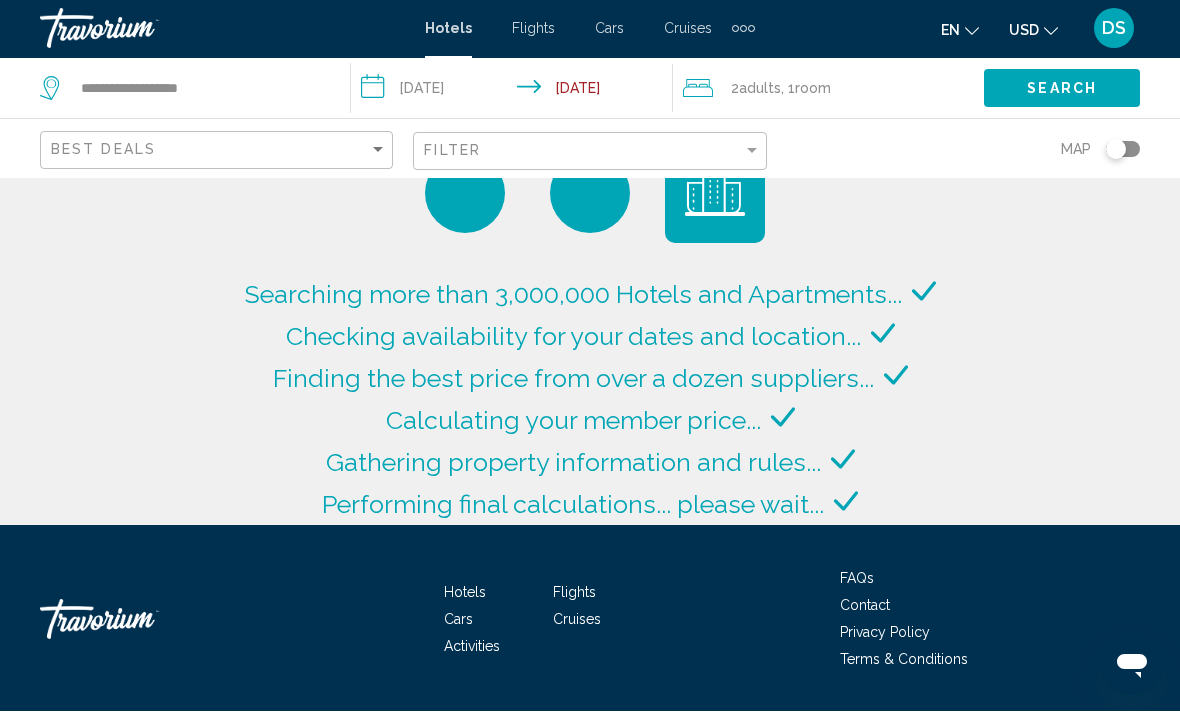 scroll, scrollTop: 0, scrollLeft: 0, axis: both 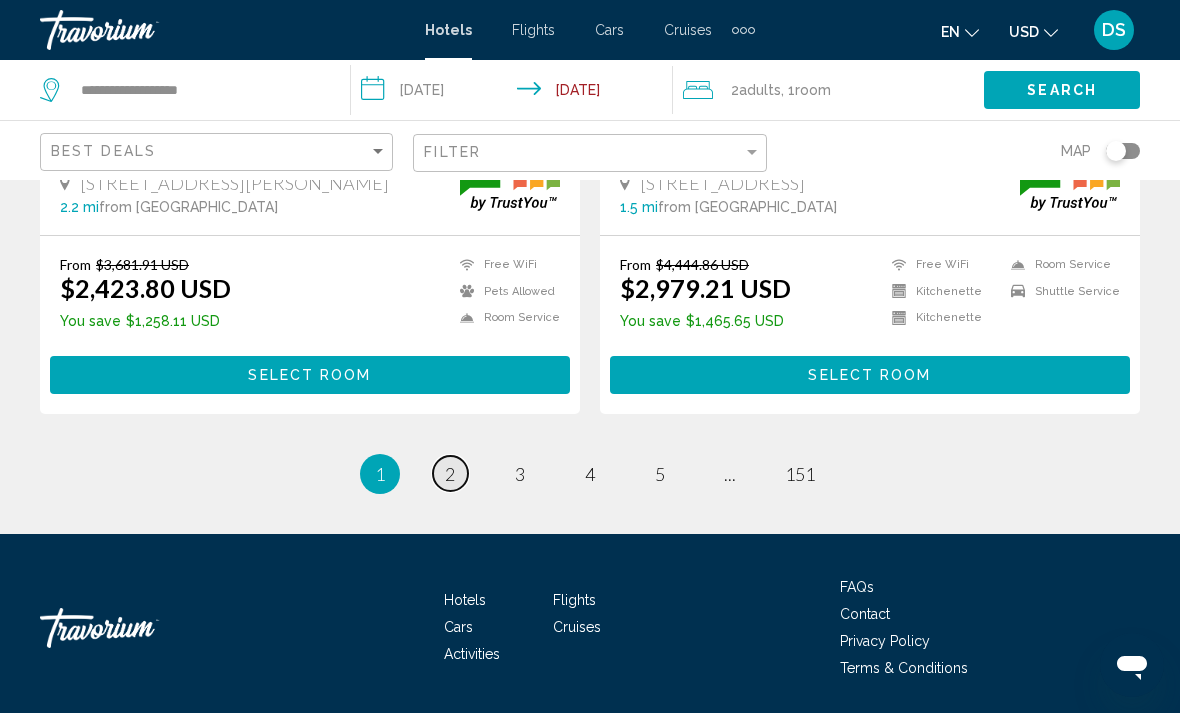 click on "2" at bounding box center (450, 474) 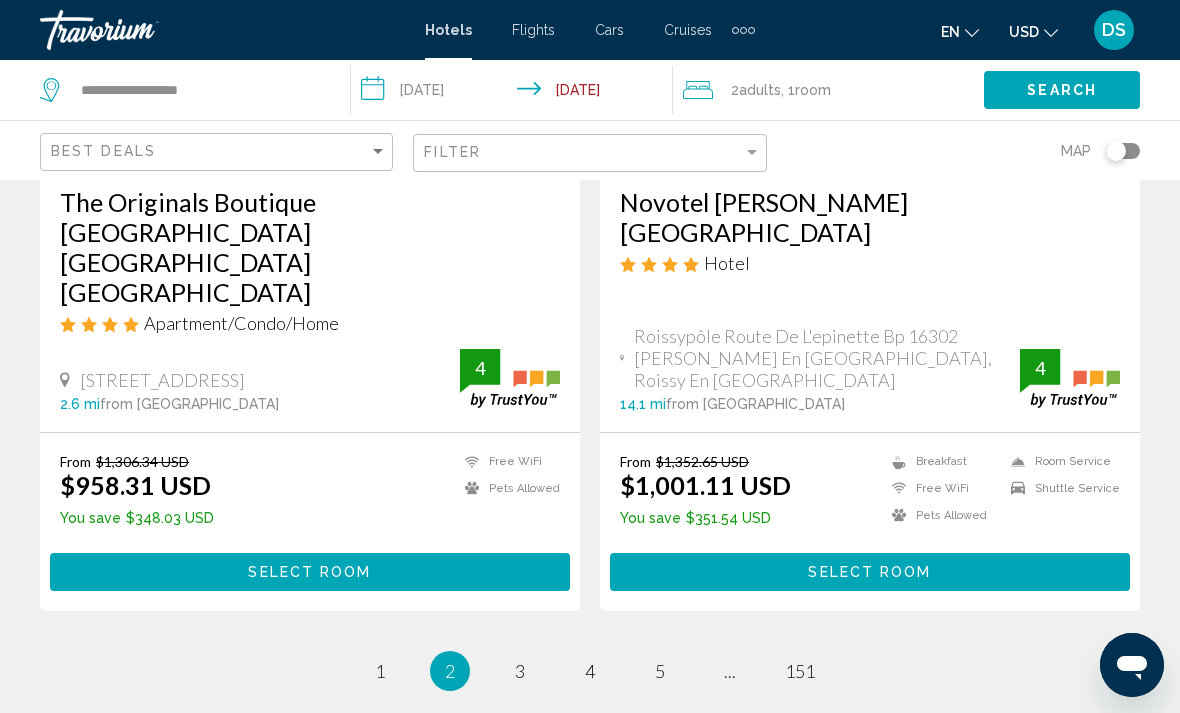 scroll, scrollTop: 4004, scrollLeft: 0, axis: vertical 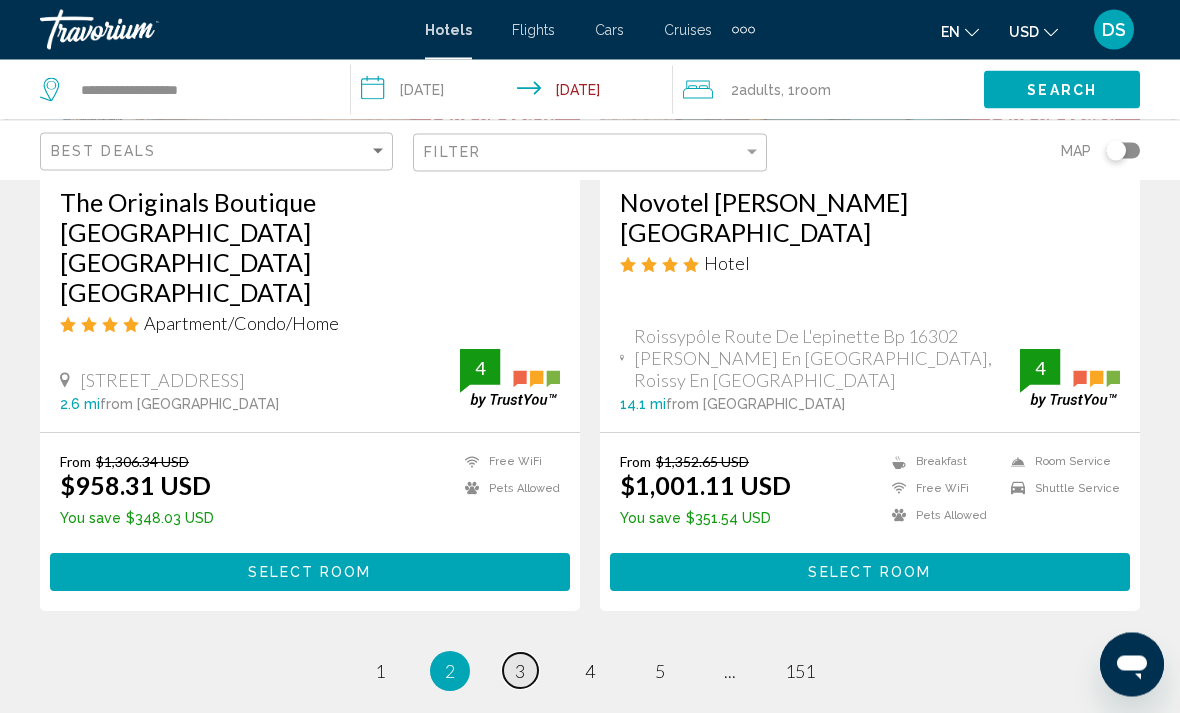 click on "page  3" at bounding box center [520, 671] 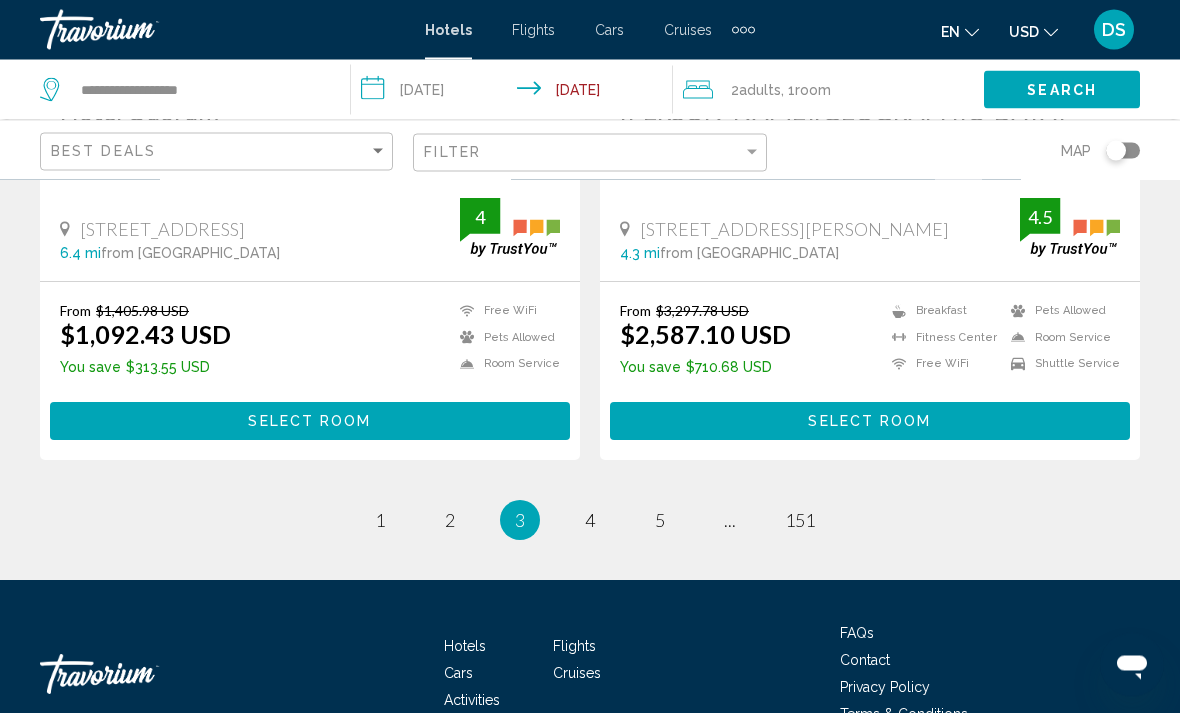 scroll, scrollTop: 4139, scrollLeft: 0, axis: vertical 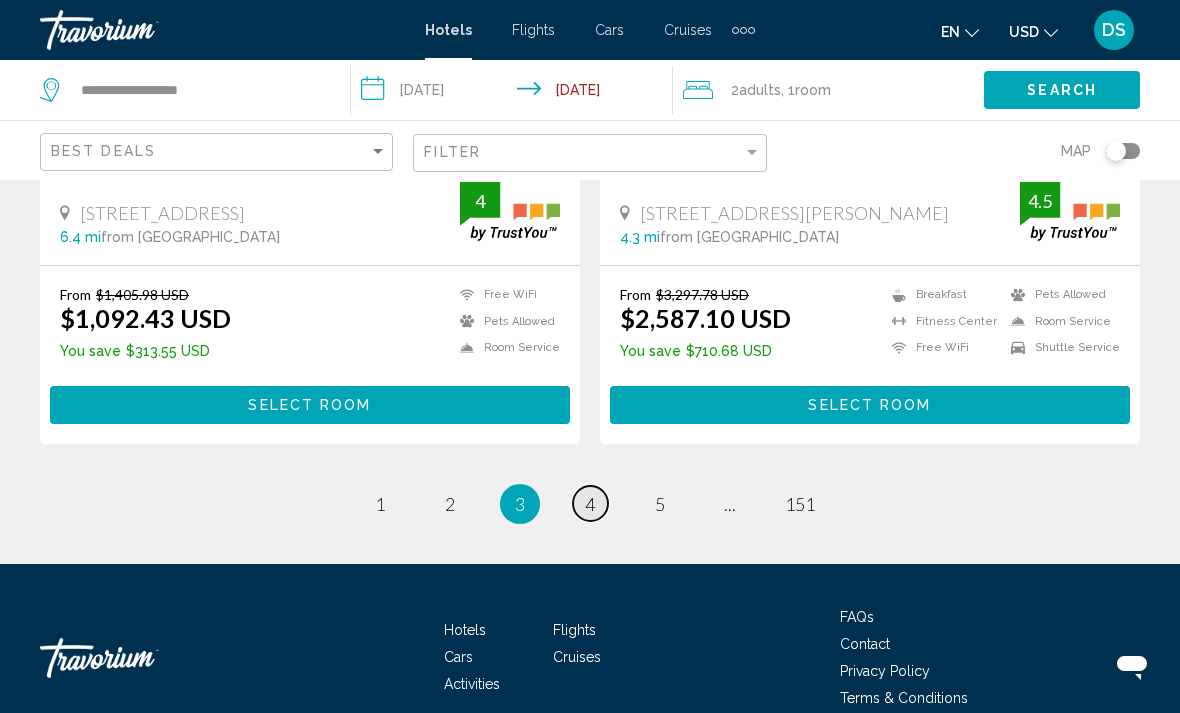 click on "page  4" at bounding box center (590, 503) 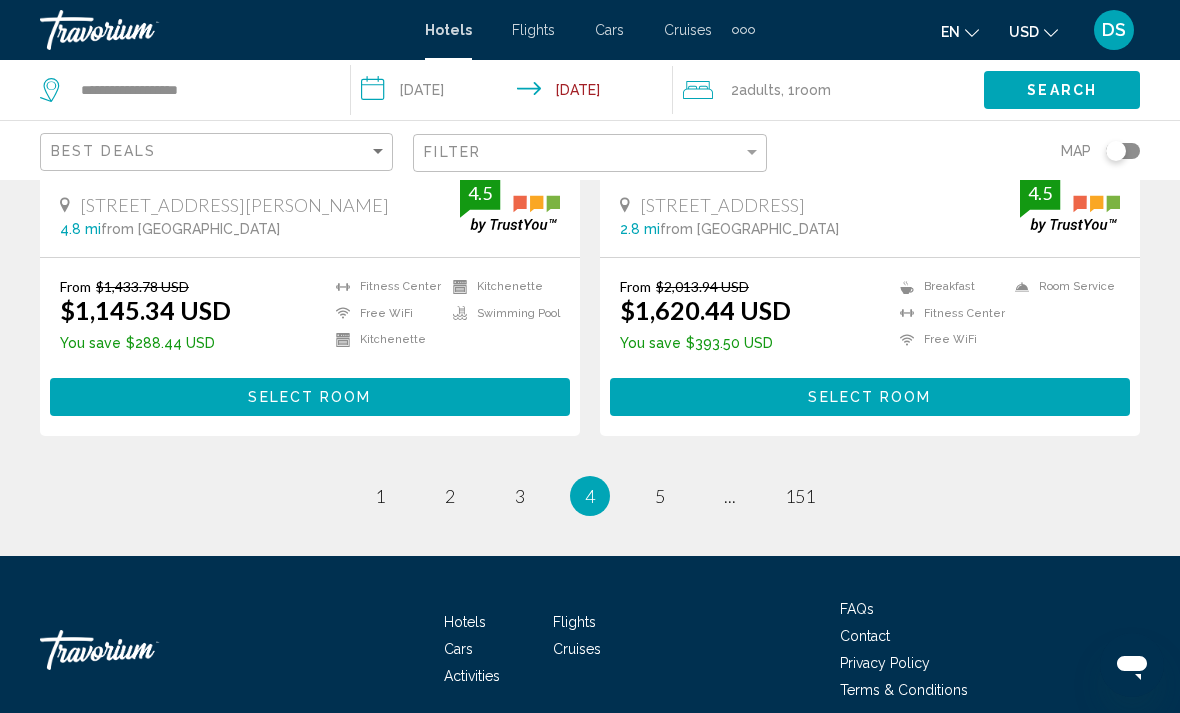 scroll, scrollTop: 4067, scrollLeft: 0, axis: vertical 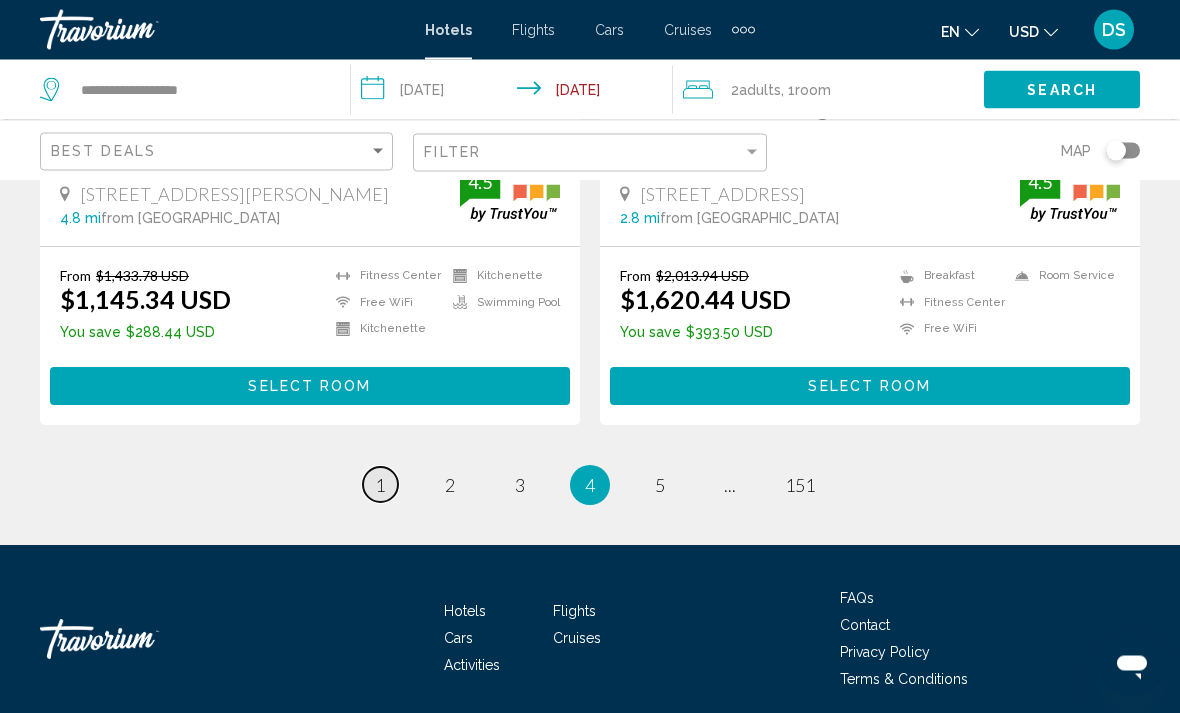 click on "page  1" at bounding box center (380, 485) 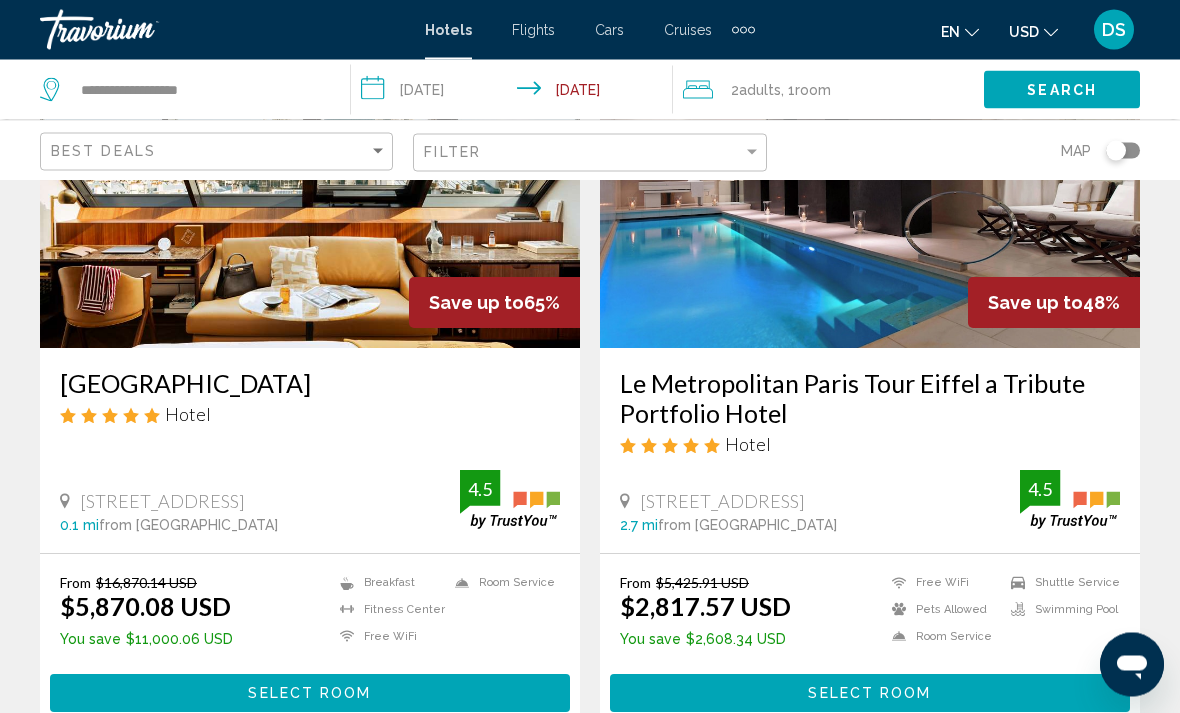 scroll, scrollTop: 229, scrollLeft: 0, axis: vertical 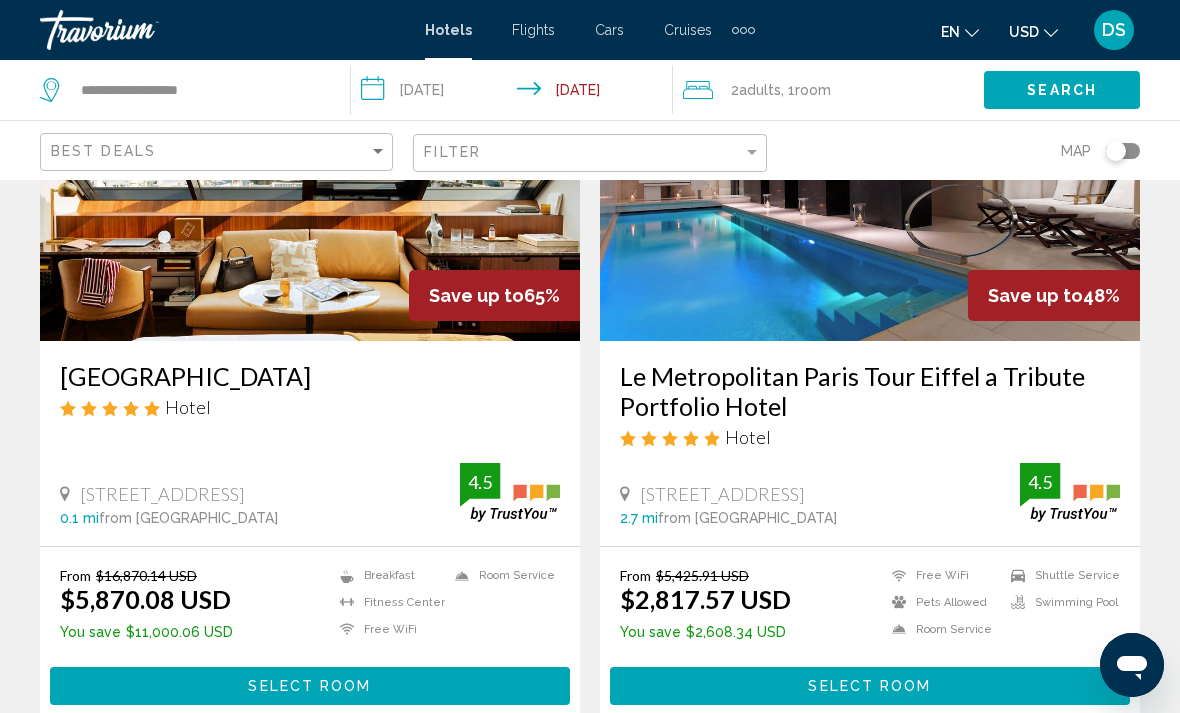 click on "Le Metropolitan Paris Tour Eiffel a Tribute Portfolio Hotel" at bounding box center [870, 391] 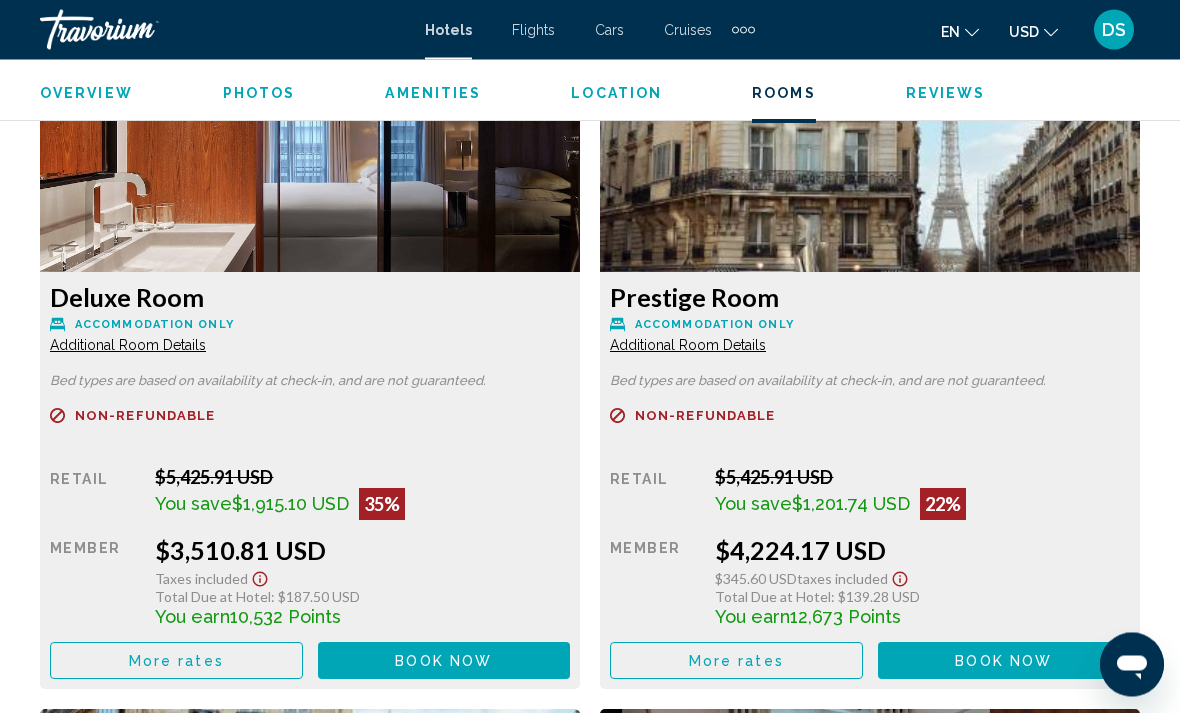 scroll, scrollTop: 4507, scrollLeft: 0, axis: vertical 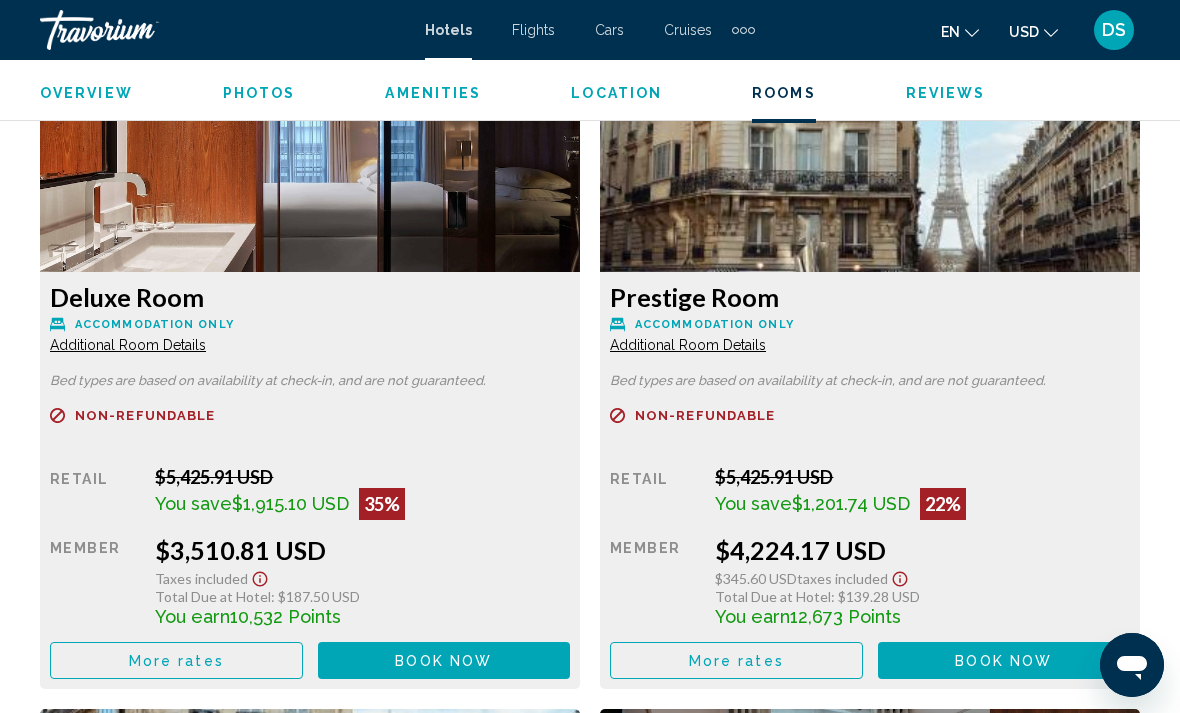 click on "Additional Room Details" at bounding box center (128, -1030) 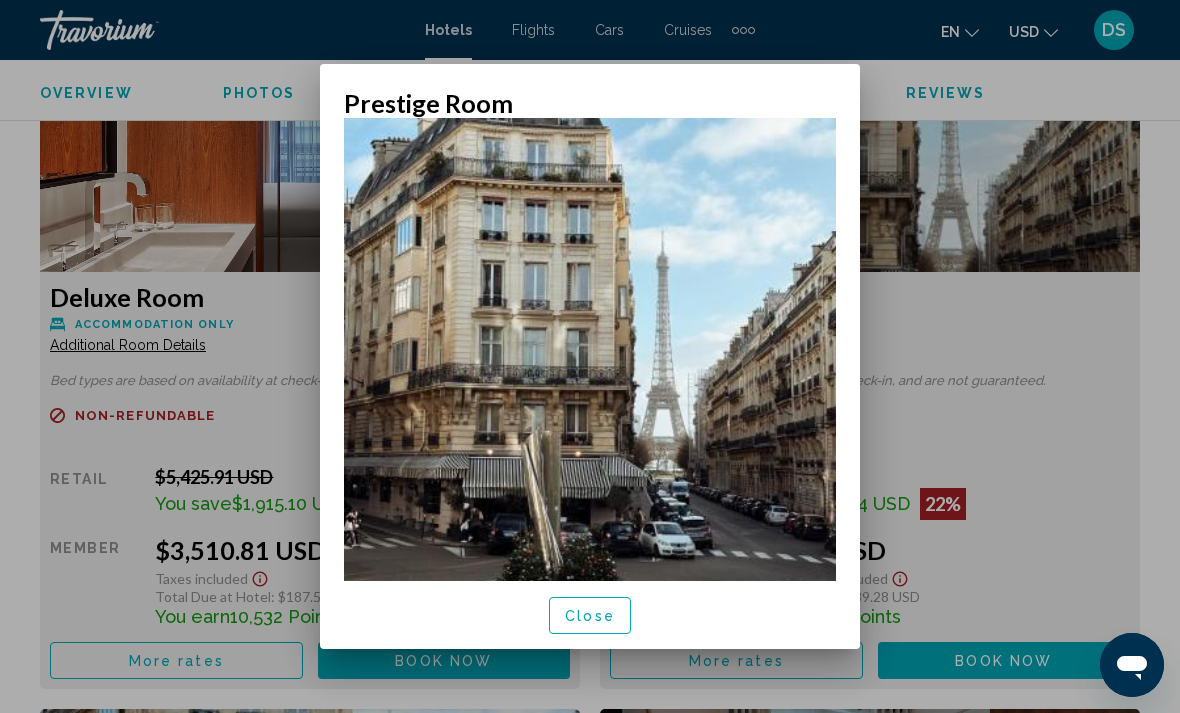 scroll, scrollTop: 113, scrollLeft: 0, axis: vertical 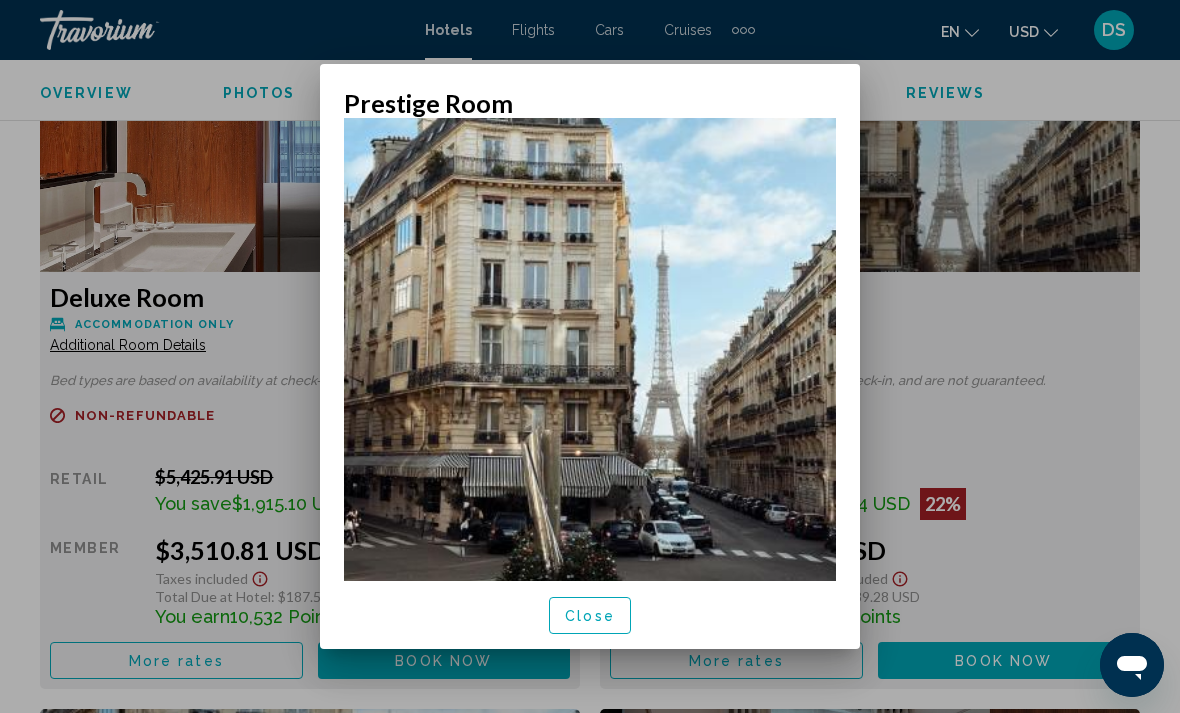 click at bounding box center (590, 343) 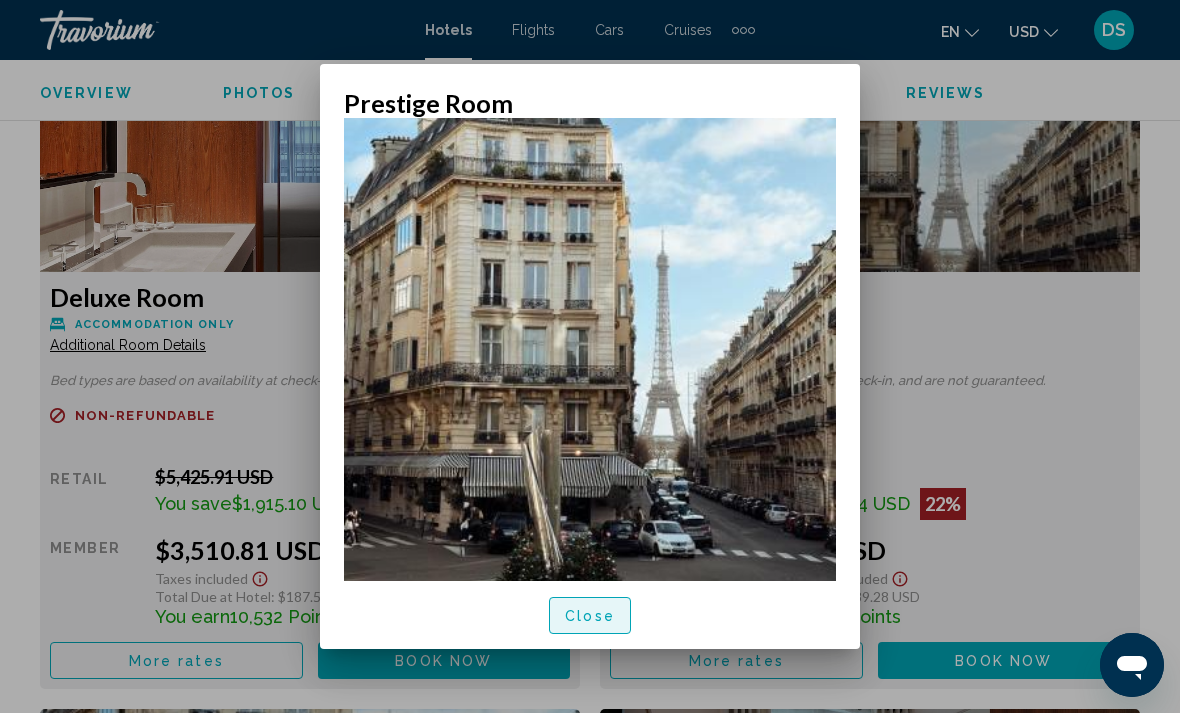 click on "Close" at bounding box center (590, 616) 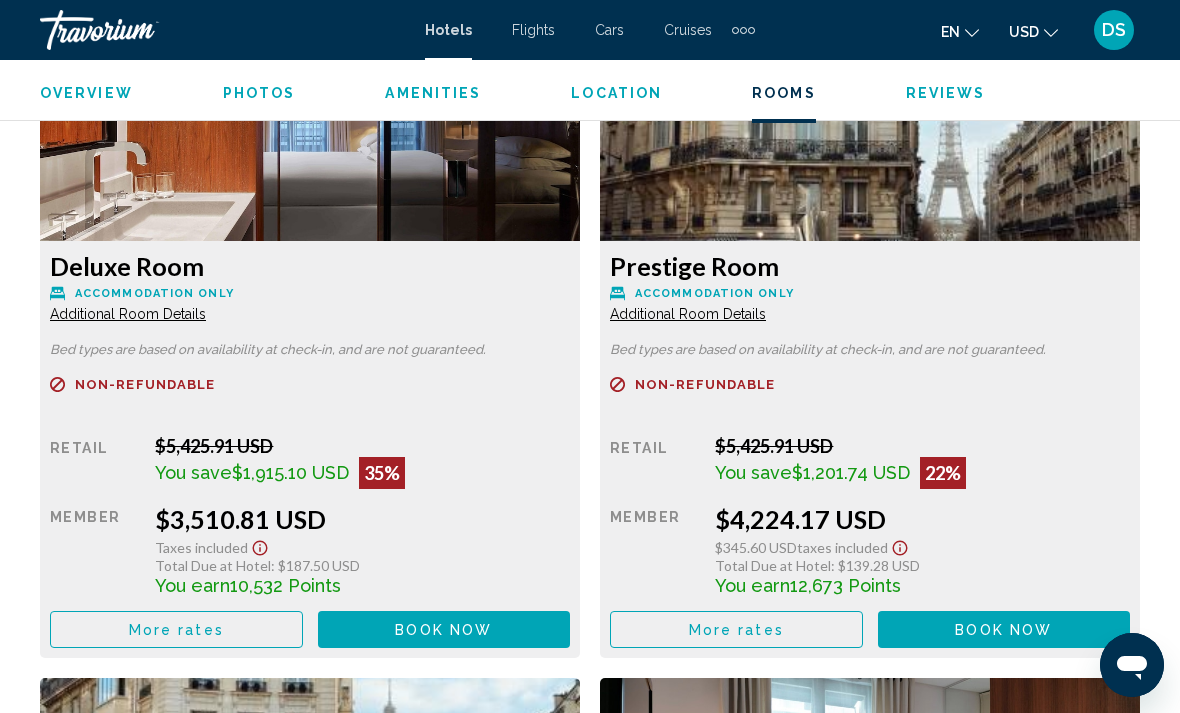 scroll, scrollTop: 4551, scrollLeft: 0, axis: vertical 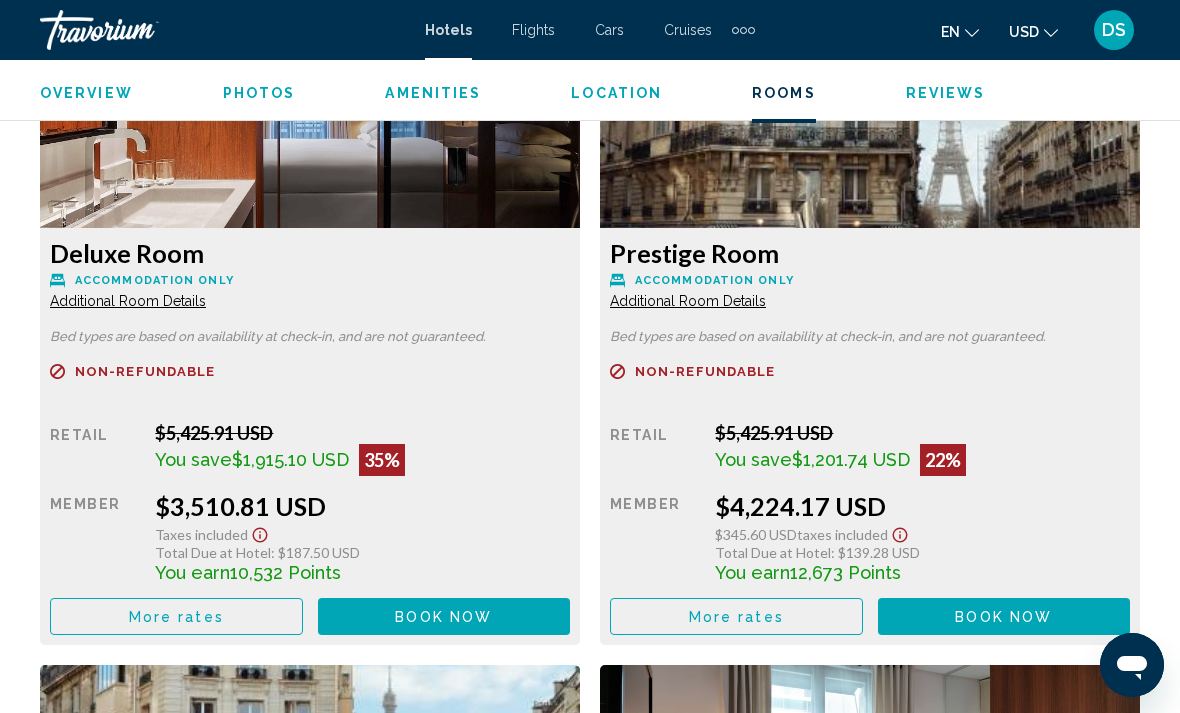 click on "Additional Room Details" at bounding box center [128, -1074] 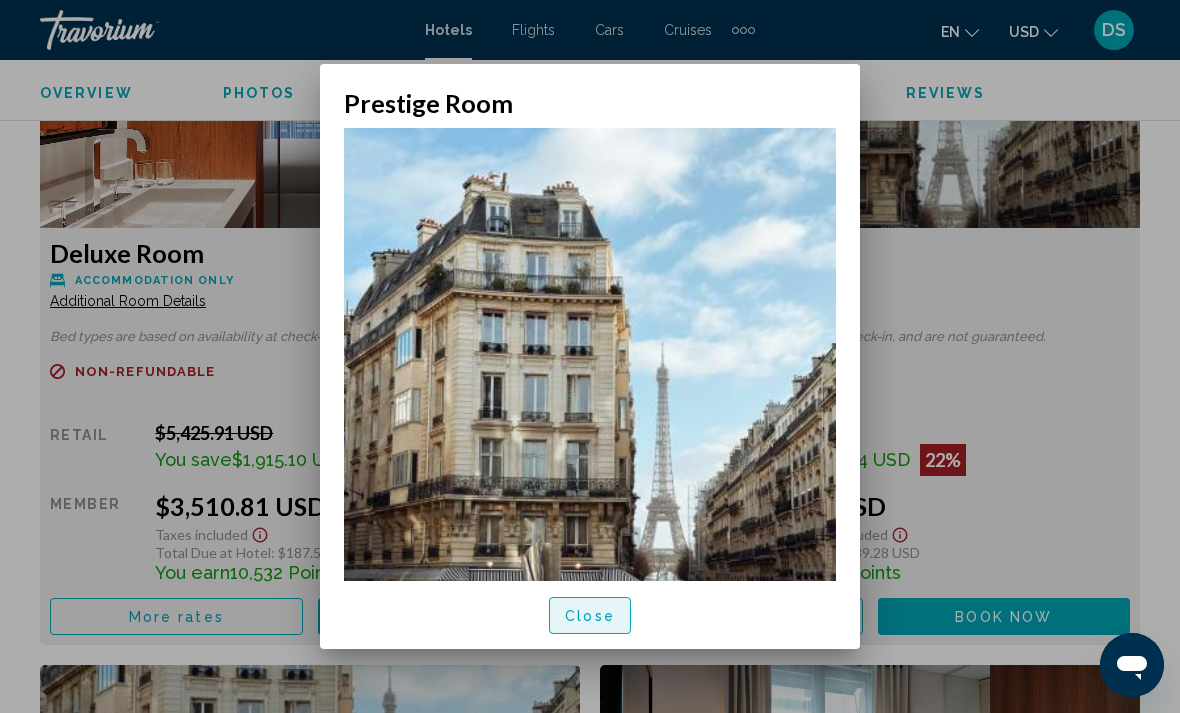 click on "Close" at bounding box center (590, 615) 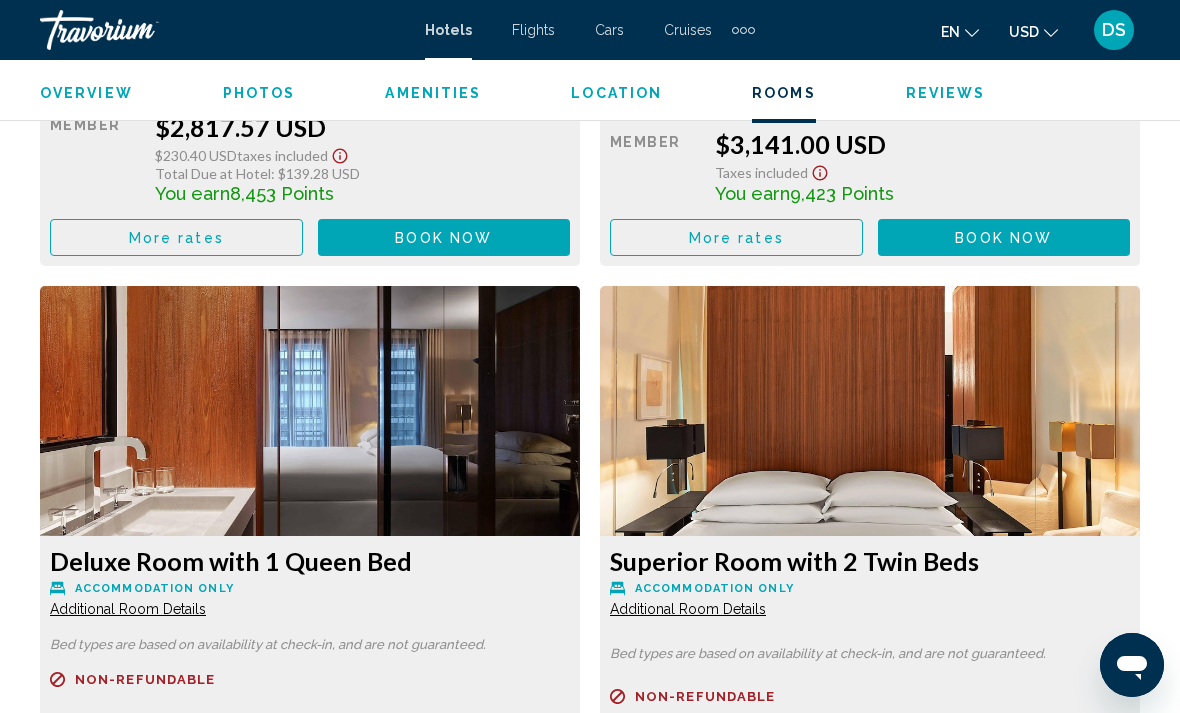 scroll, scrollTop: 3552, scrollLeft: 0, axis: vertical 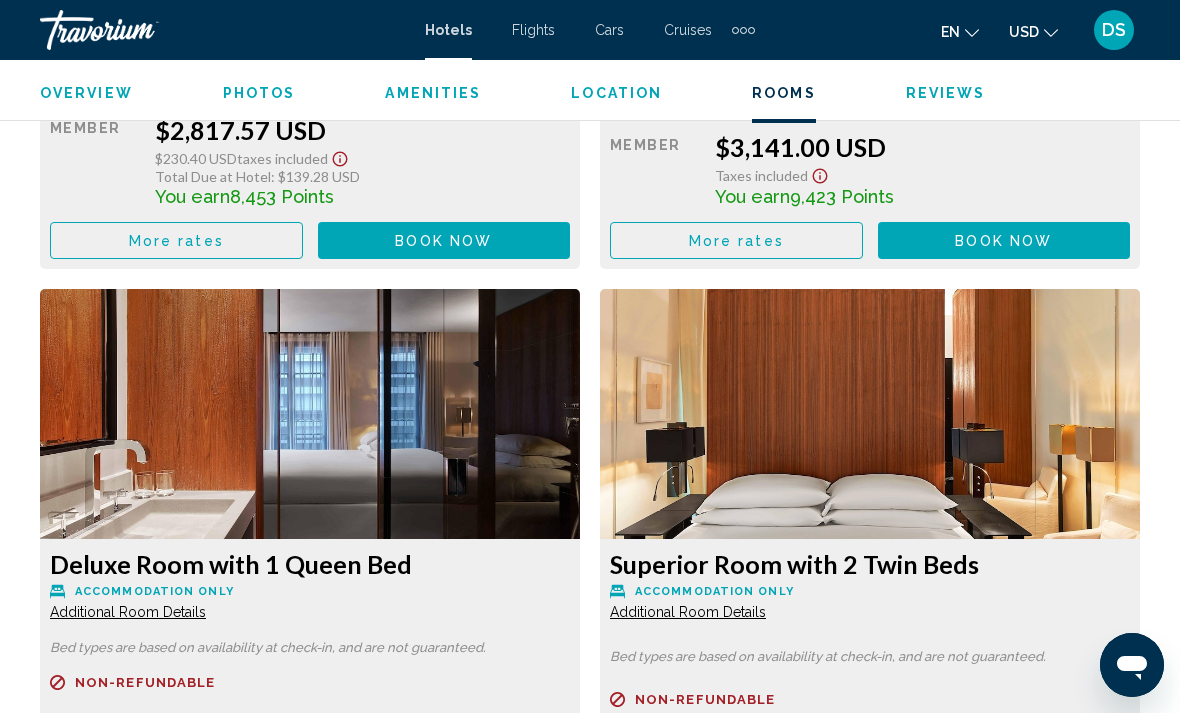 click on "Overview" at bounding box center [86, 93] 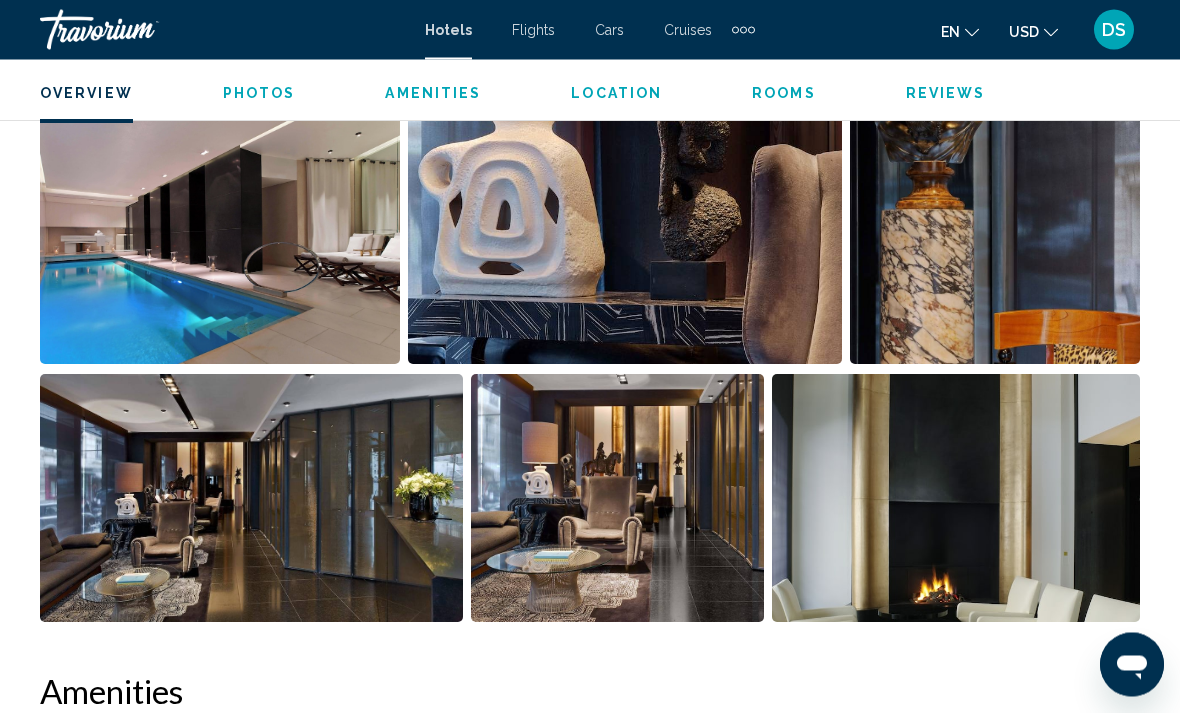 scroll, scrollTop: 991, scrollLeft: 0, axis: vertical 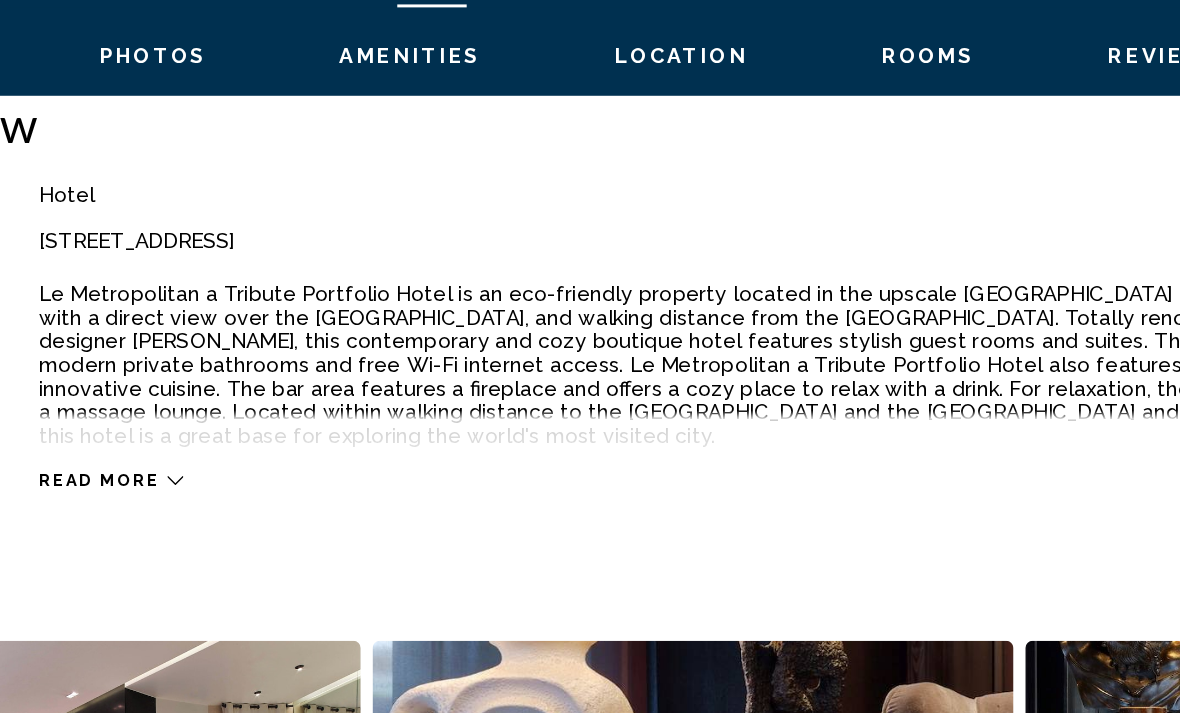 click 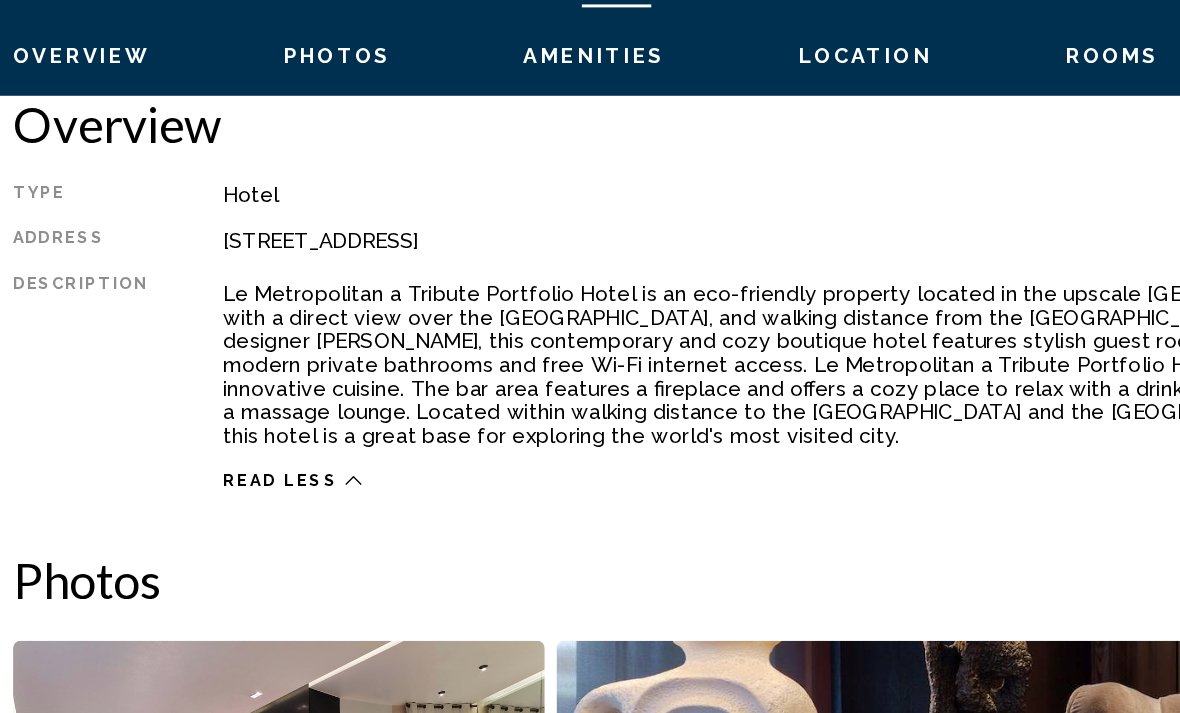 click on "Photos" at bounding box center [259, 93] 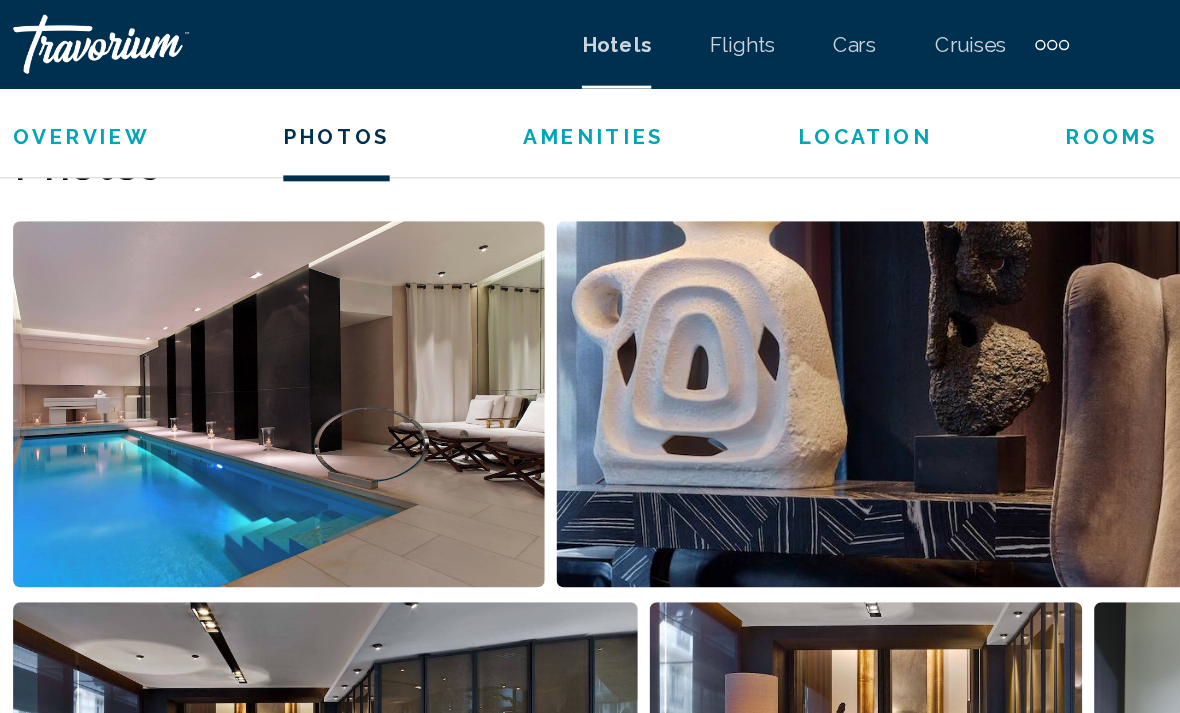 scroll, scrollTop: 1325, scrollLeft: 0, axis: vertical 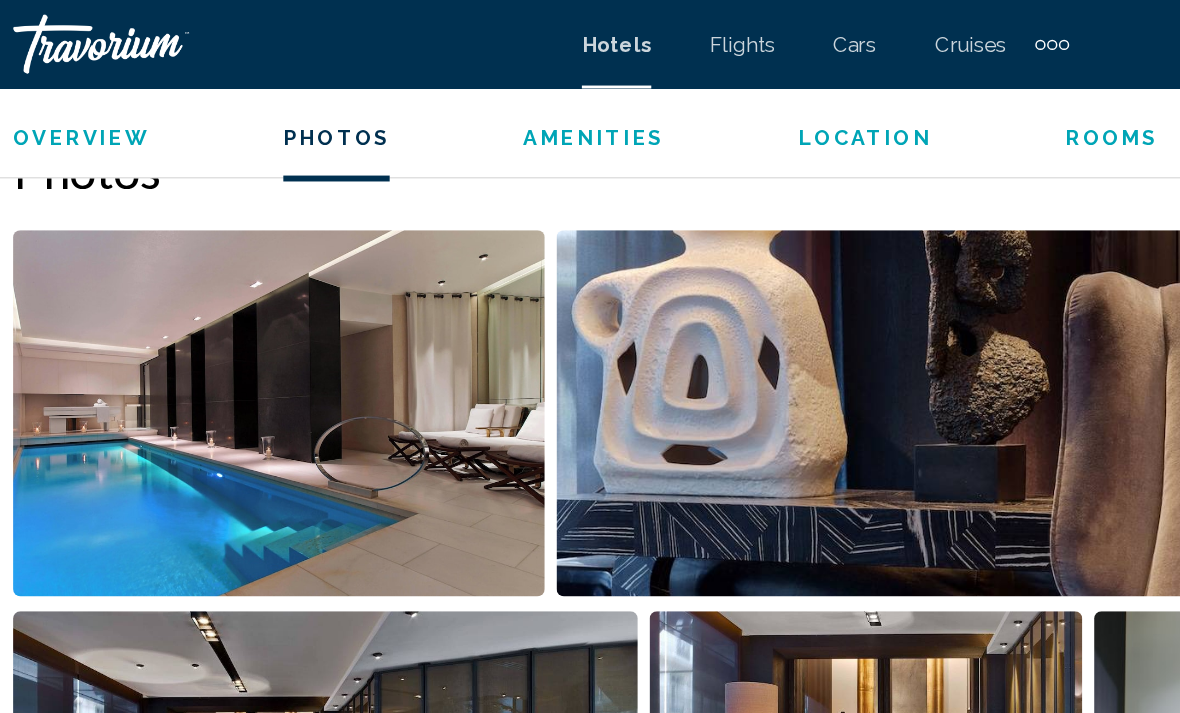 click at bounding box center (220, 280) 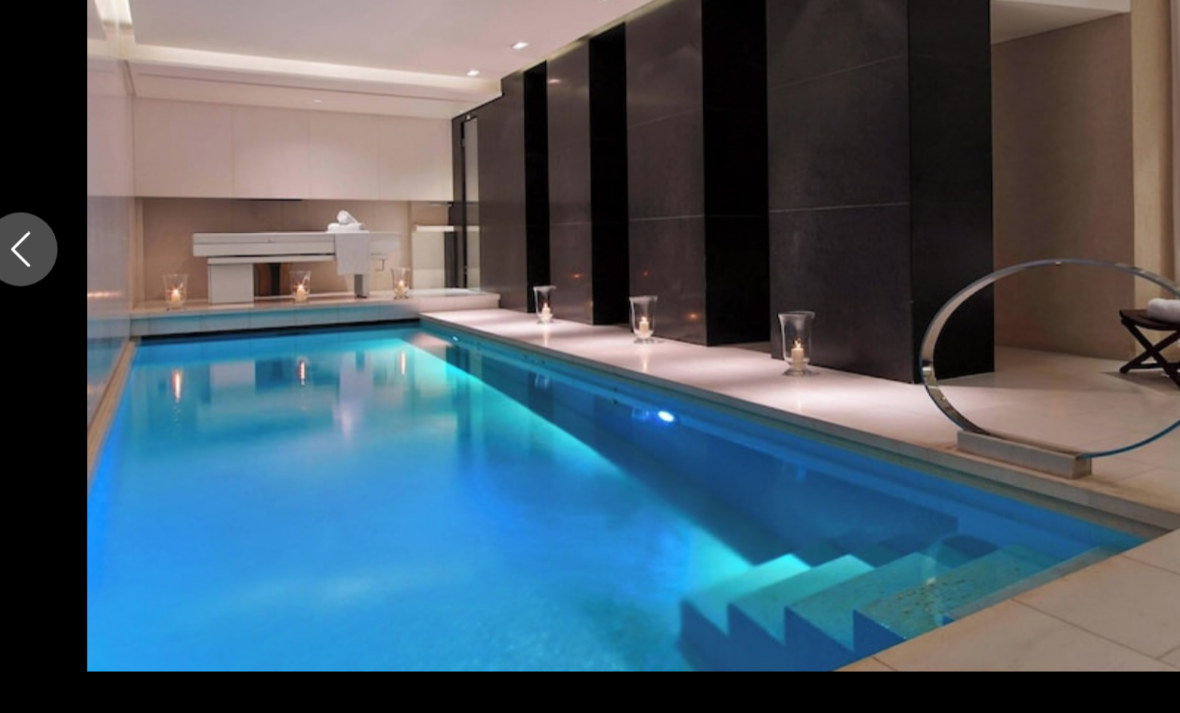 scroll, scrollTop: 1382, scrollLeft: 0, axis: vertical 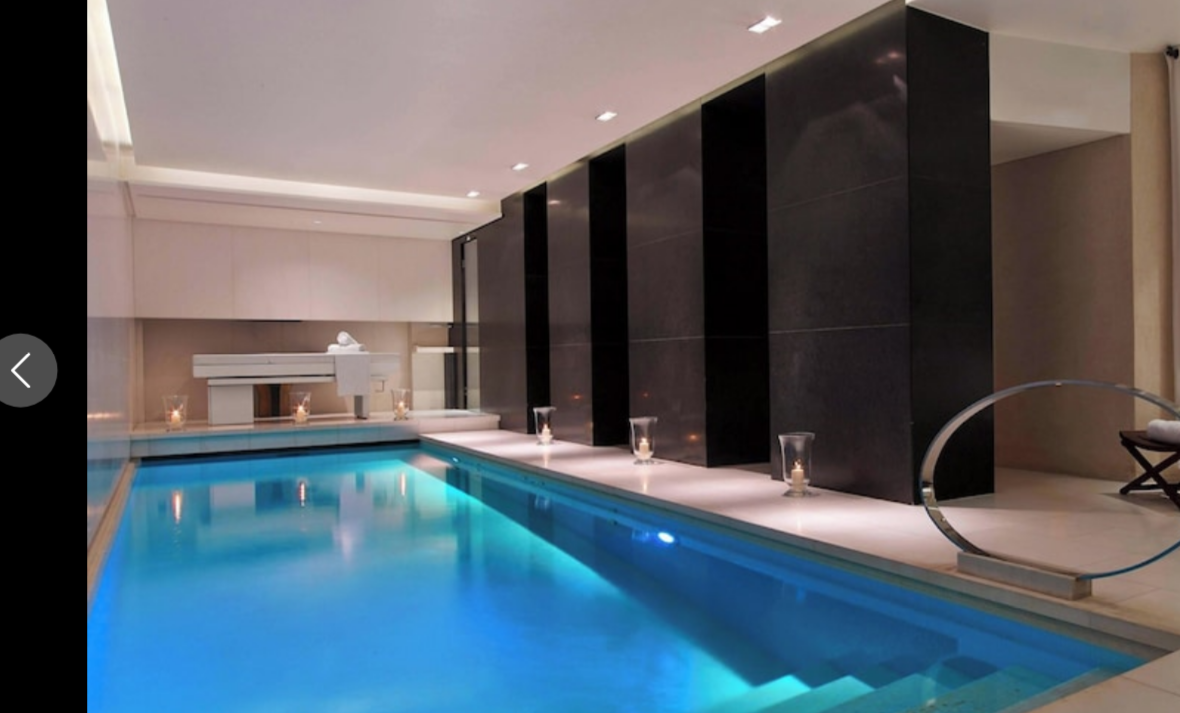 click at bounding box center [590, 356] 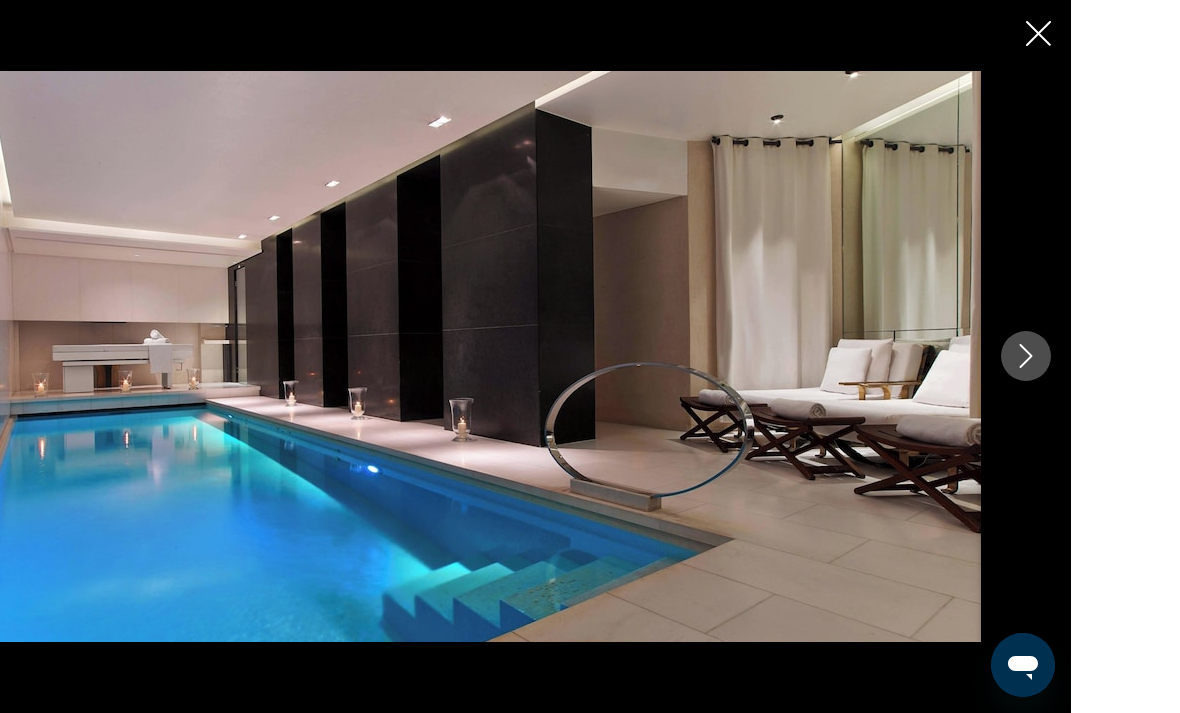 scroll, scrollTop: 1329, scrollLeft: 0, axis: vertical 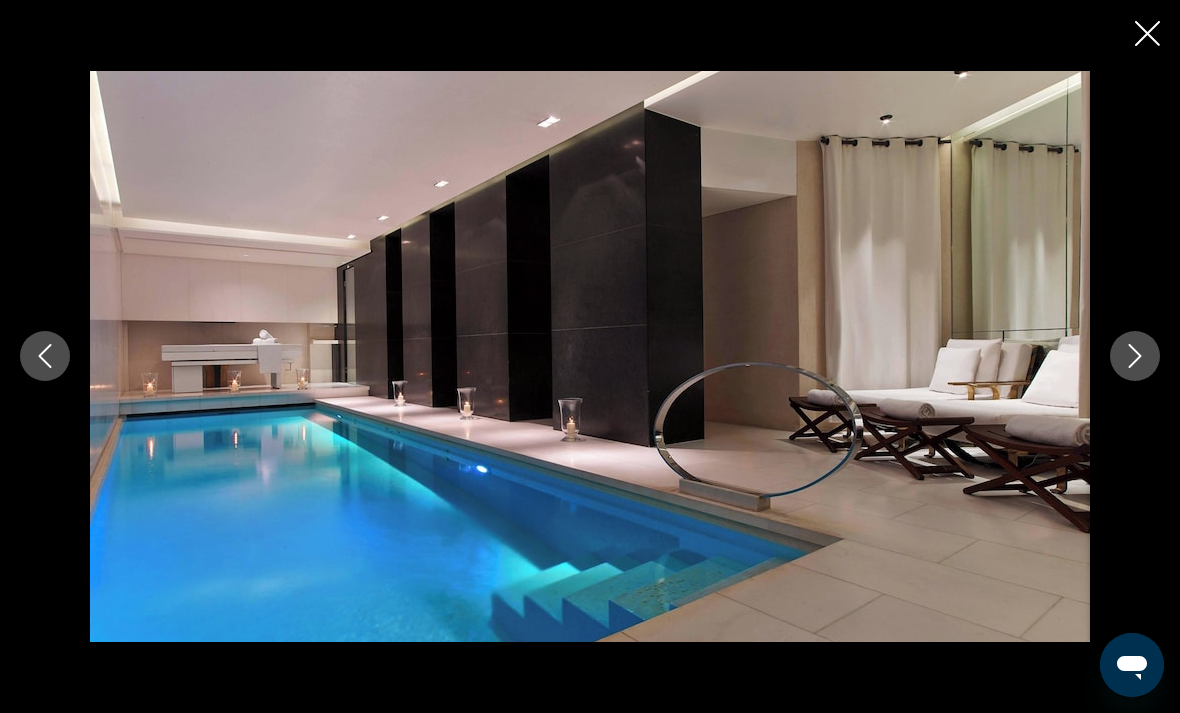 click at bounding box center [1135, 356] 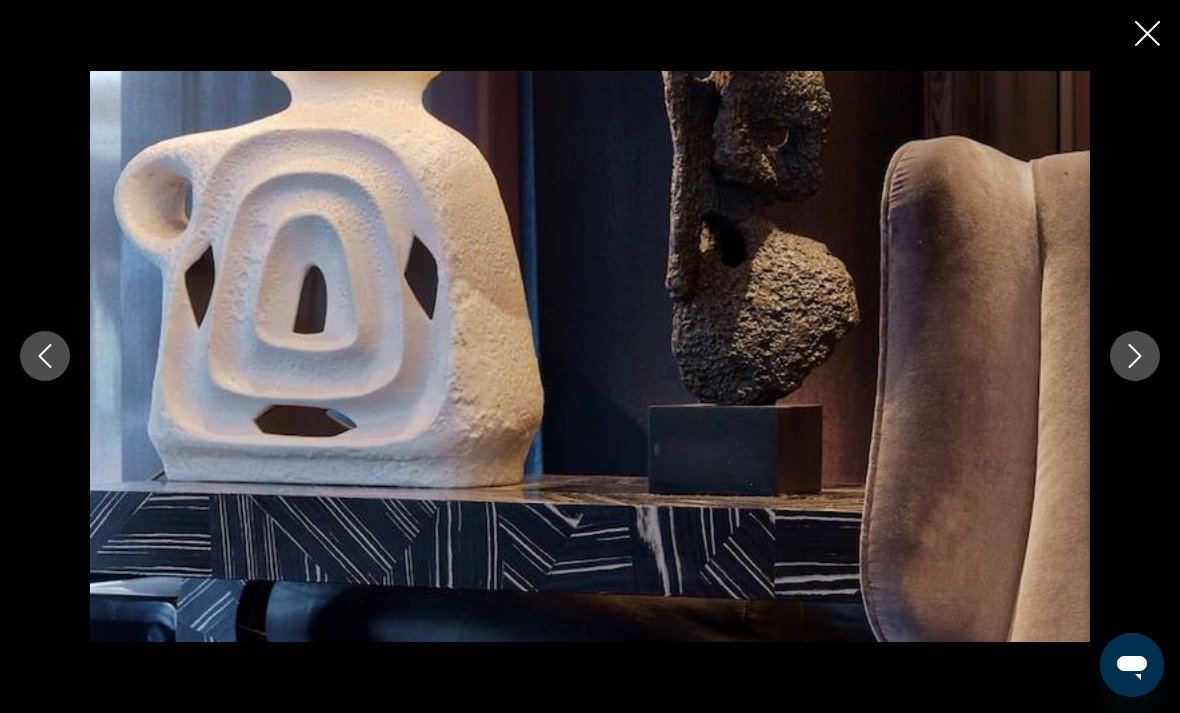 click 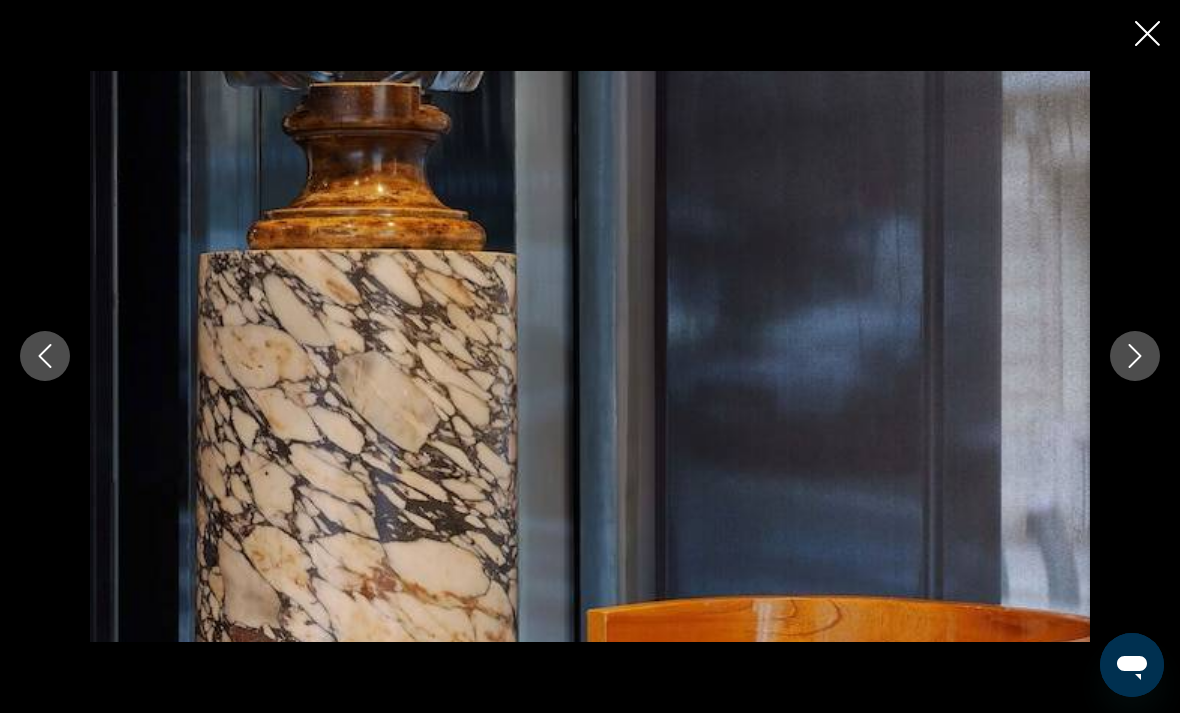 click 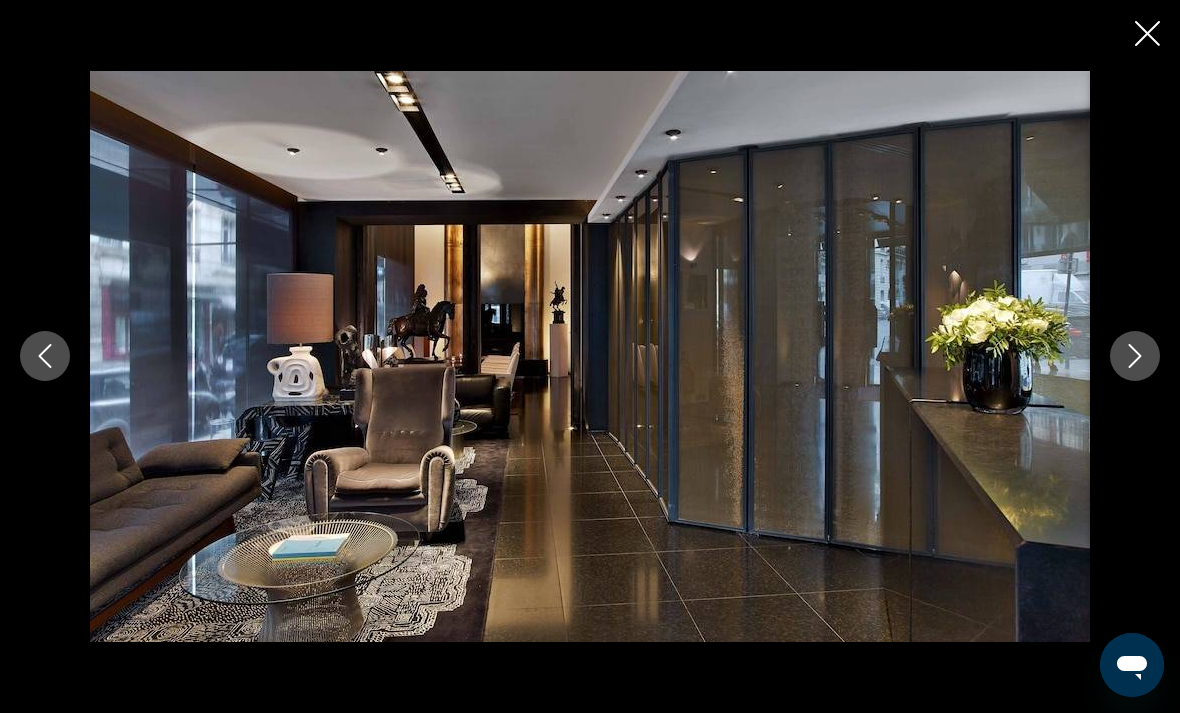 click 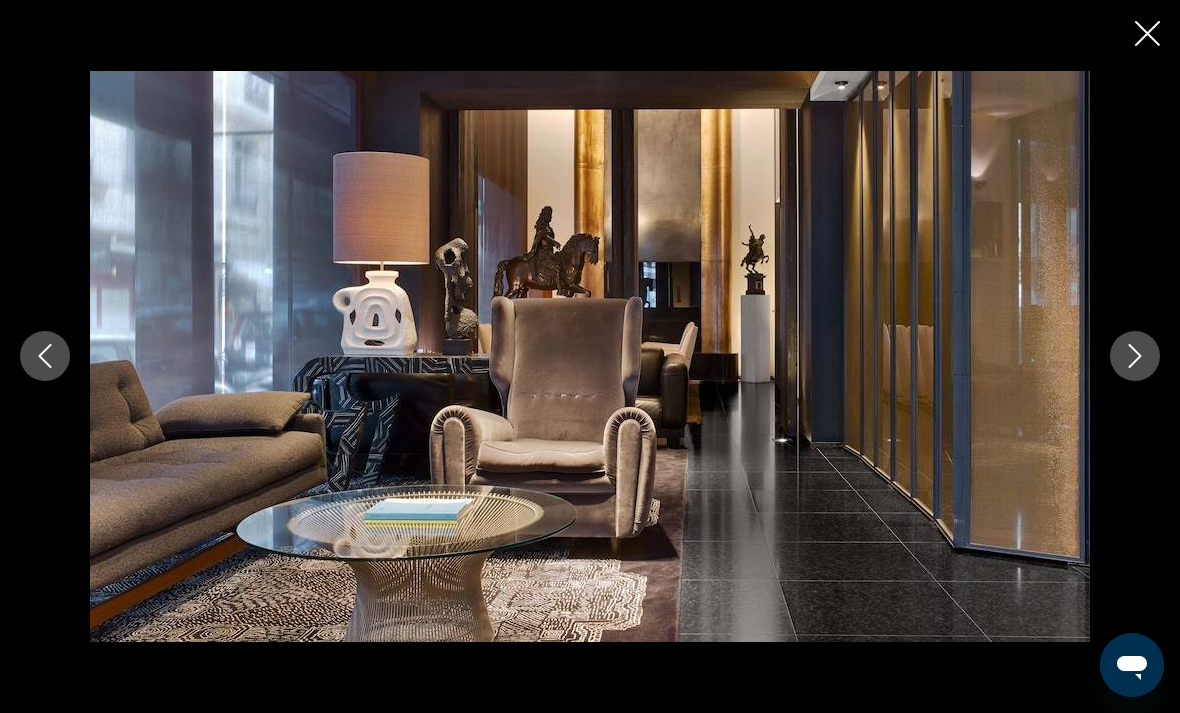 click at bounding box center [1135, 356] 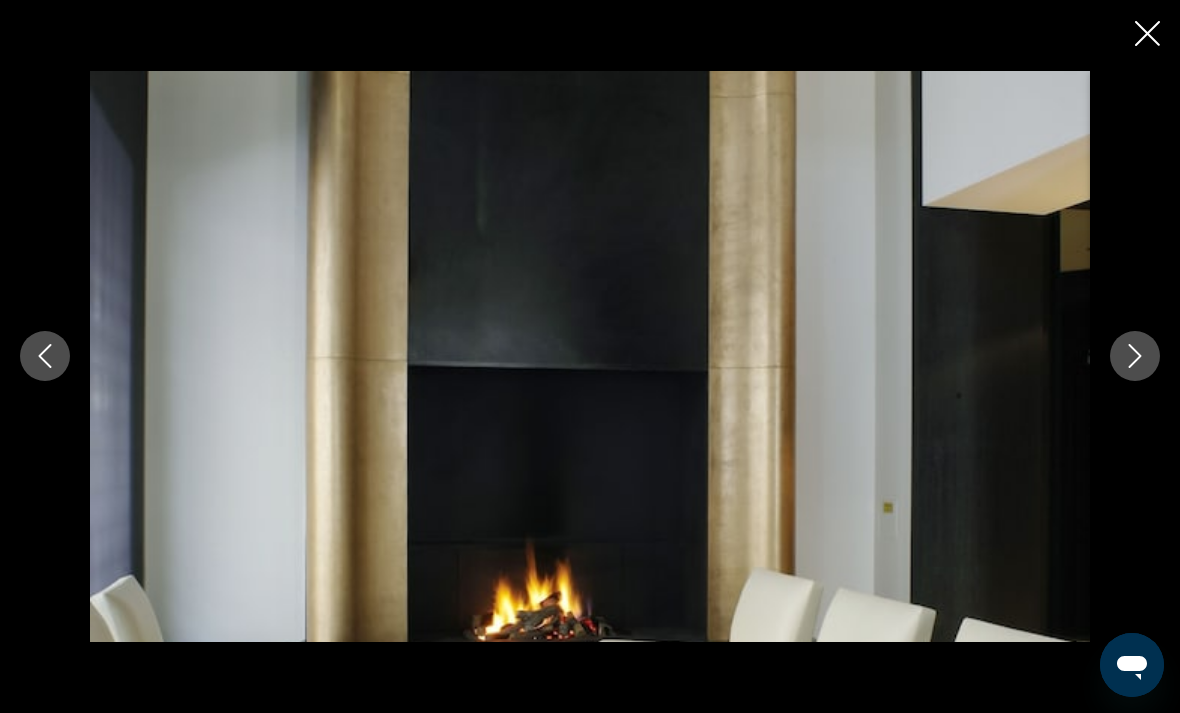 click 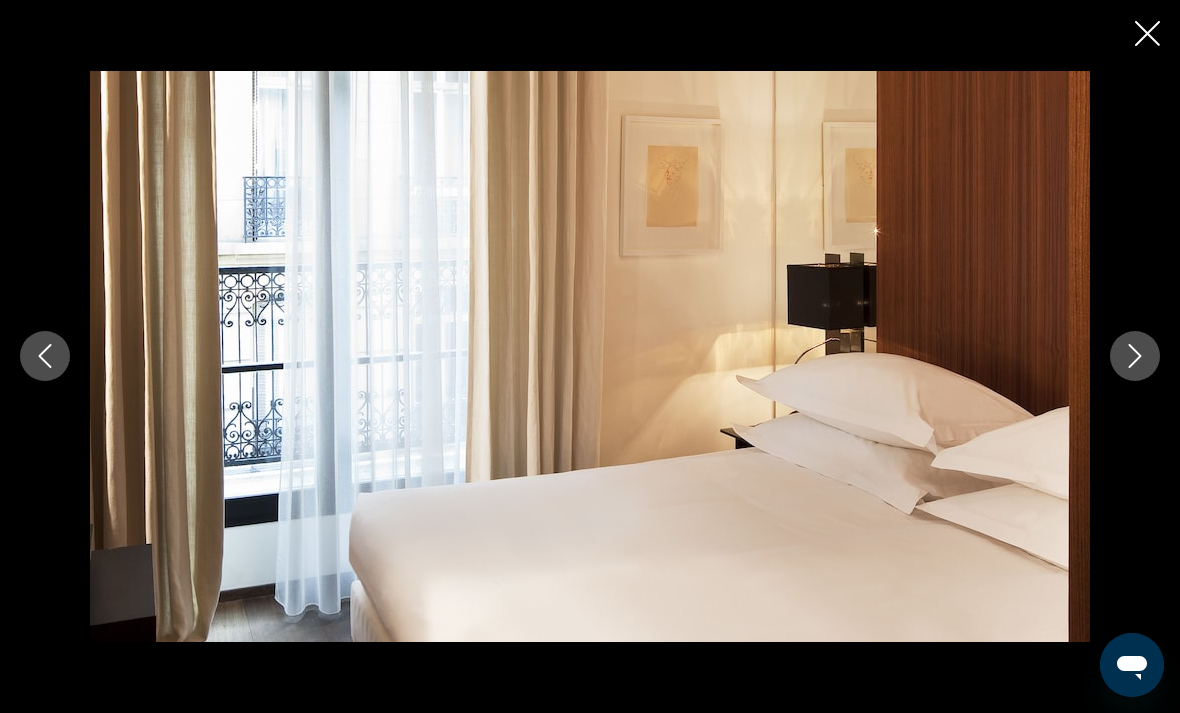 click 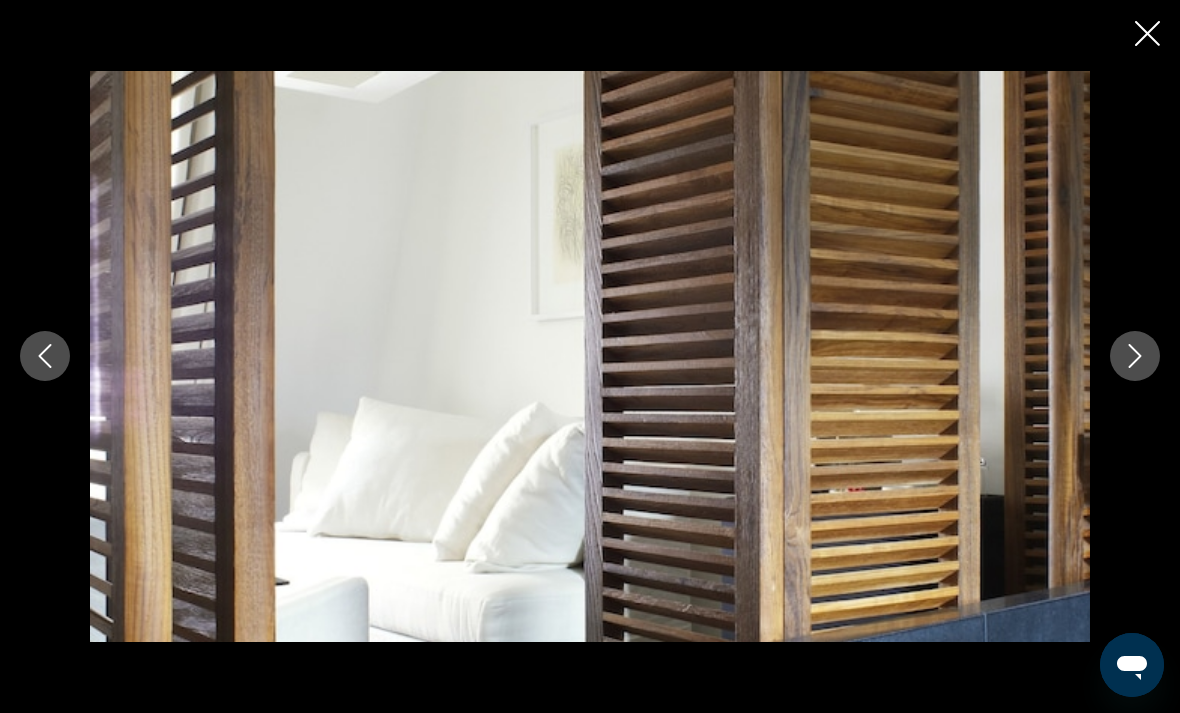 click at bounding box center [1135, 356] 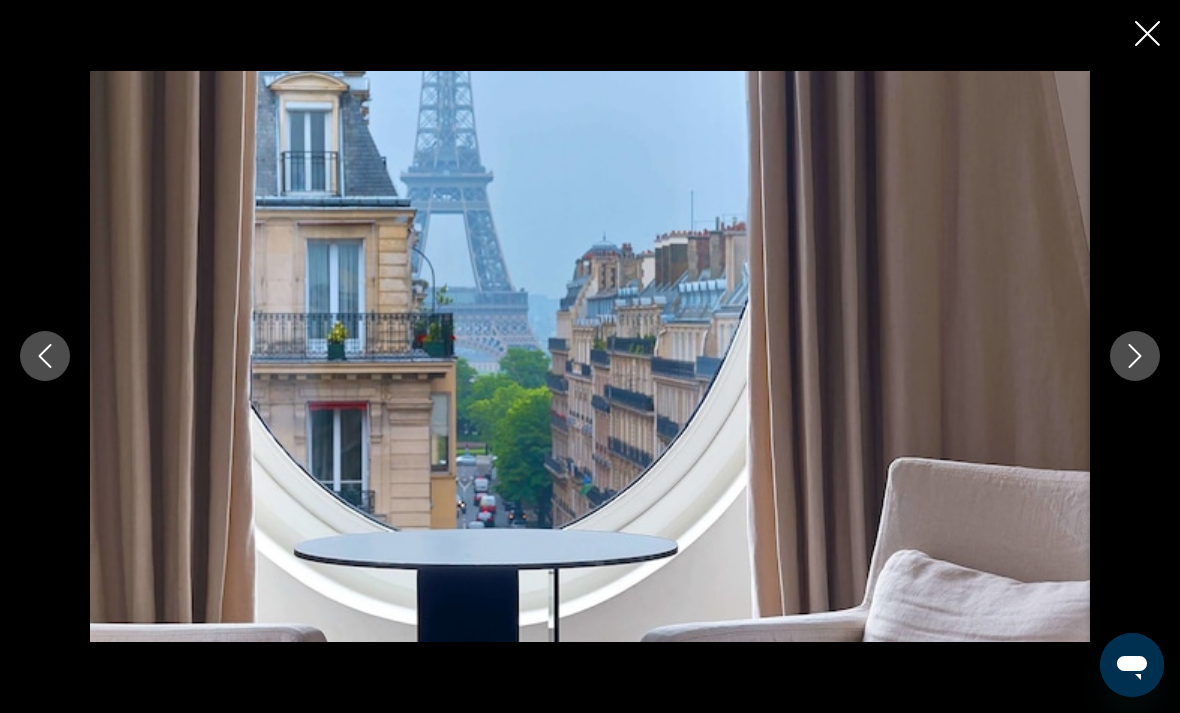 click 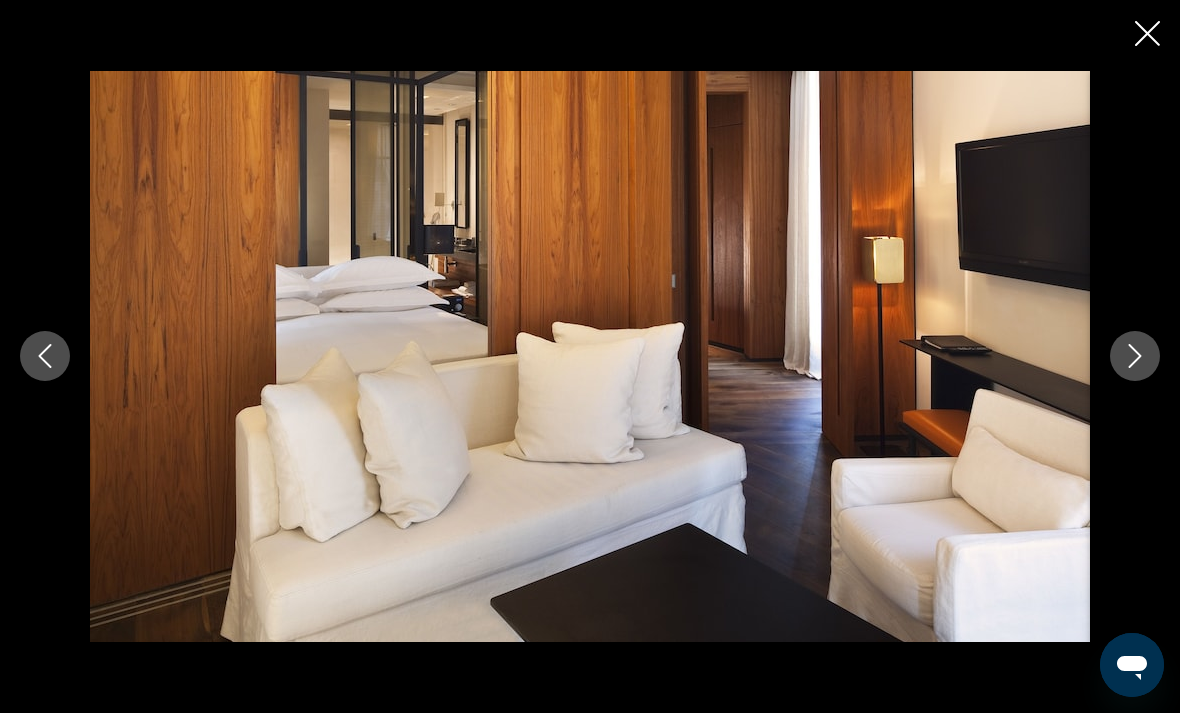 click at bounding box center (1135, 356) 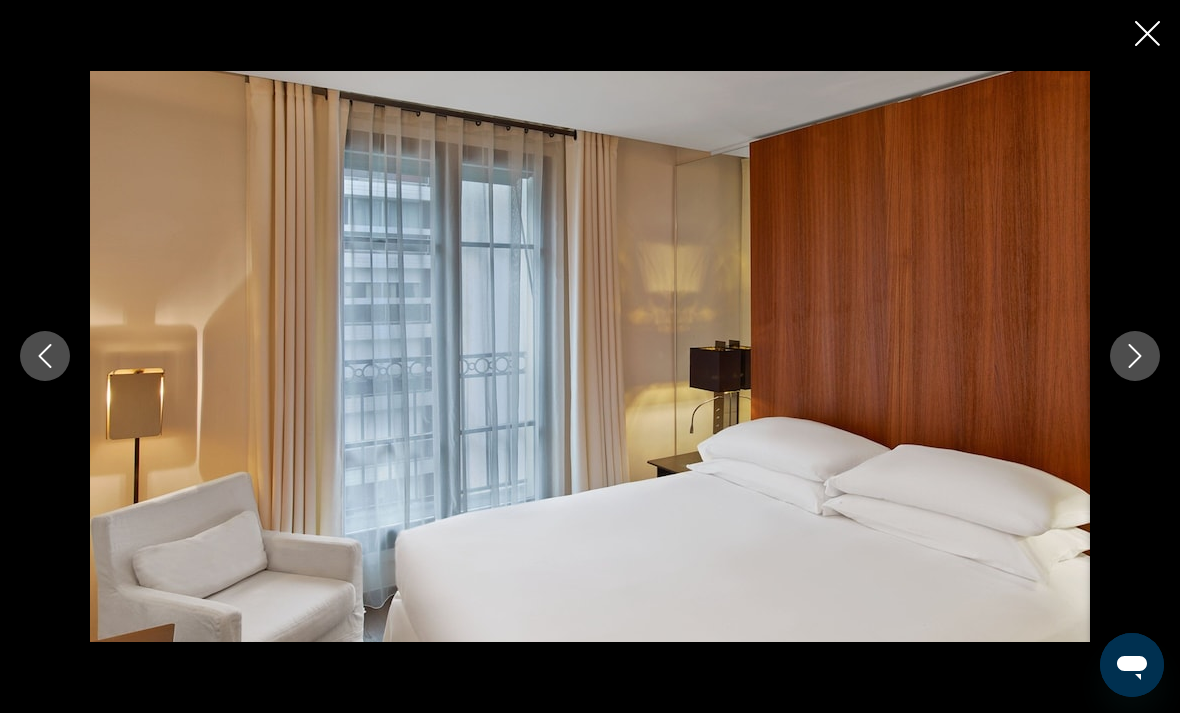 click at bounding box center [1135, 356] 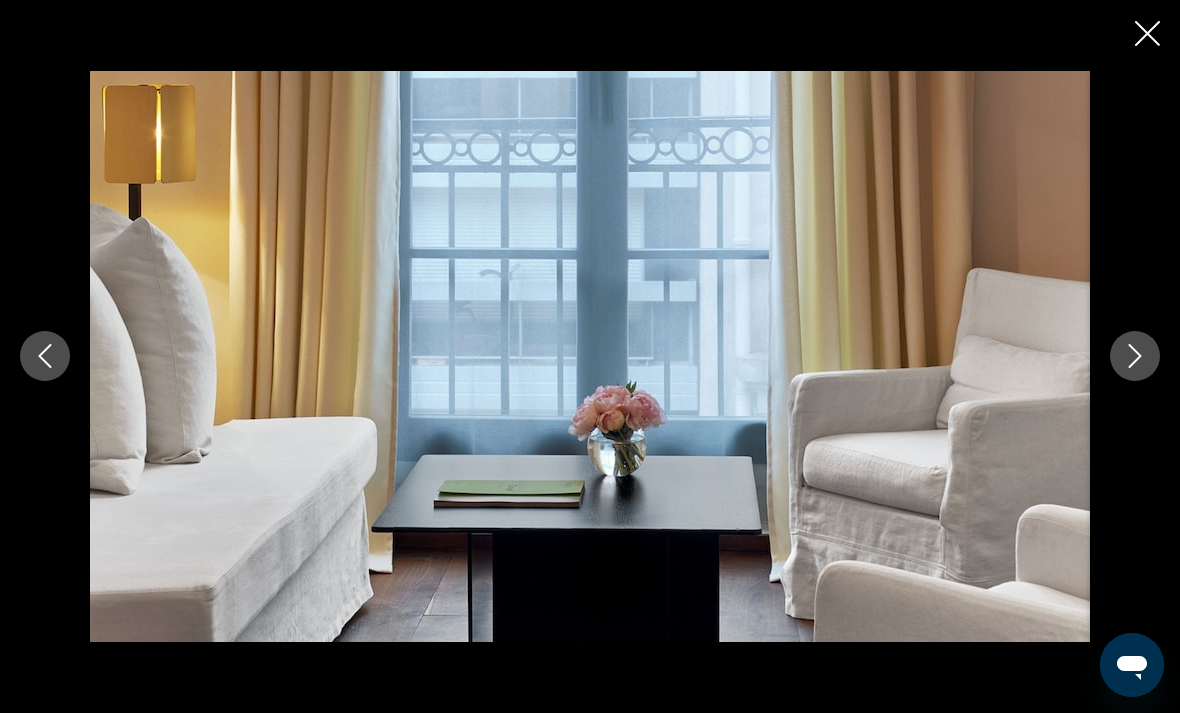 click at bounding box center [1135, 356] 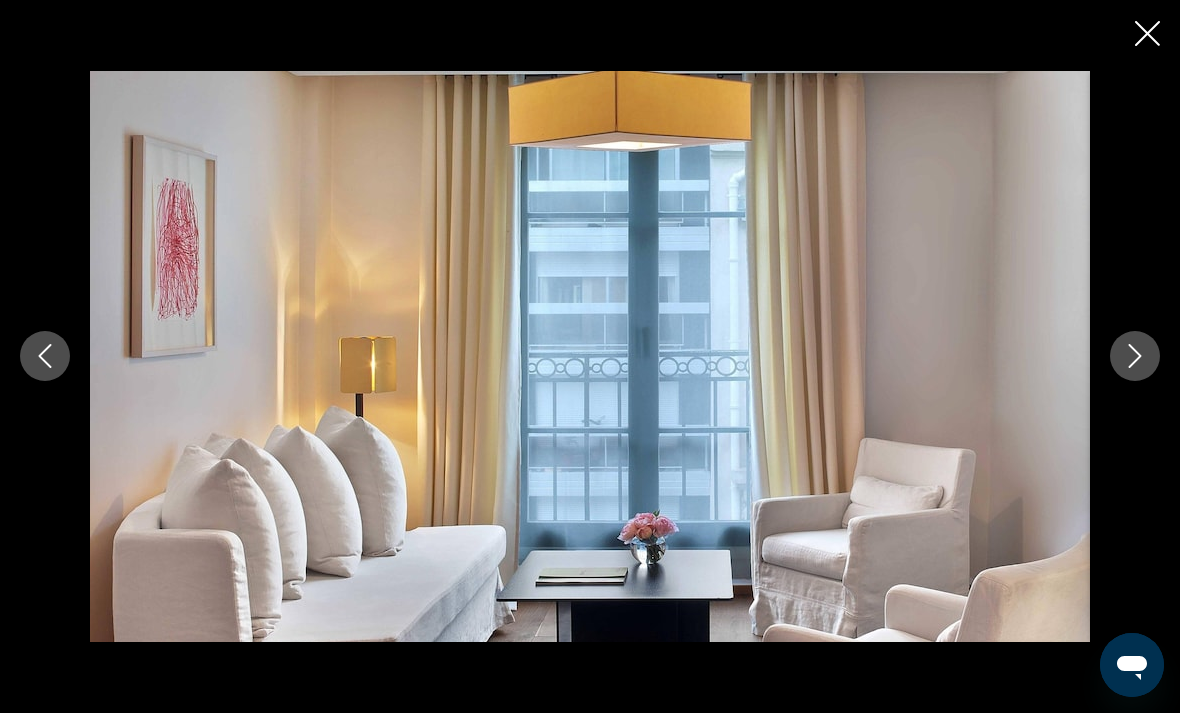 click 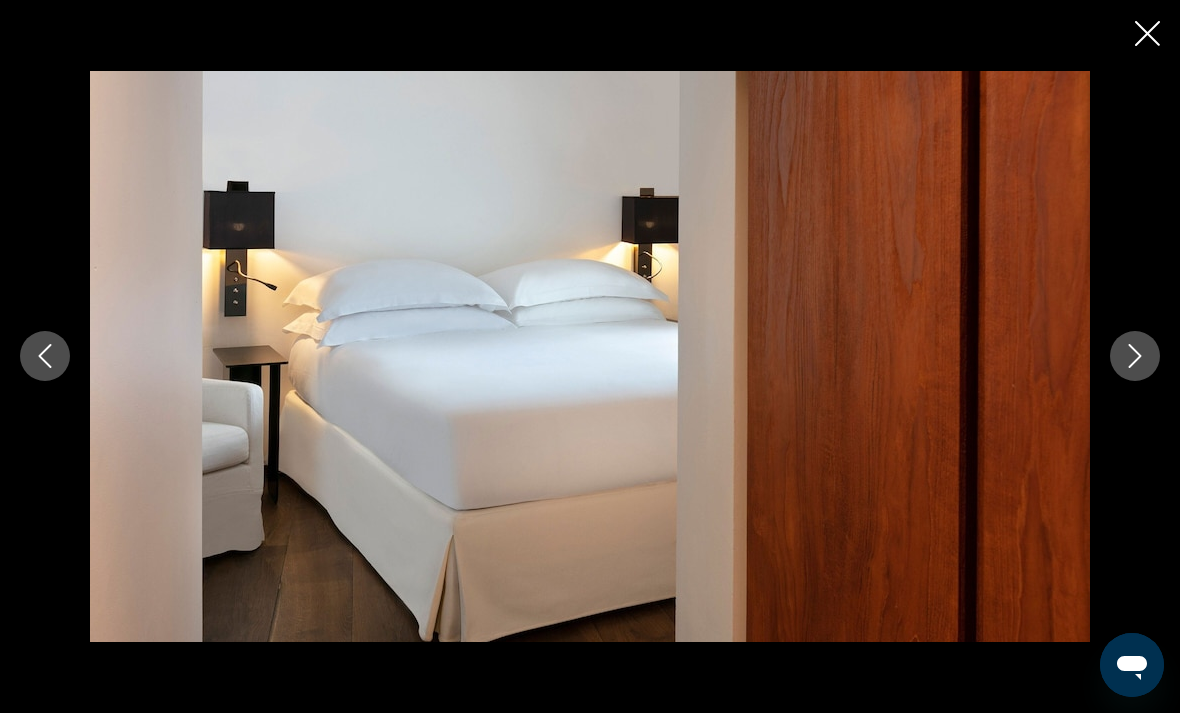 click at bounding box center [1135, 356] 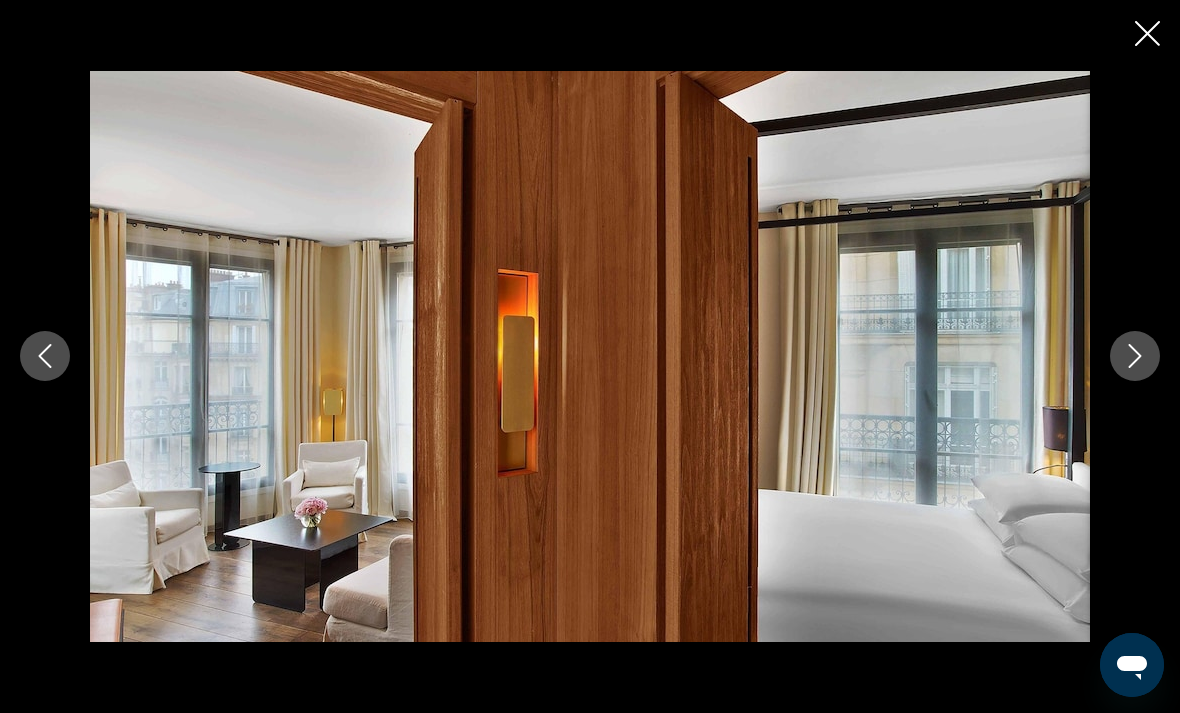 click at bounding box center (1135, 356) 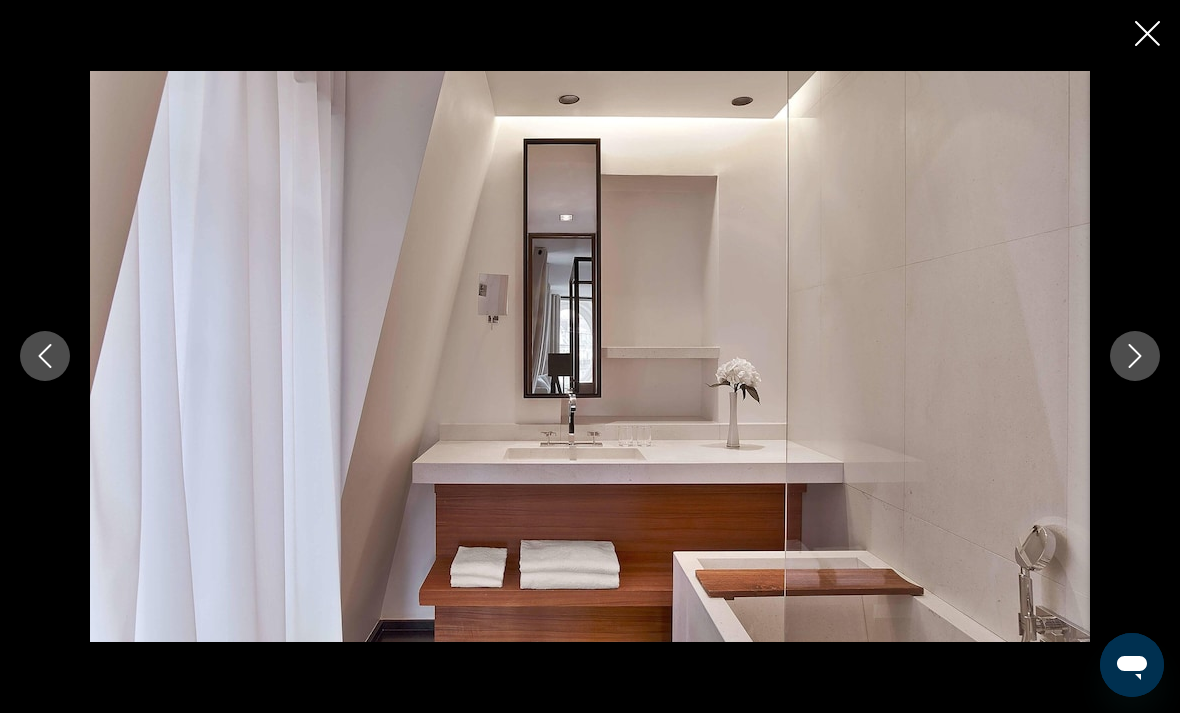 click at bounding box center (1135, 356) 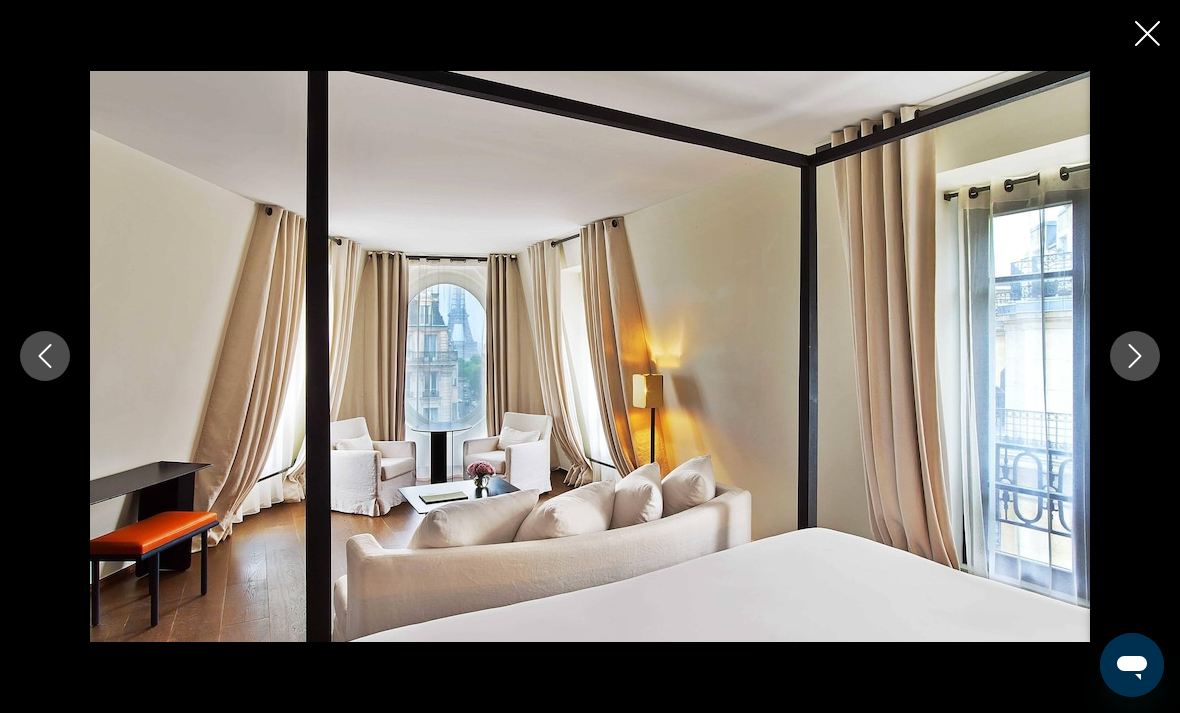 click at bounding box center (1135, 356) 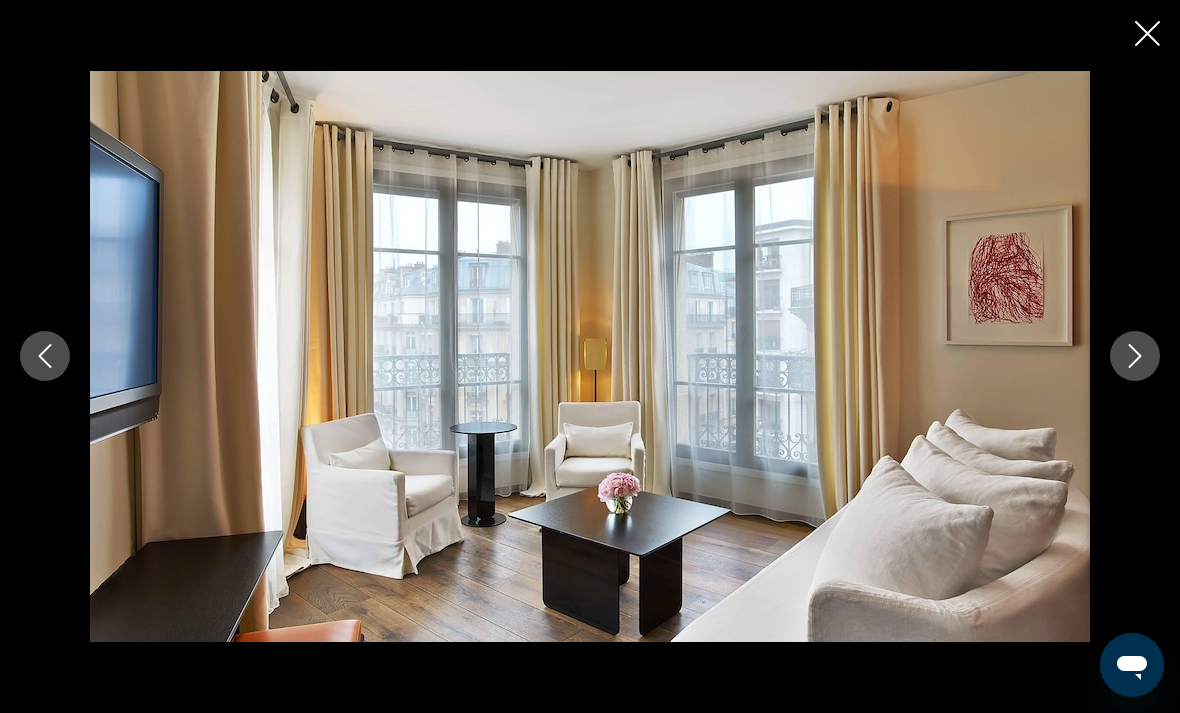 click at bounding box center (1135, 356) 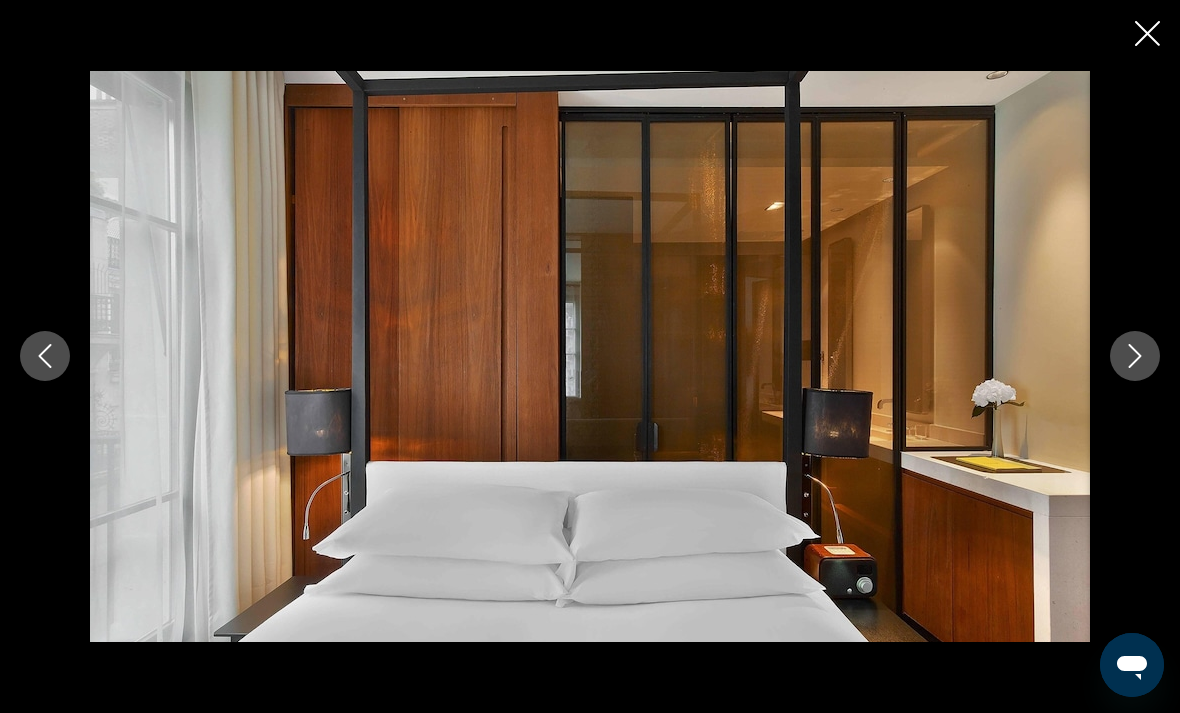 click at bounding box center [1135, 356] 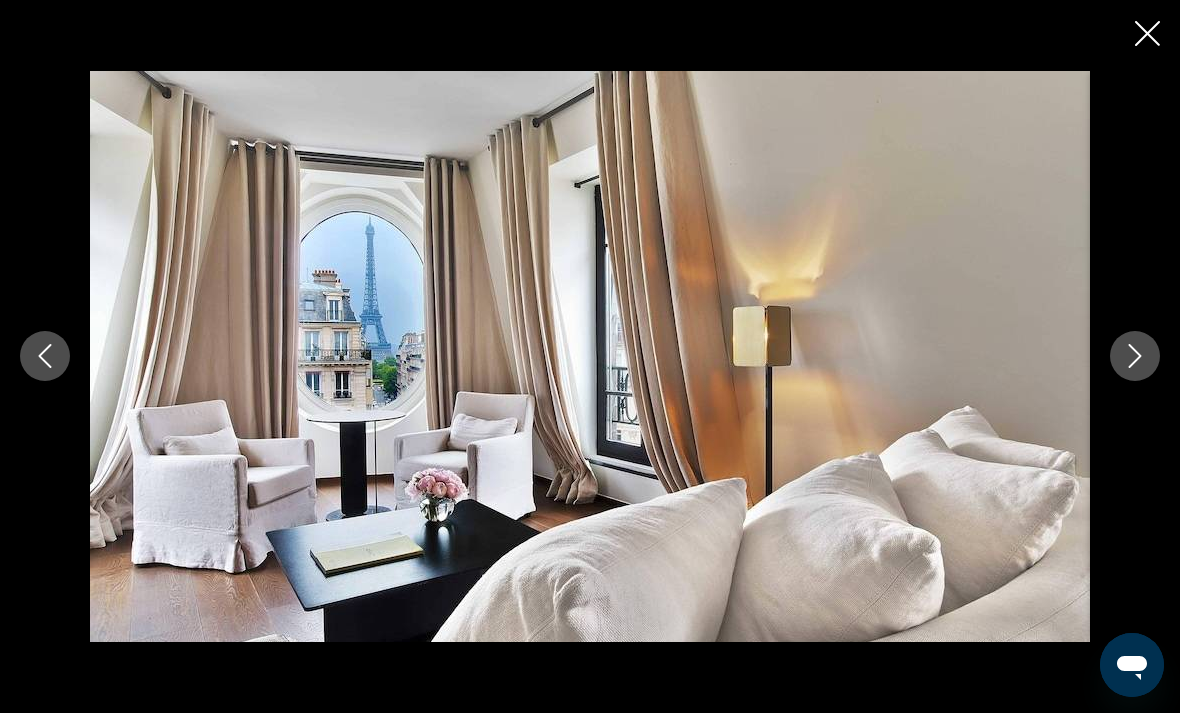 click at bounding box center [1135, 356] 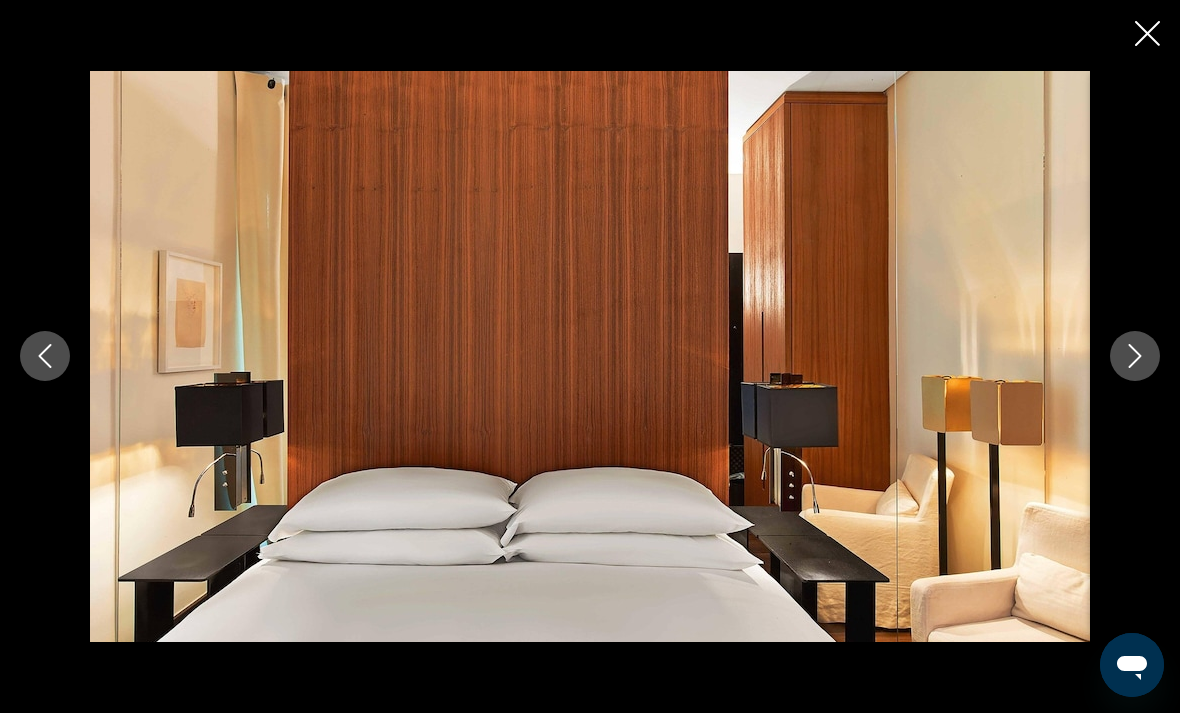 click at bounding box center [1135, 356] 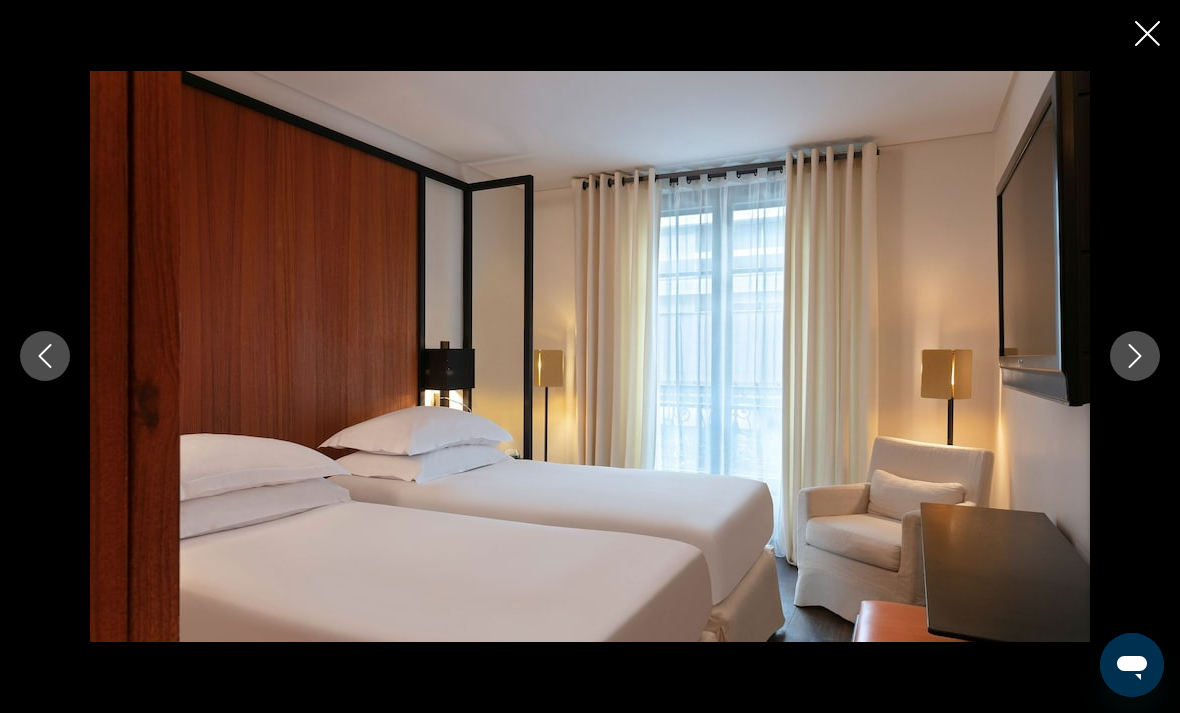 click 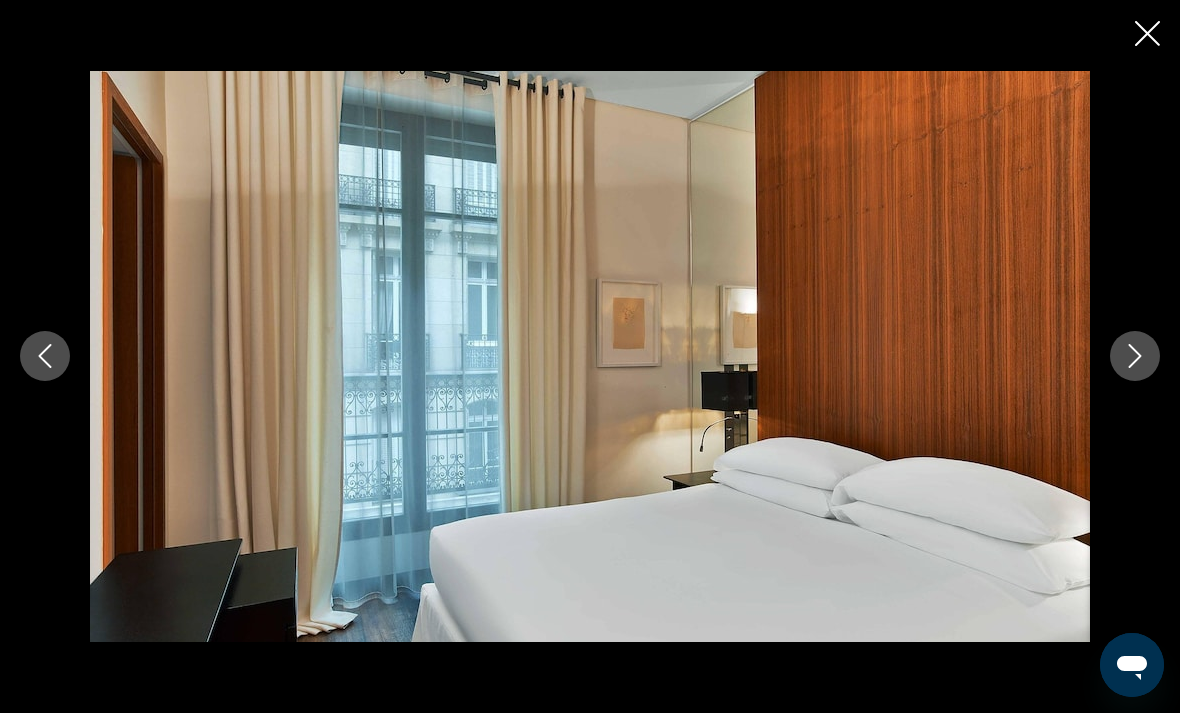 click at bounding box center [1135, 356] 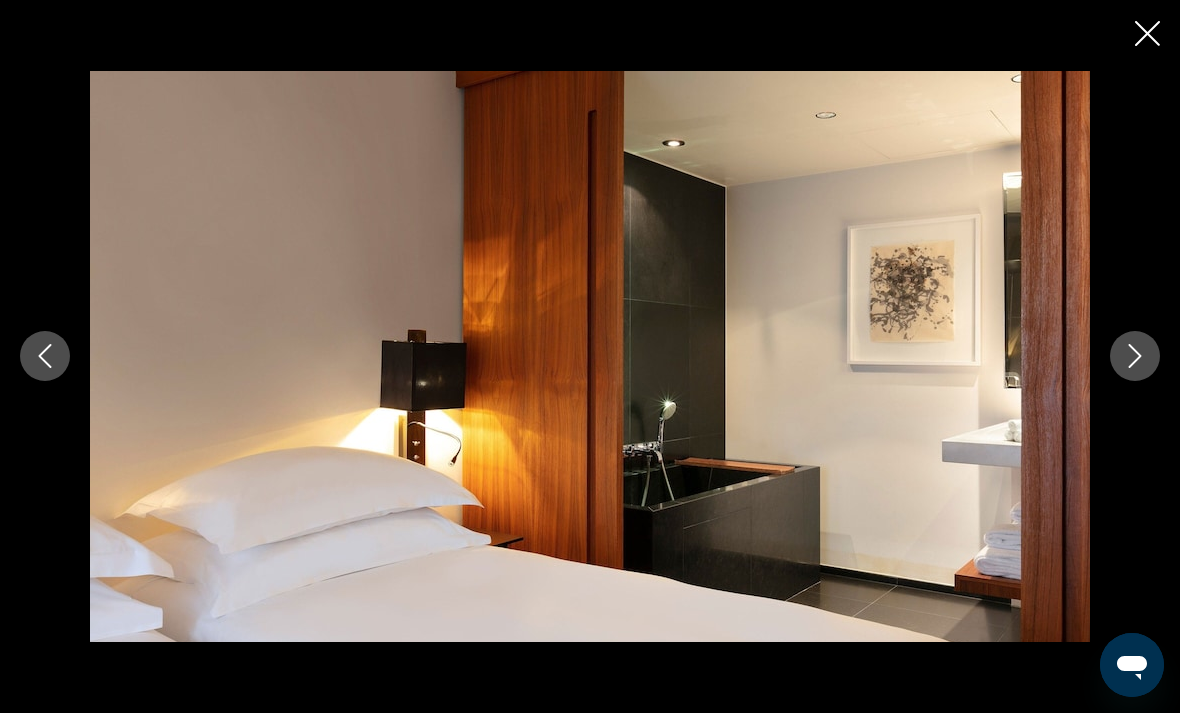 click at bounding box center [1135, 356] 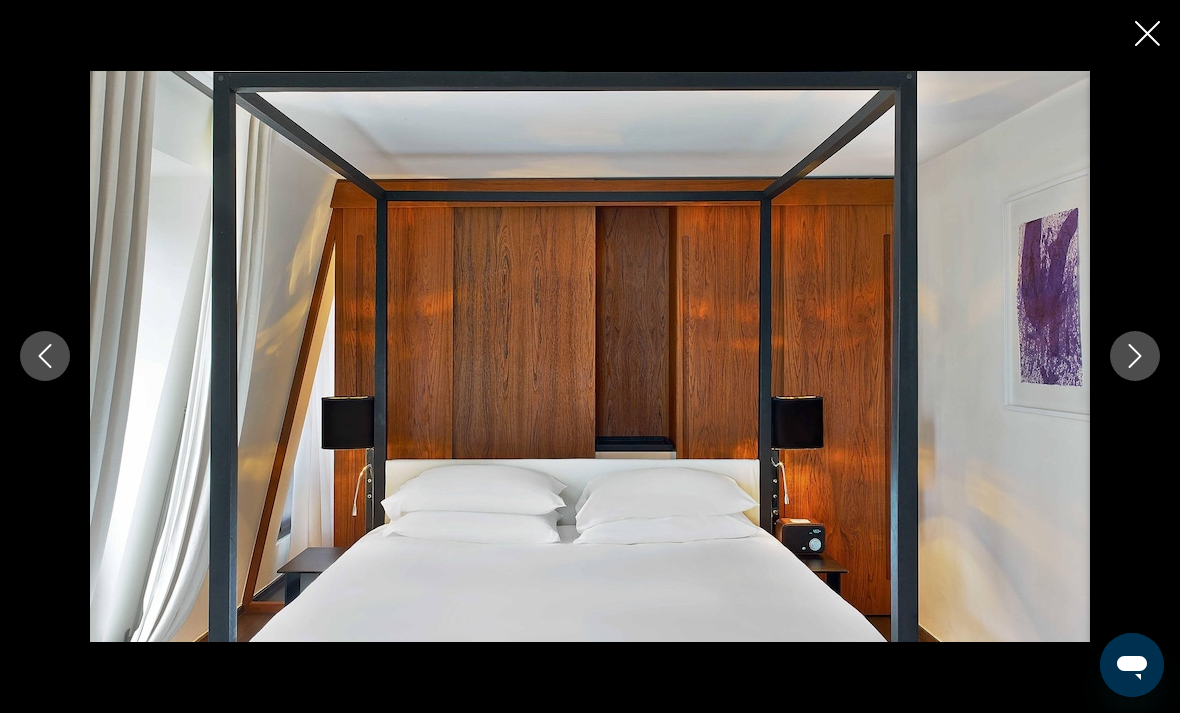 click at bounding box center [590, 356] 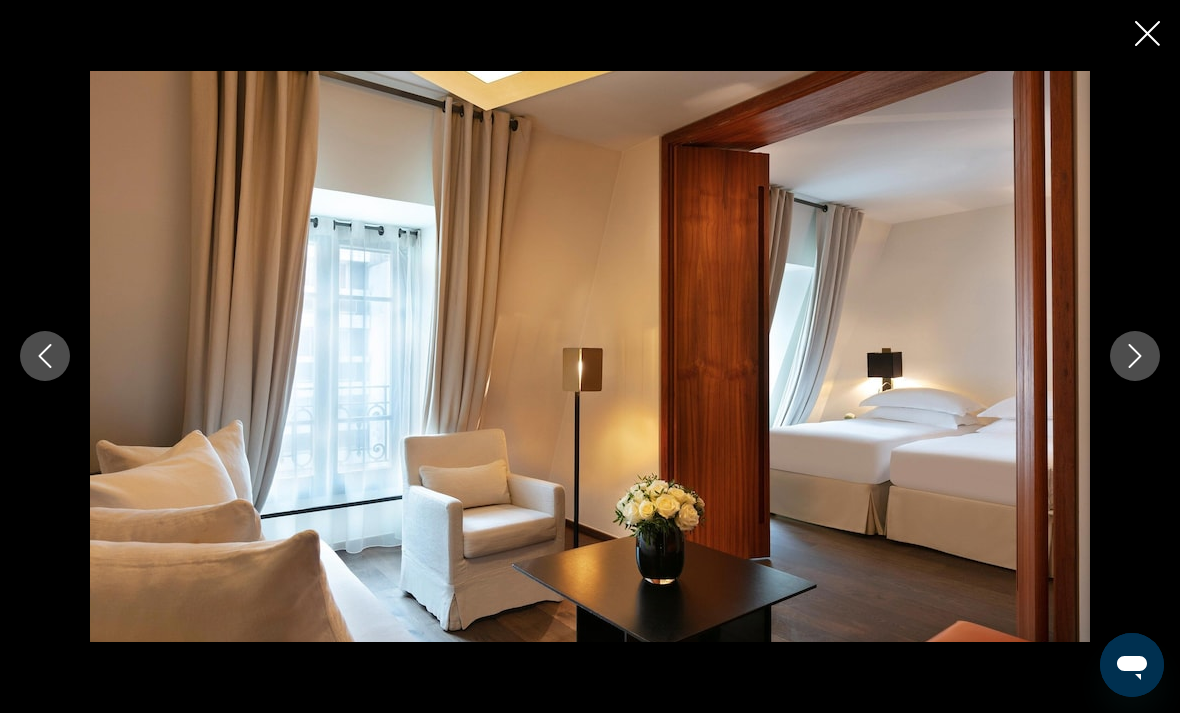 click at bounding box center [1135, 356] 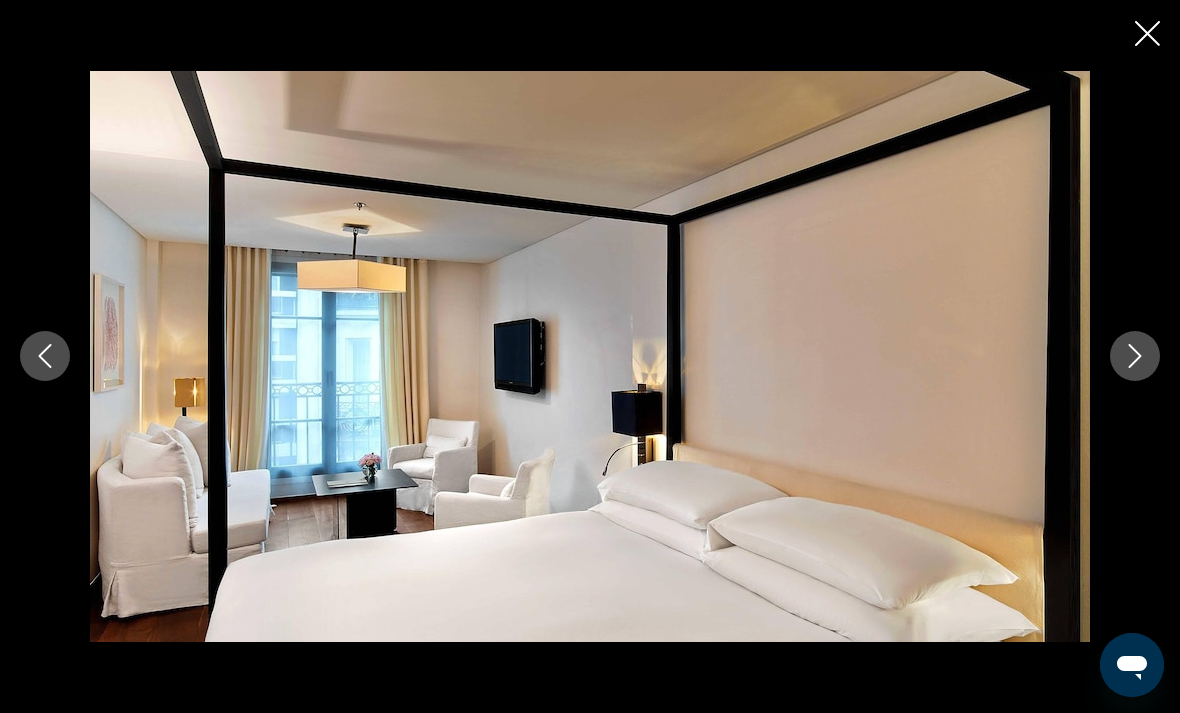 click at bounding box center (1135, 356) 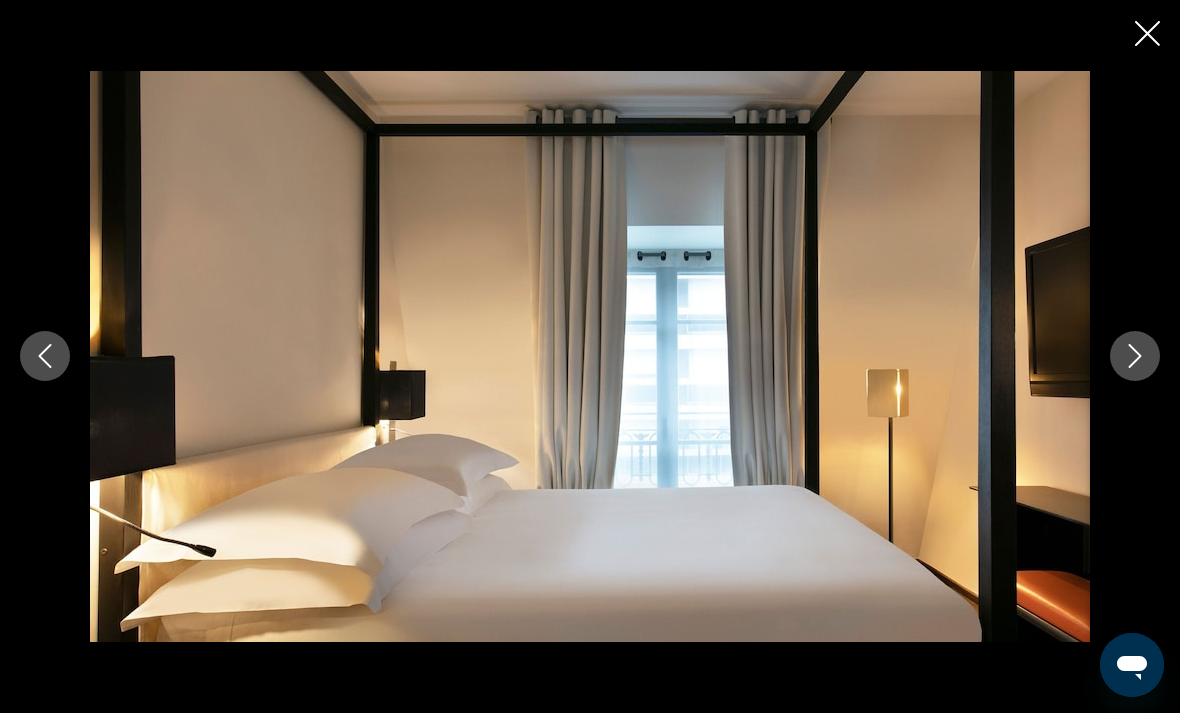 click at bounding box center [1135, 356] 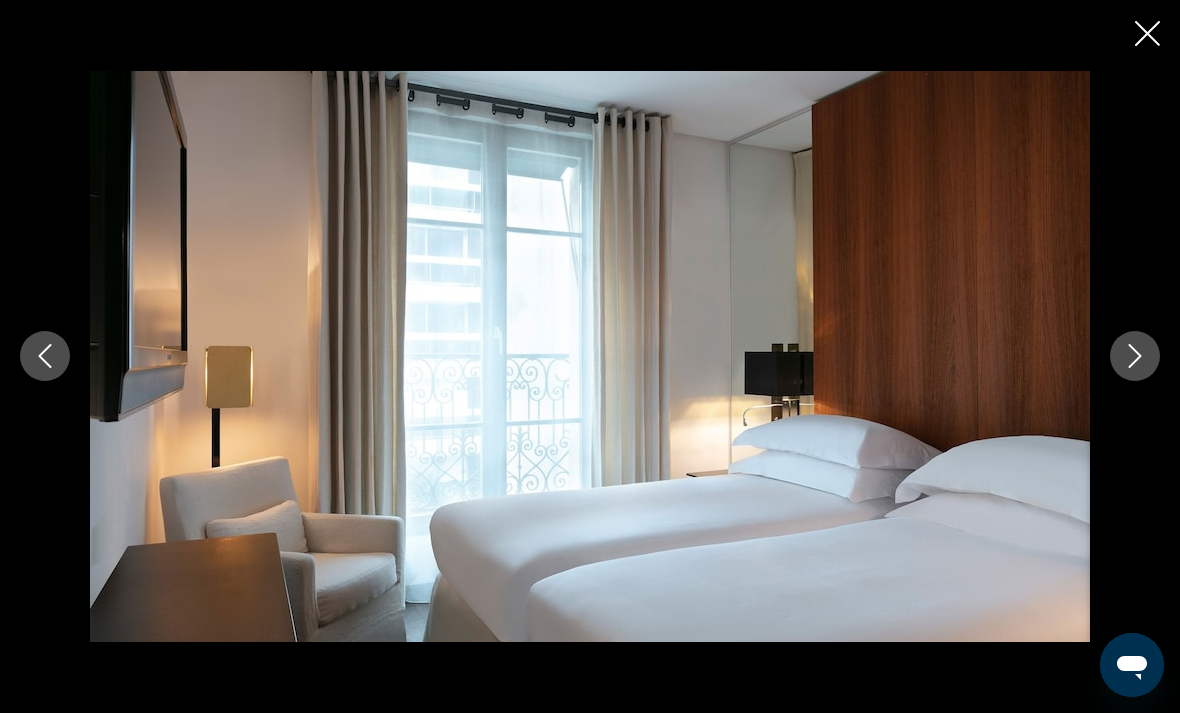 click at bounding box center [1135, 356] 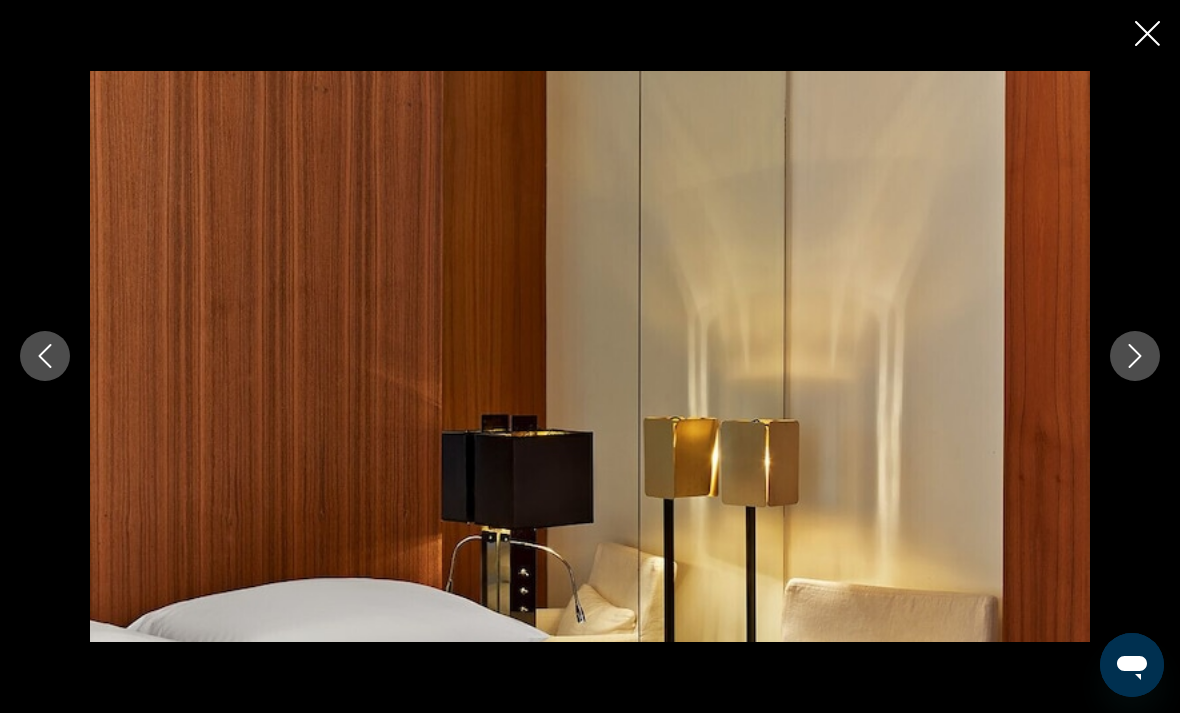 click at bounding box center (1135, 356) 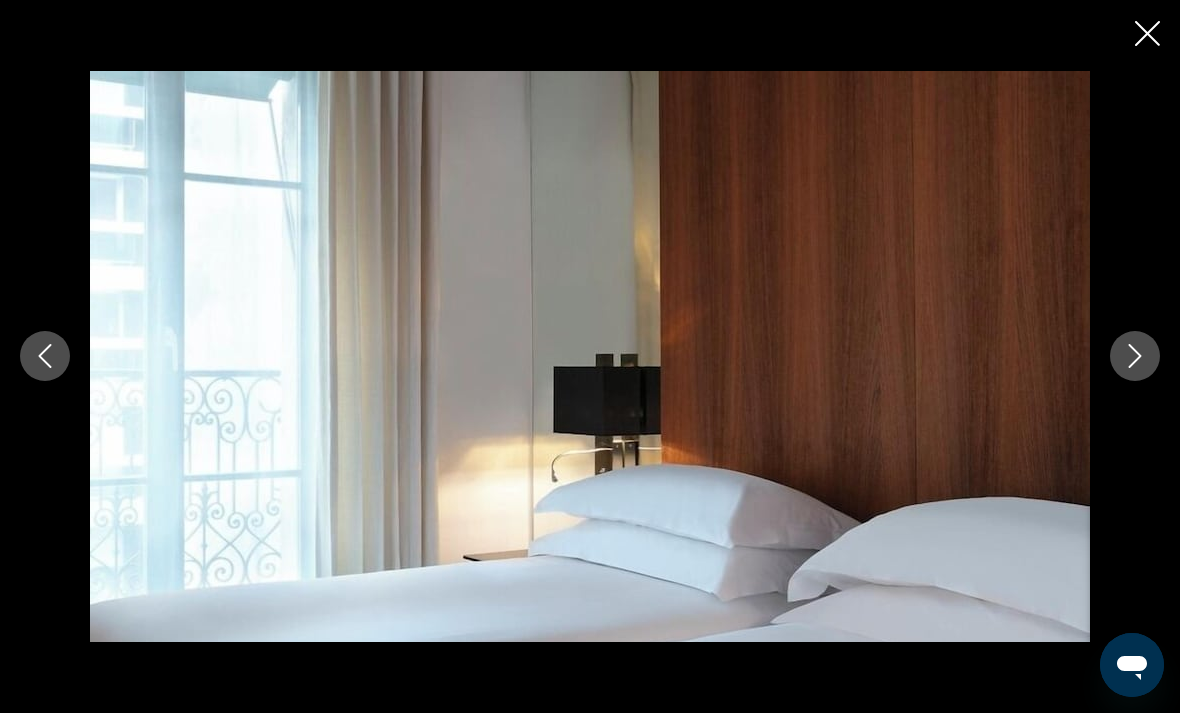 click 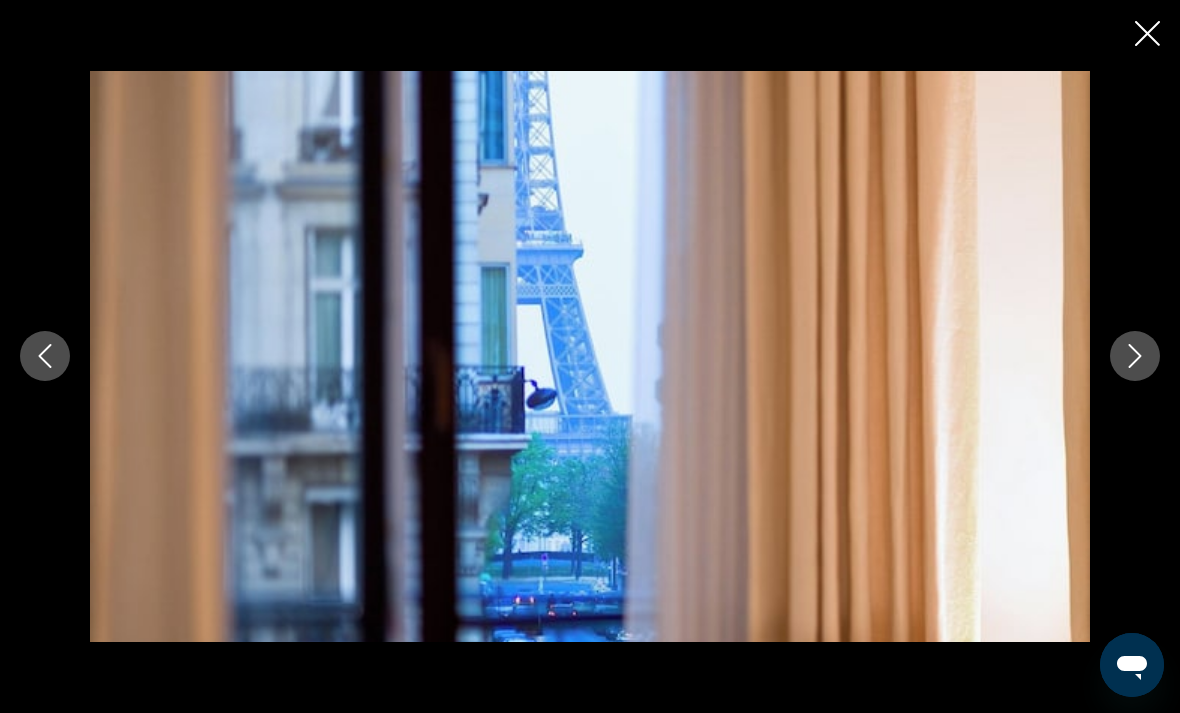 click 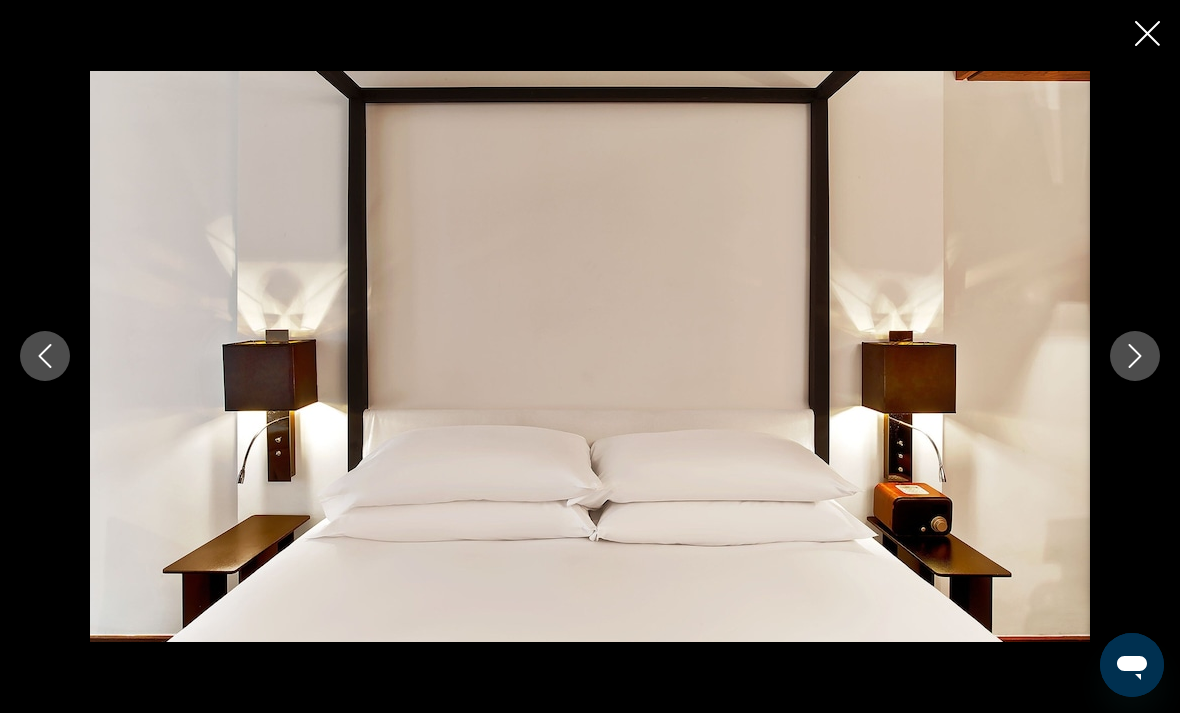 click at bounding box center (1135, 356) 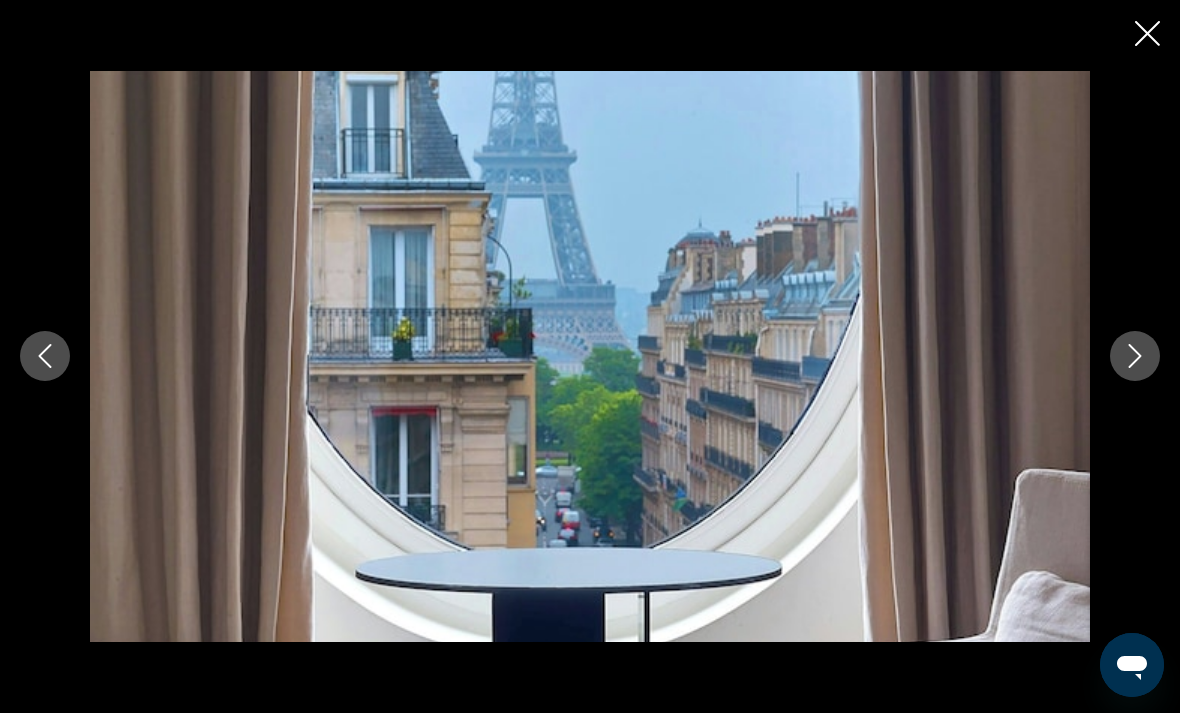 click at bounding box center [1135, 356] 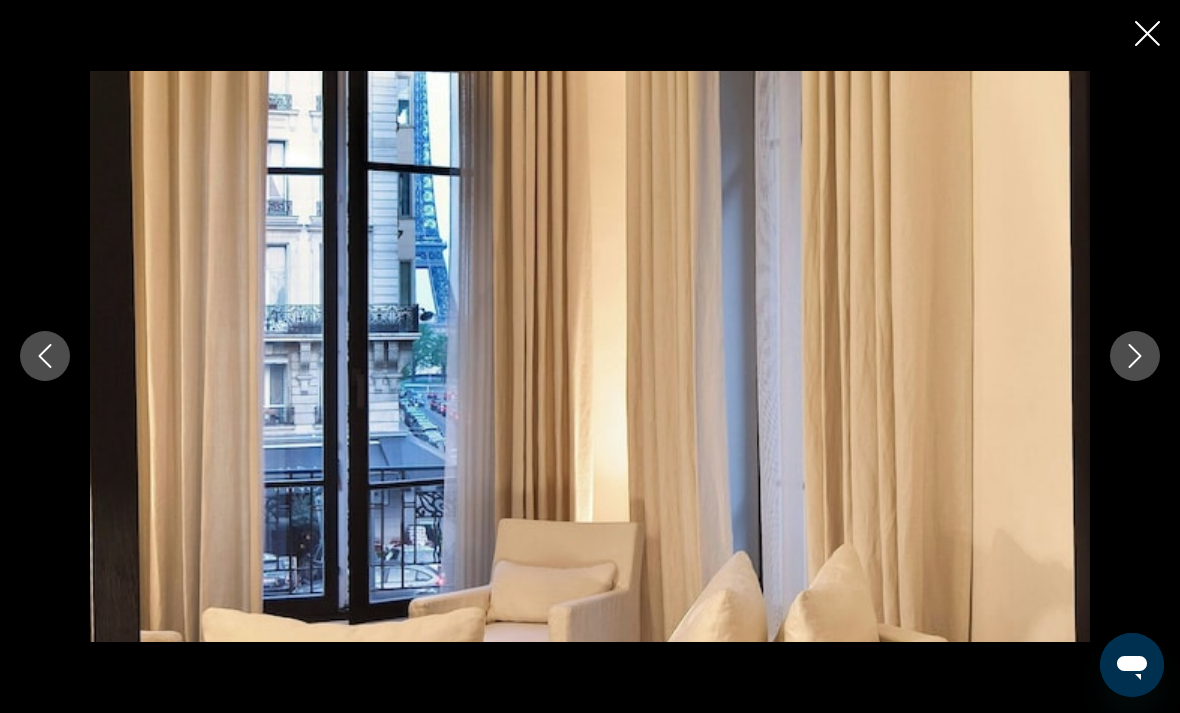 click at bounding box center (1135, 356) 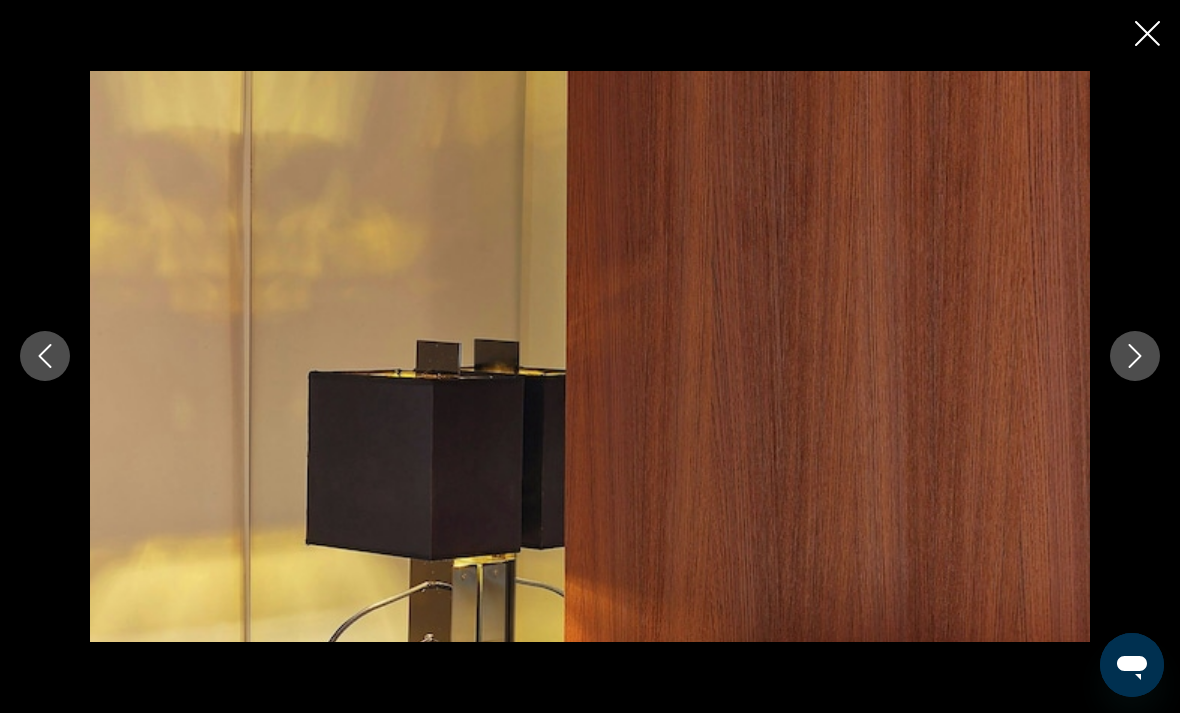 click 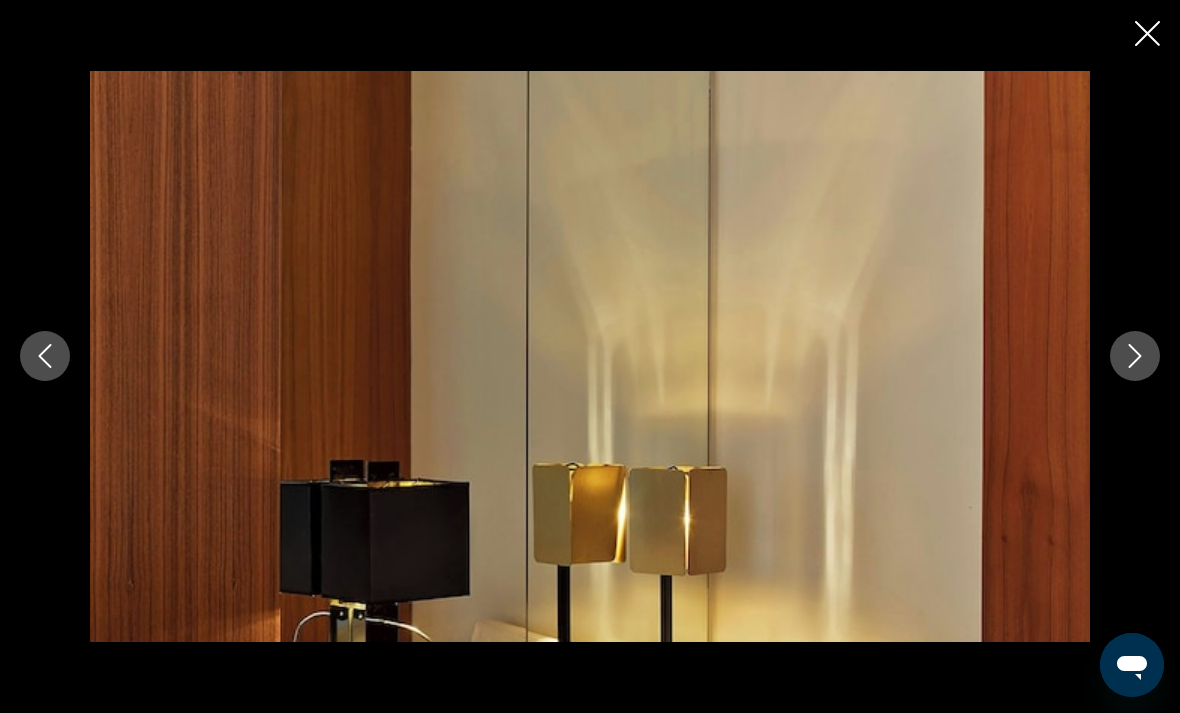 click 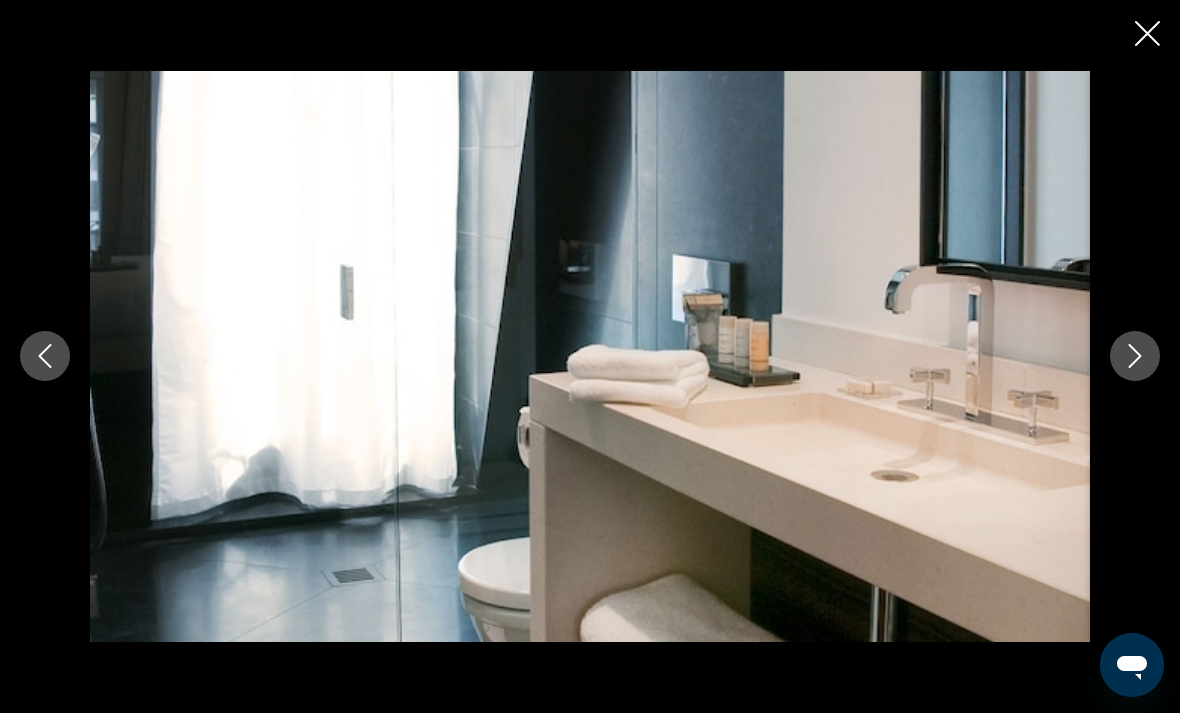 click 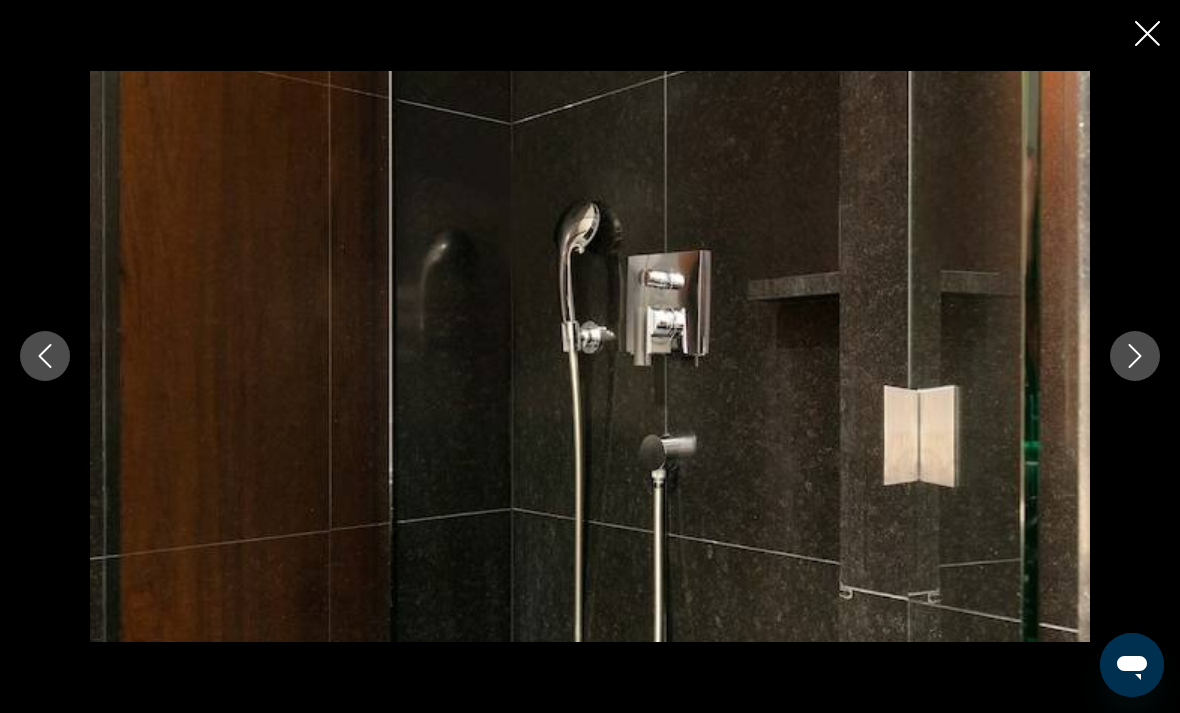 click 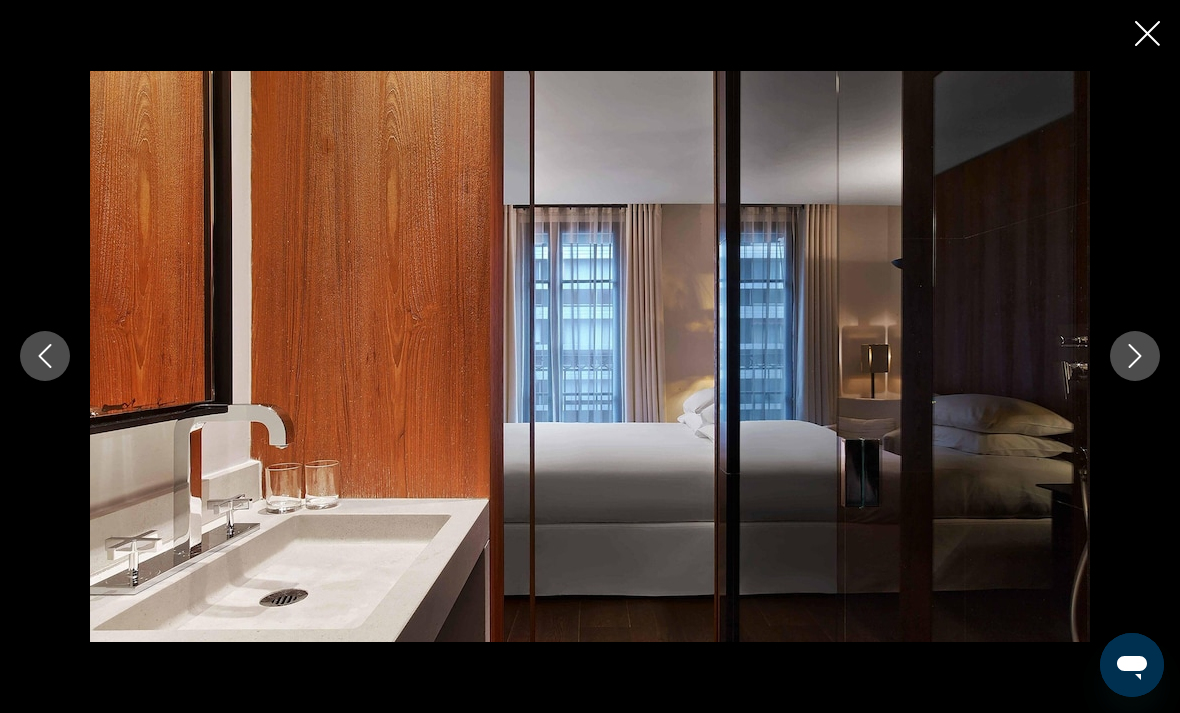 click 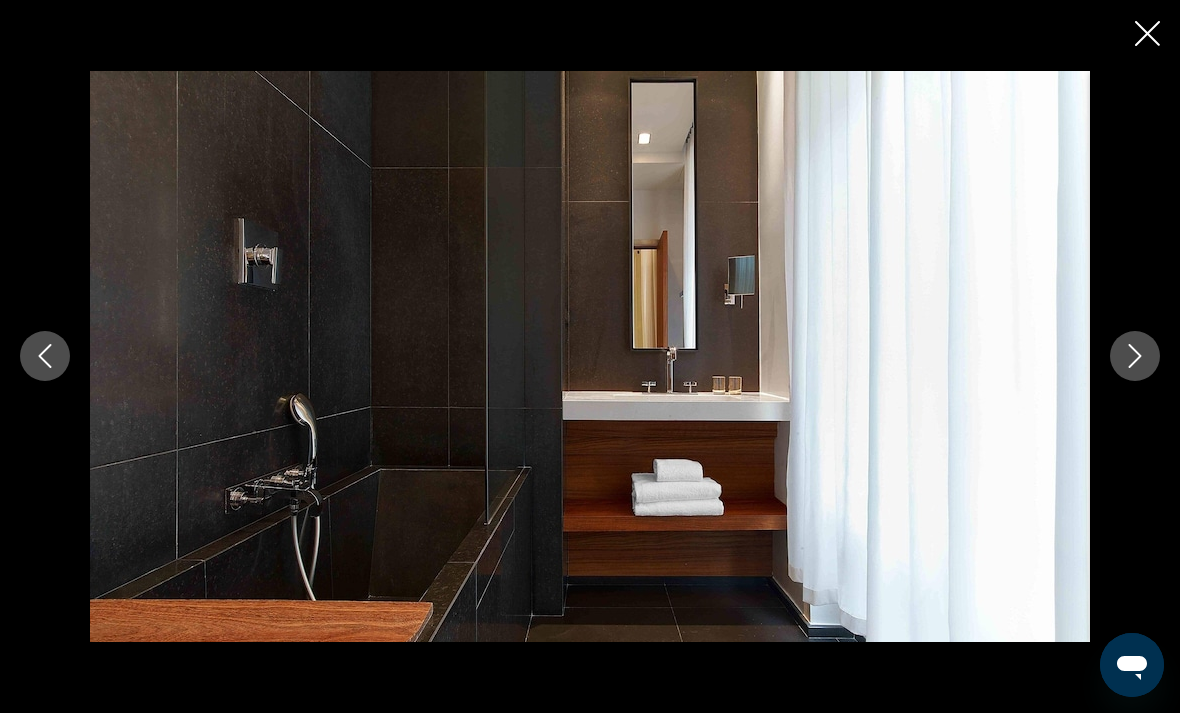 click 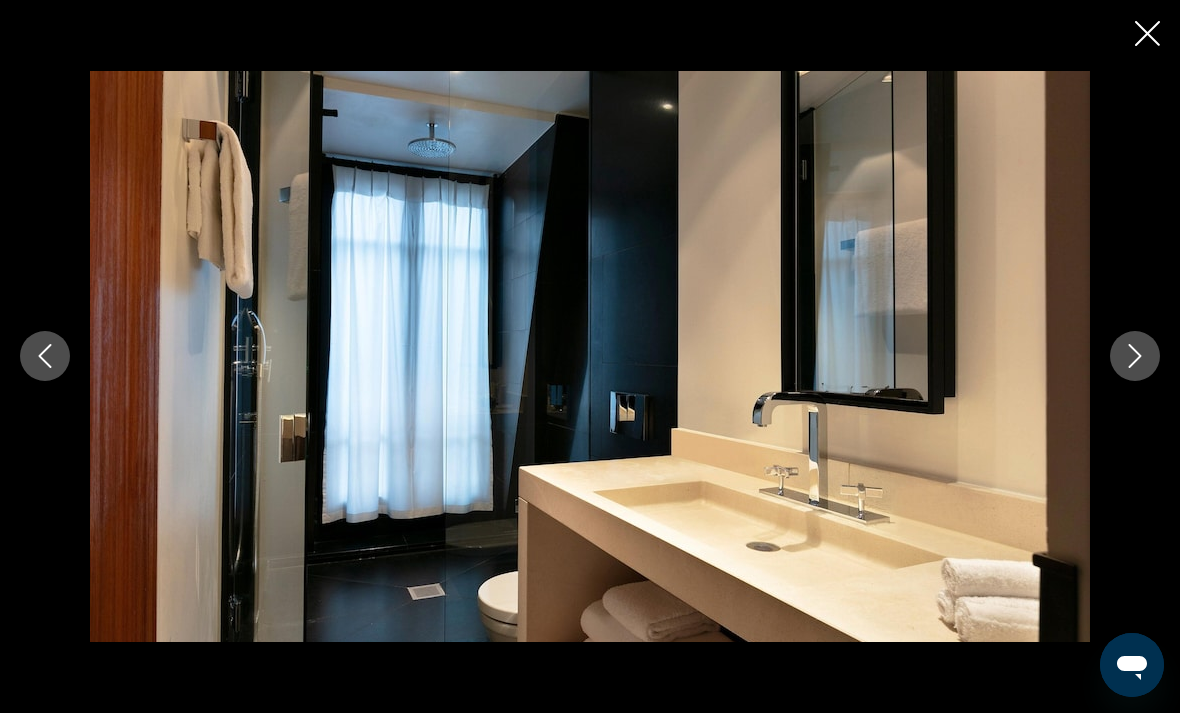 click at bounding box center (1135, 356) 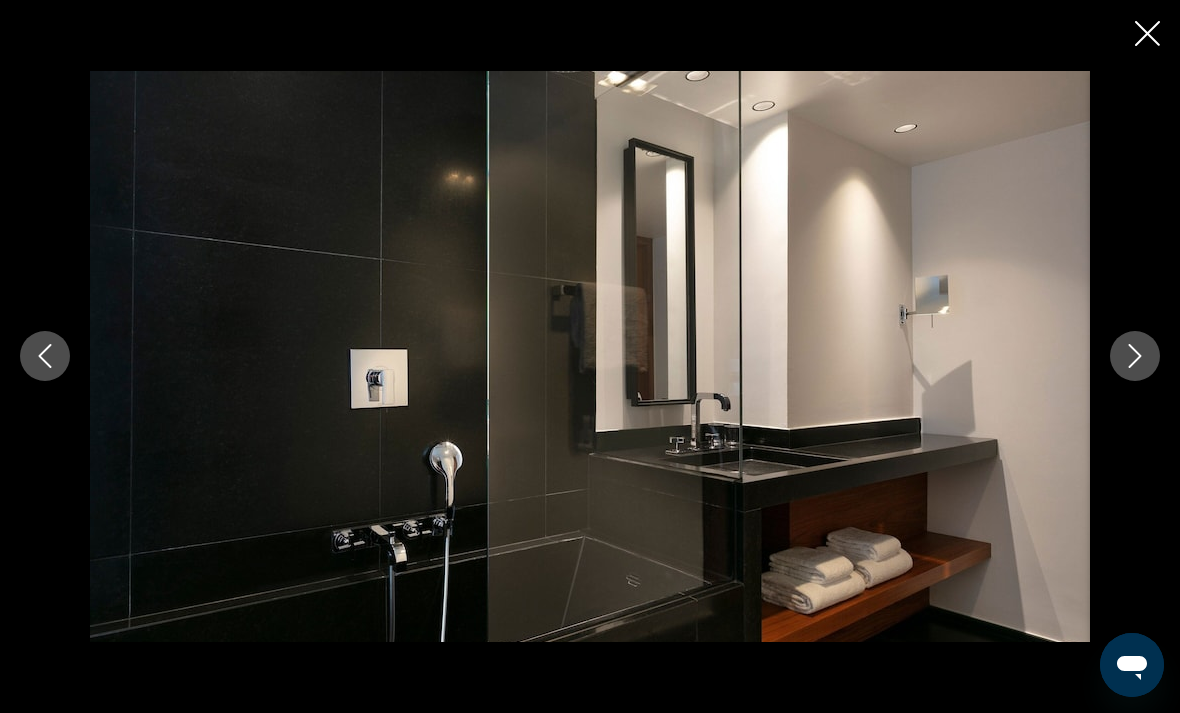 click at bounding box center [1135, 356] 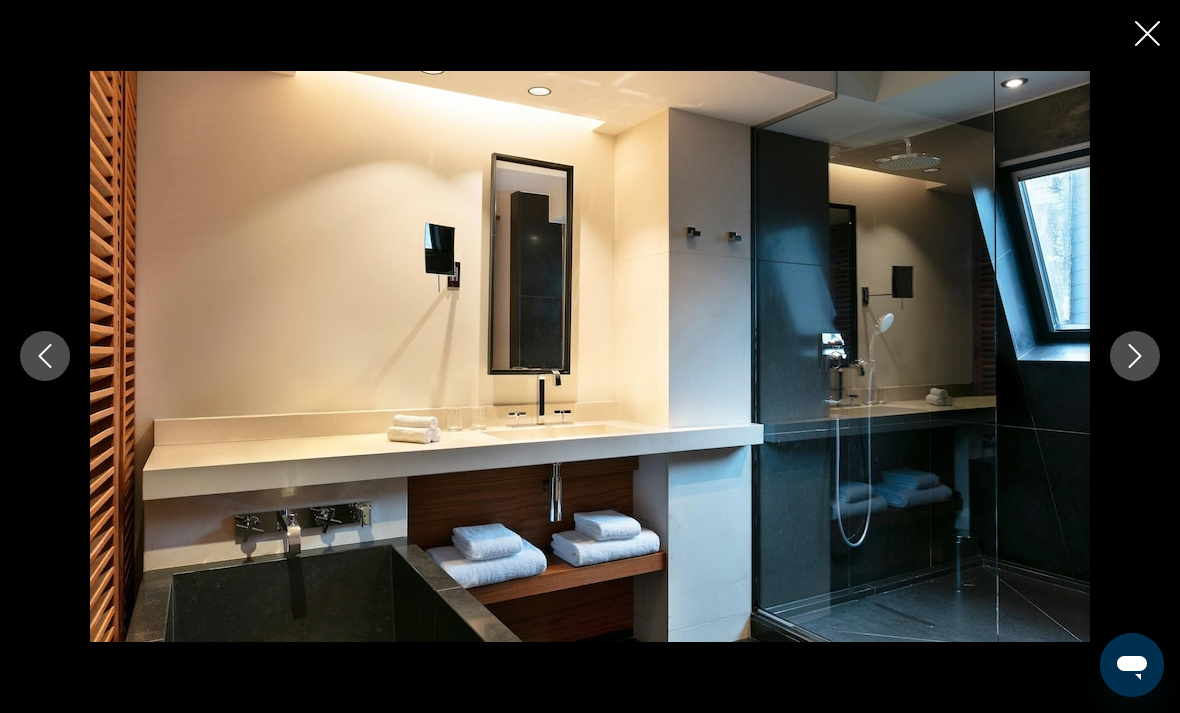 click at bounding box center (1135, 356) 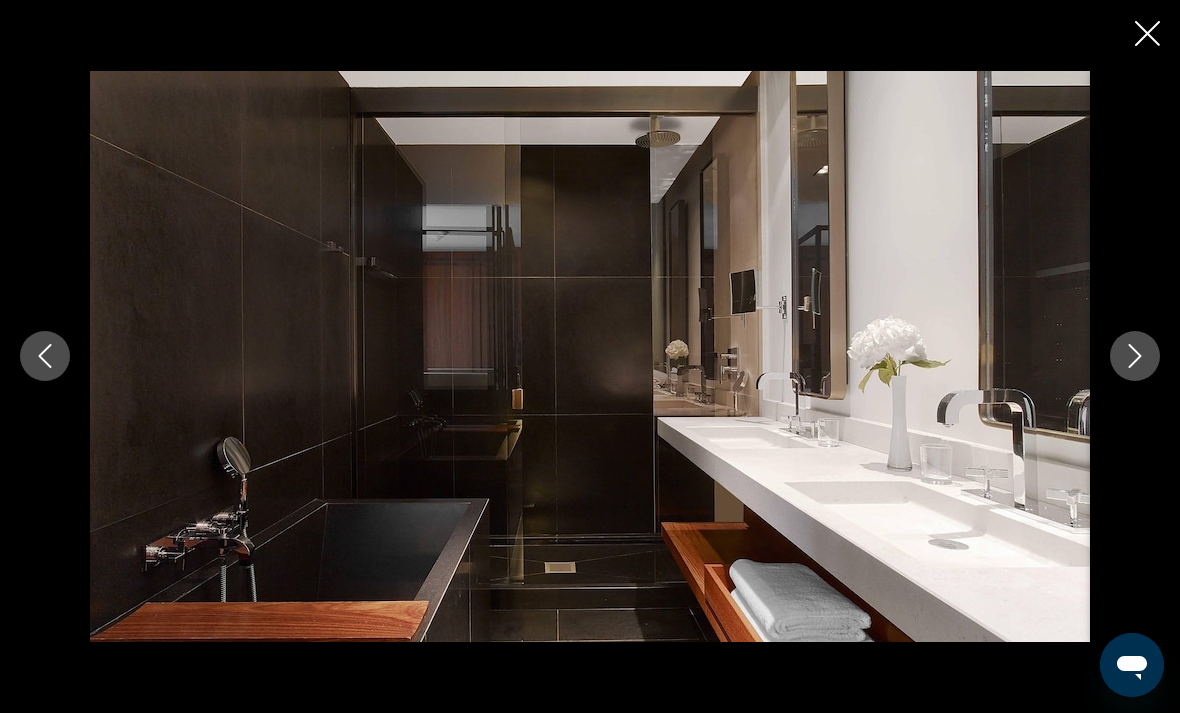 click 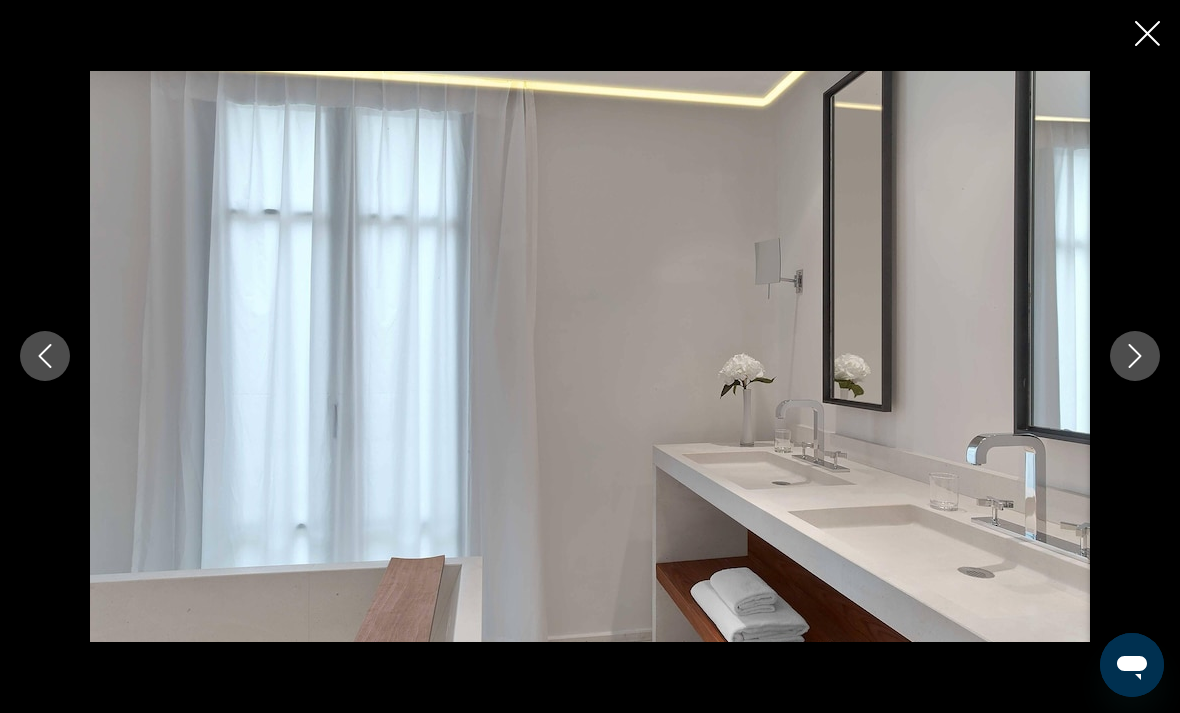 click 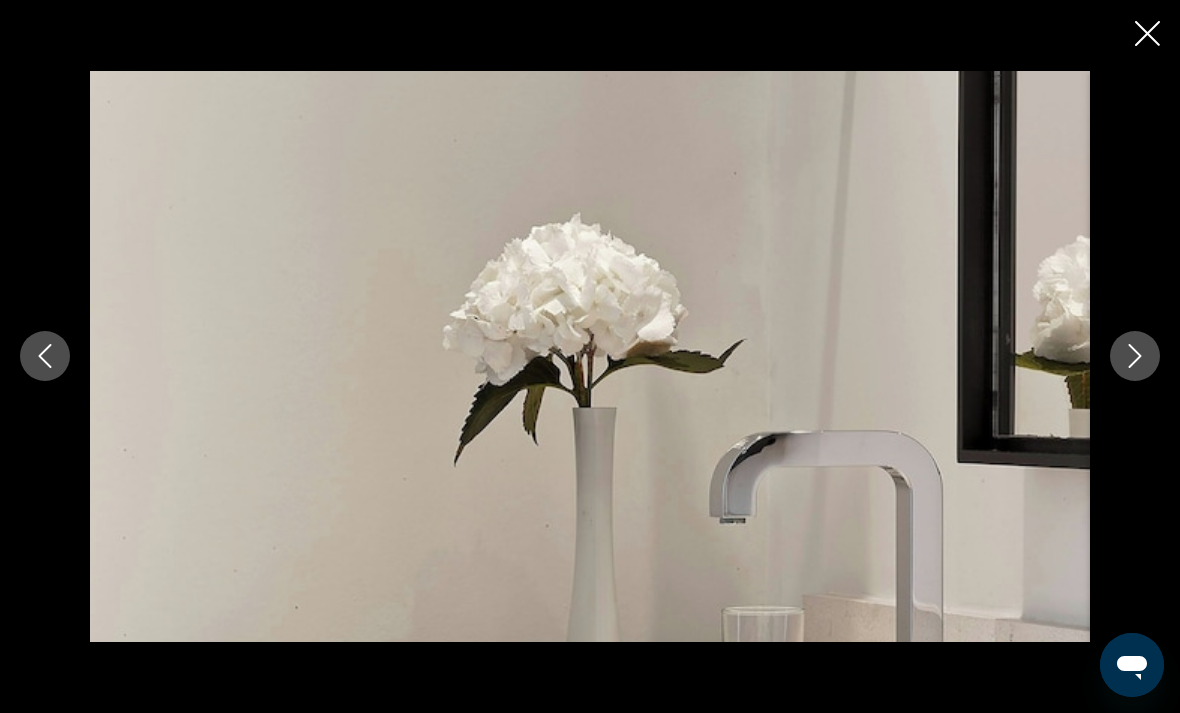 click 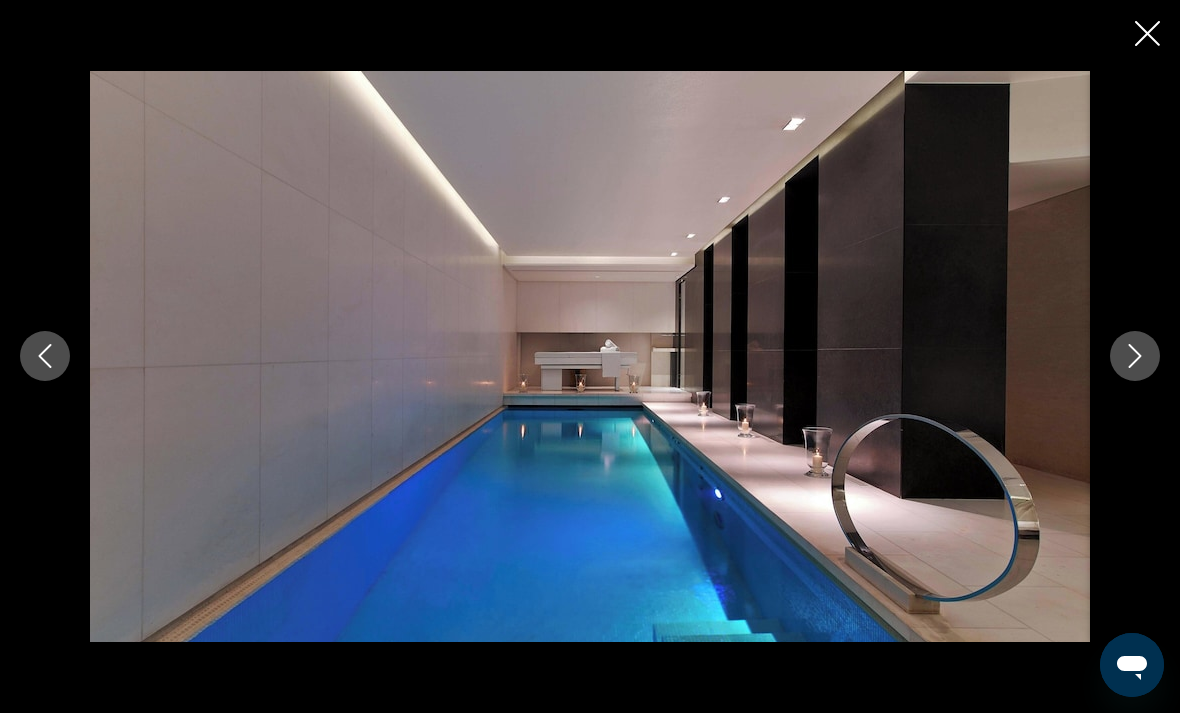click 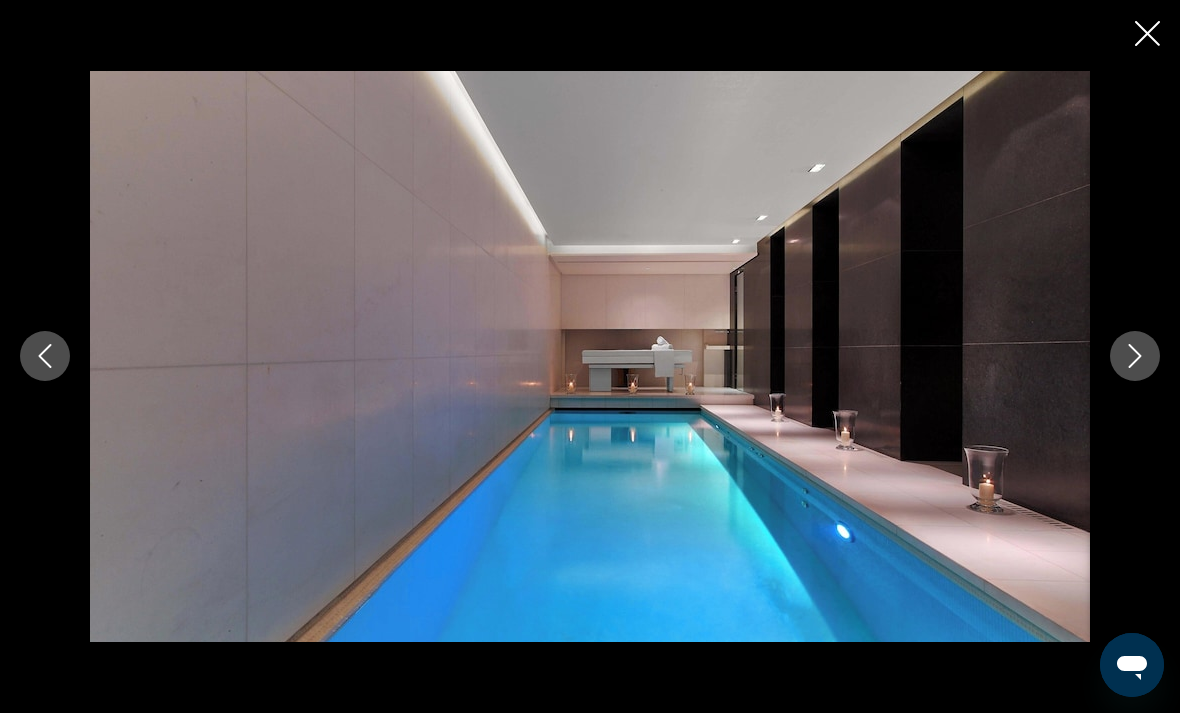 click 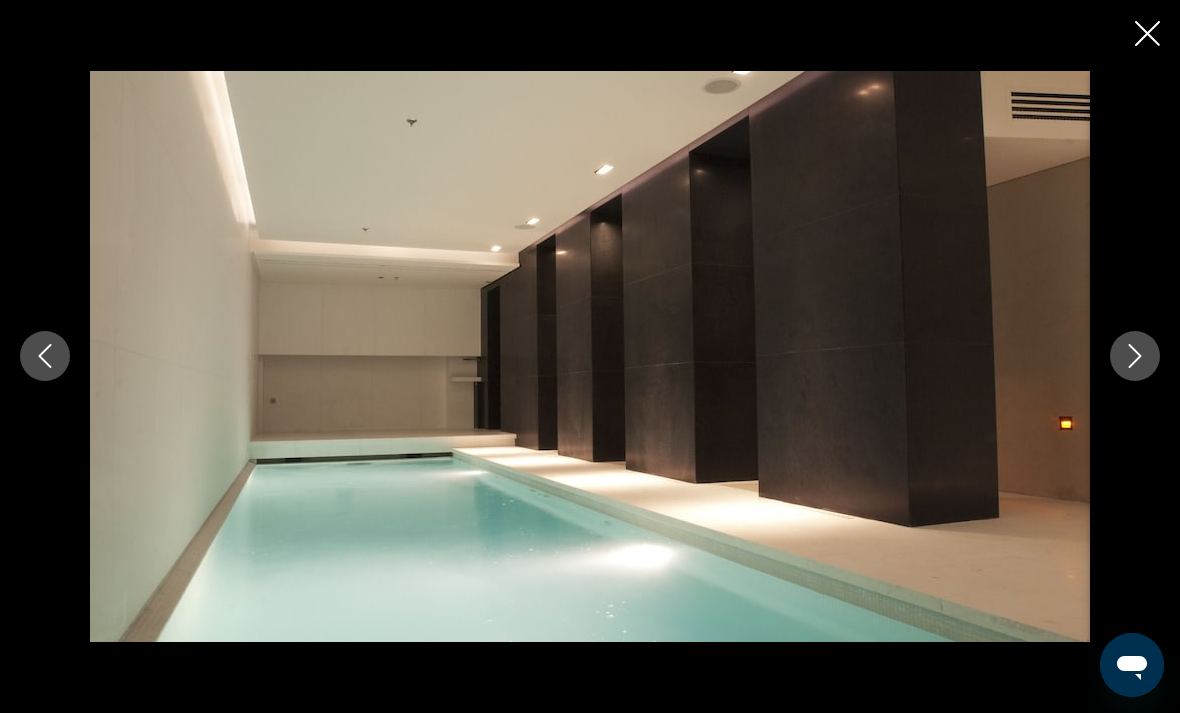 click at bounding box center (1135, 356) 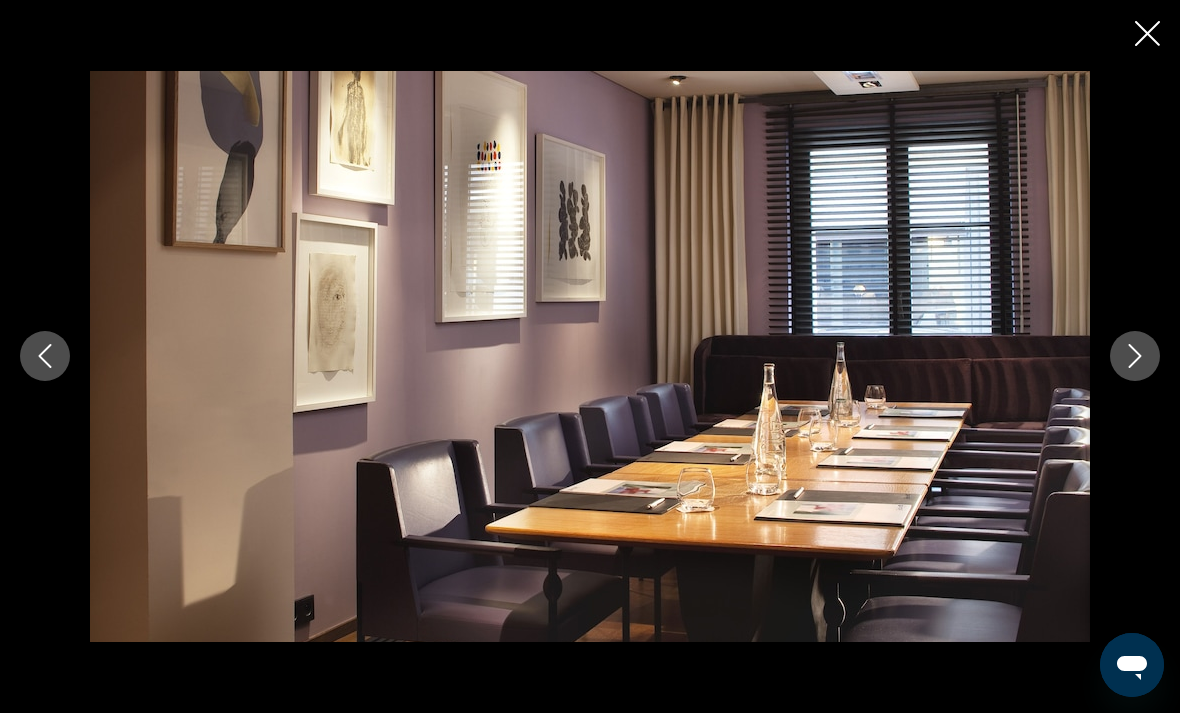click 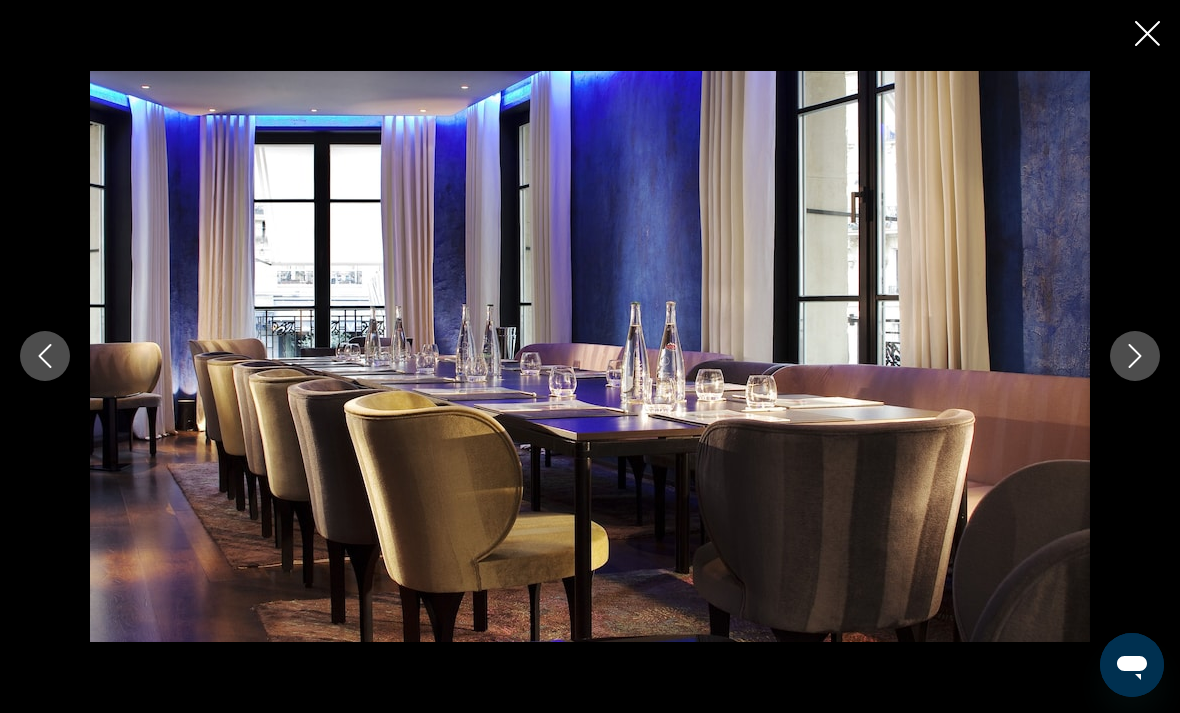 click 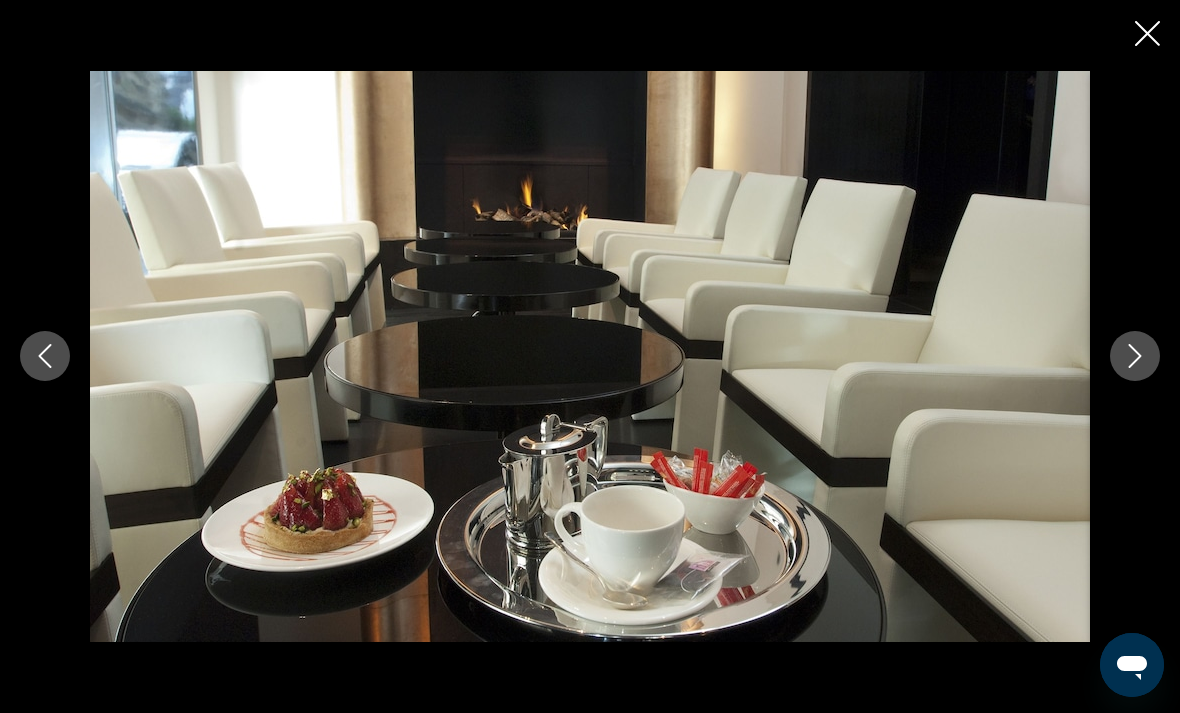 click 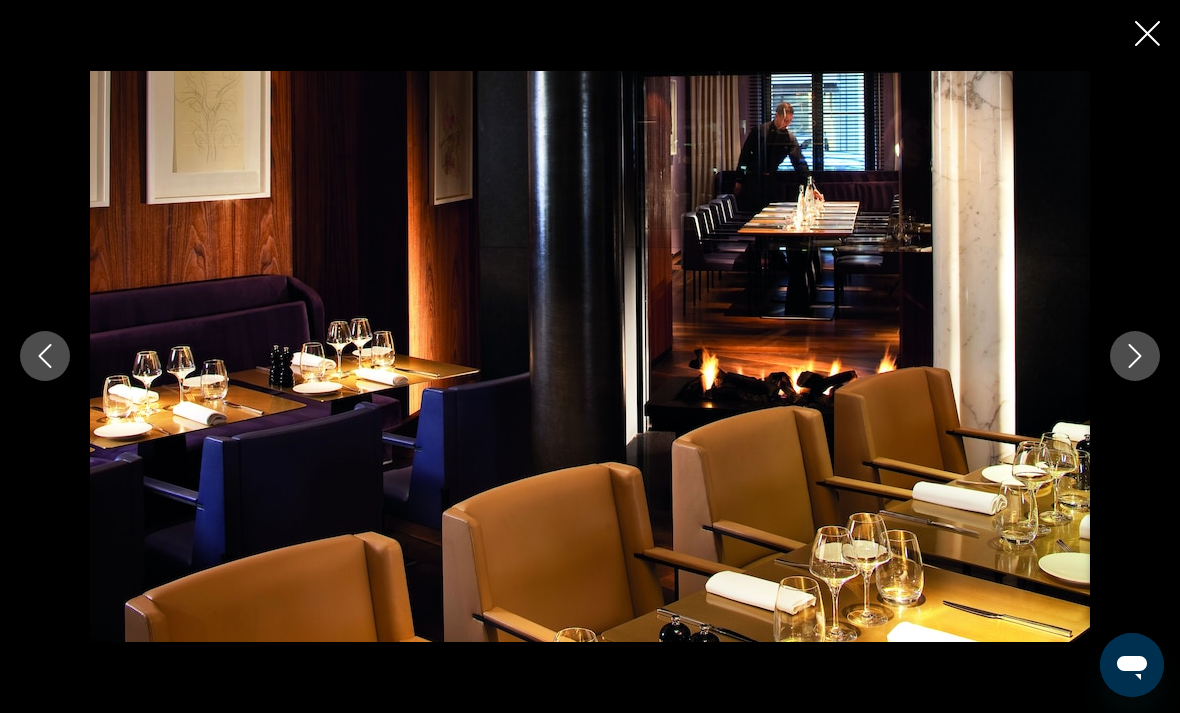 click 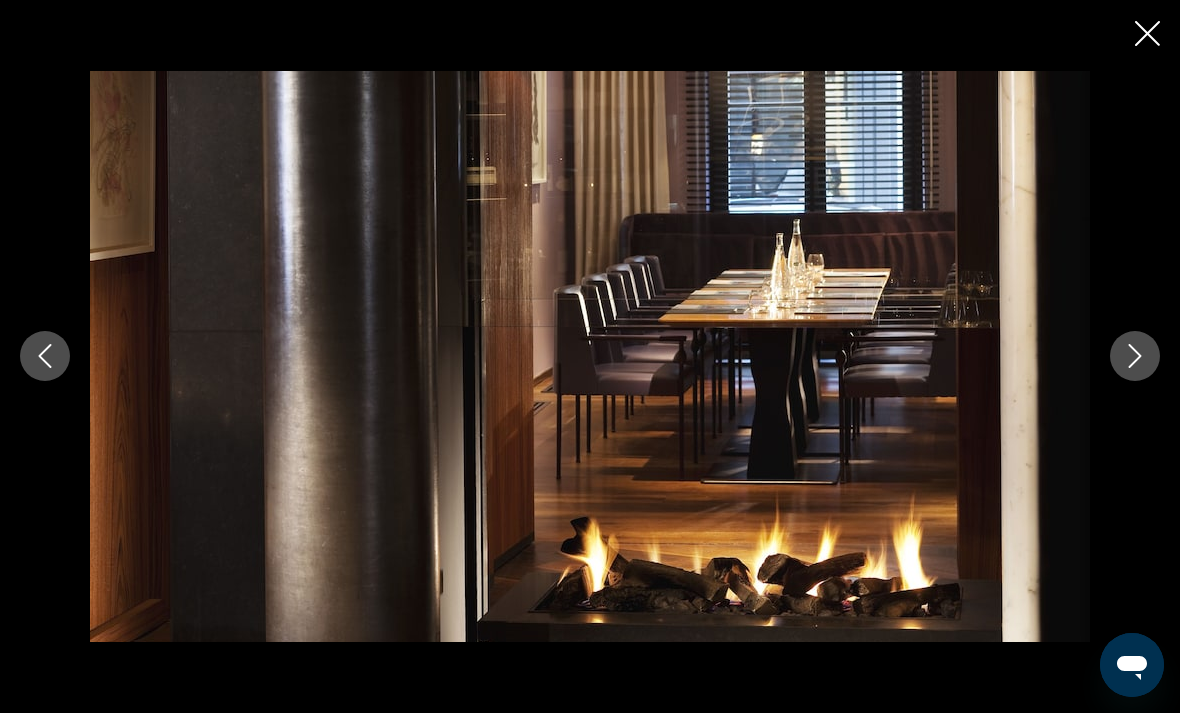 click 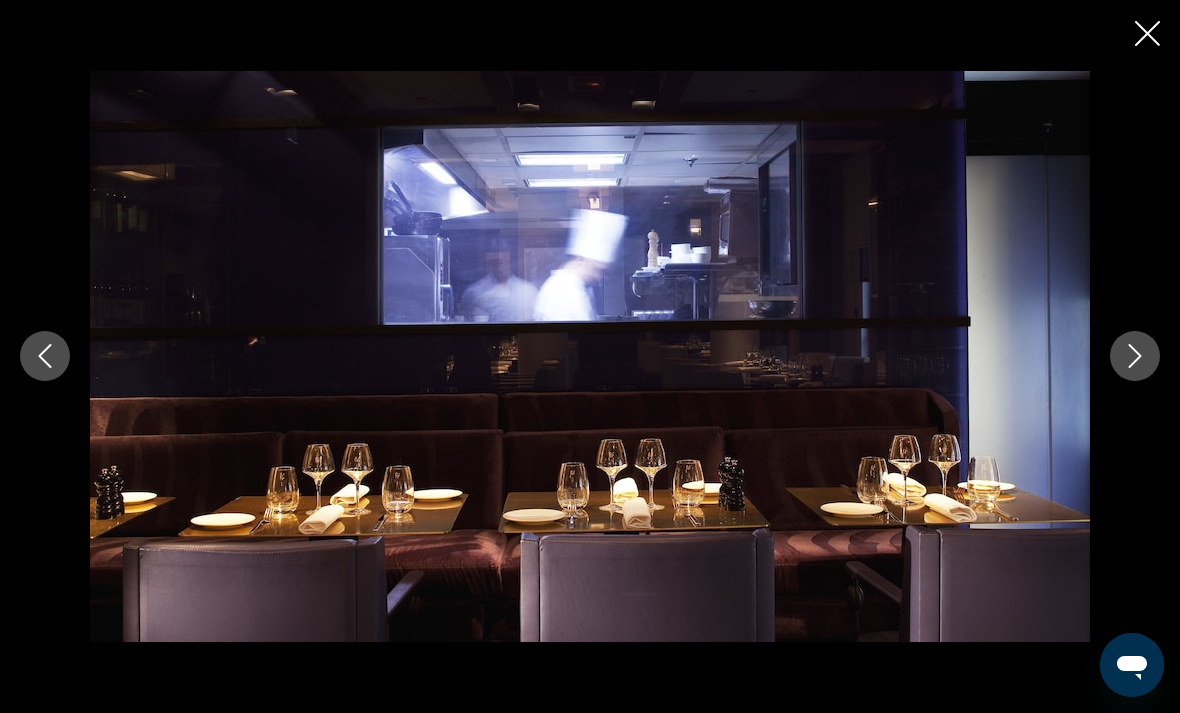 click 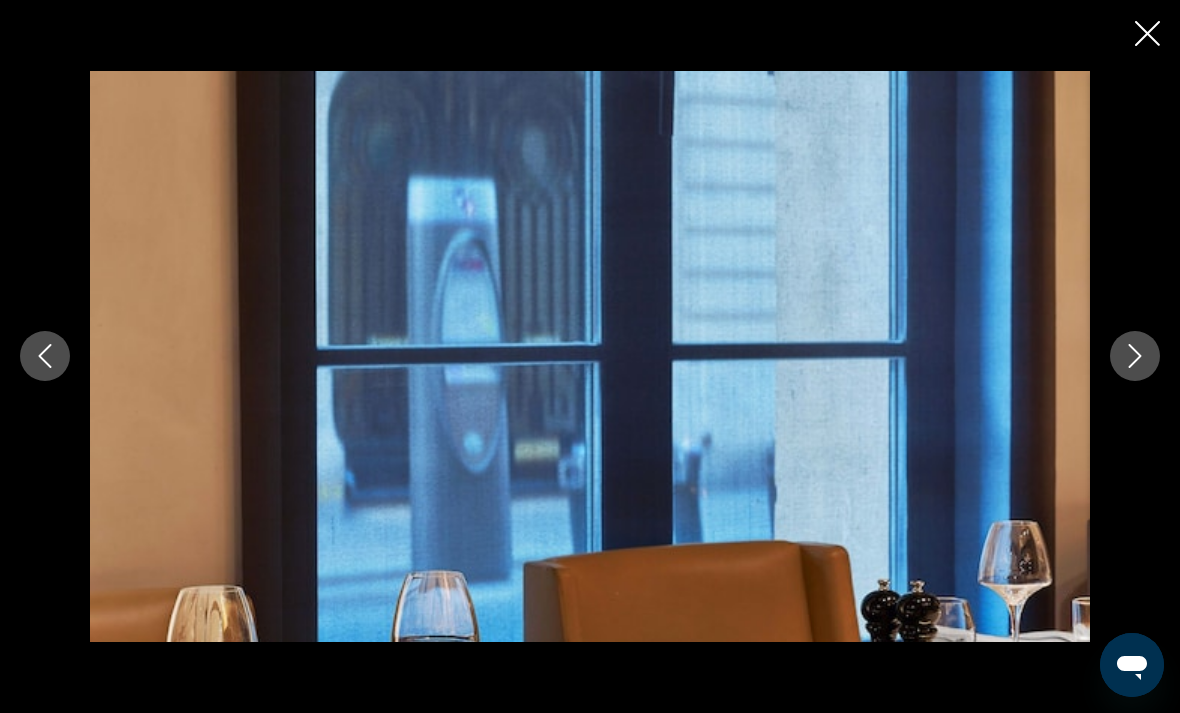 click 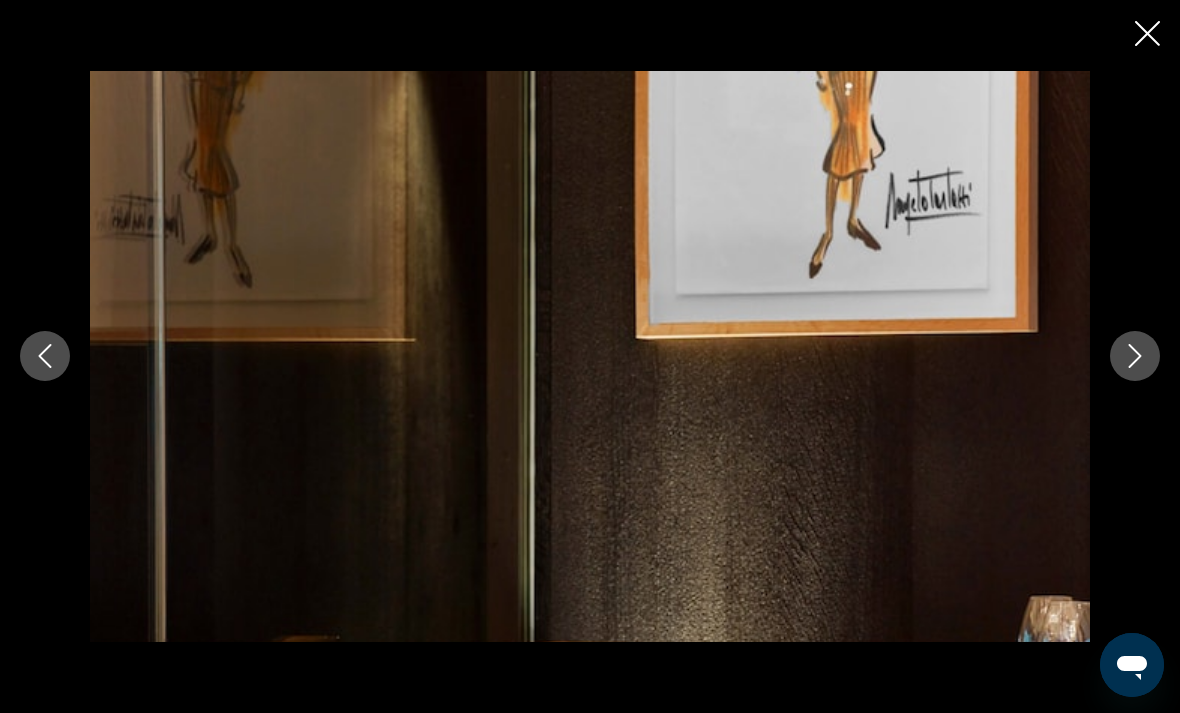 click at bounding box center (1135, 356) 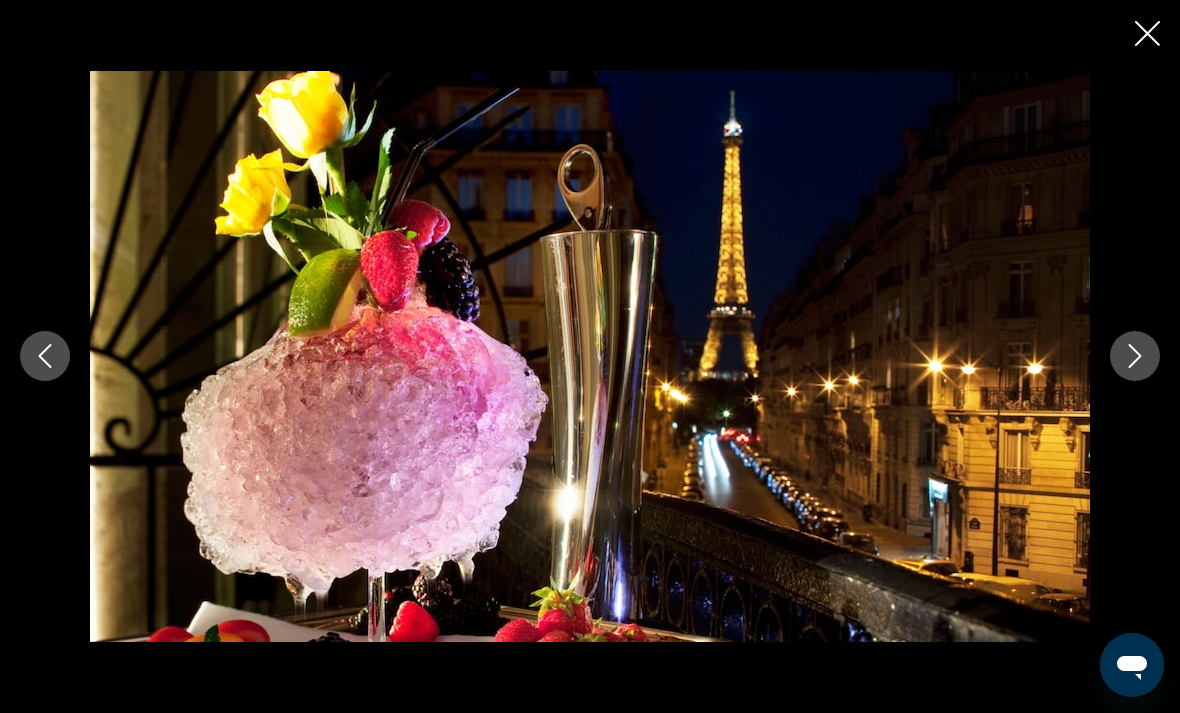 click 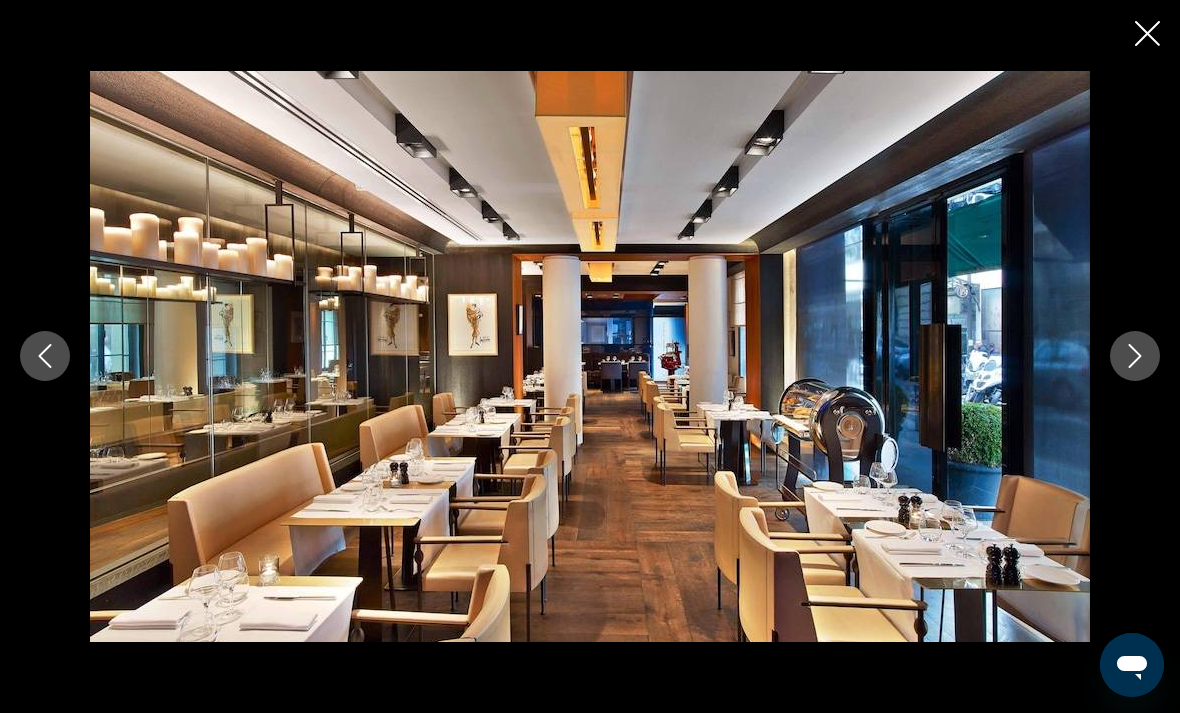 click at bounding box center [1135, 356] 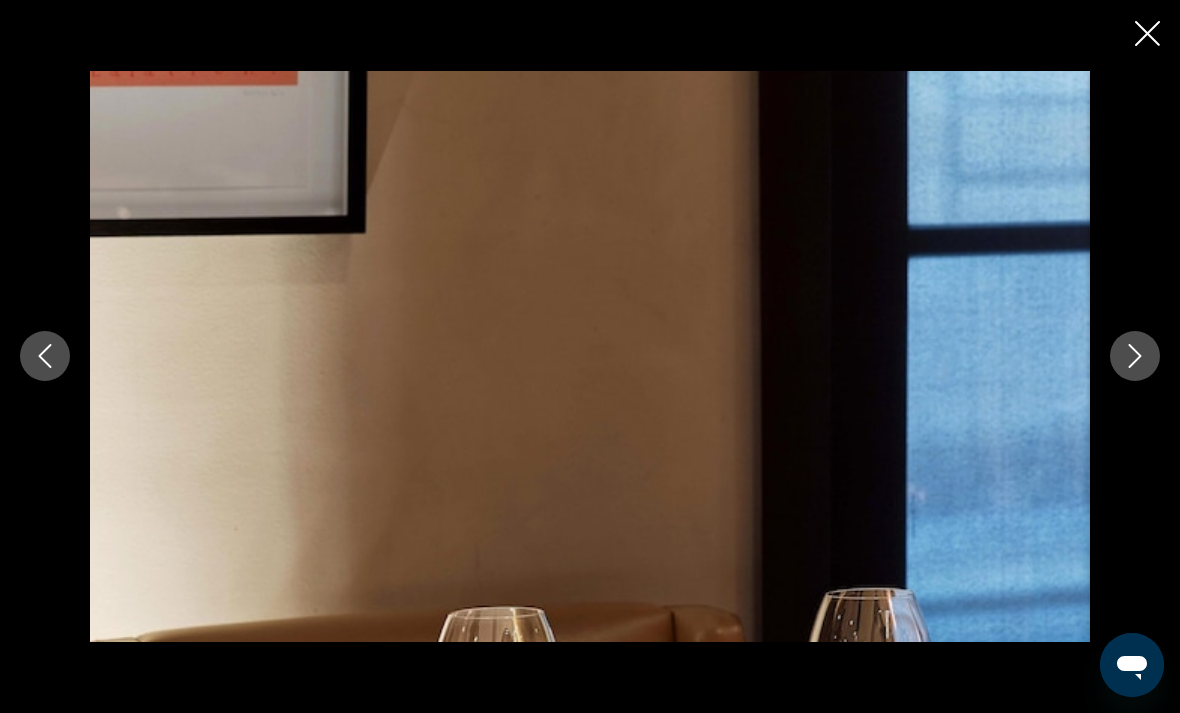 click at bounding box center [1135, 356] 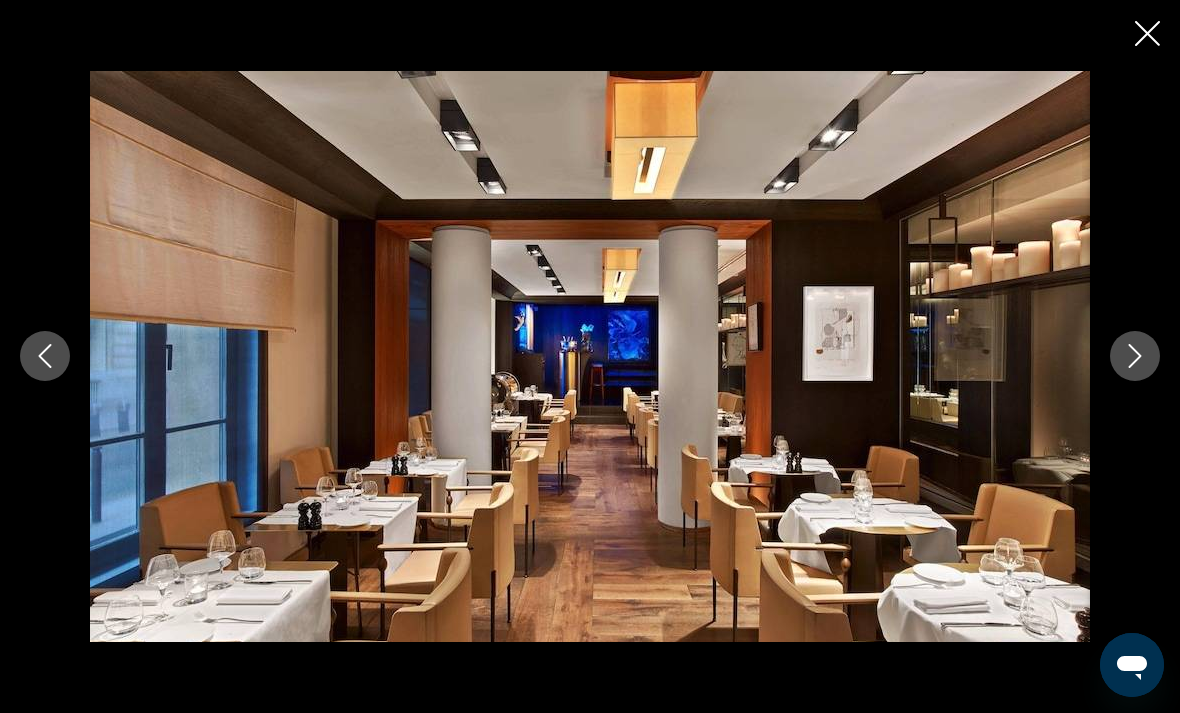click at bounding box center (1135, 356) 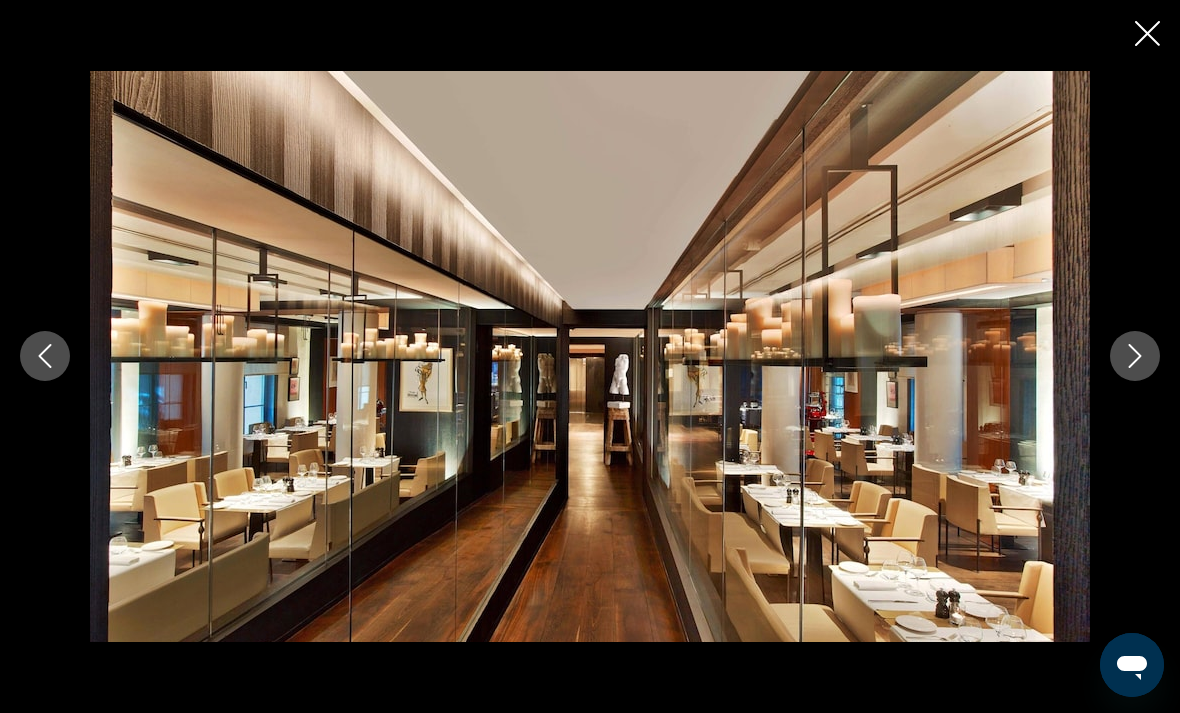 click 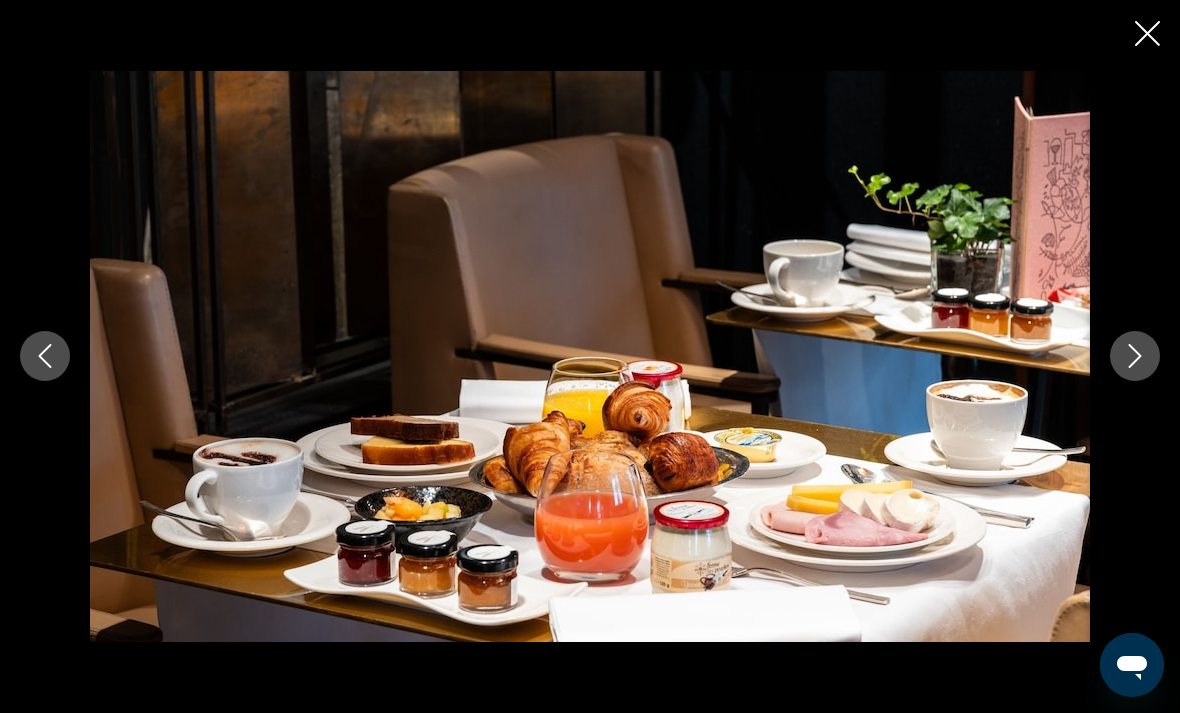 click 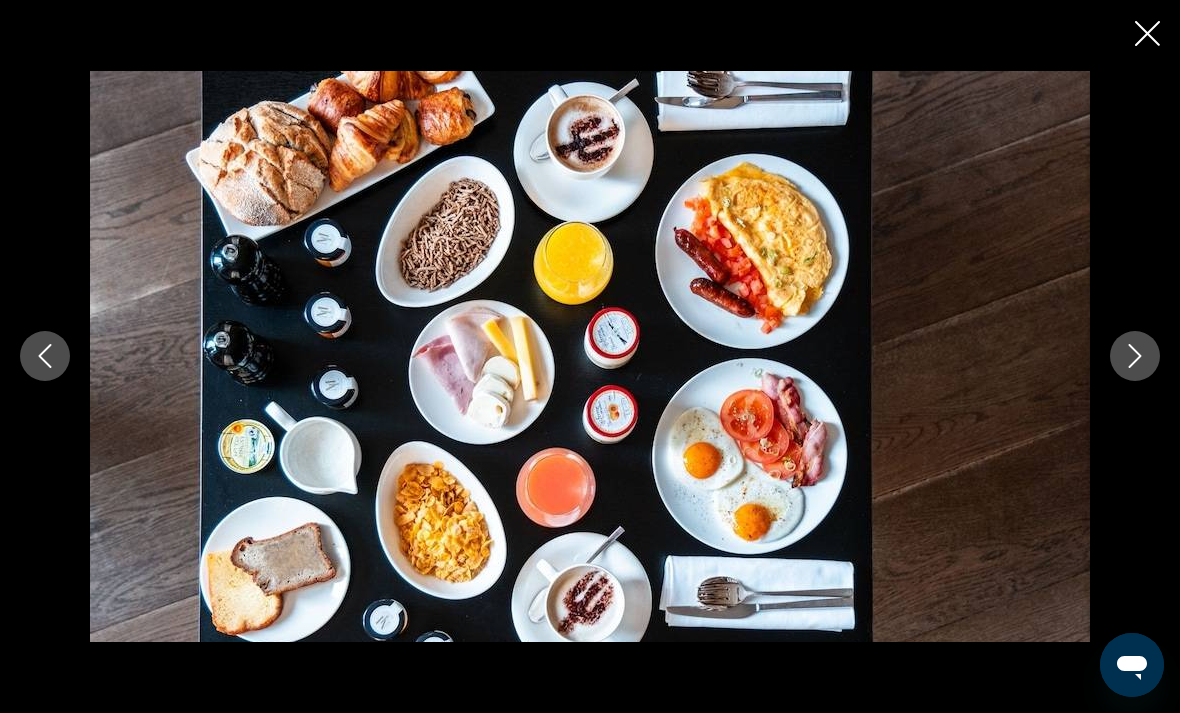 click 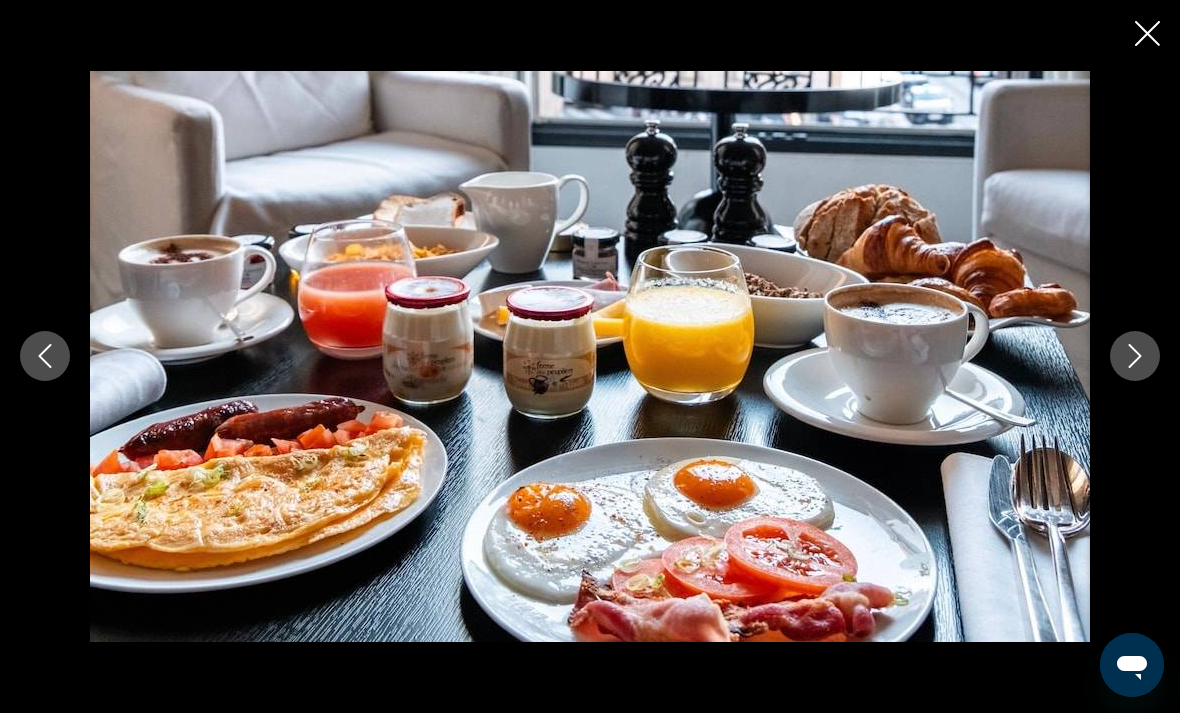 click 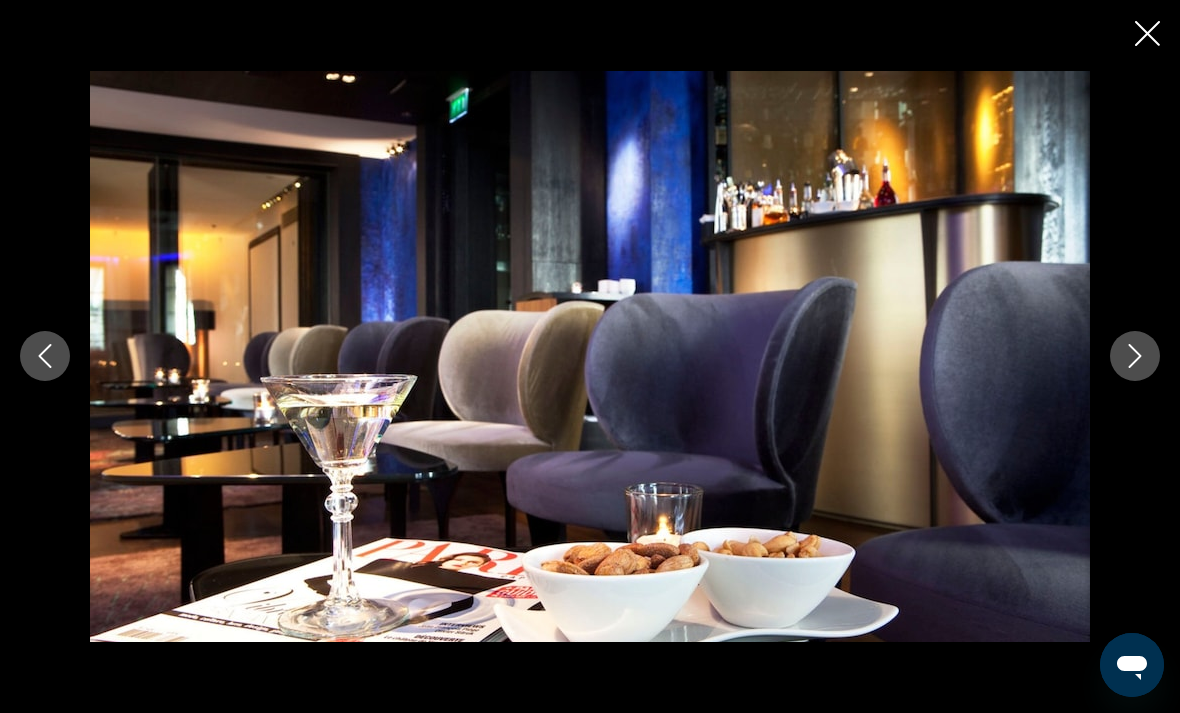 click 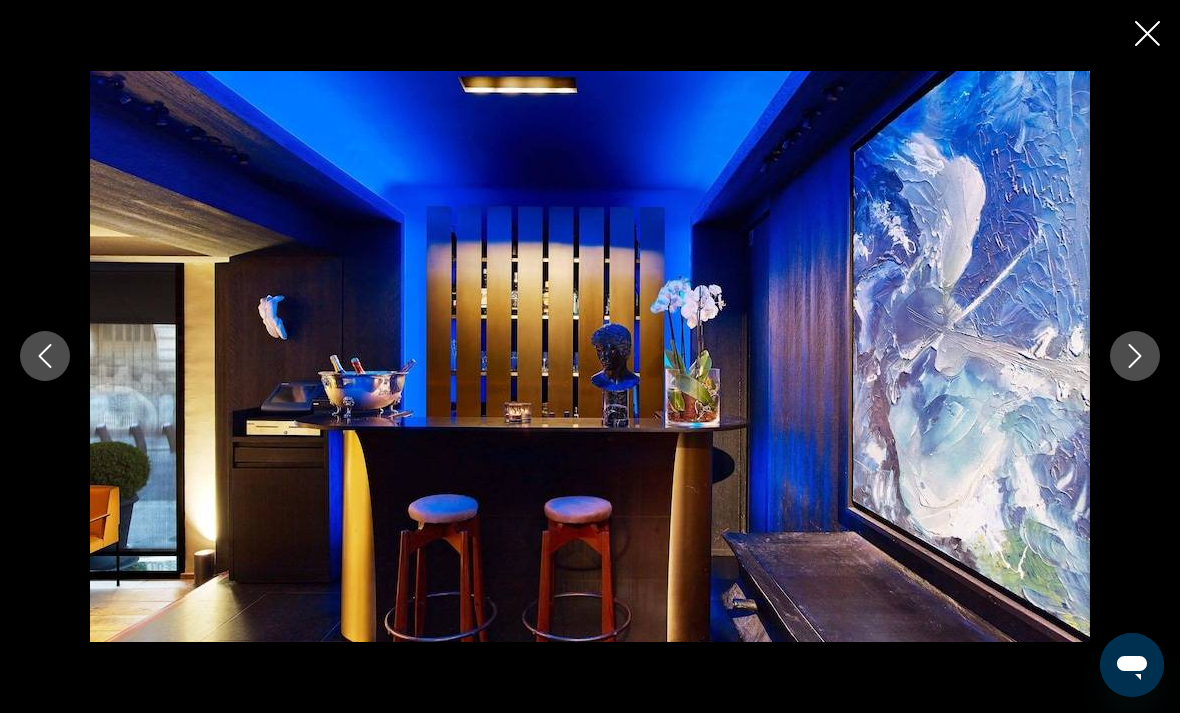 click 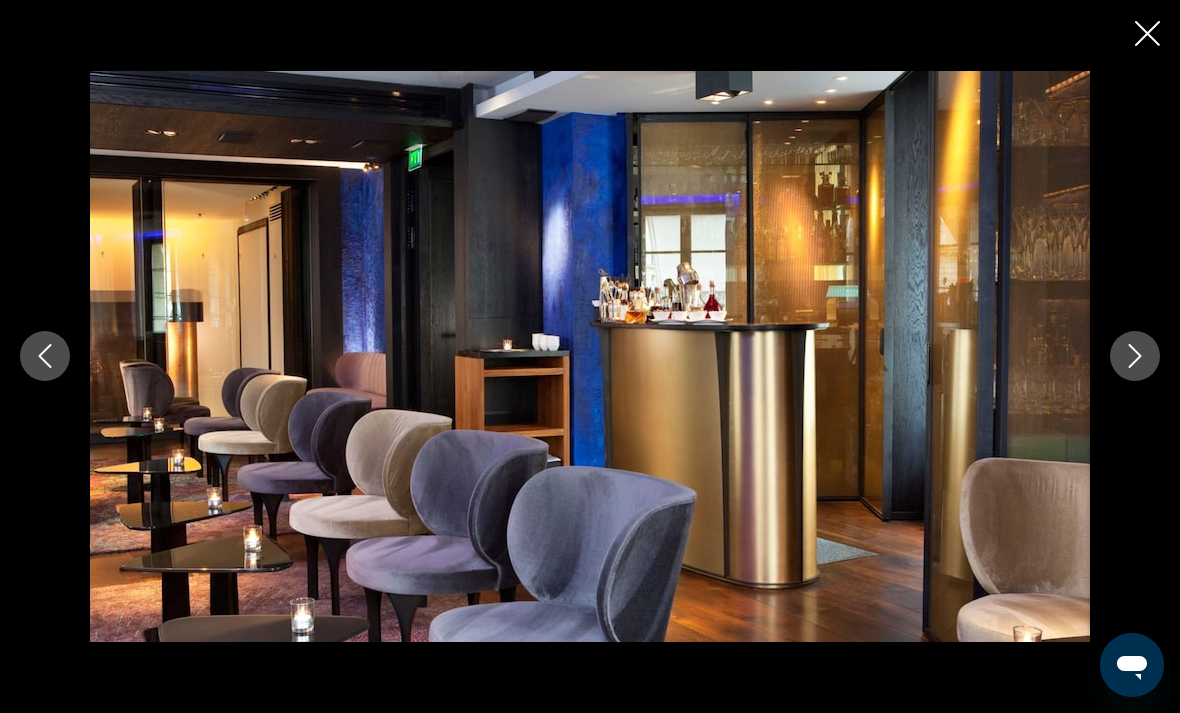 click 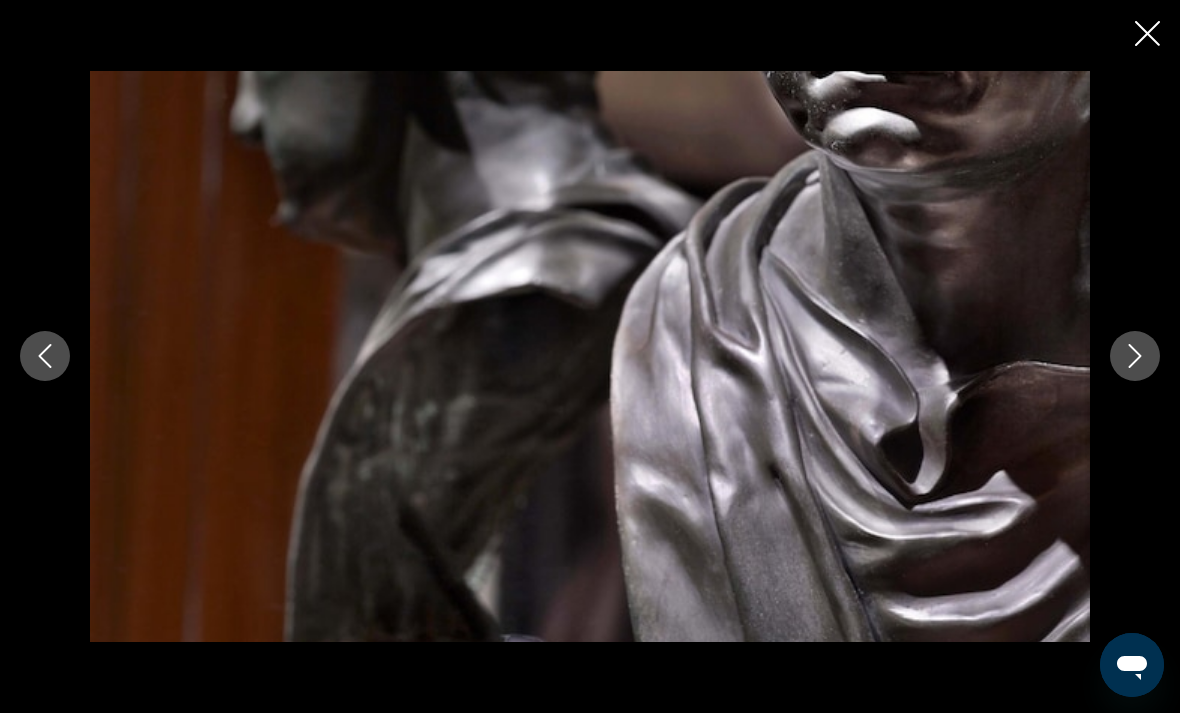 click 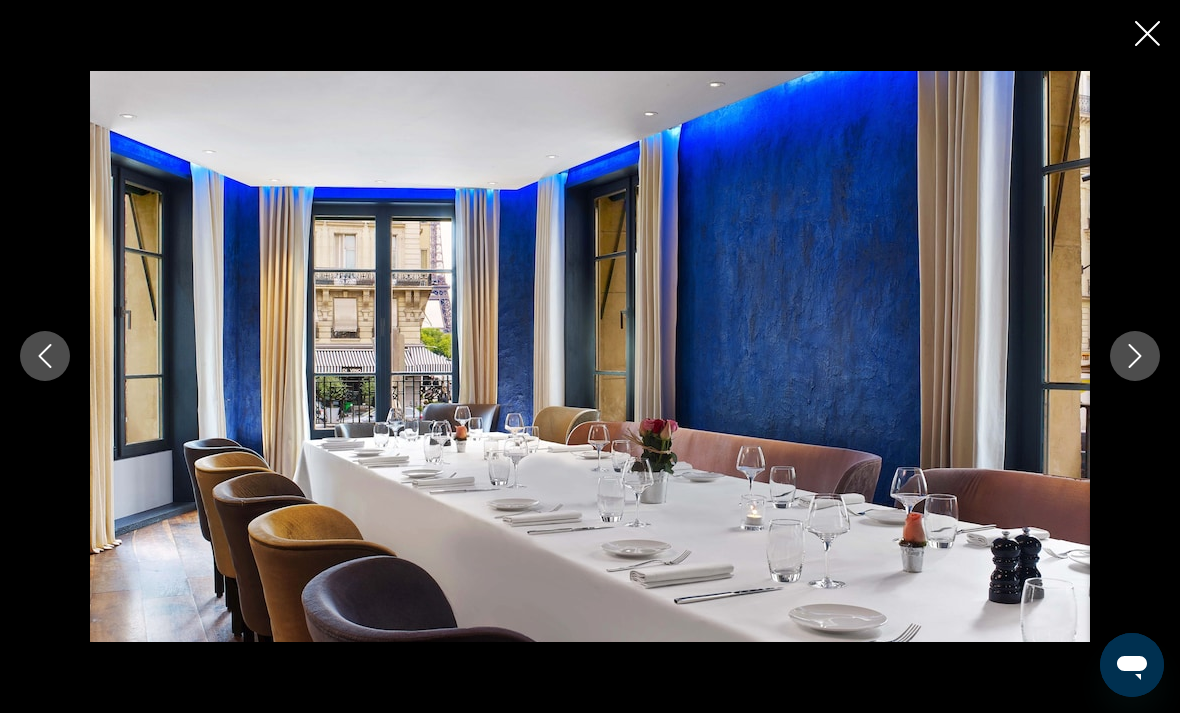 click 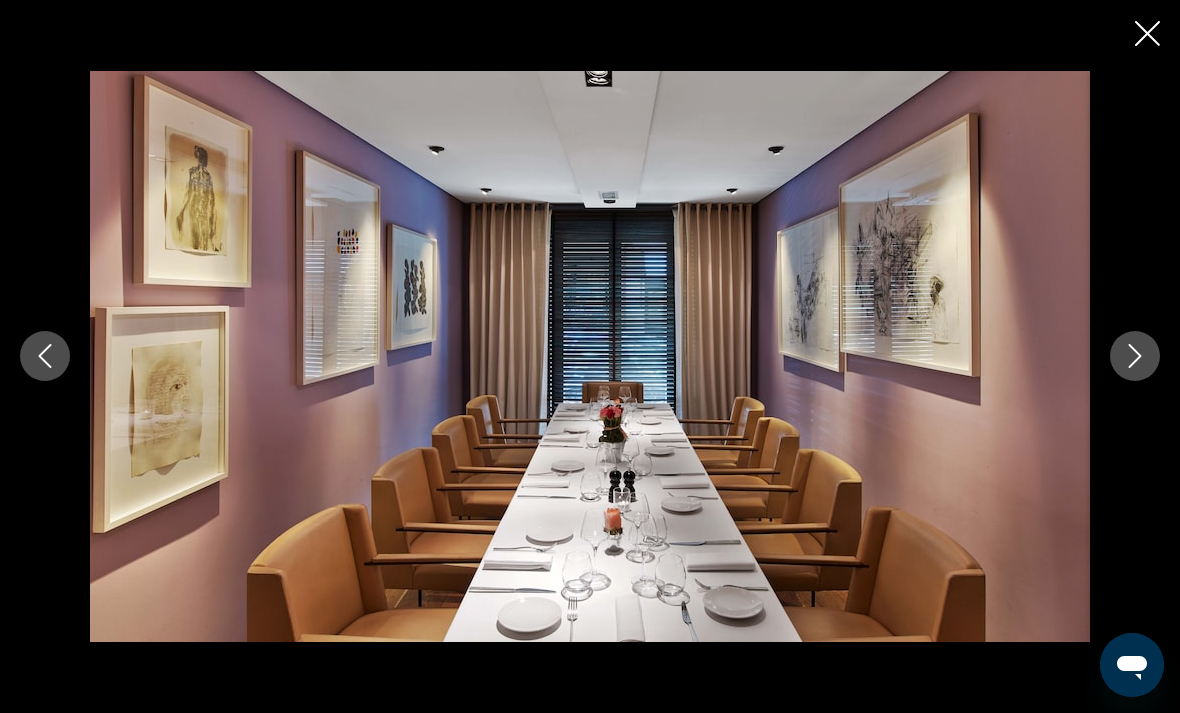 click 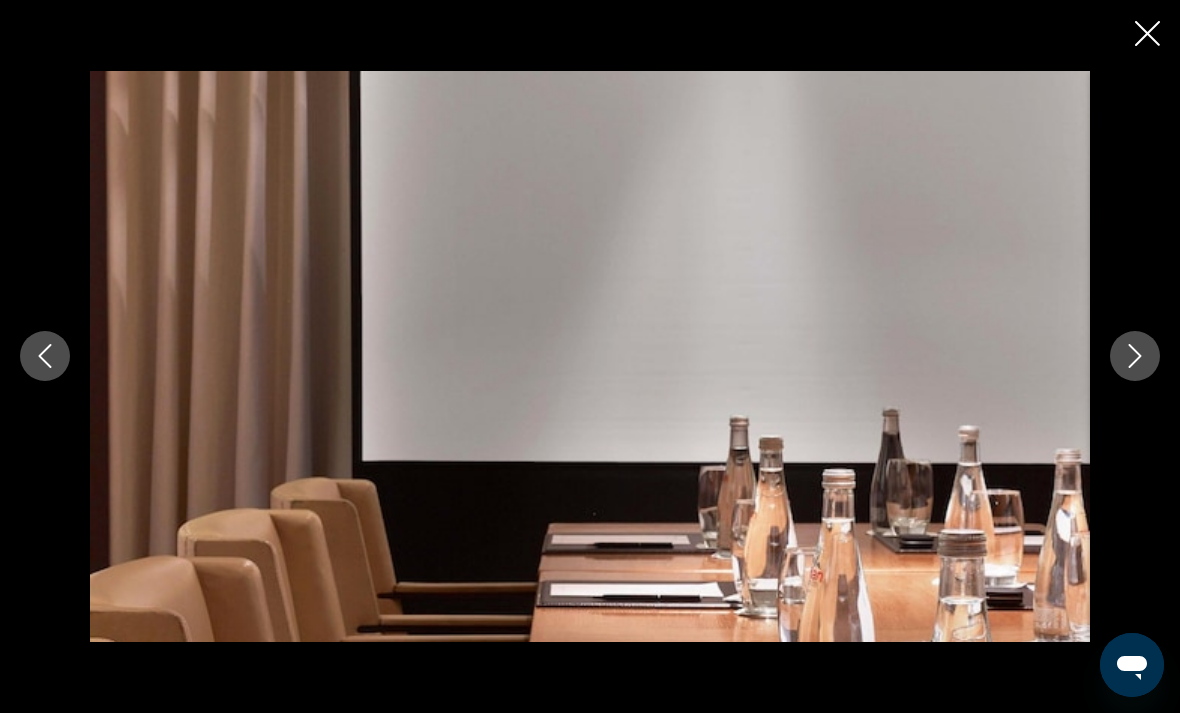 click 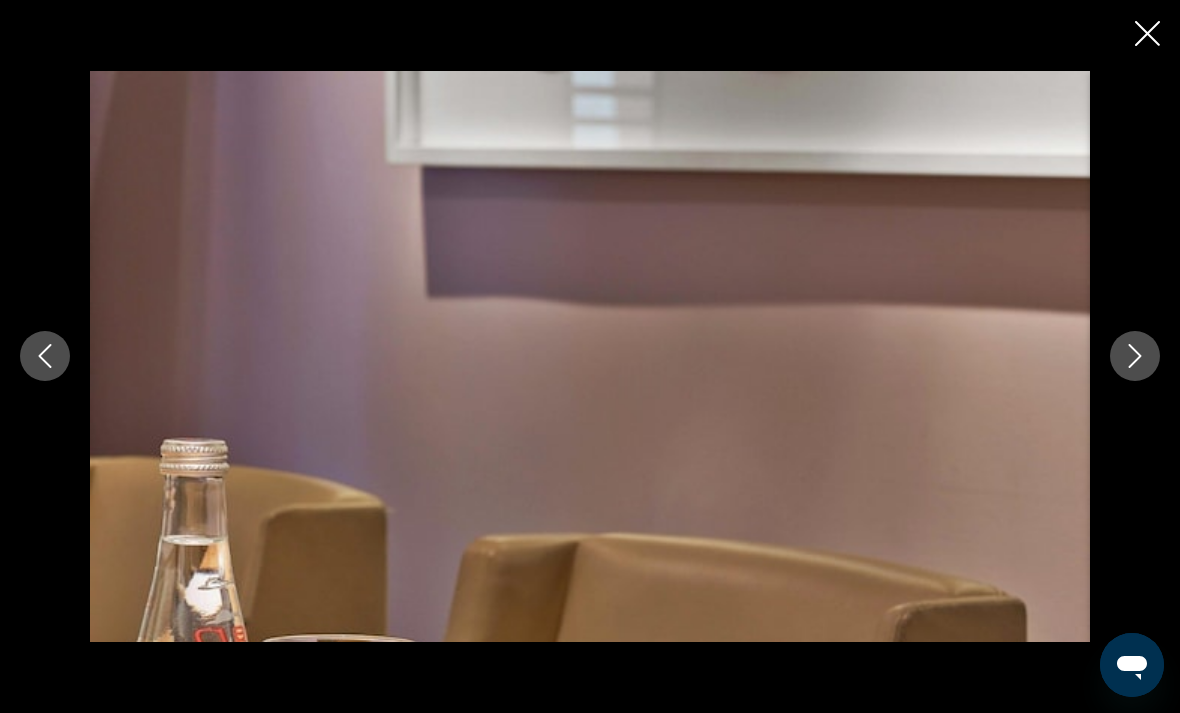 click 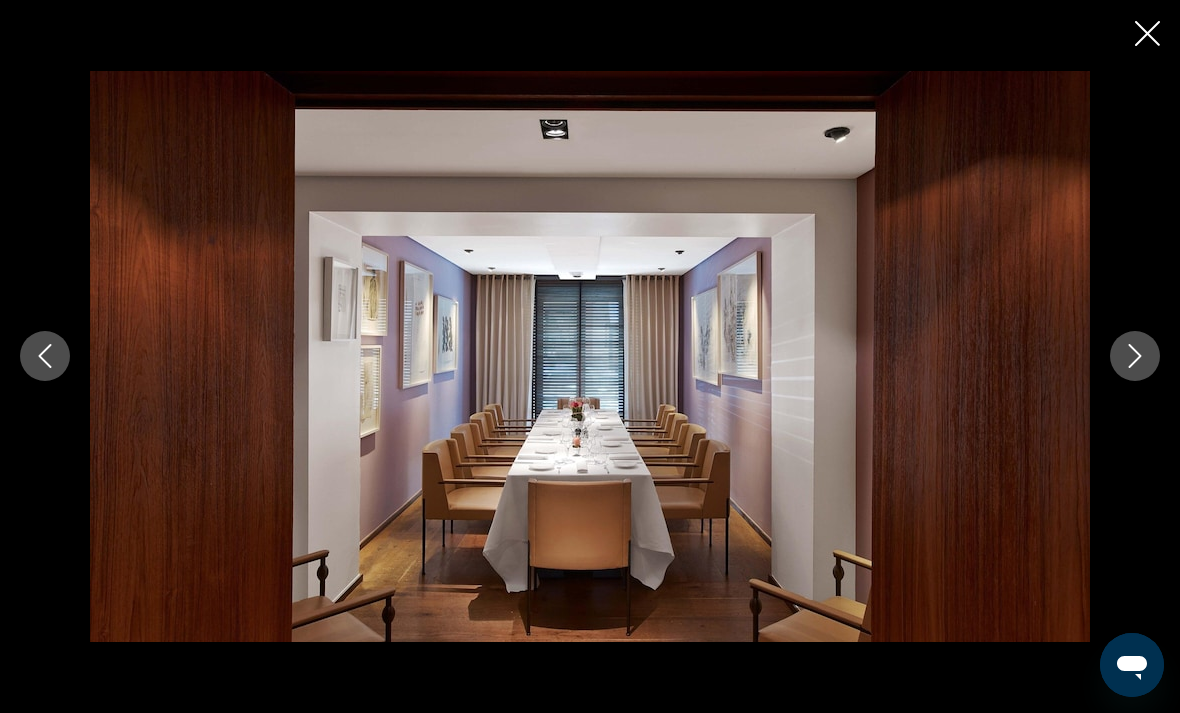 click 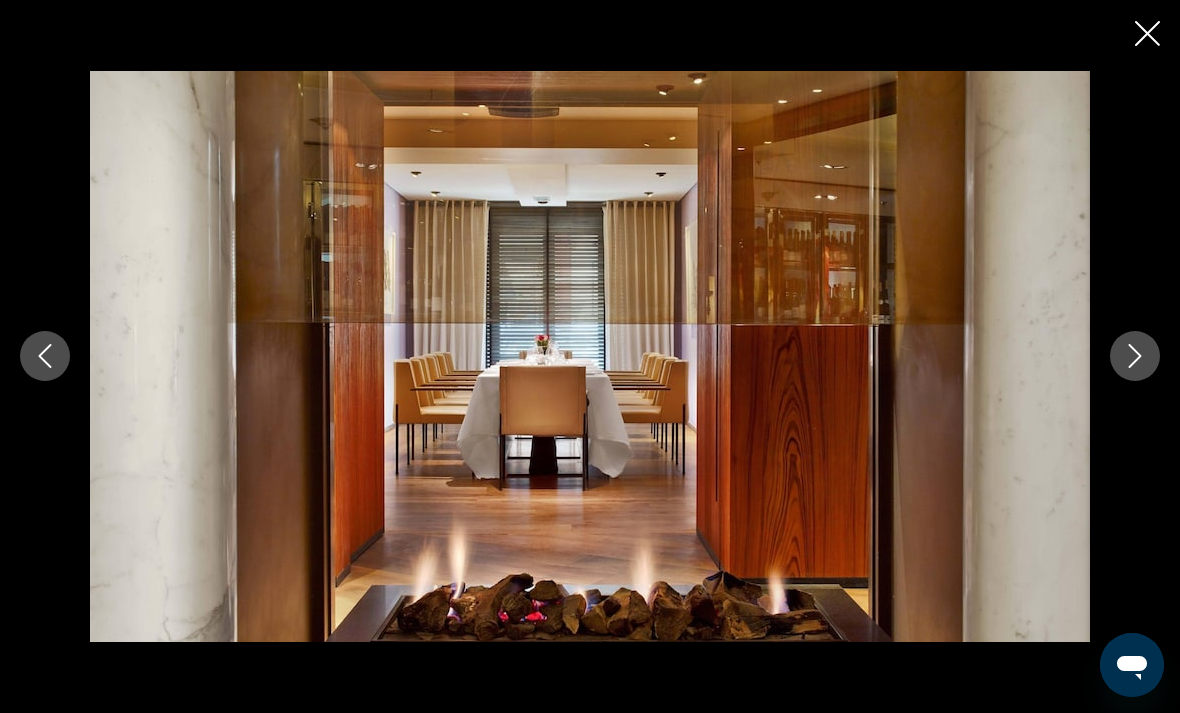 click 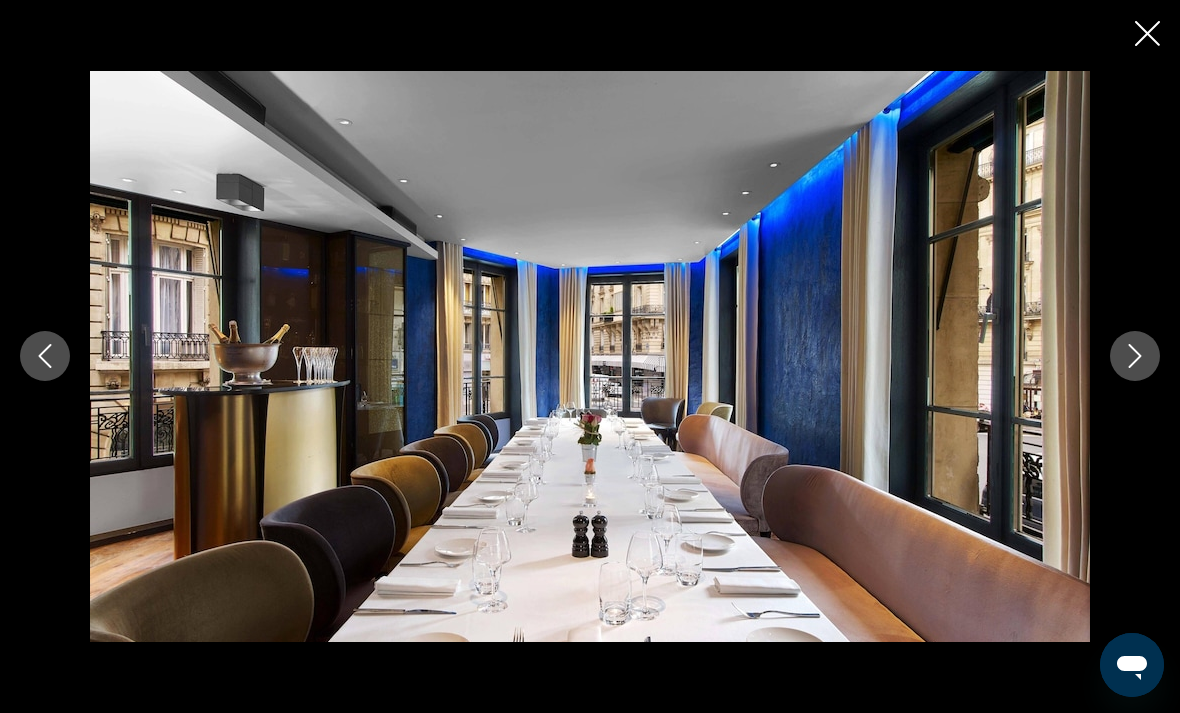 click at bounding box center [1135, 356] 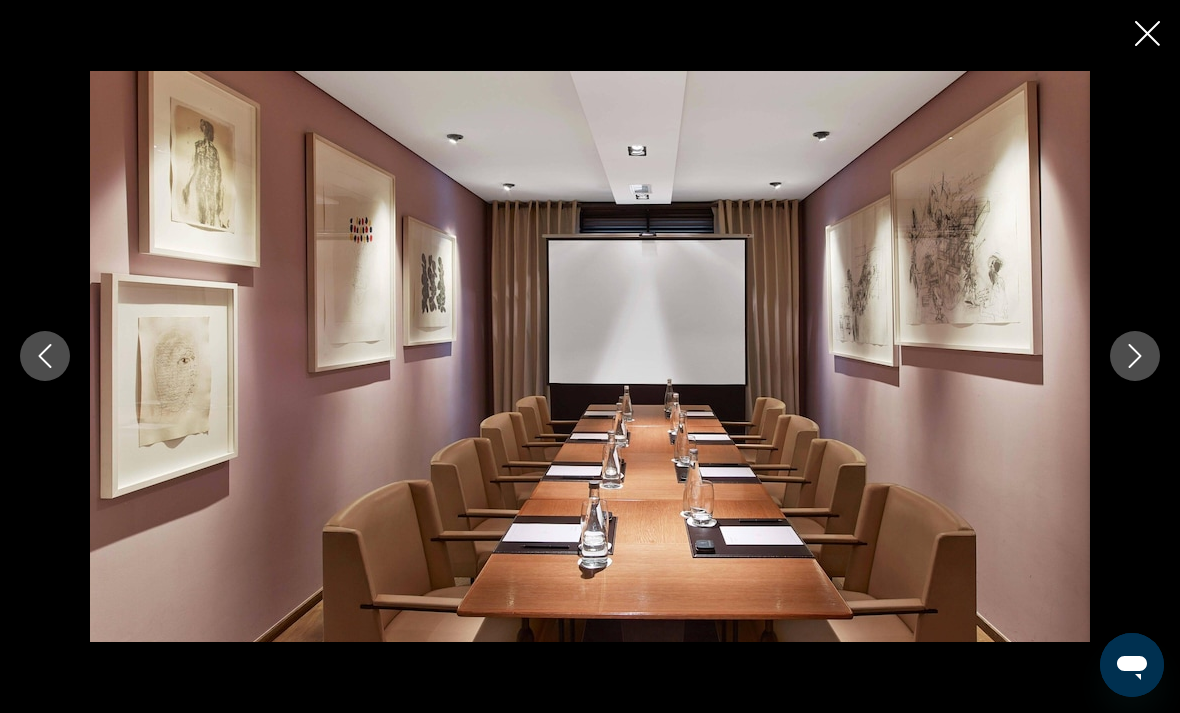 click at bounding box center [1135, 356] 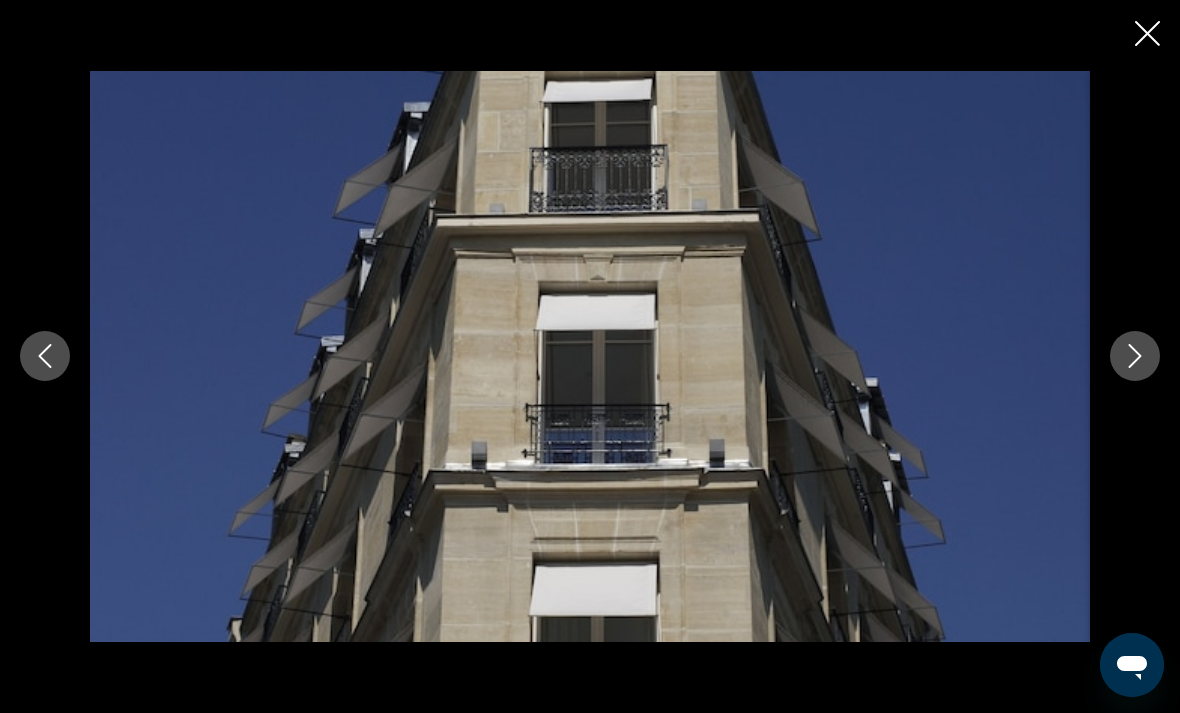 click 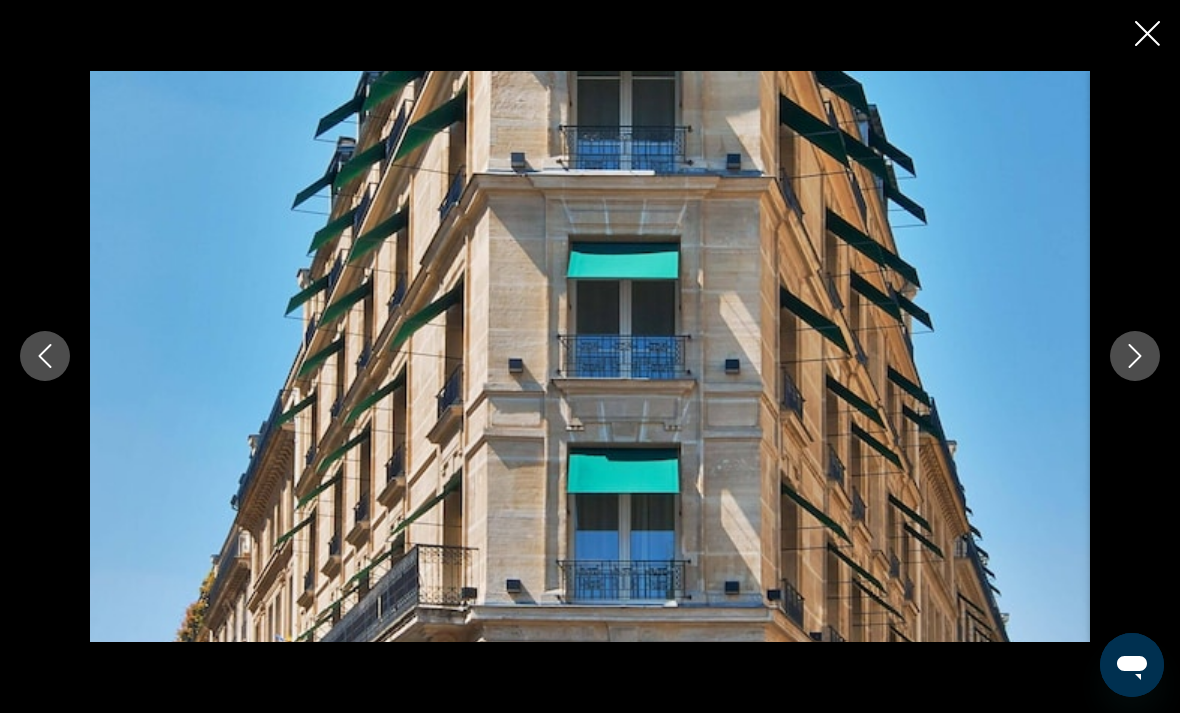 click at bounding box center [1135, 356] 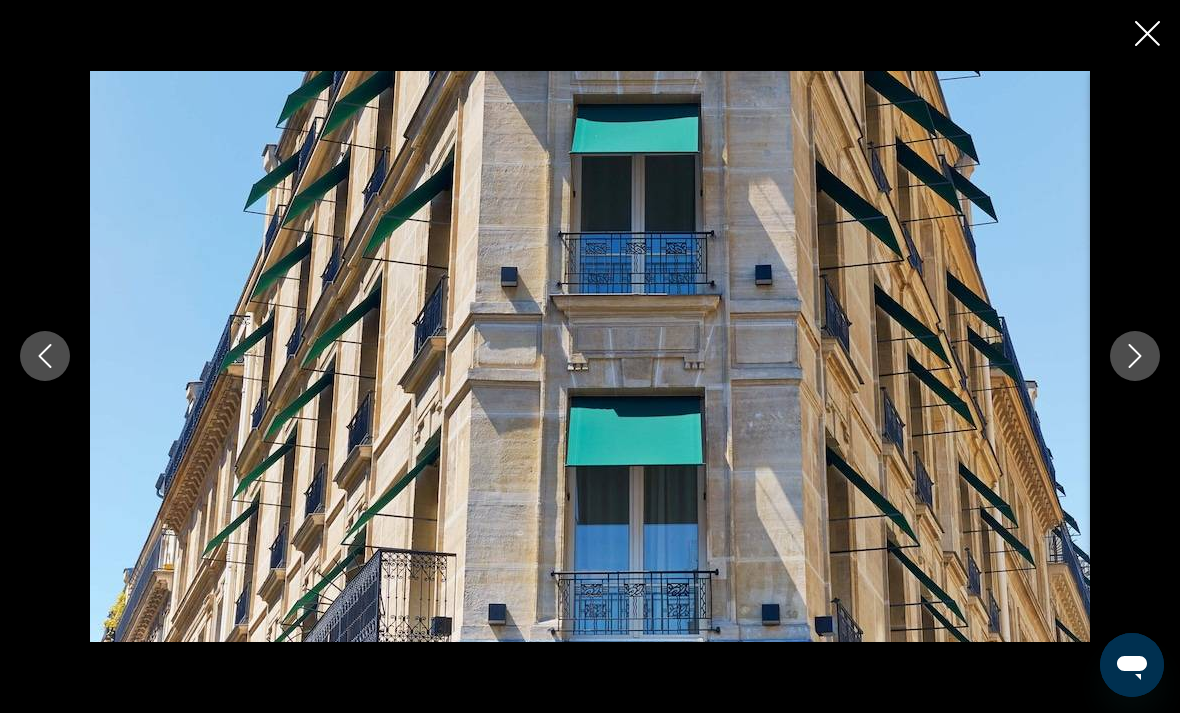 click 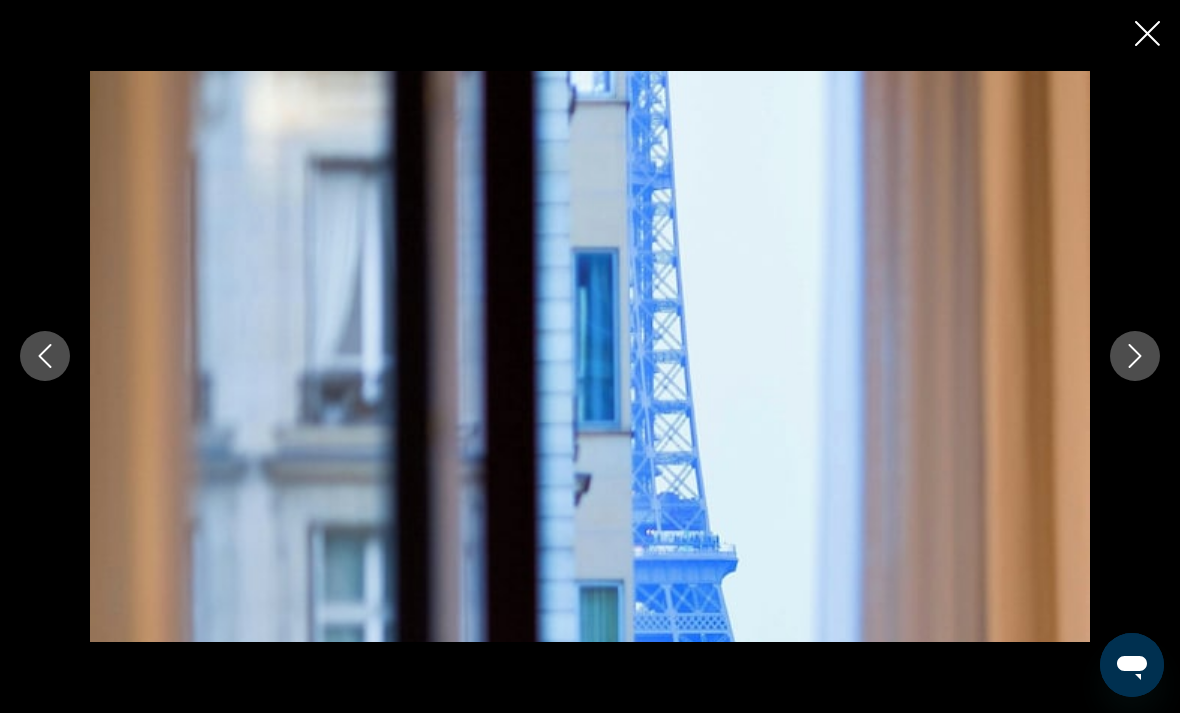 click at bounding box center (590, 356) 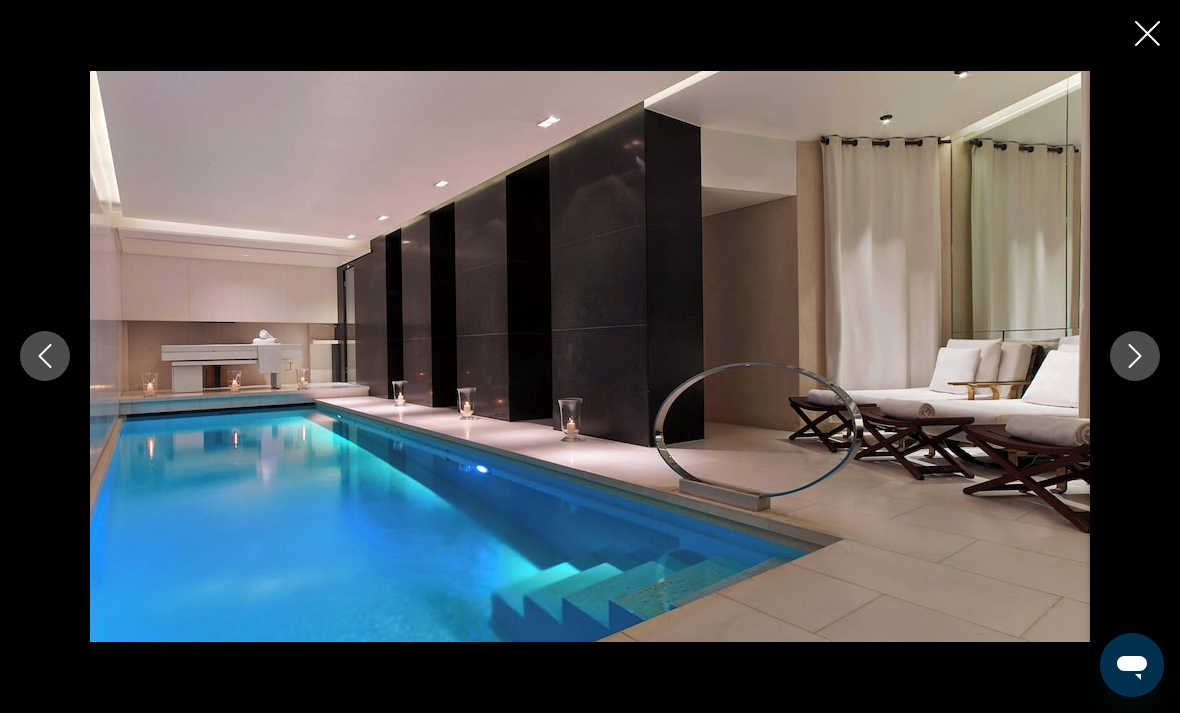 click 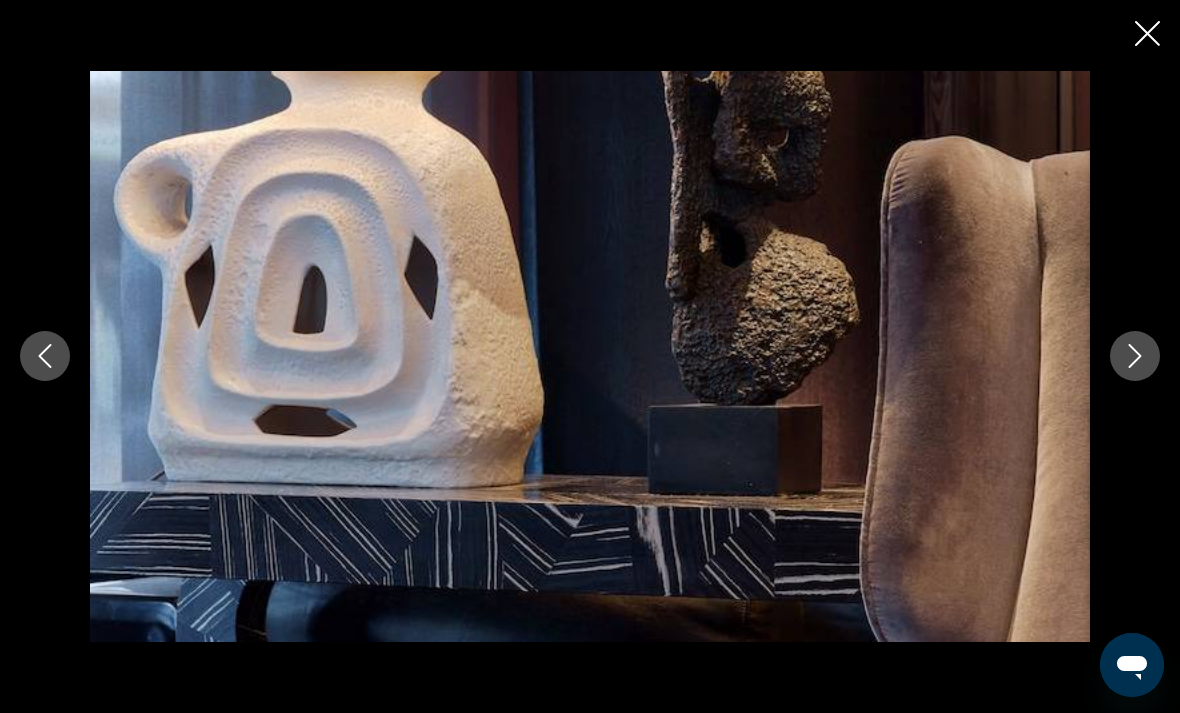 click at bounding box center [1135, 356] 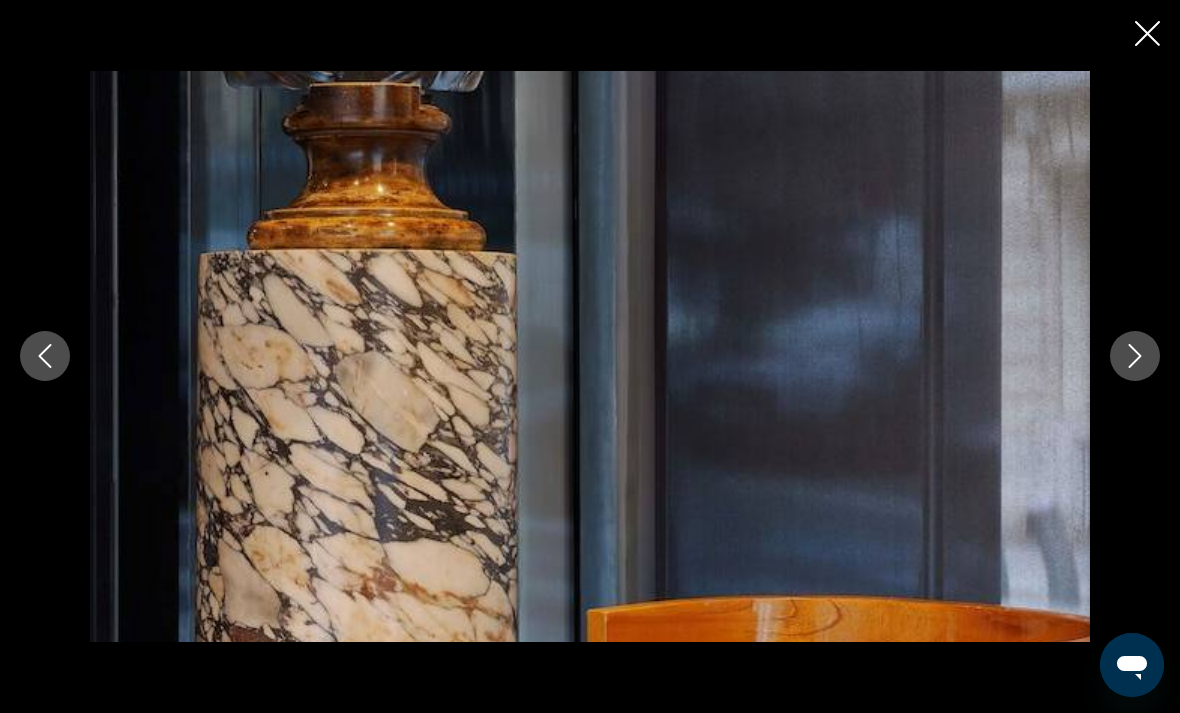 click at bounding box center [1135, 356] 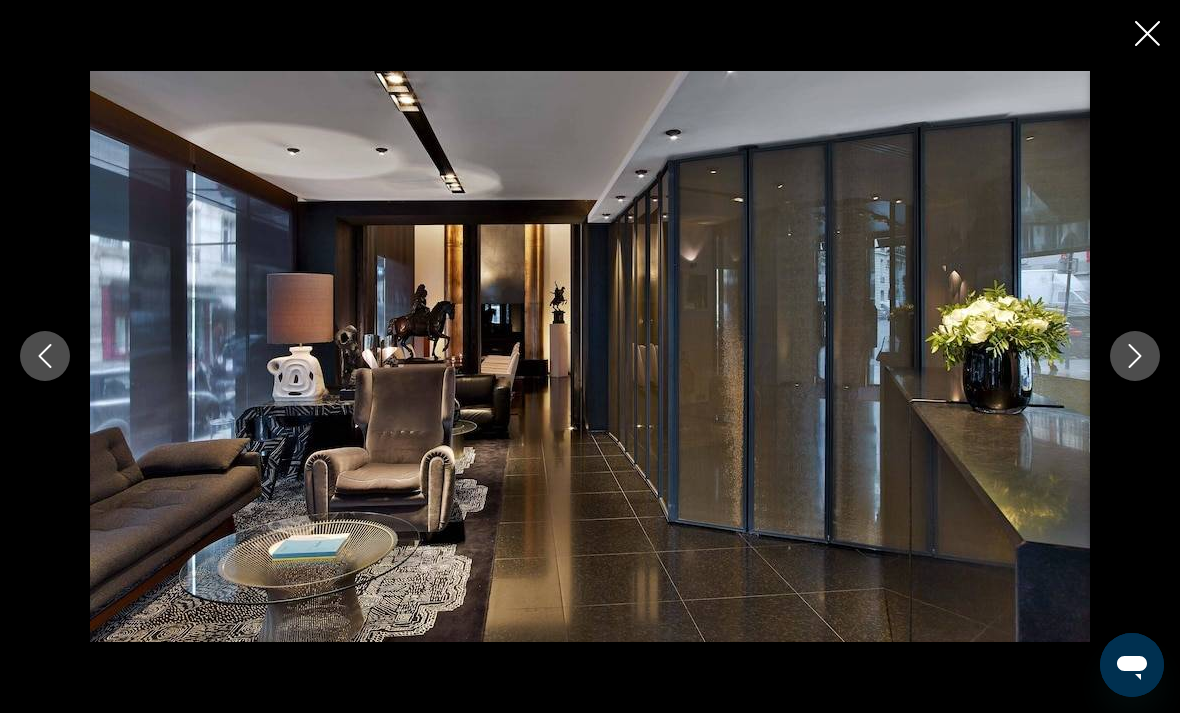 click at bounding box center [1135, 356] 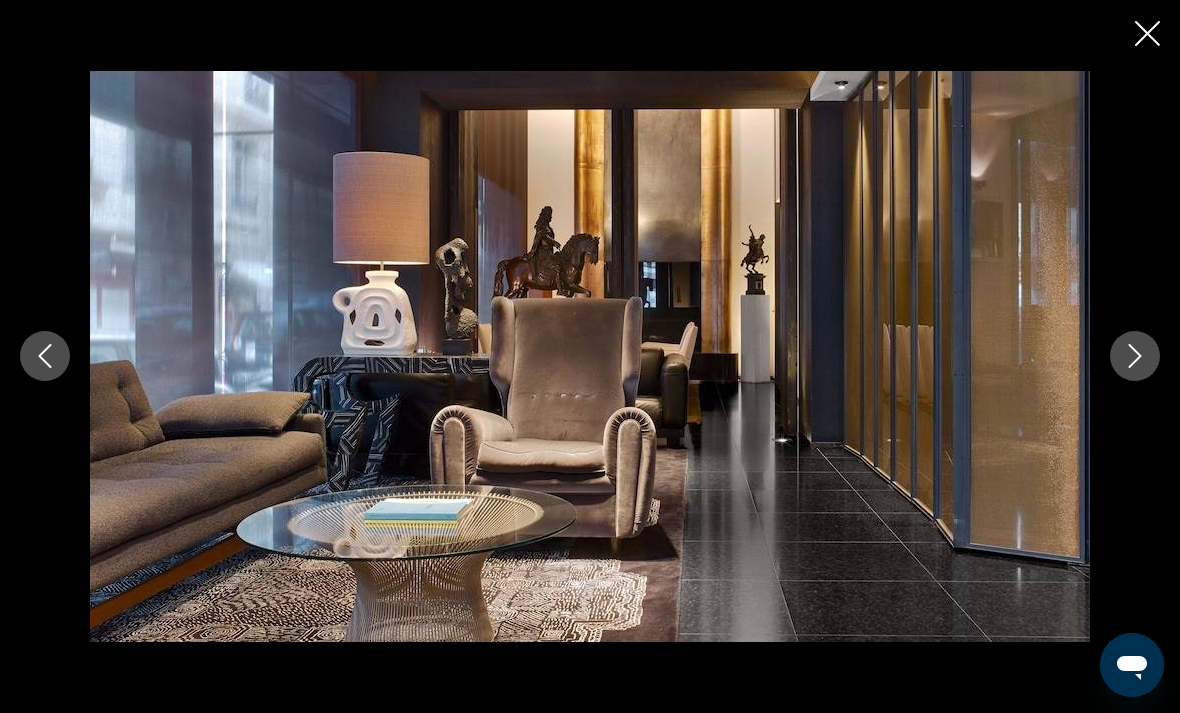 click at bounding box center (1135, 356) 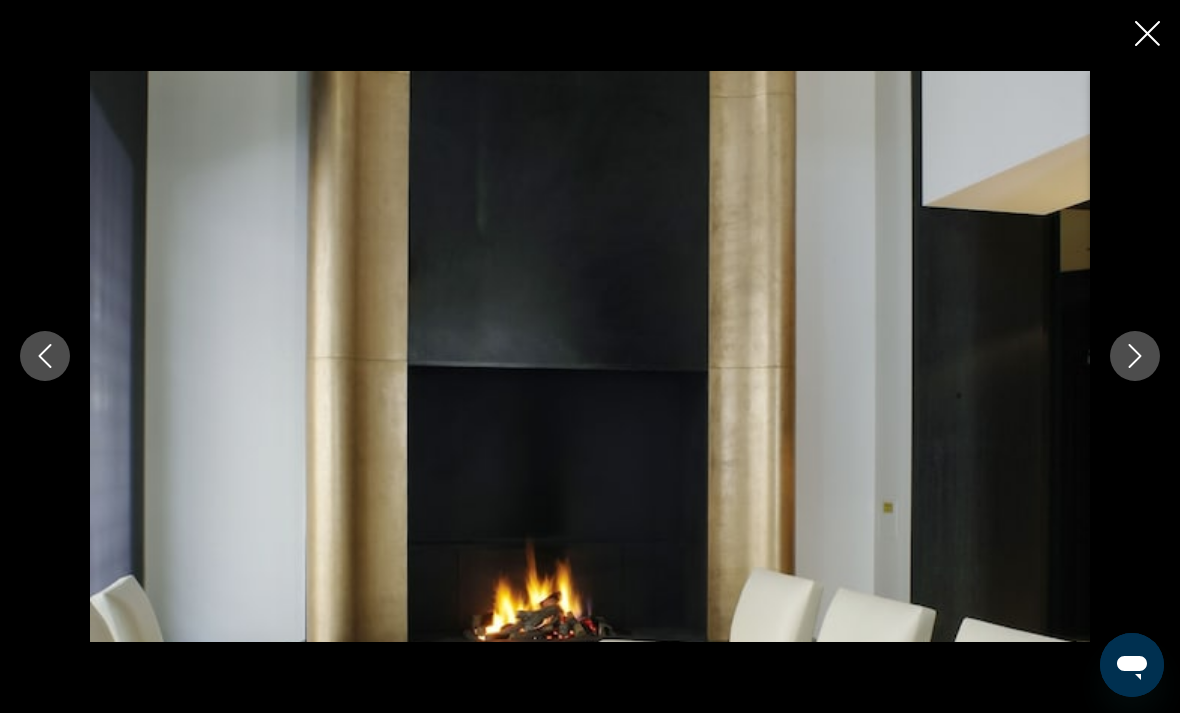 click at bounding box center (1135, 356) 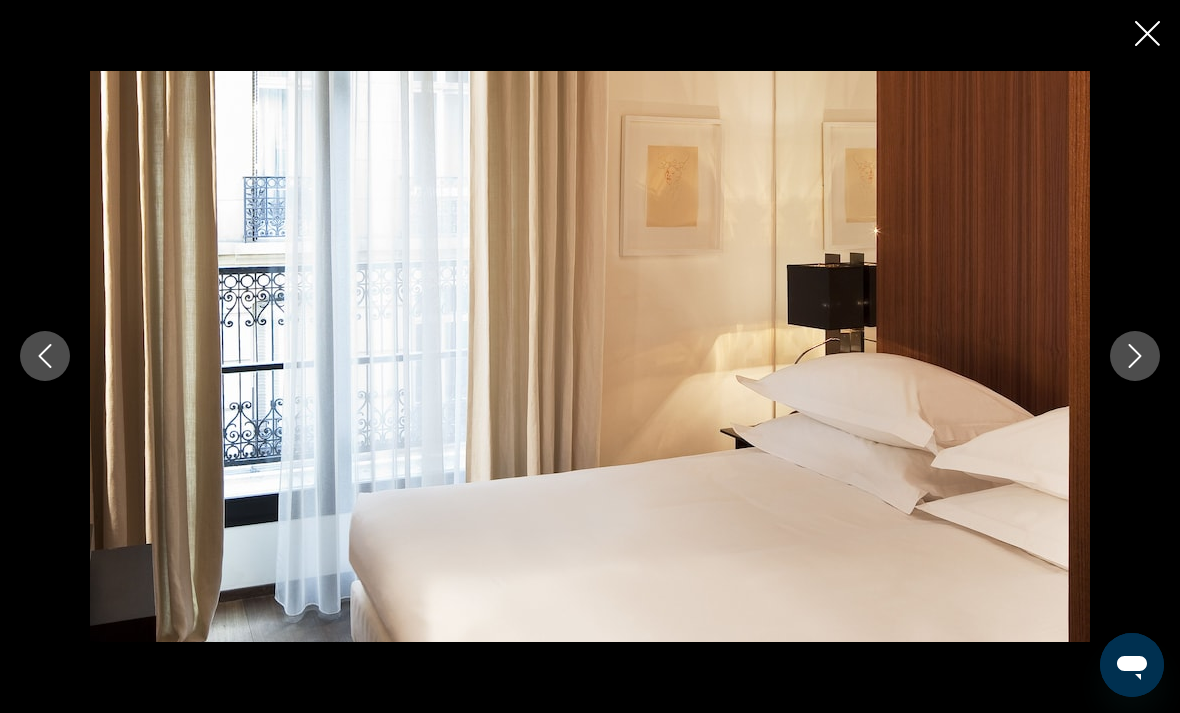 click at bounding box center [1135, 356] 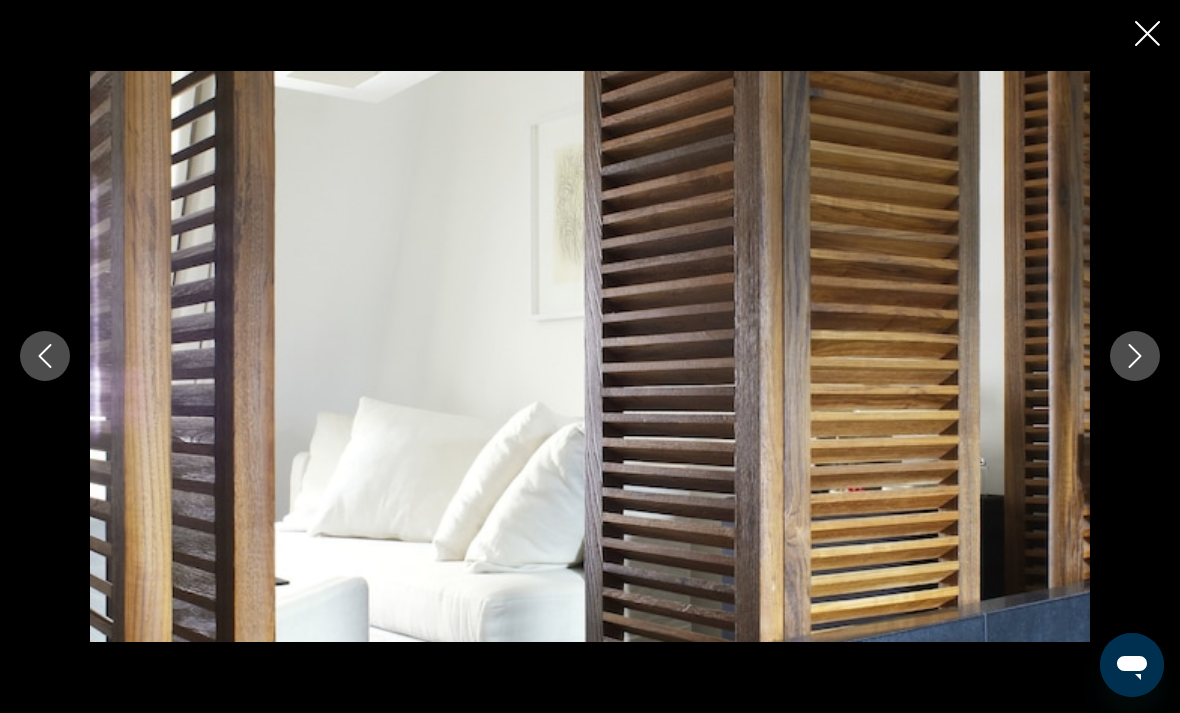 click 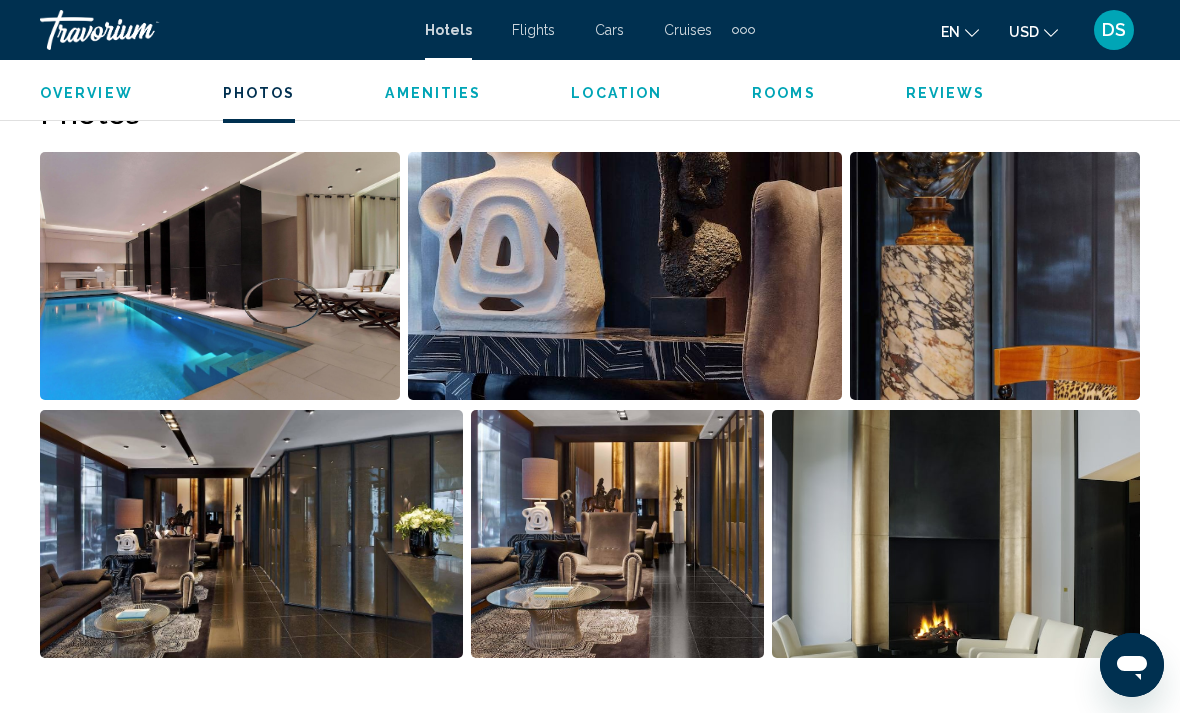 click on "Amenities" at bounding box center [433, 93] 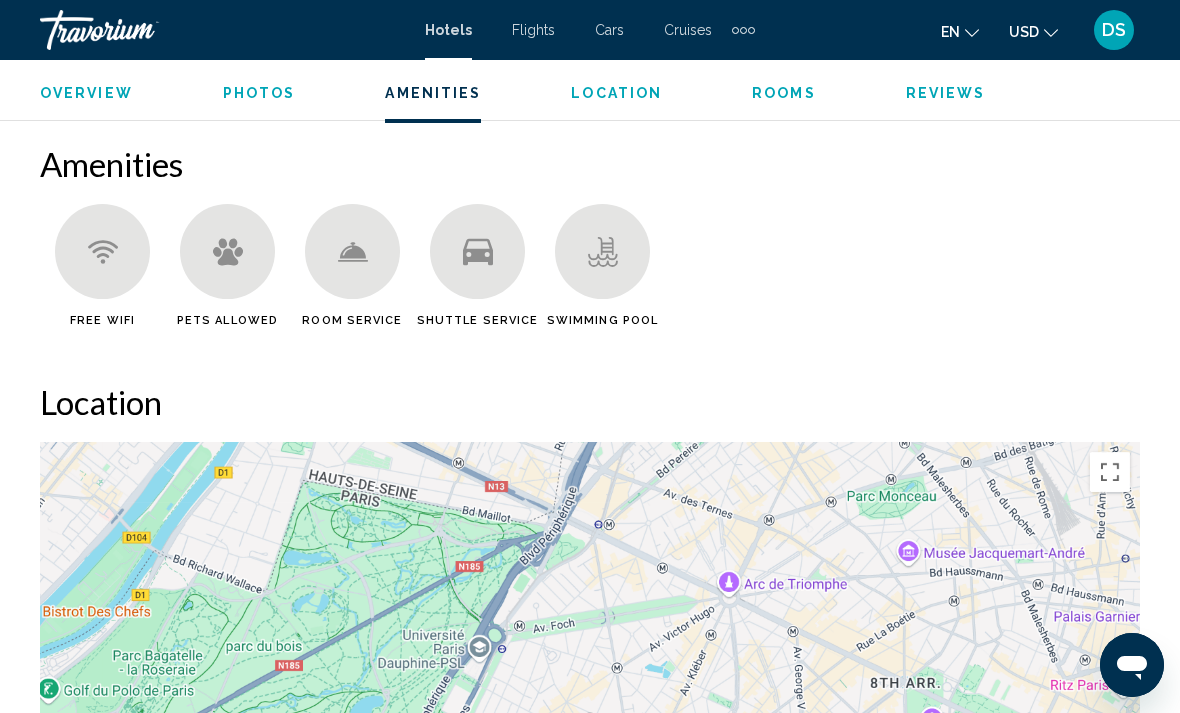 scroll, scrollTop: 1900, scrollLeft: 0, axis: vertical 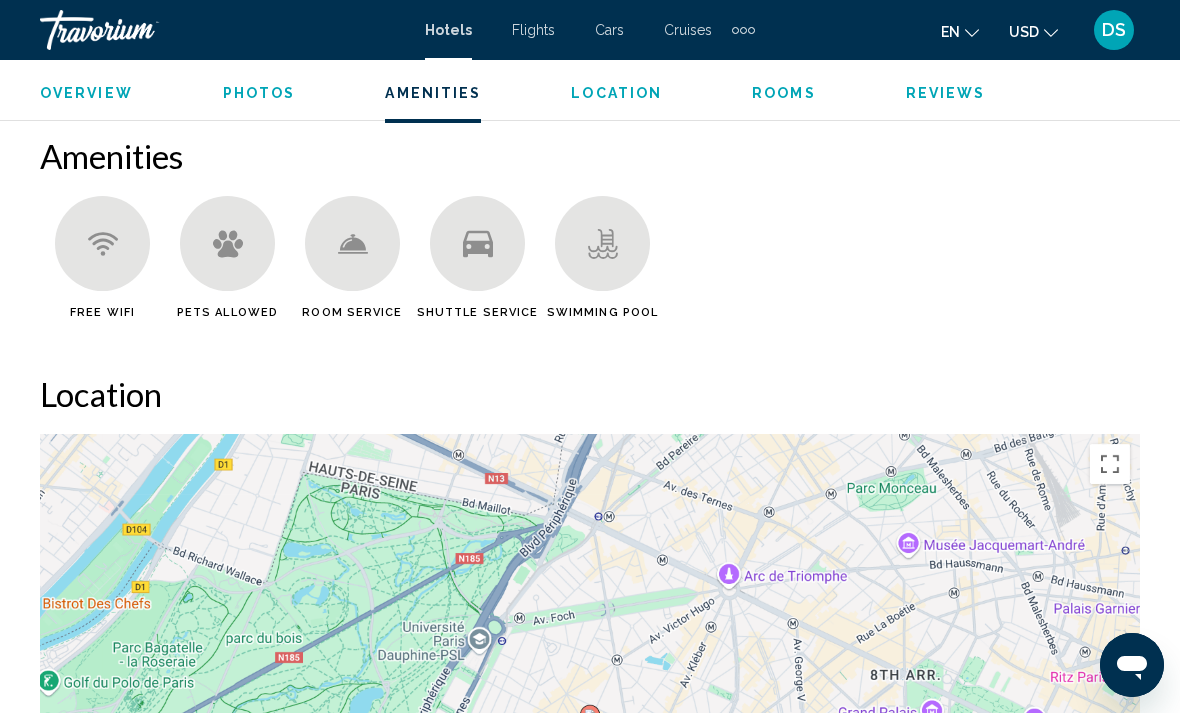 click at bounding box center [477, 243] 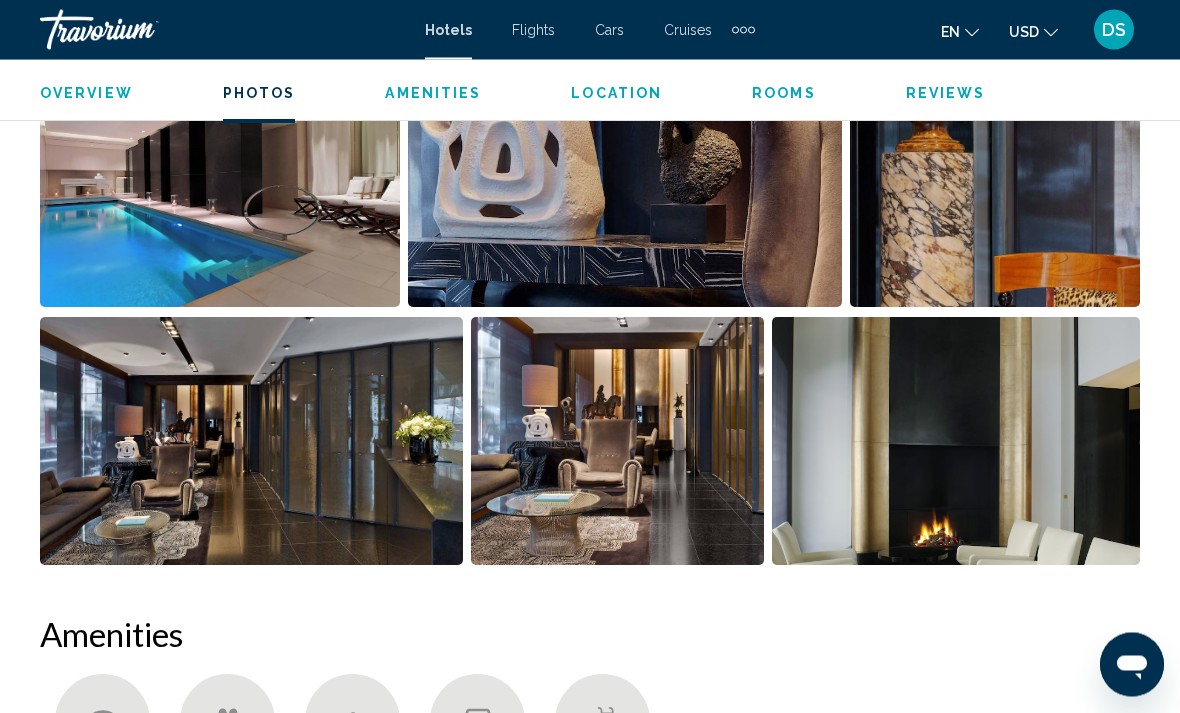 scroll, scrollTop: 1421, scrollLeft: 0, axis: vertical 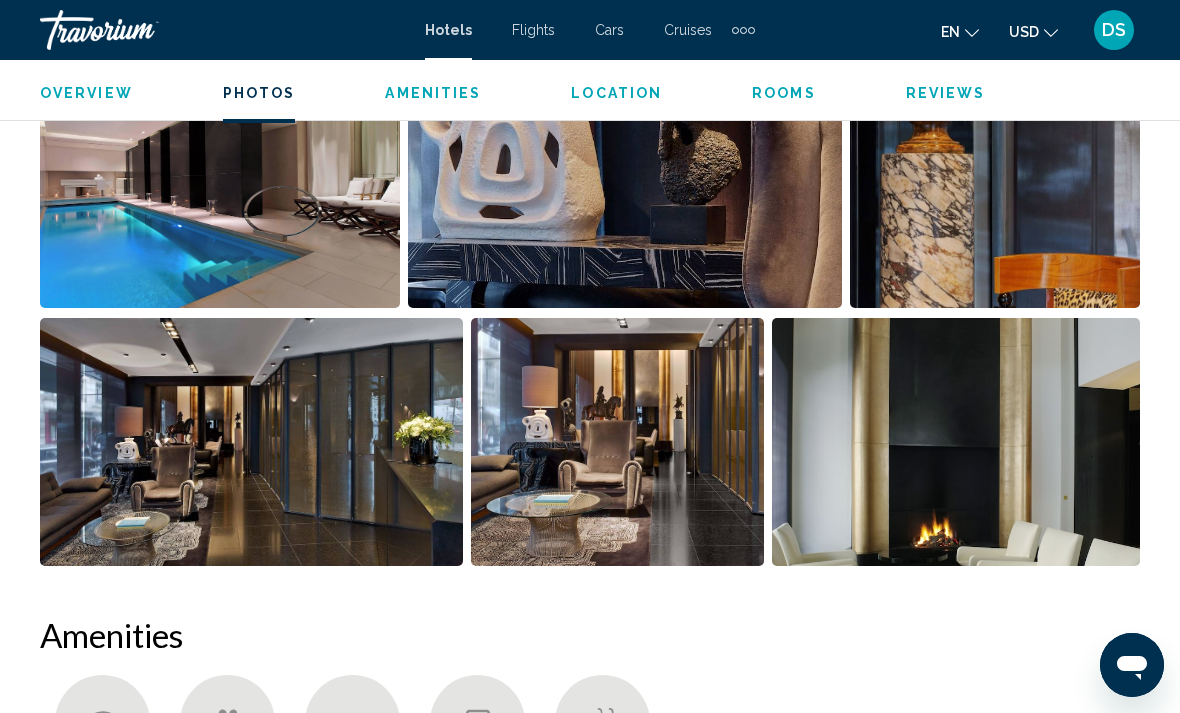 click on "Rooms" at bounding box center (784, 93) 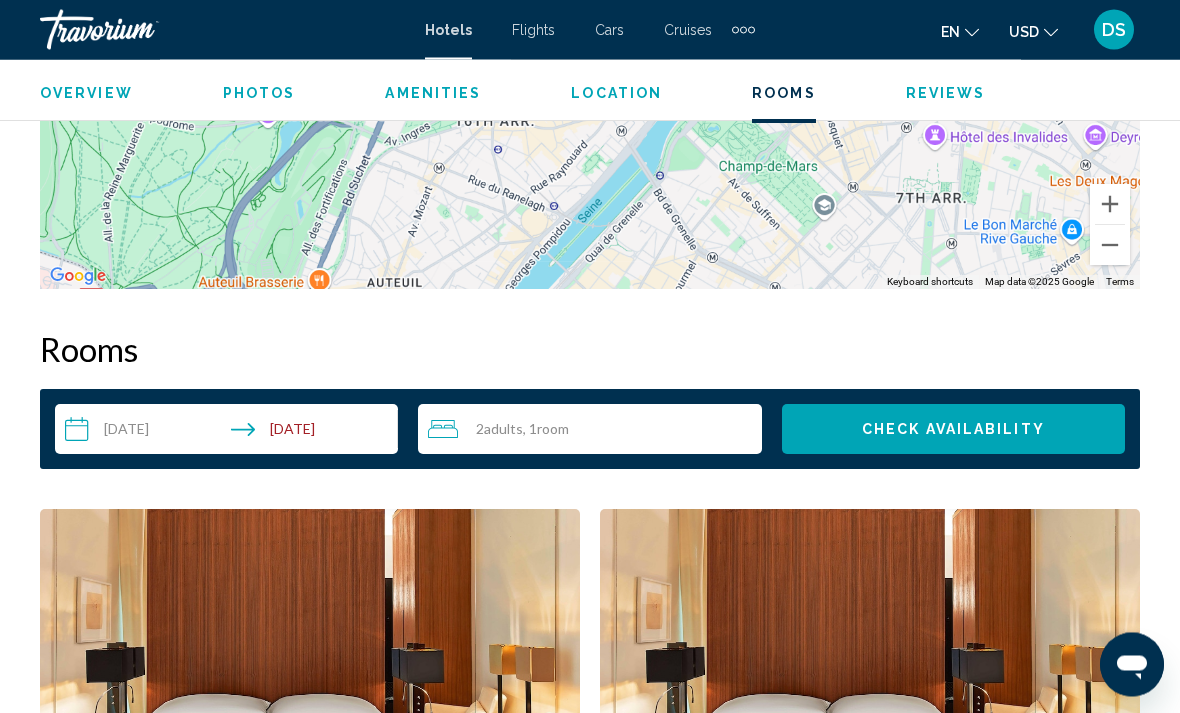 scroll, scrollTop: 2838, scrollLeft: 0, axis: vertical 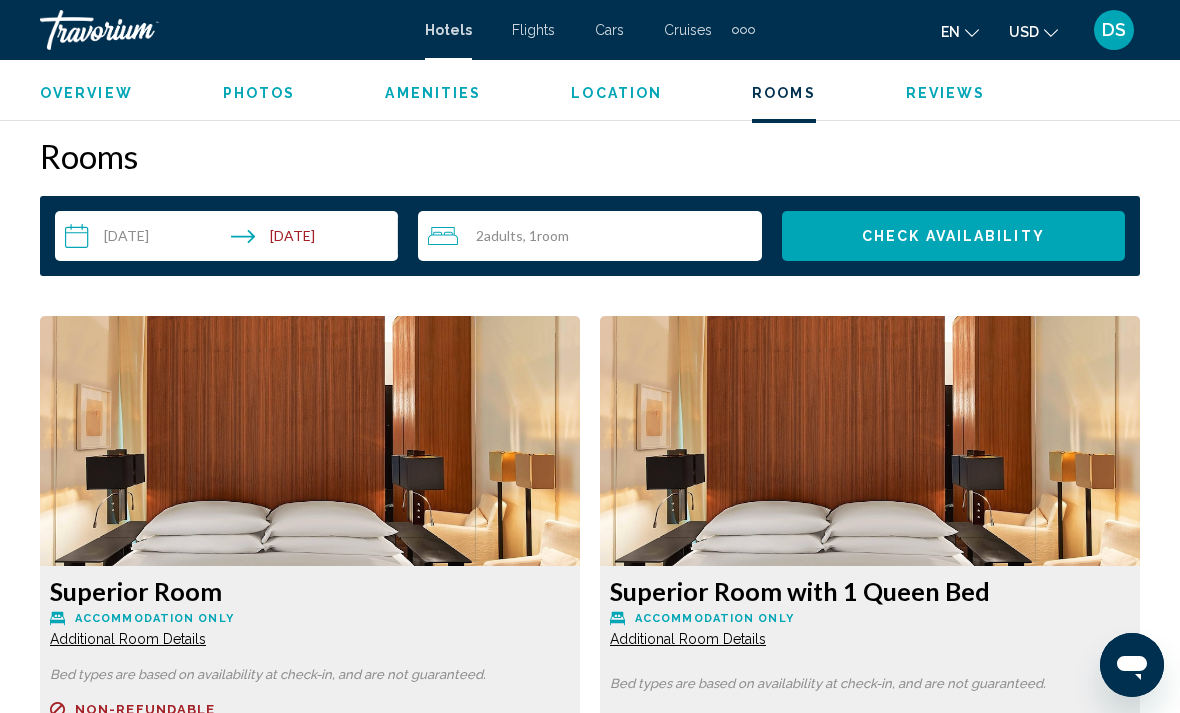 click on "Reviews" at bounding box center [946, 93] 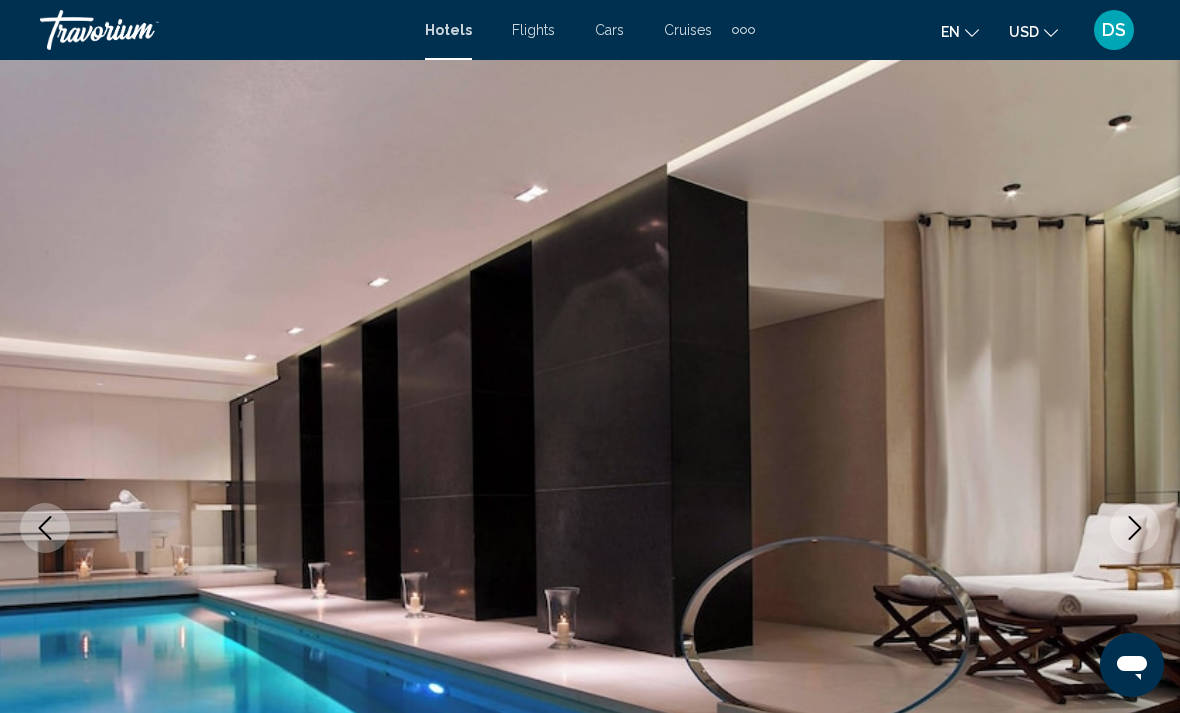 scroll, scrollTop: 0, scrollLeft: 0, axis: both 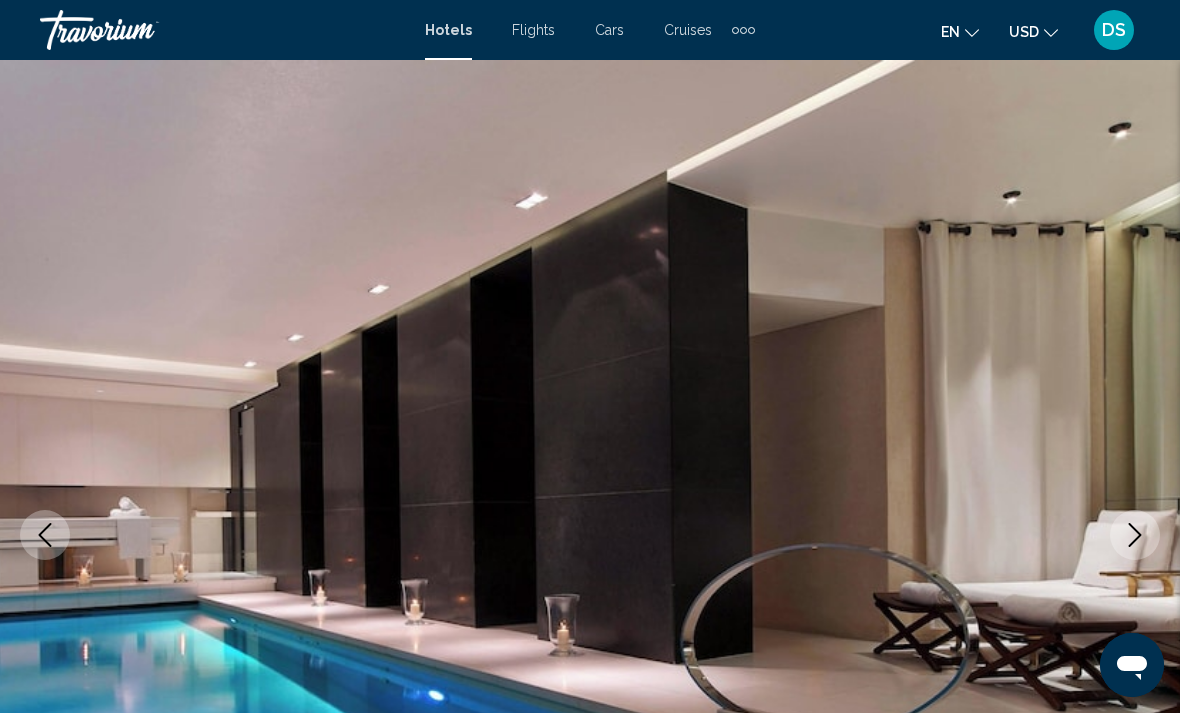 click on "Hotels" at bounding box center [448, 30] 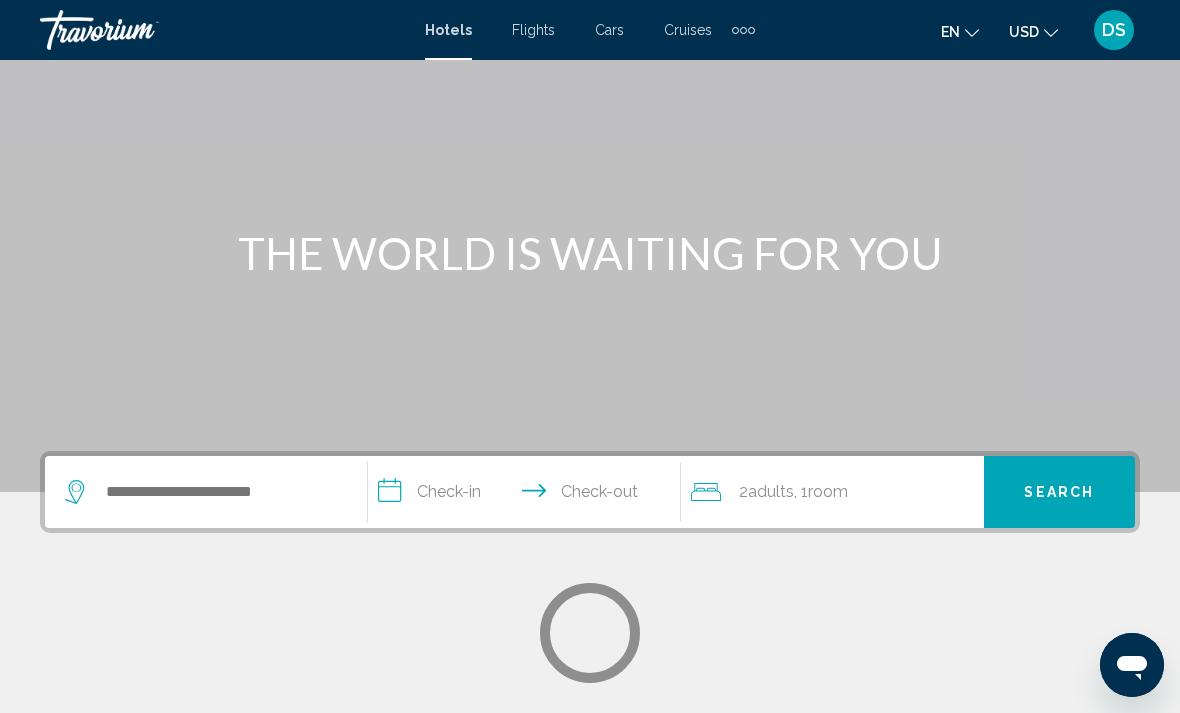 scroll, scrollTop: 107, scrollLeft: 0, axis: vertical 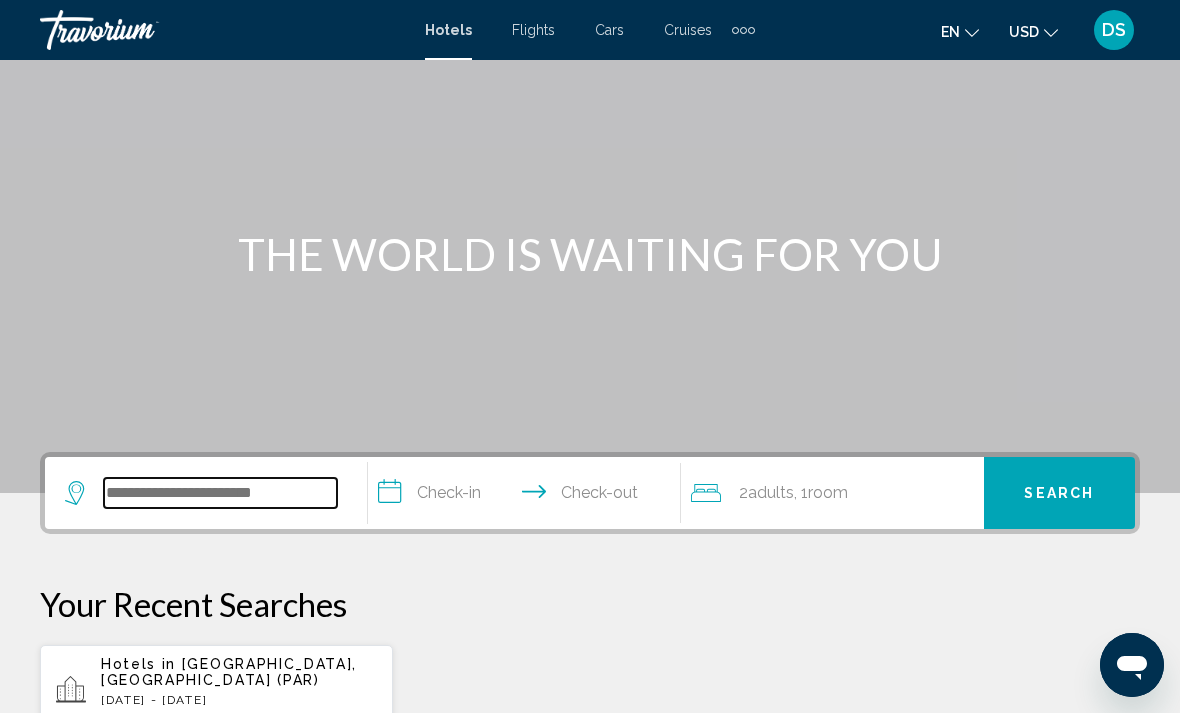 click at bounding box center [220, 493] 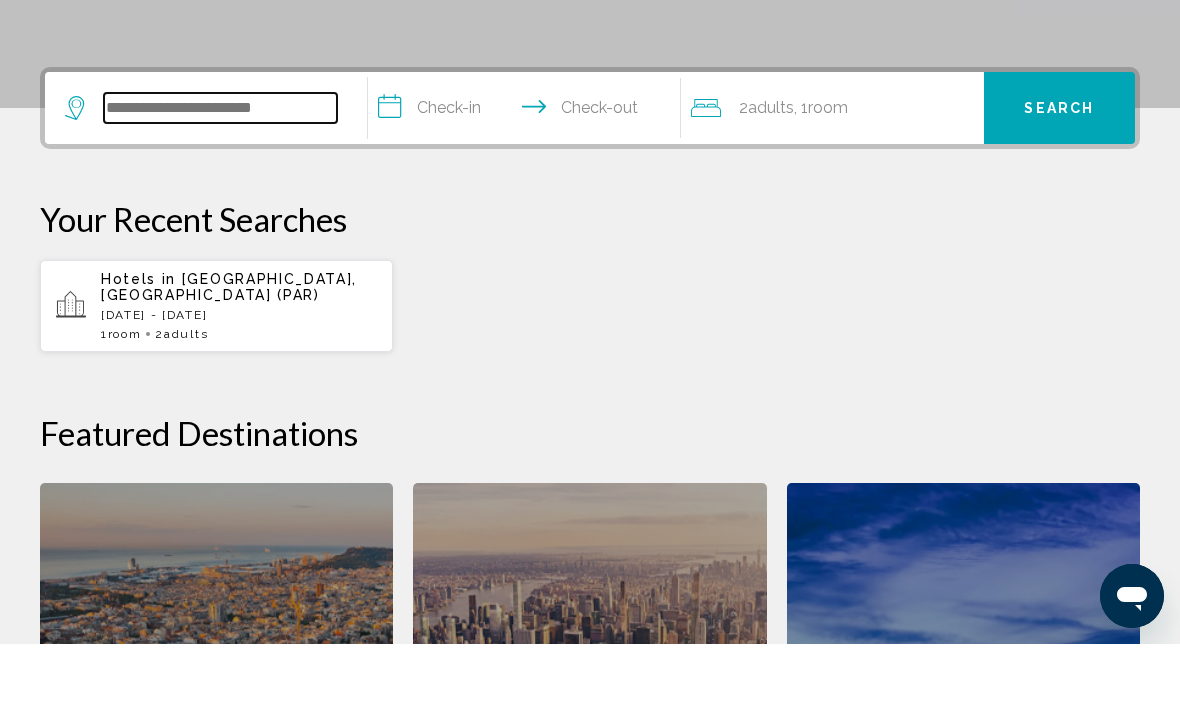 scroll, scrollTop: 425, scrollLeft: 0, axis: vertical 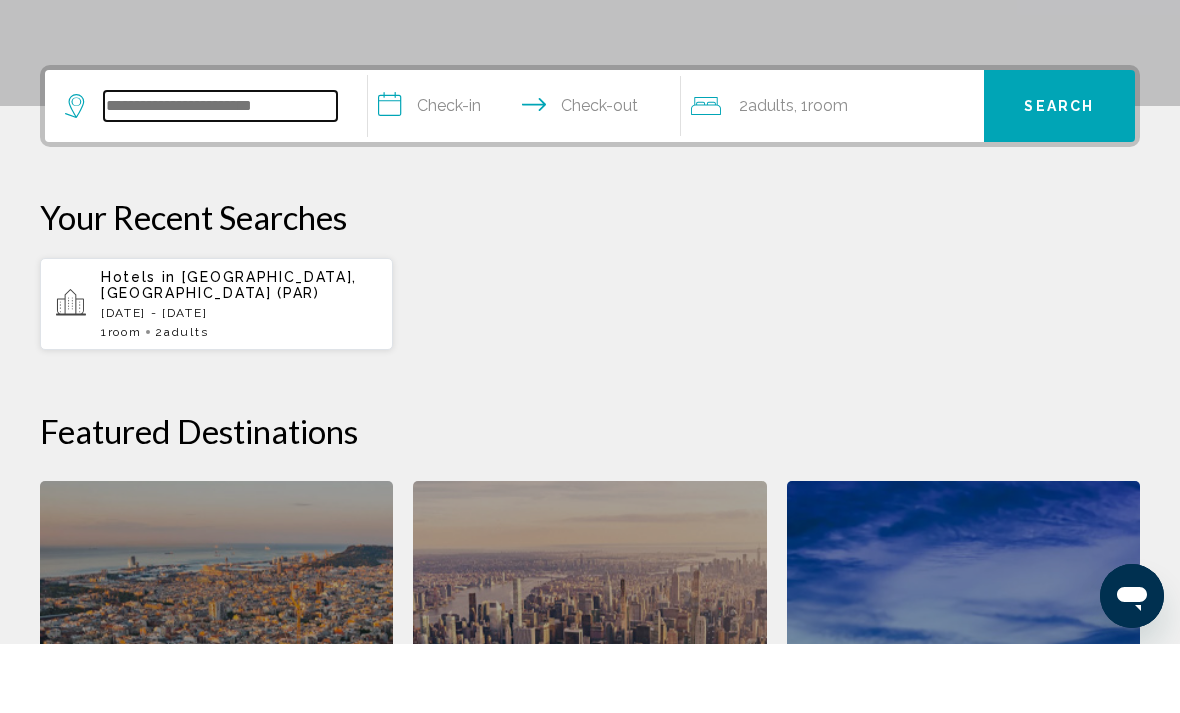 click at bounding box center [220, 175] 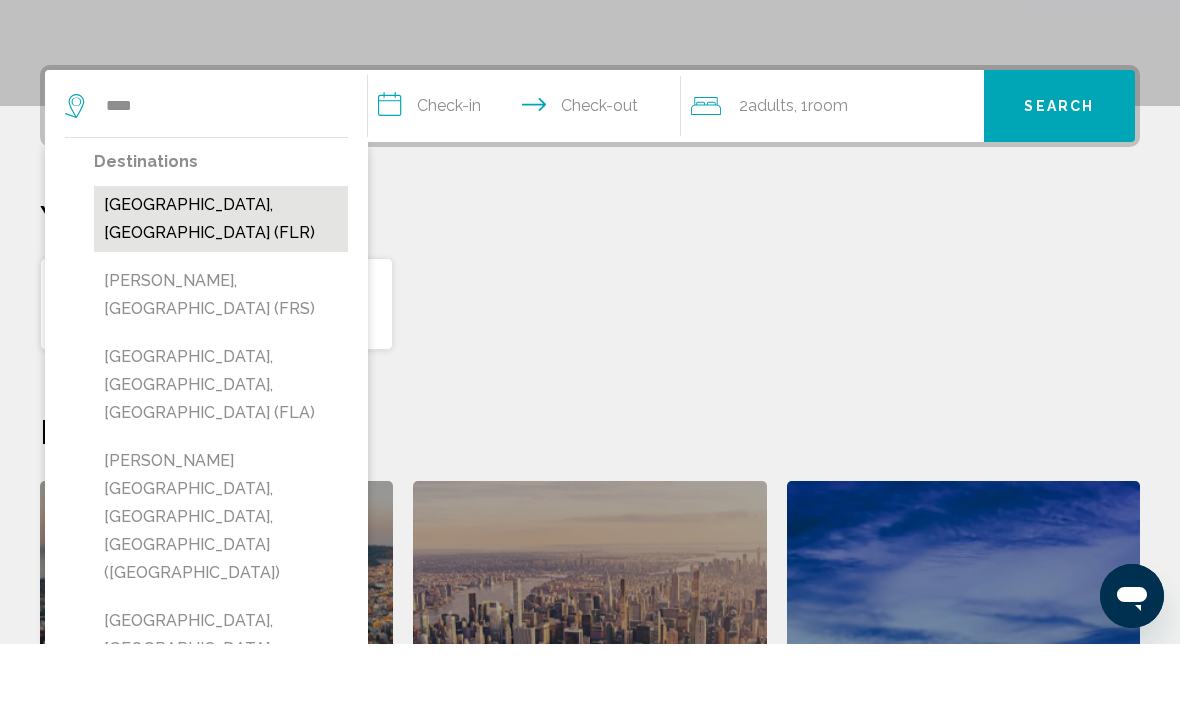 click on "[GEOGRAPHIC_DATA], [GEOGRAPHIC_DATA] (FLR)" at bounding box center (221, 288) 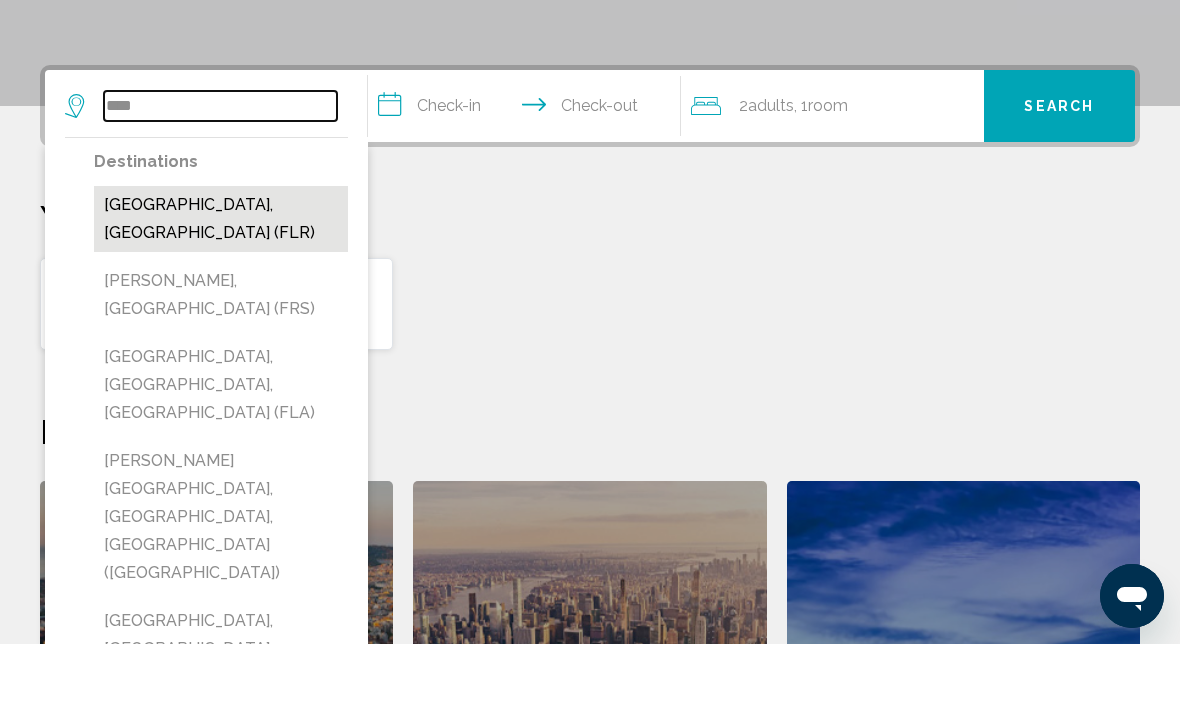 type on "**********" 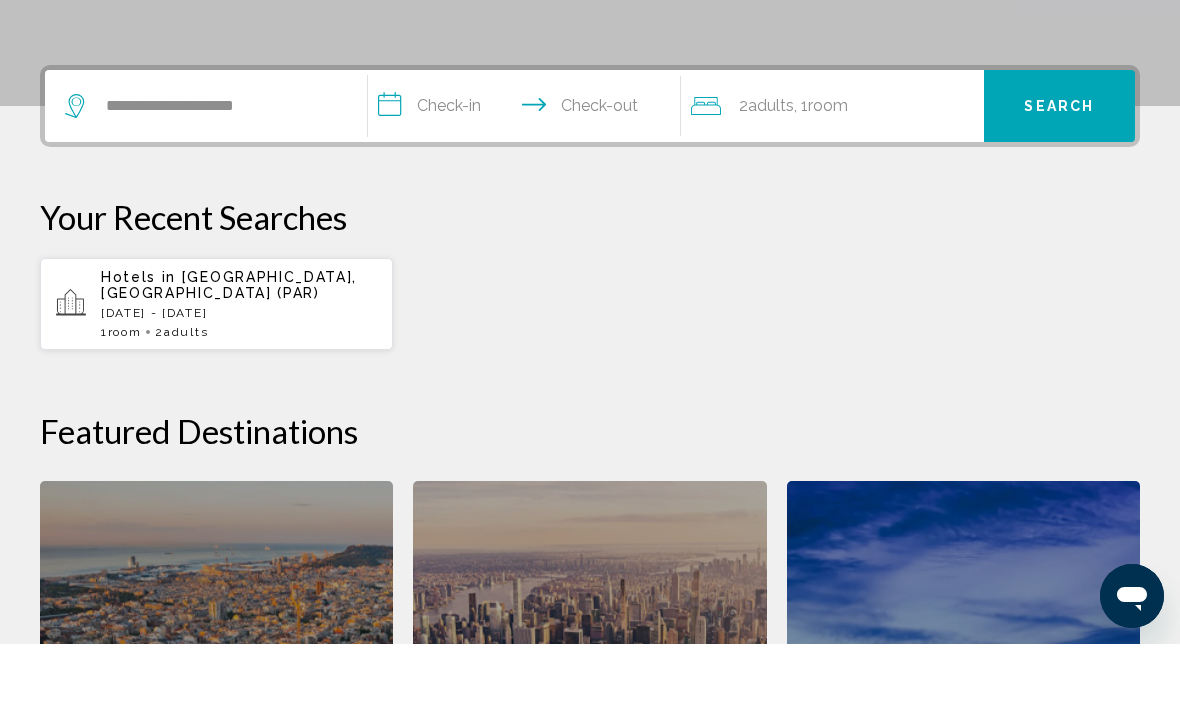 click on "**********" at bounding box center [528, 178] 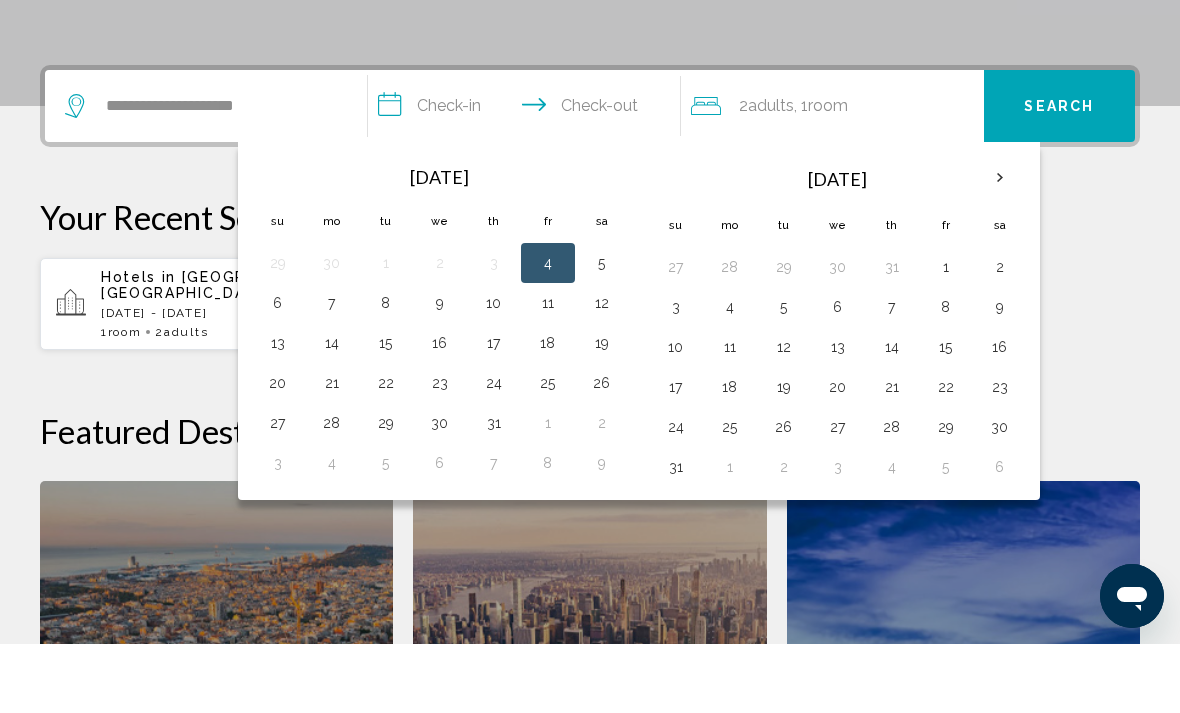 scroll, scrollTop: 494, scrollLeft: 0, axis: vertical 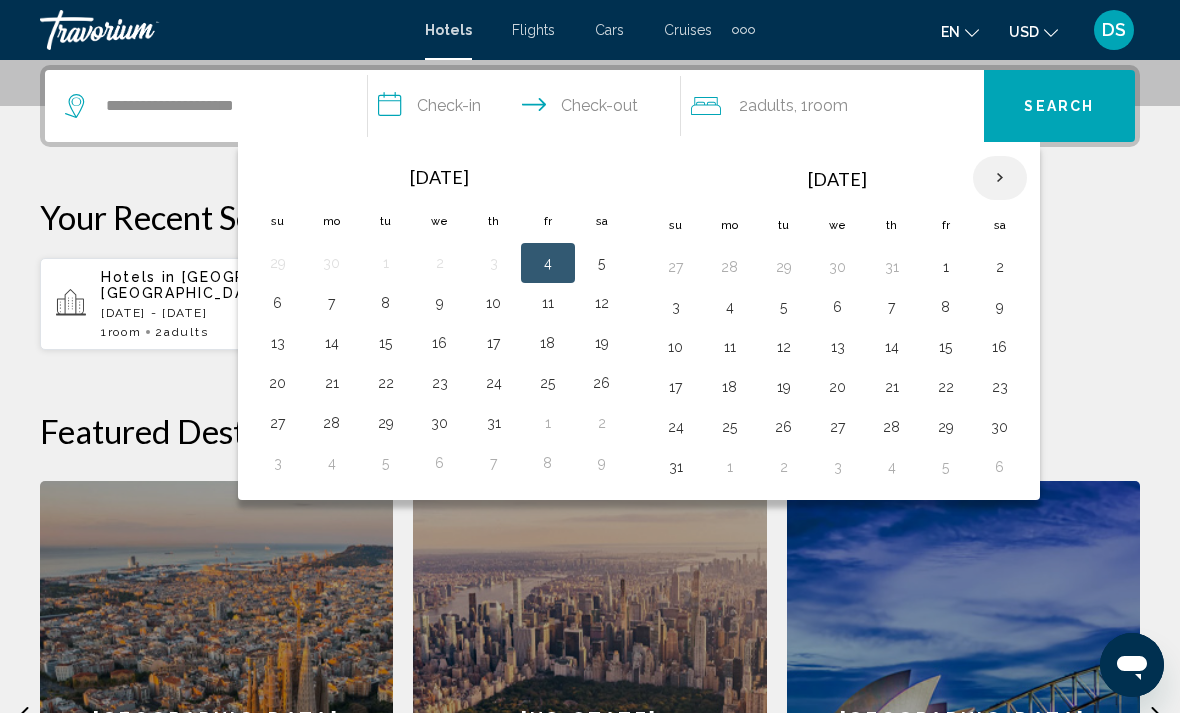 click at bounding box center [1000, 178] 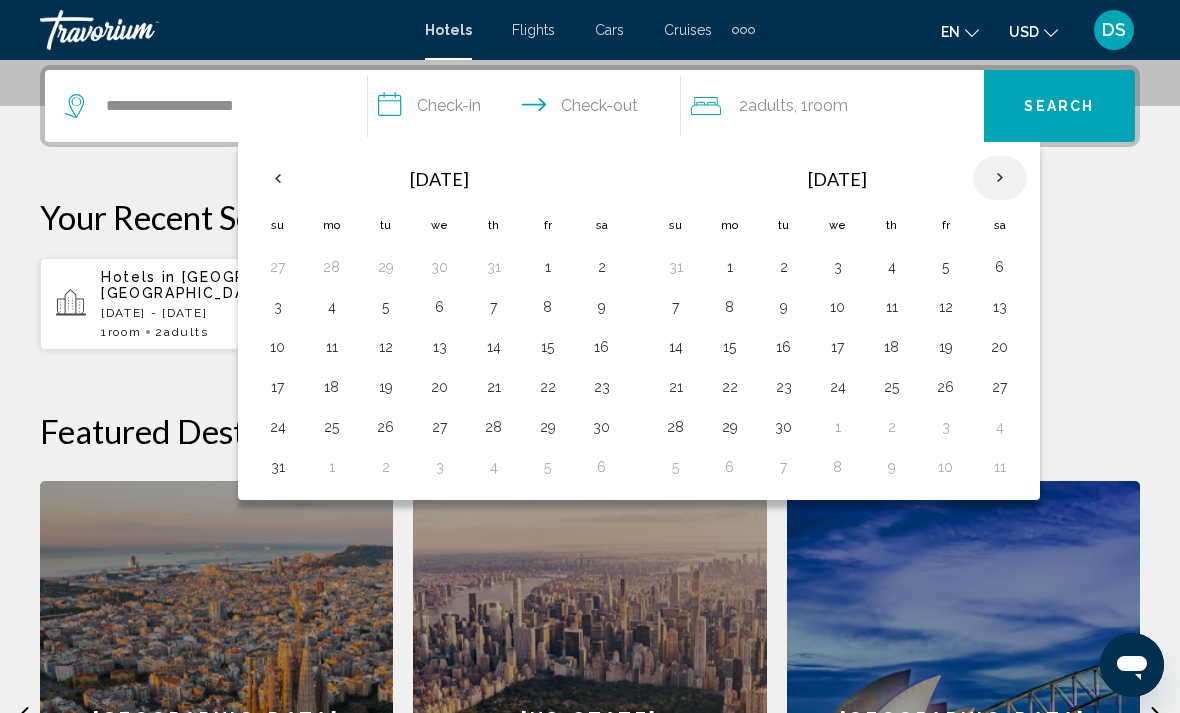 click at bounding box center [1000, 178] 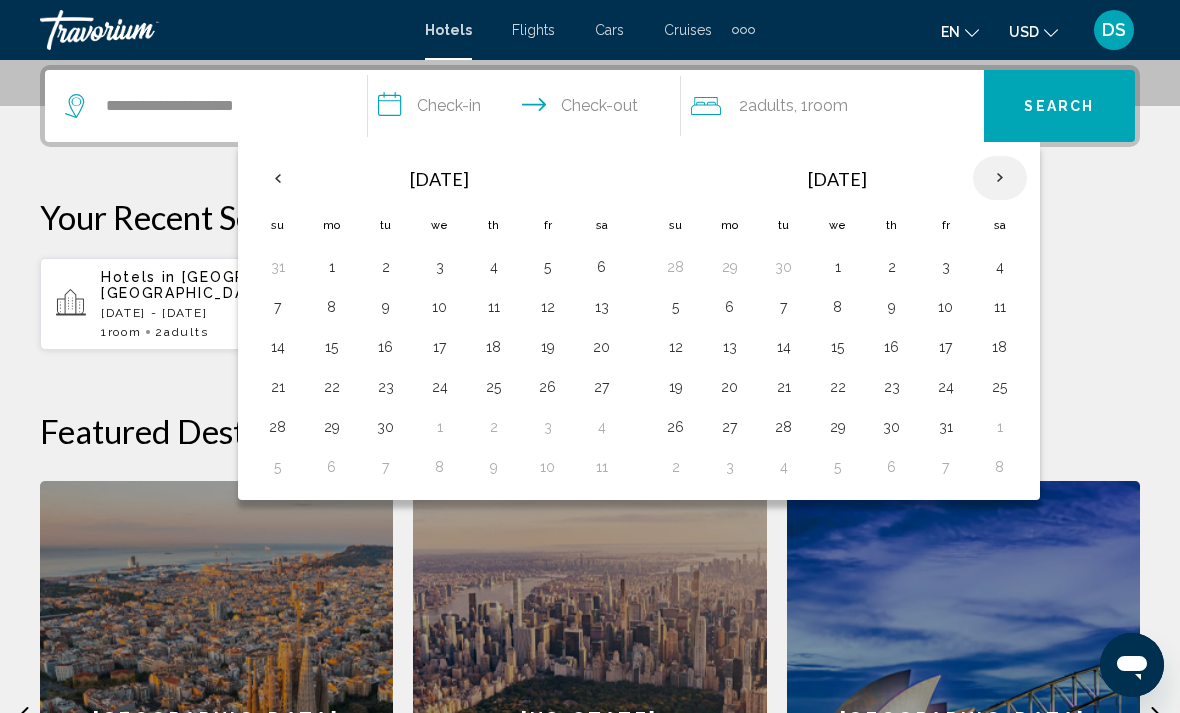 click at bounding box center [1000, 178] 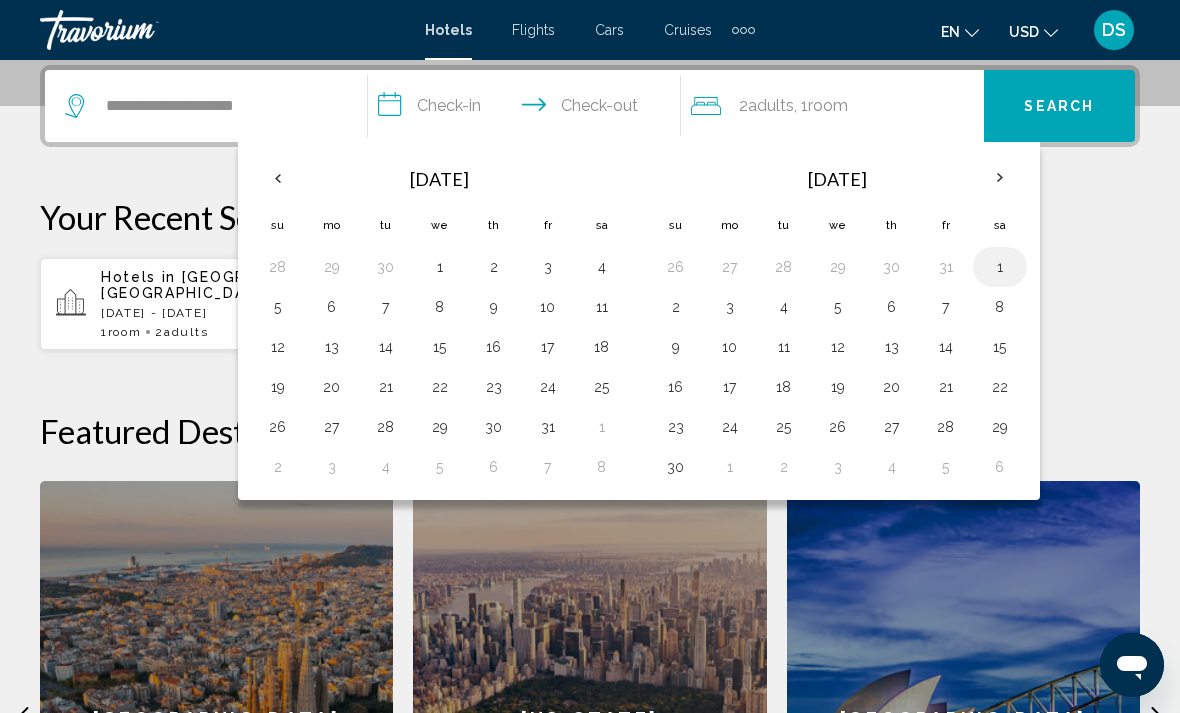 click on "1" at bounding box center (1000, 267) 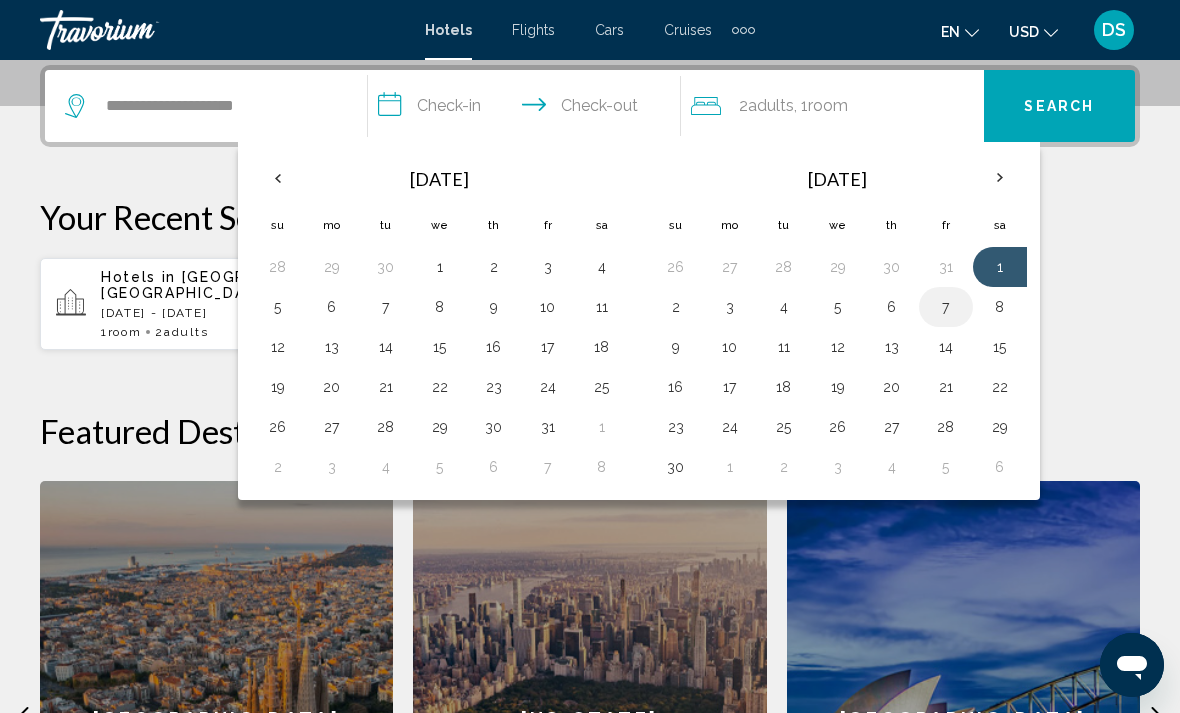 click on "7" at bounding box center (946, 307) 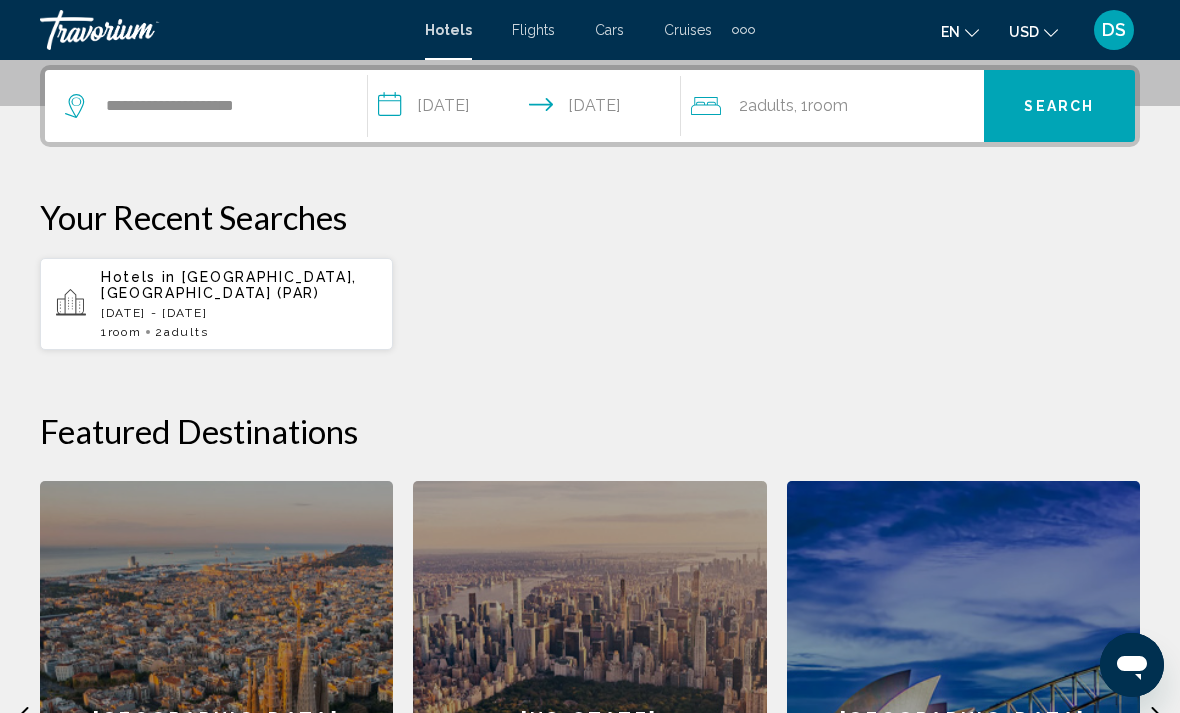 click on ", 1  Room rooms" 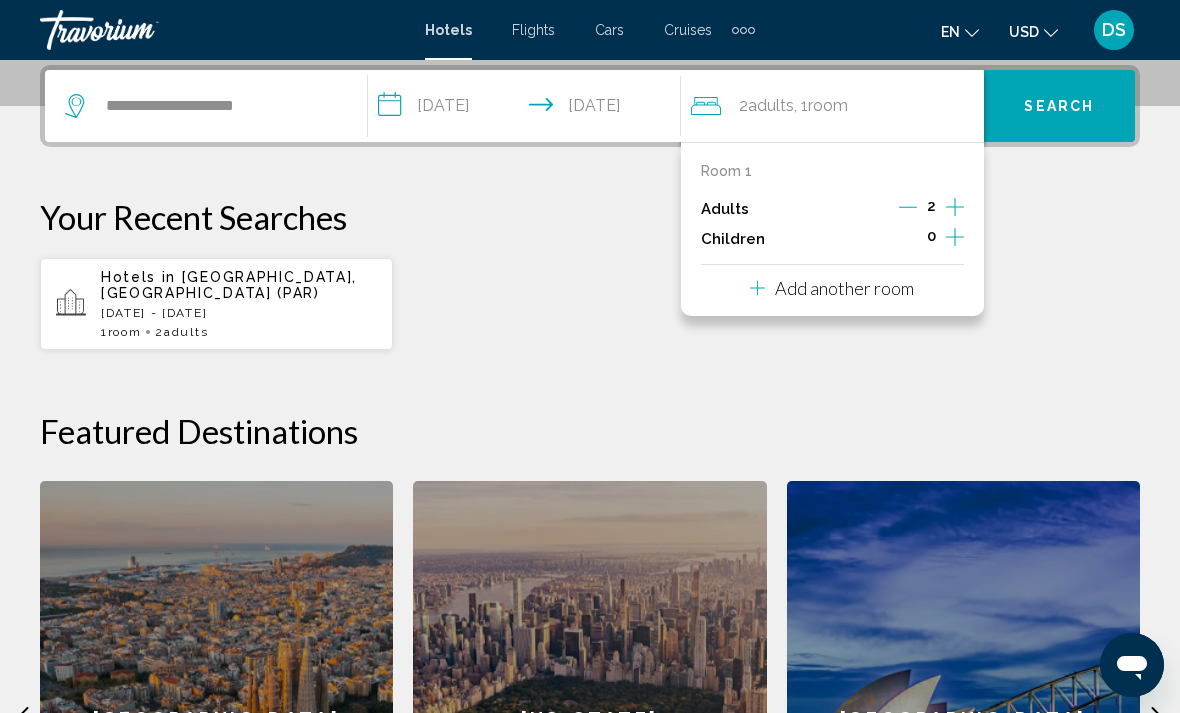 click at bounding box center (908, 209) 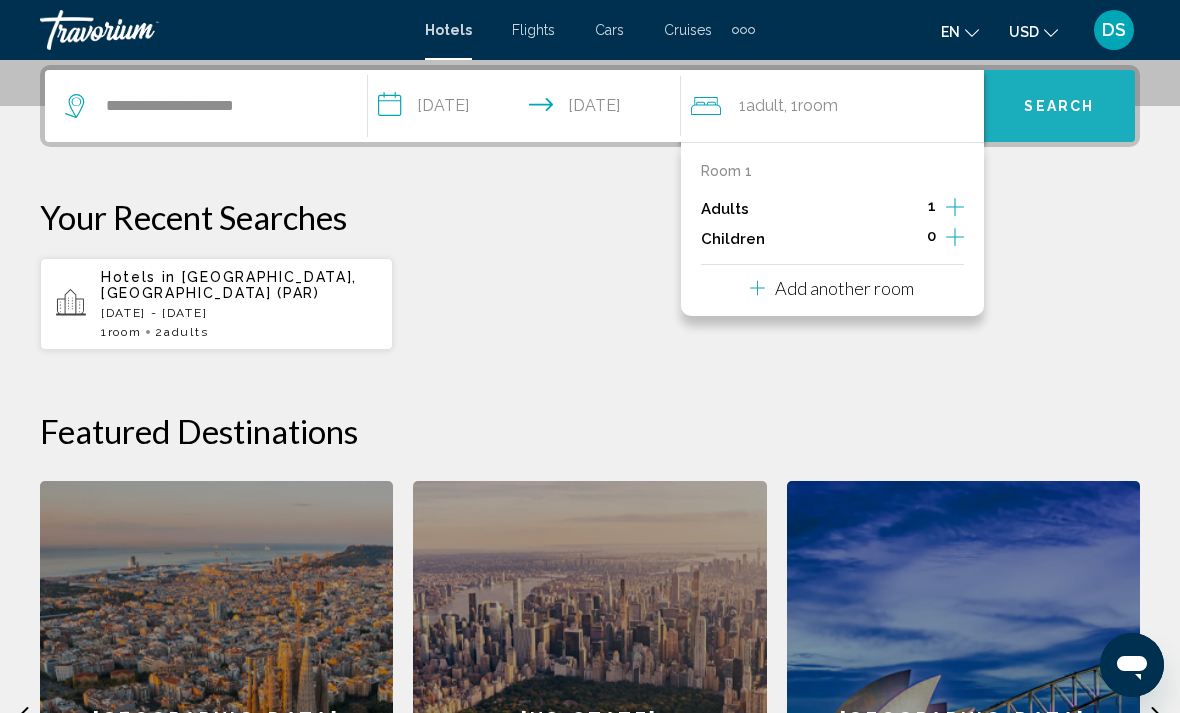 click on "Search" at bounding box center [1059, 106] 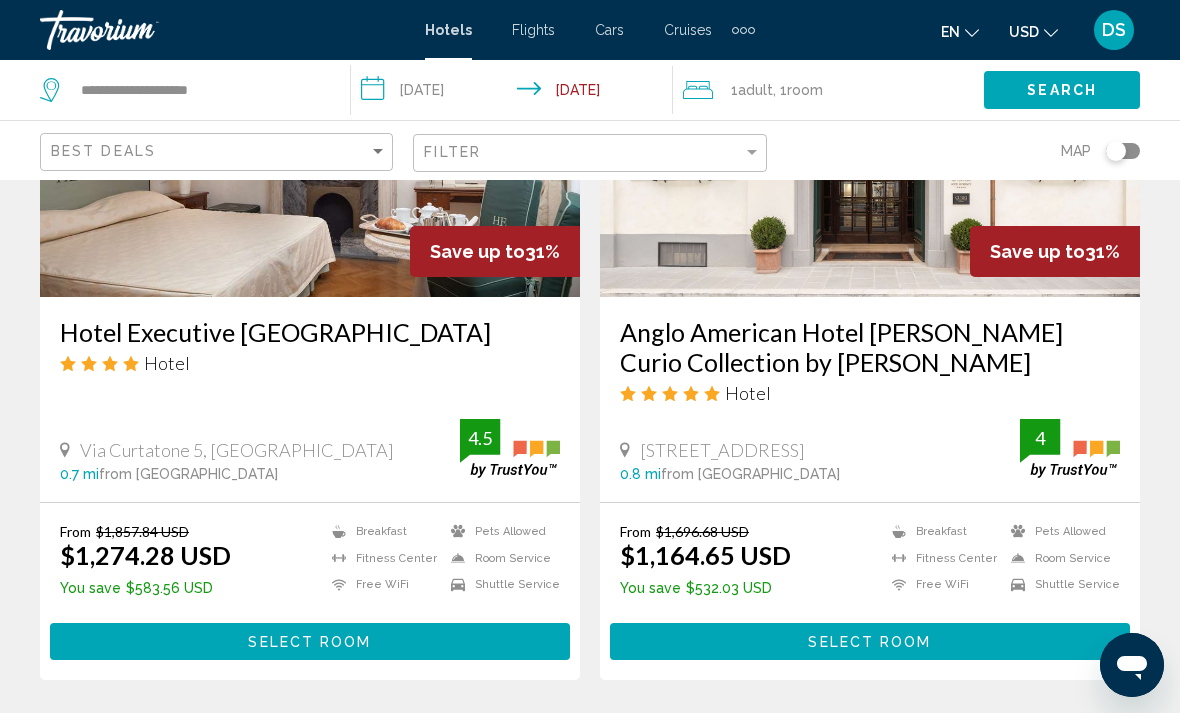 scroll, scrollTop: 3910, scrollLeft: 0, axis: vertical 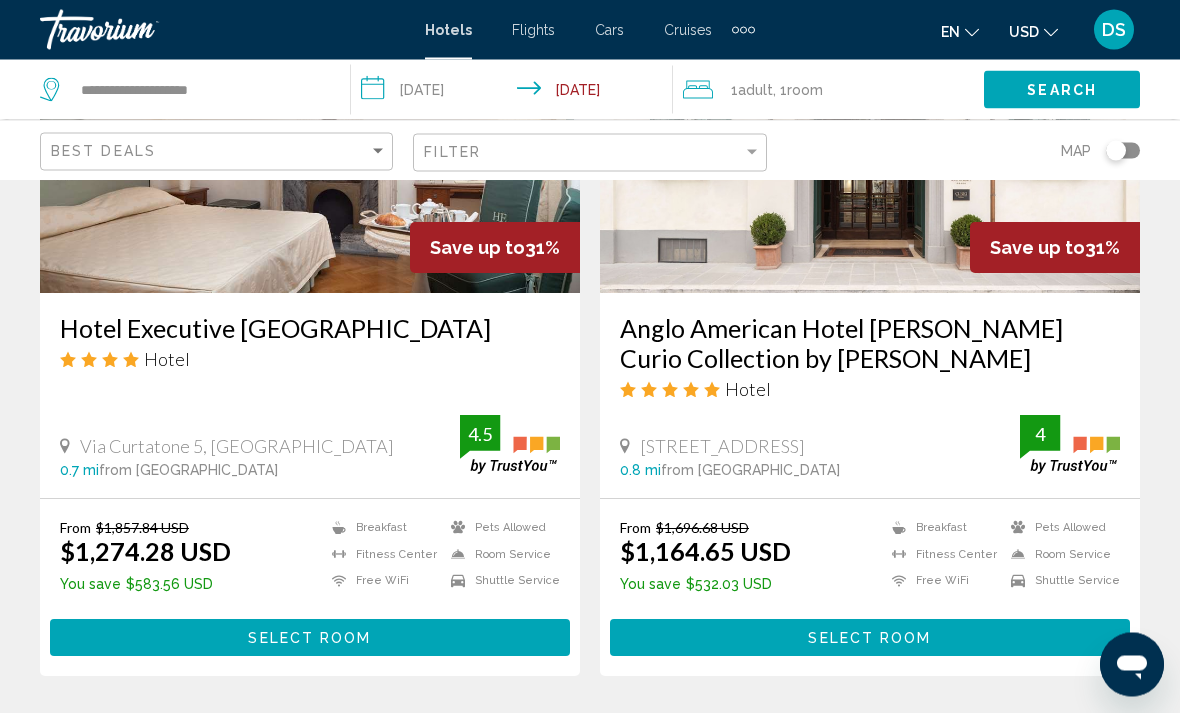 click on "page  2" at bounding box center [450, 737] 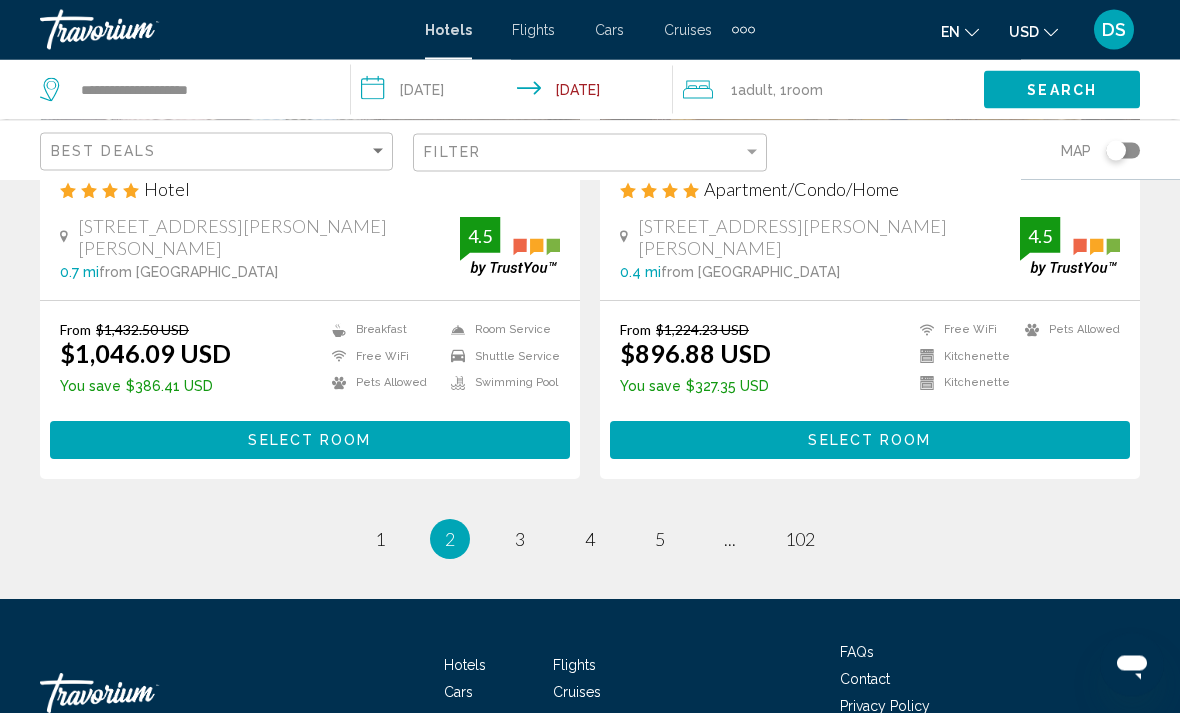 scroll, scrollTop: 4079, scrollLeft: 0, axis: vertical 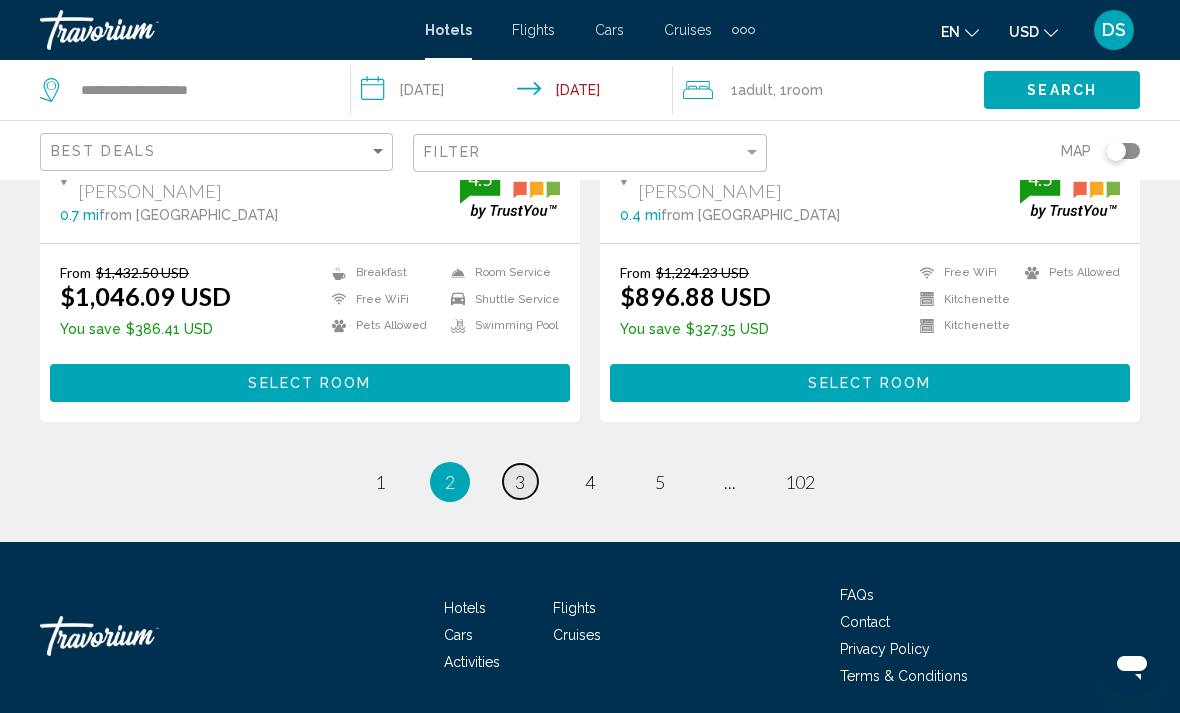 click on "3" at bounding box center (520, 482) 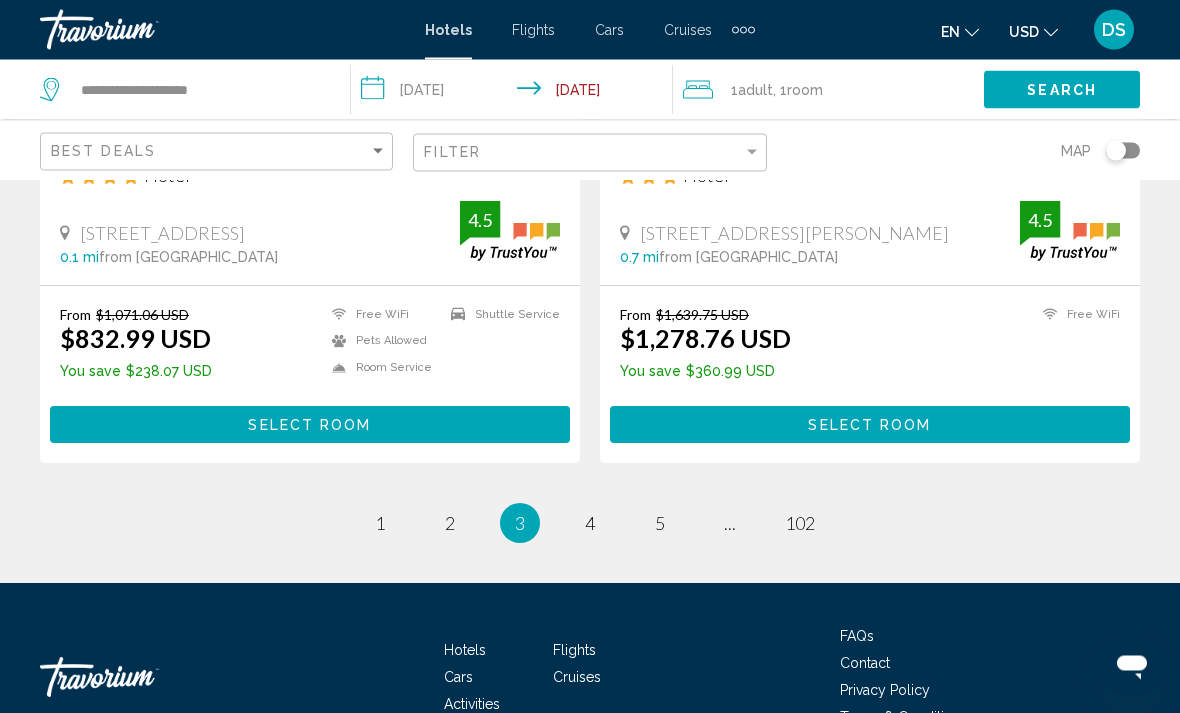 scroll, scrollTop: 4079, scrollLeft: 0, axis: vertical 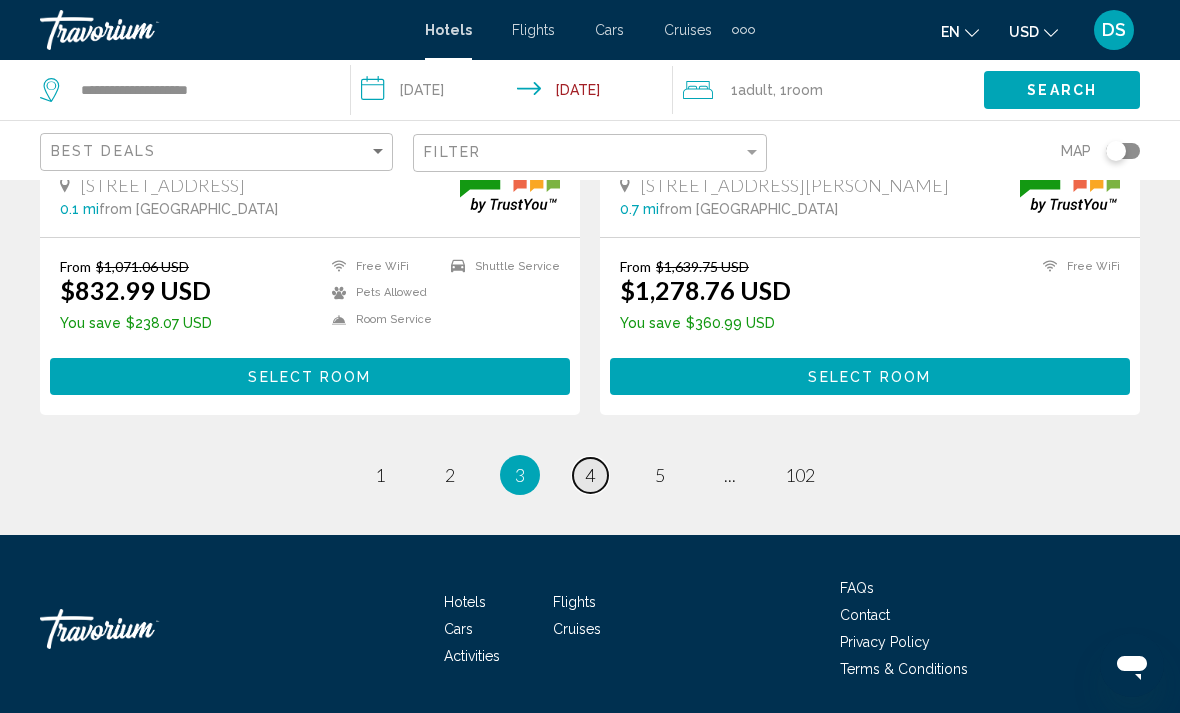 click on "page  4" at bounding box center [590, 475] 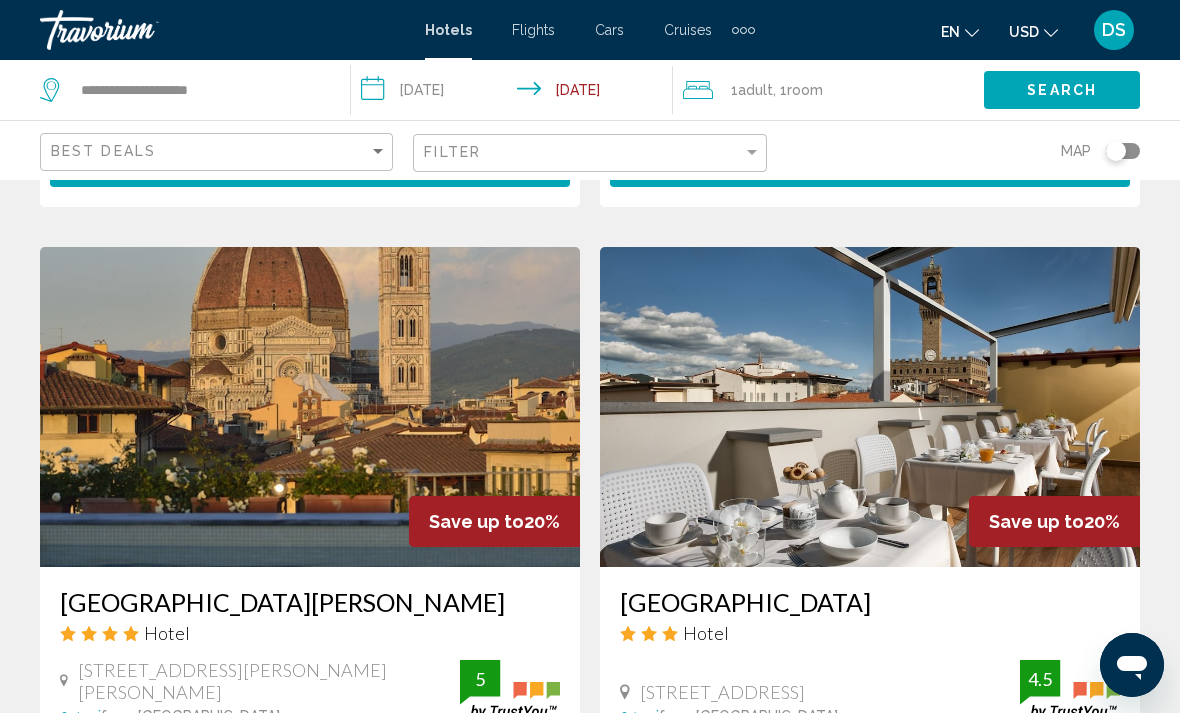 scroll, scrollTop: 1460, scrollLeft: 0, axis: vertical 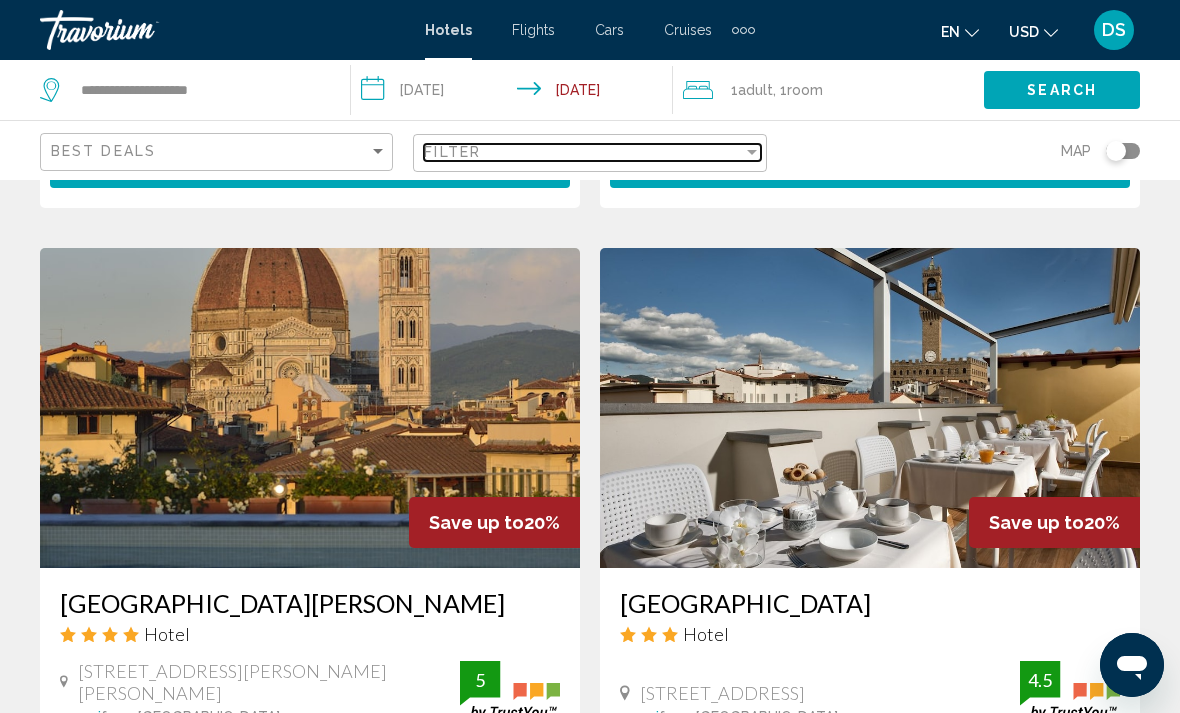 click at bounding box center (752, 152) 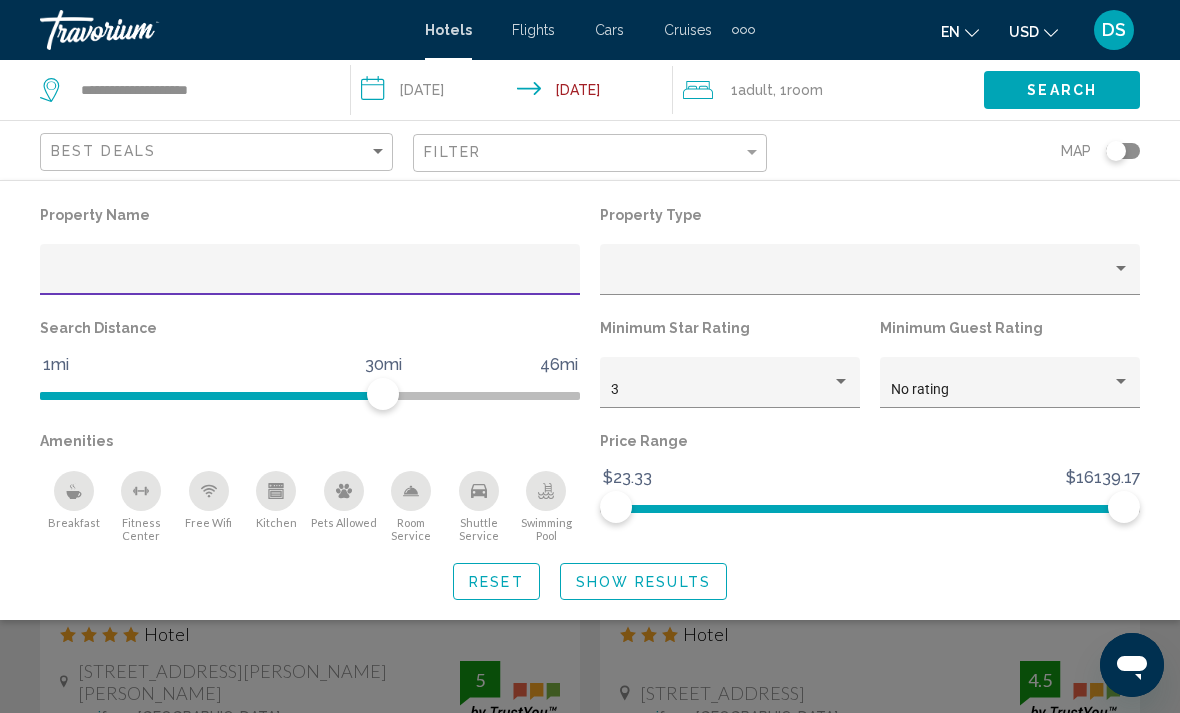scroll, scrollTop: 1459, scrollLeft: 0, axis: vertical 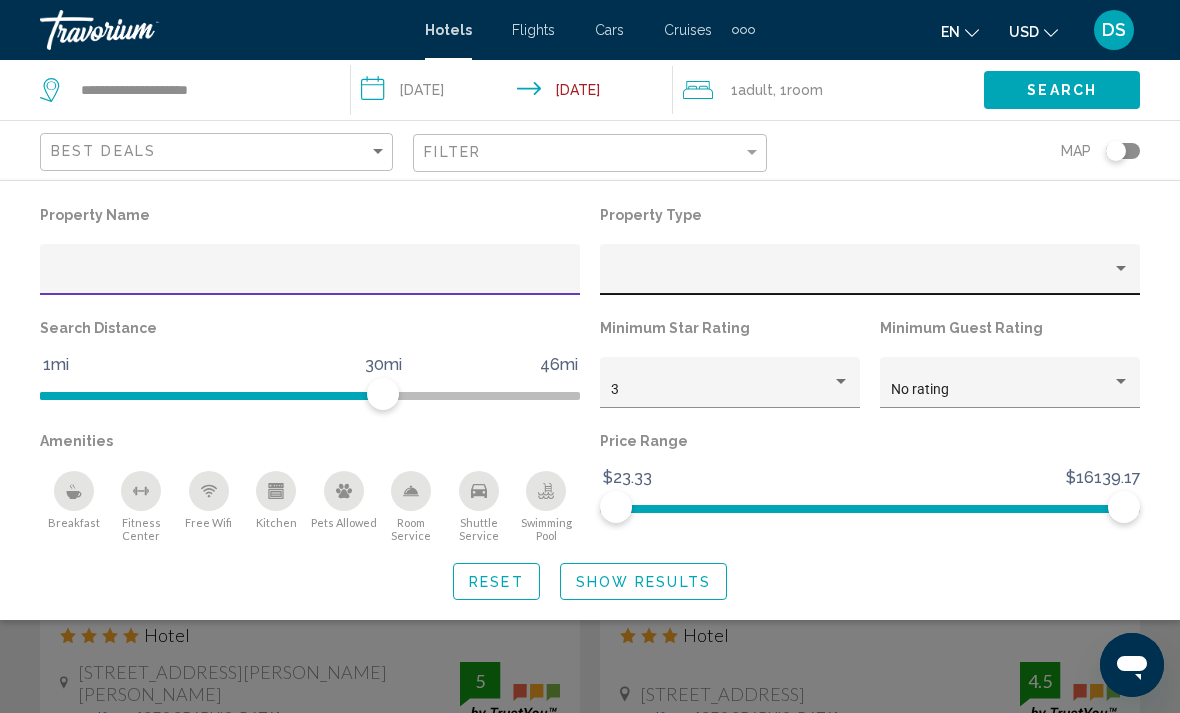 click at bounding box center [870, 277] 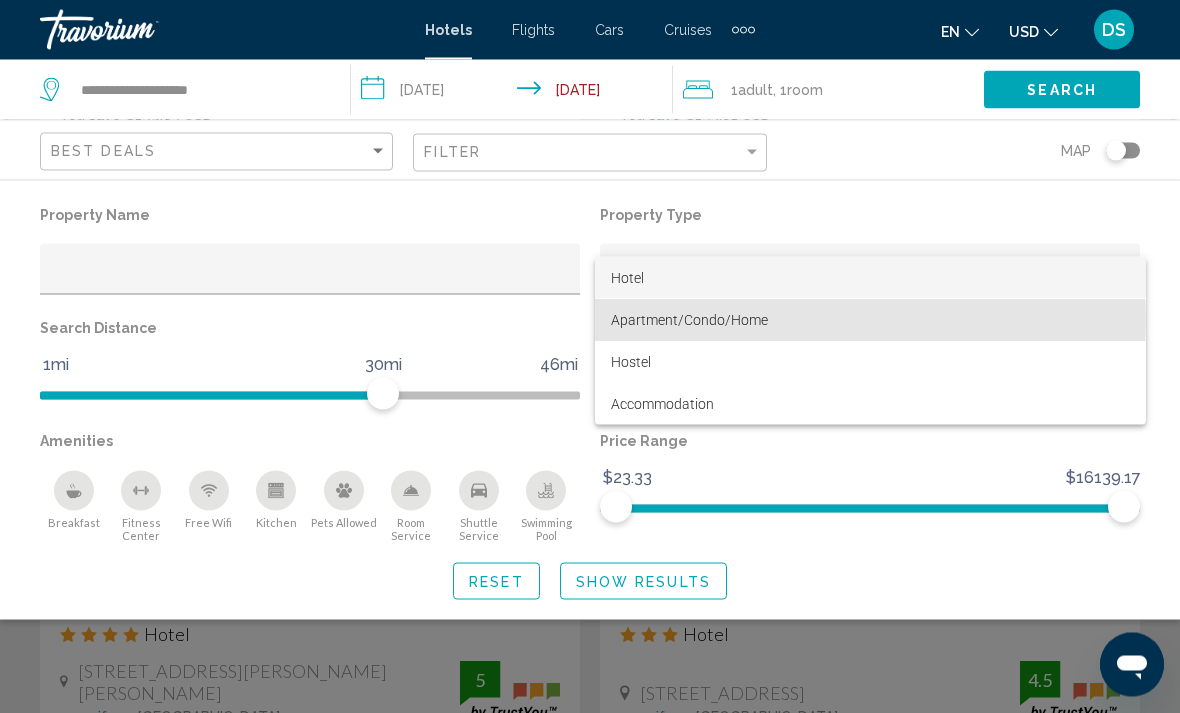 scroll, scrollTop: 1460, scrollLeft: 0, axis: vertical 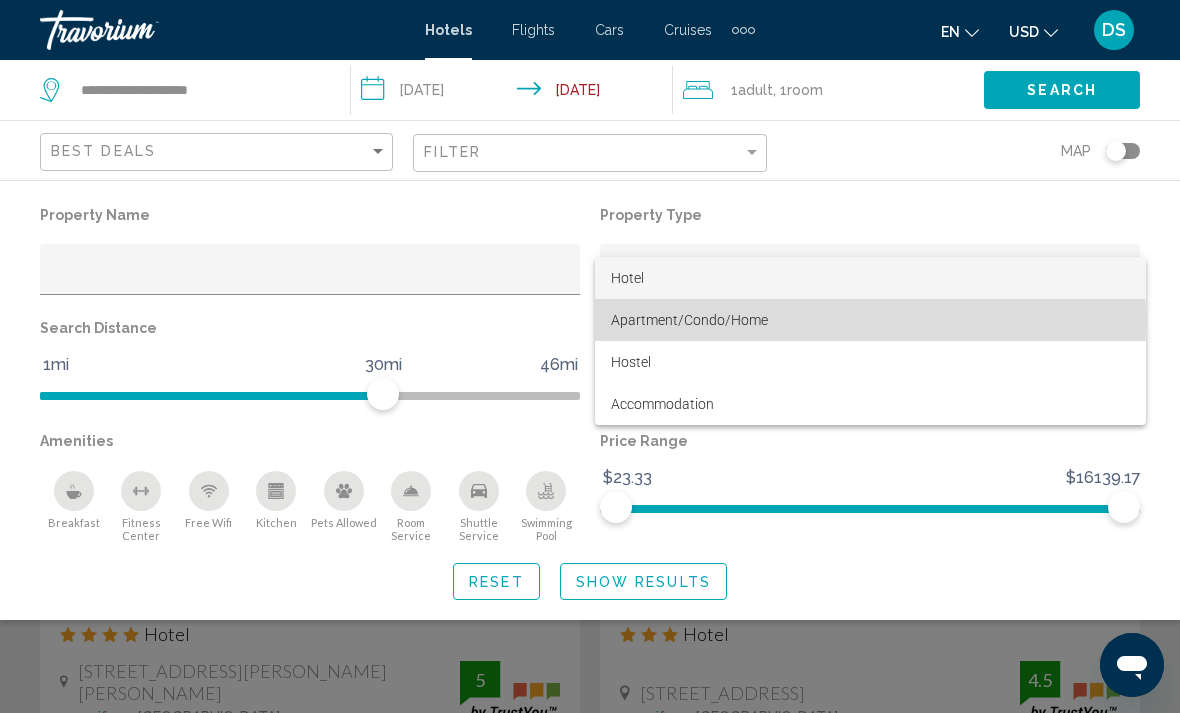 click on "Apartment/Condo/Home" at bounding box center [689, 320] 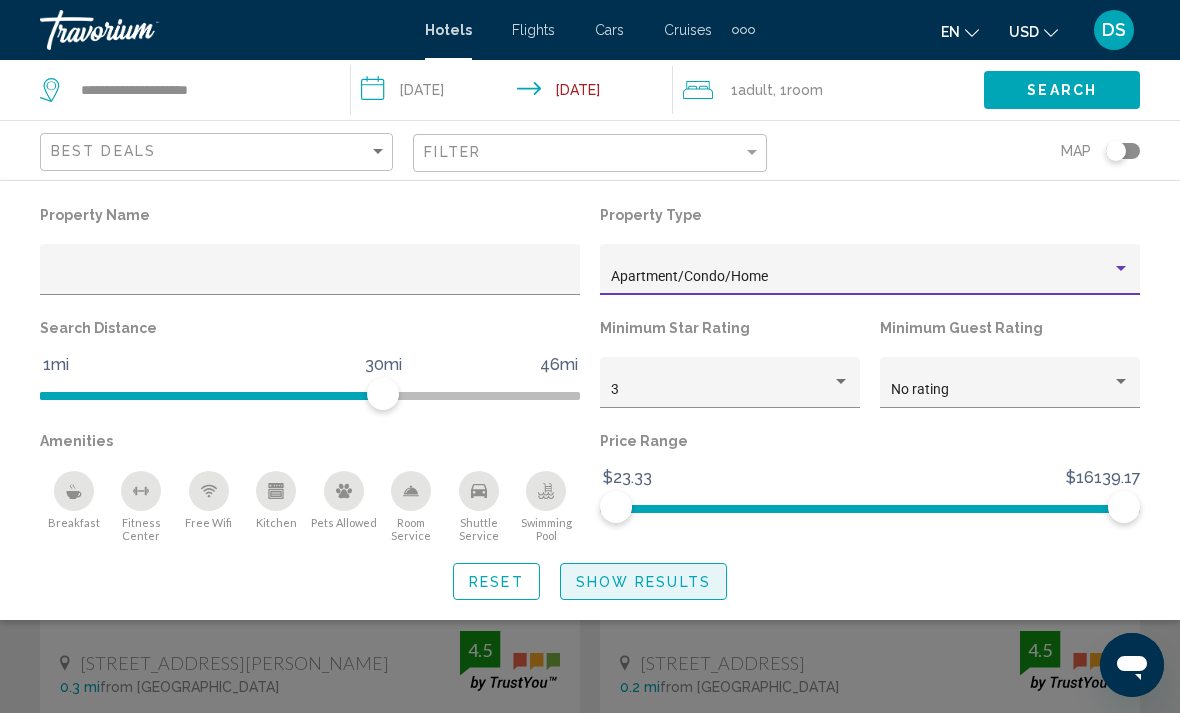click on "Show Results" 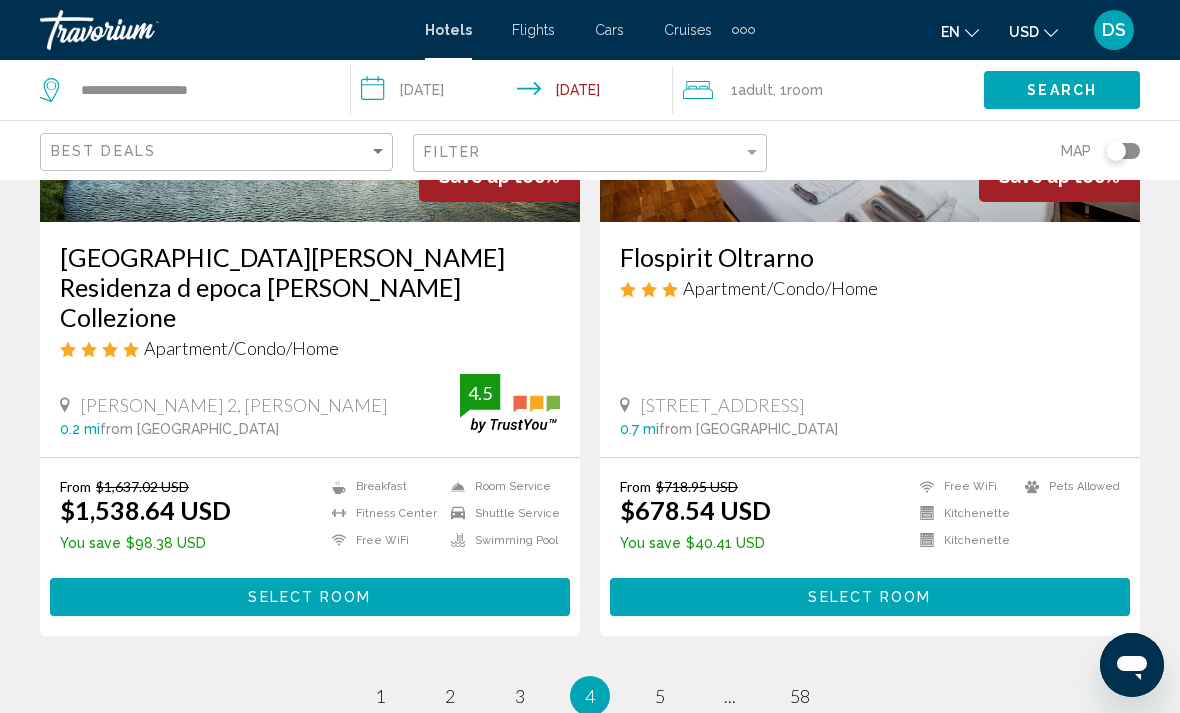 scroll, scrollTop: 3929, scrollLeft: 0, axis: vertical 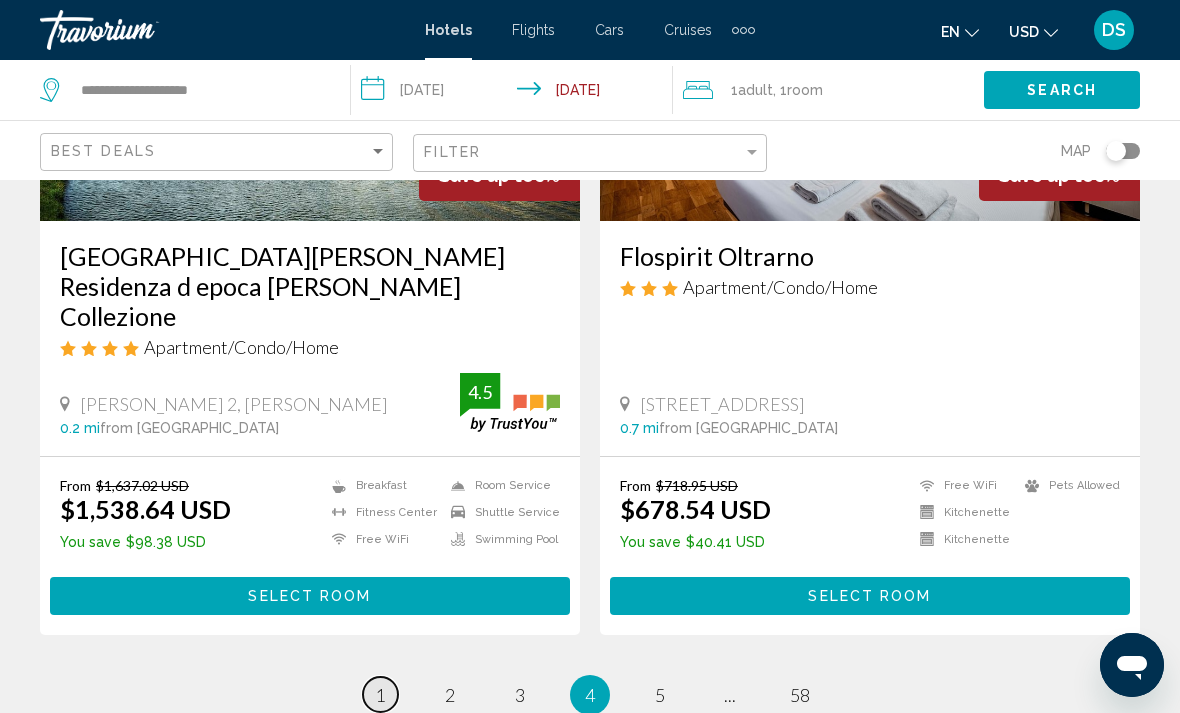 click on "page  1" at bounding box center [380, 694] 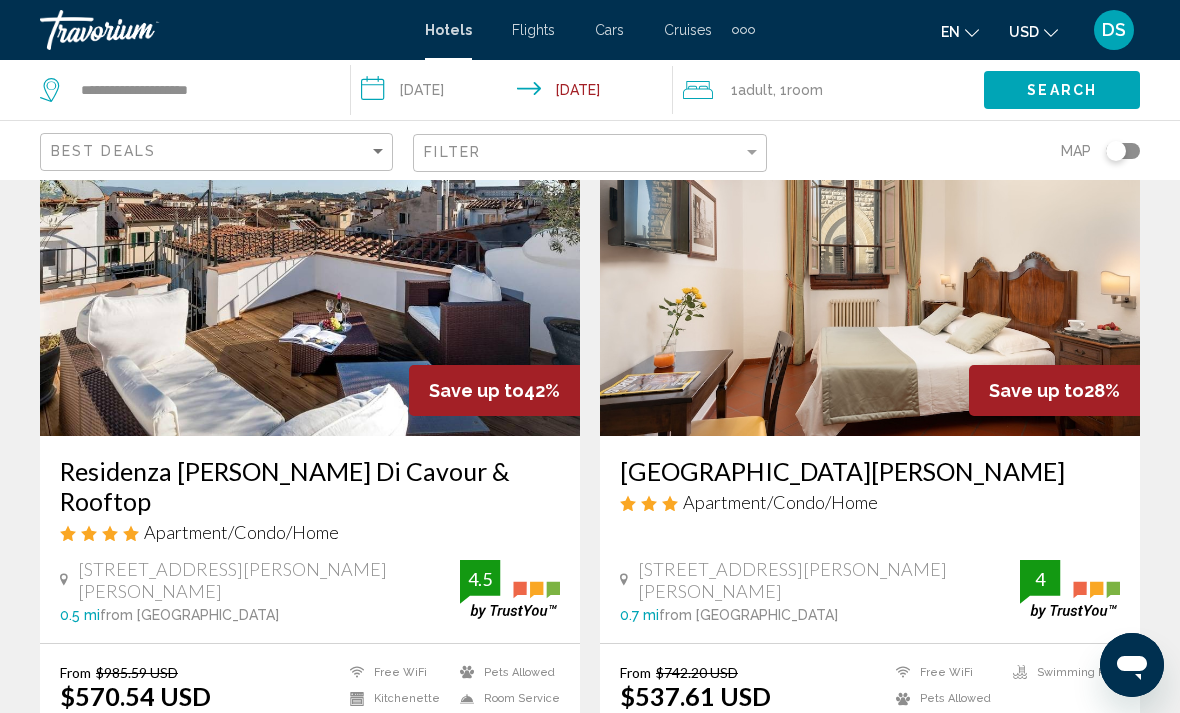 scroll, scrollTop: 90, scrollLeft: 0, axis: vertical 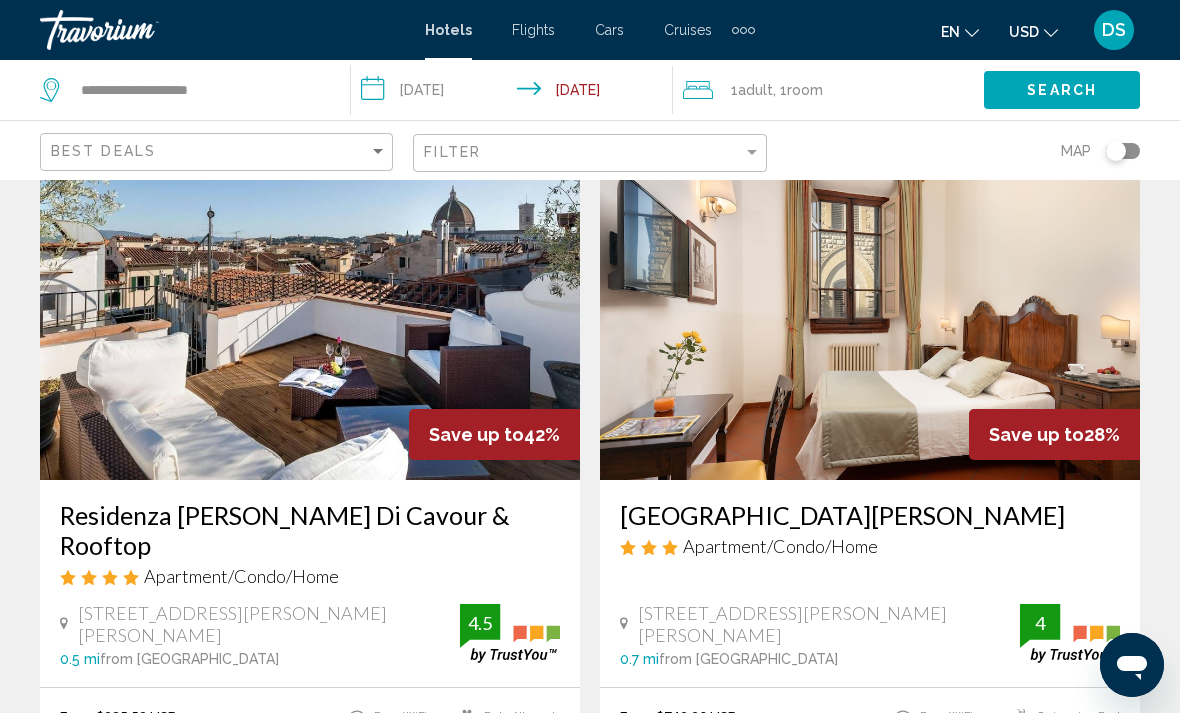 click at bounding box center [310, 320] 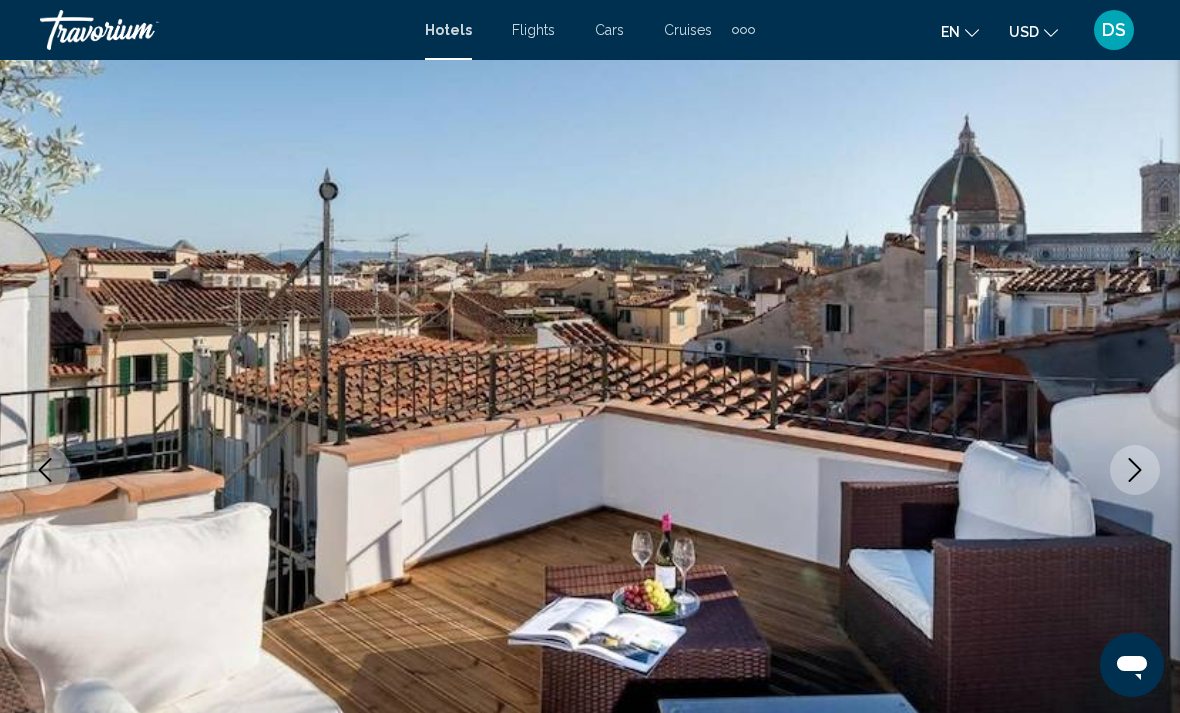 scroll, scrollTop: 67, scrollLeft: 0, axis: vertical 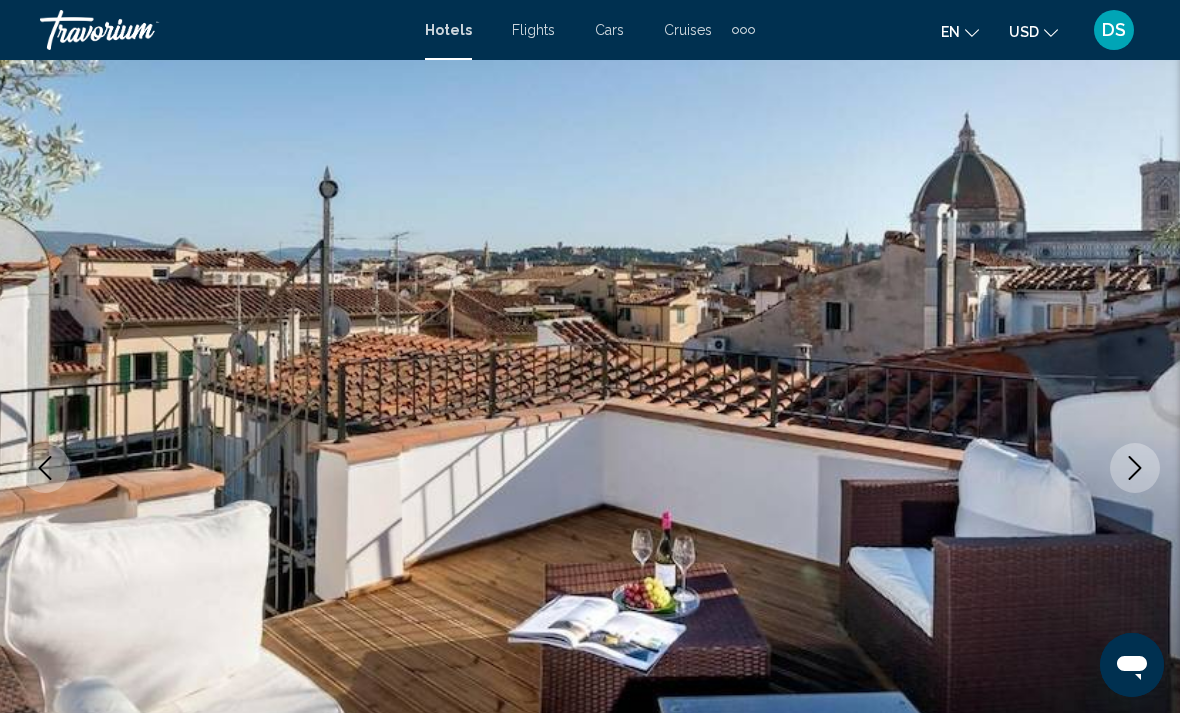 click at bounding box center [1135, 468] 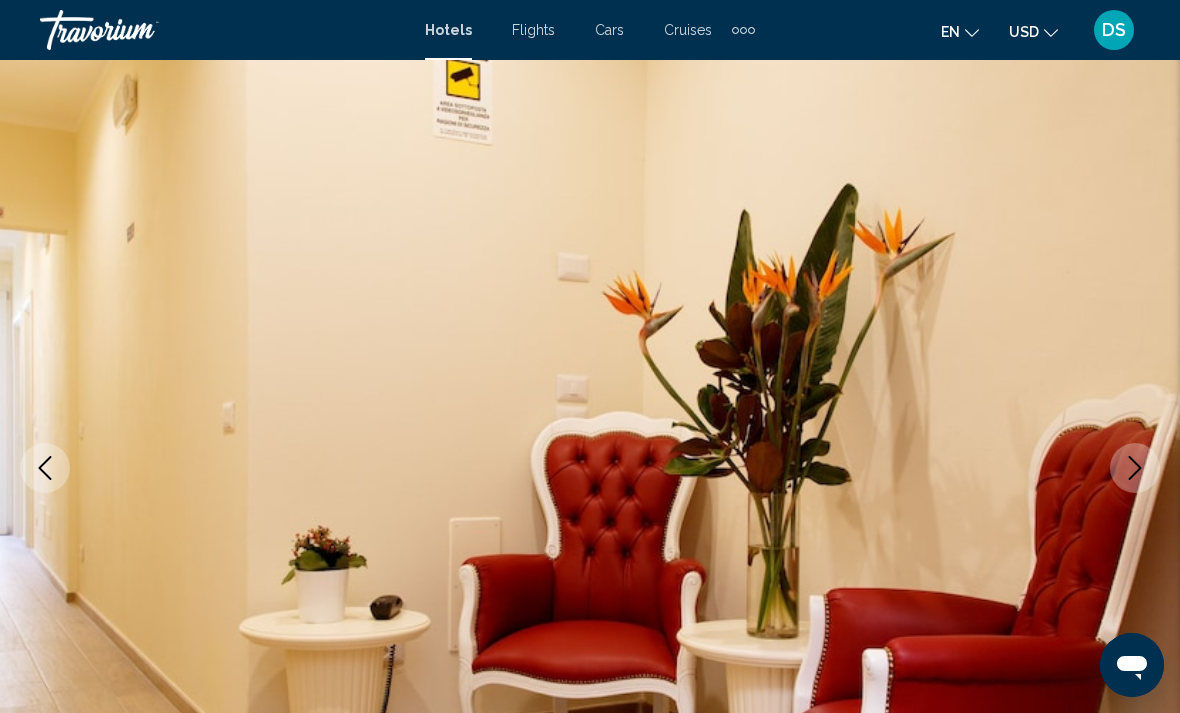 click 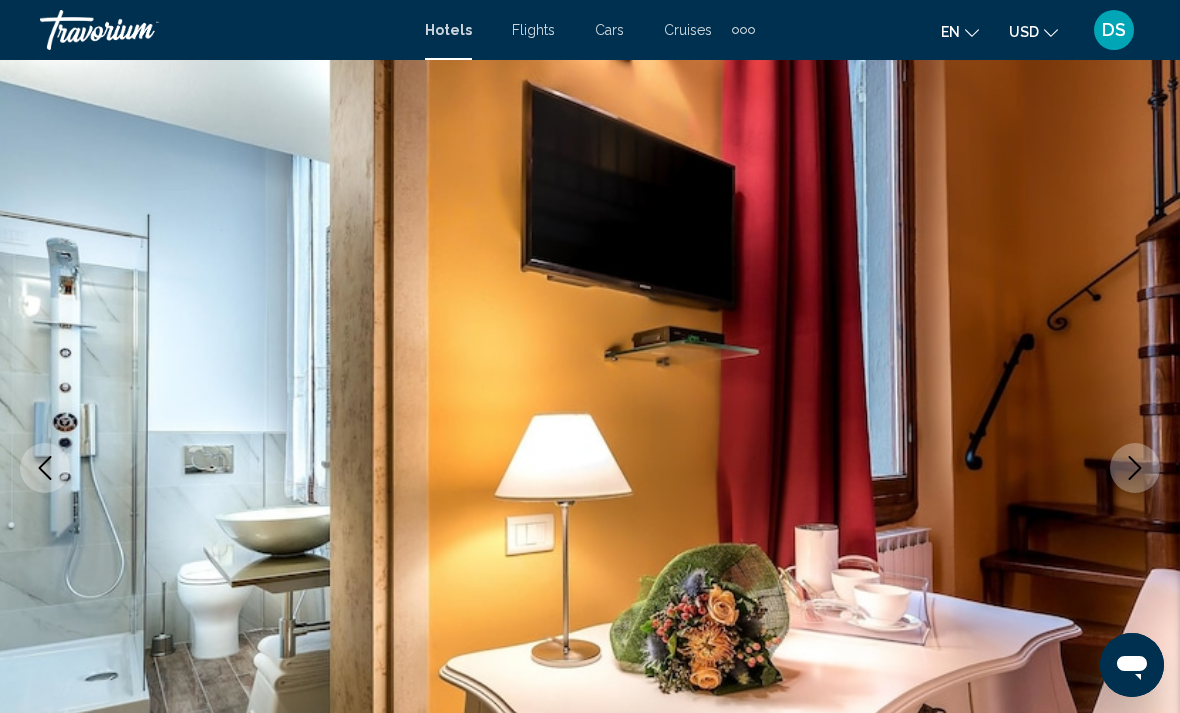 click 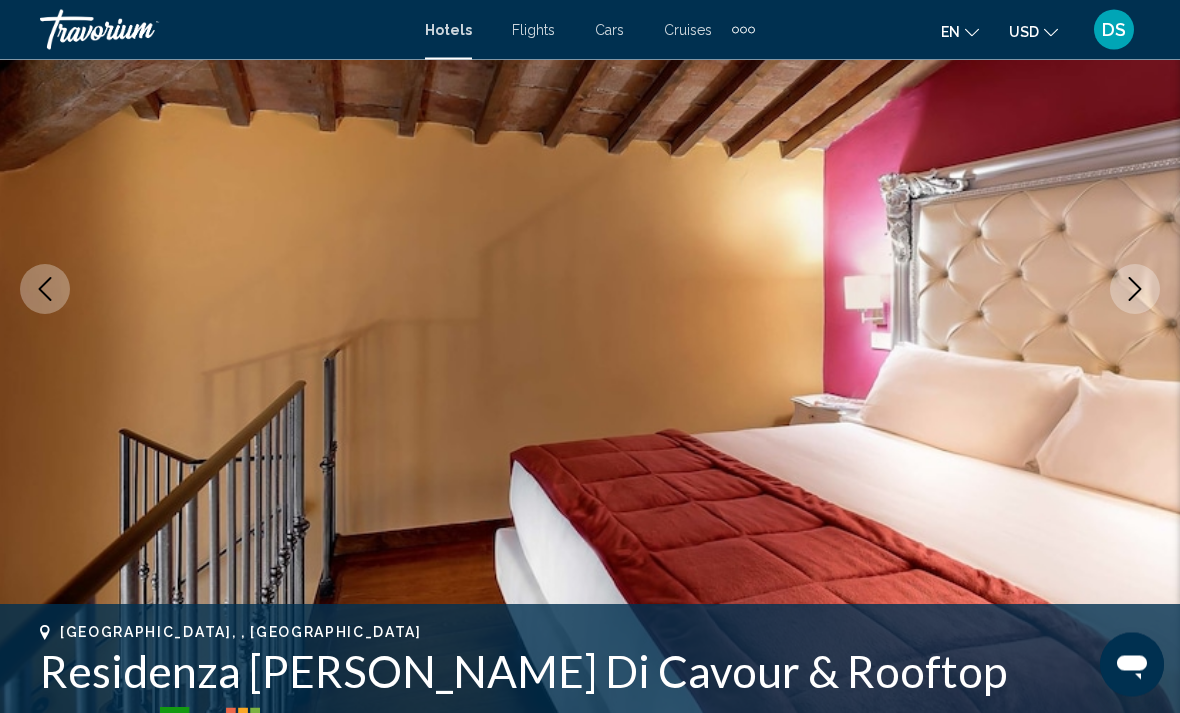 scroll, scrollTop: 262, scrollLeft: 0, axis: vertical 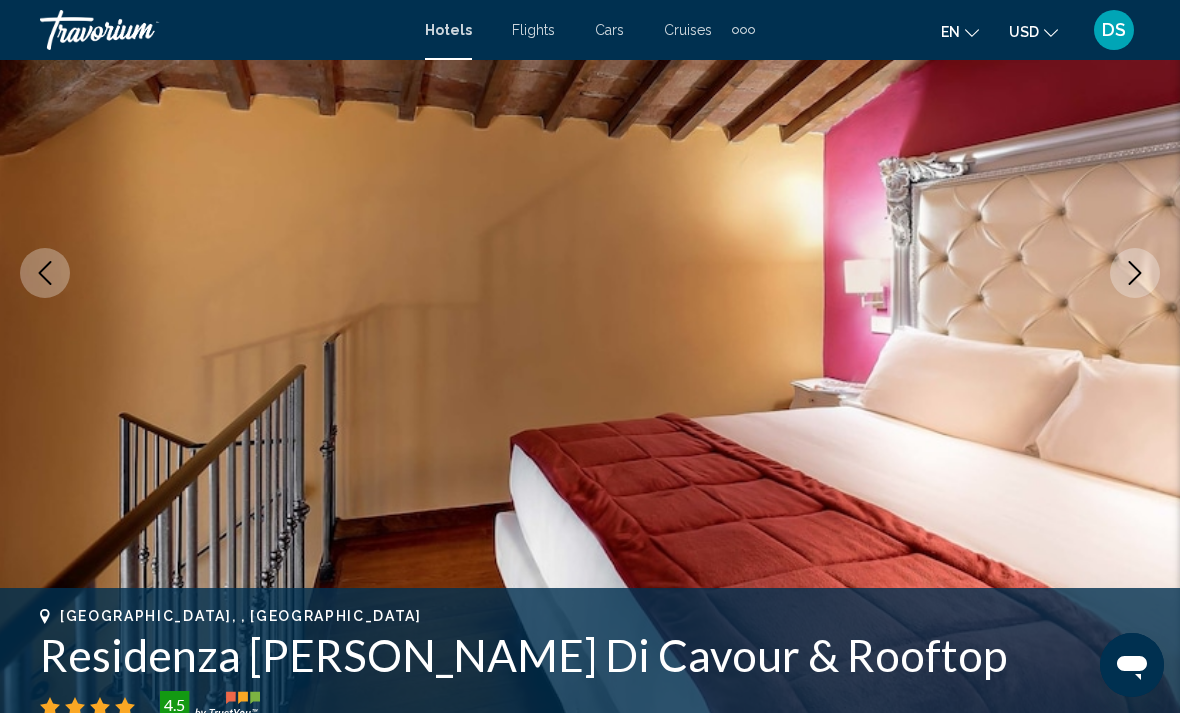 click at bounding box center (1135, 273) 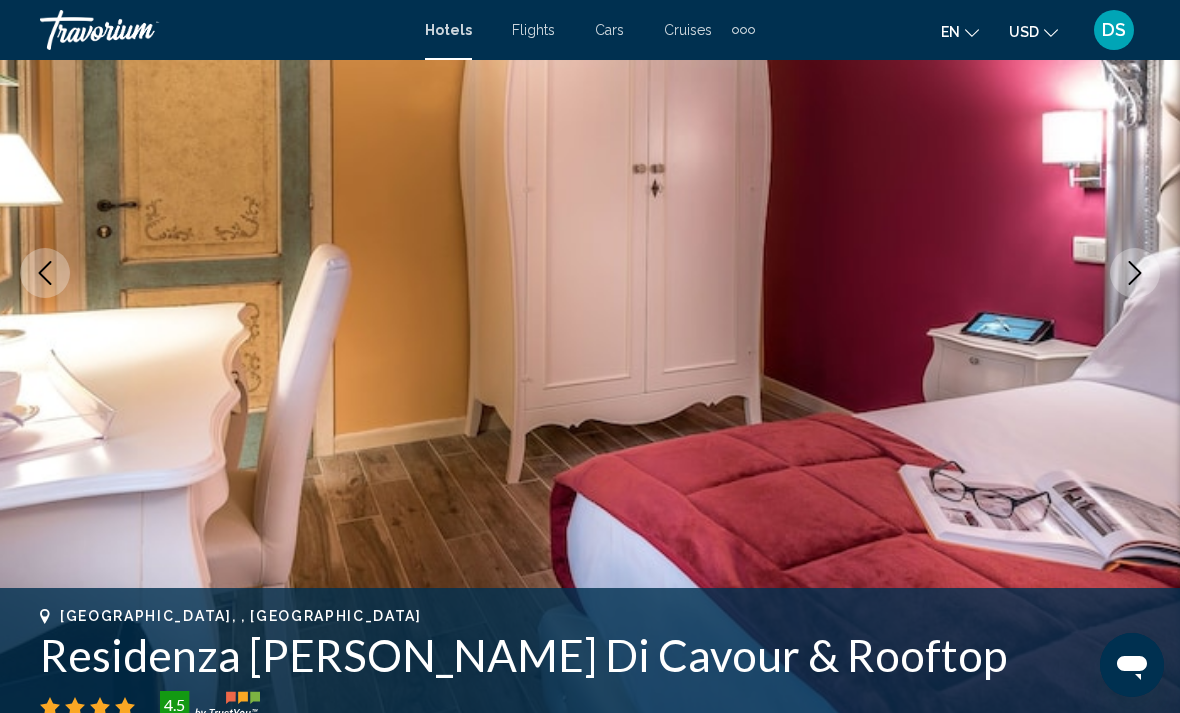 click 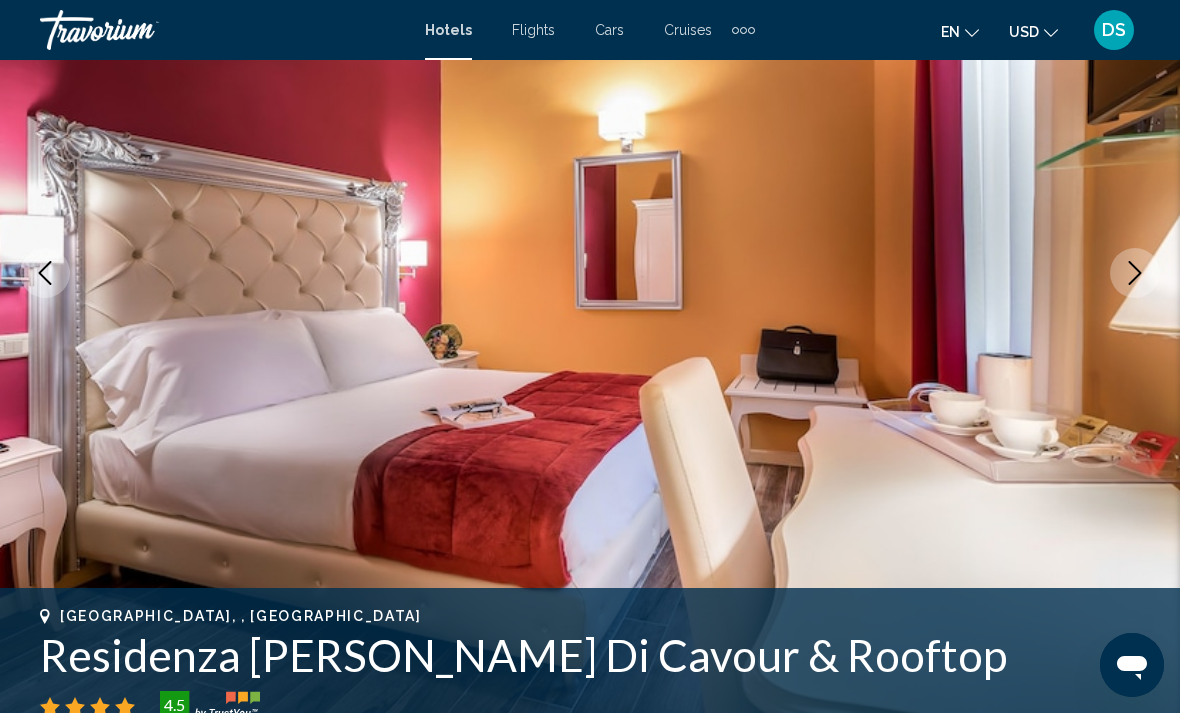 click 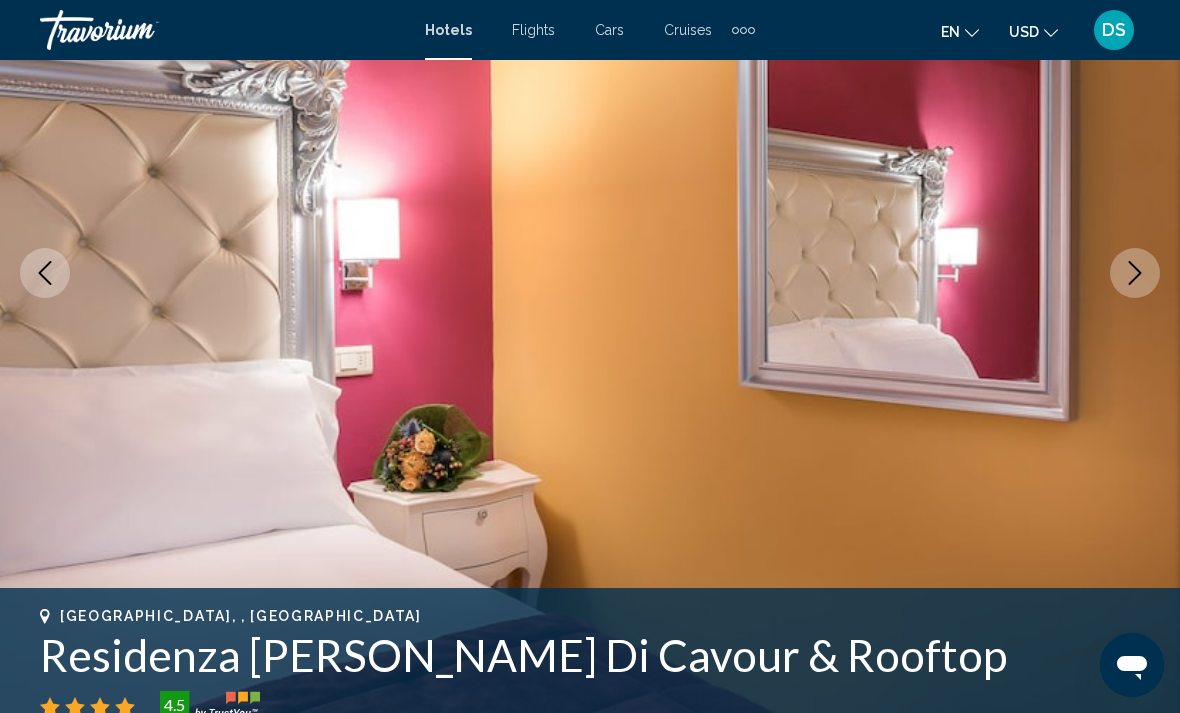 click 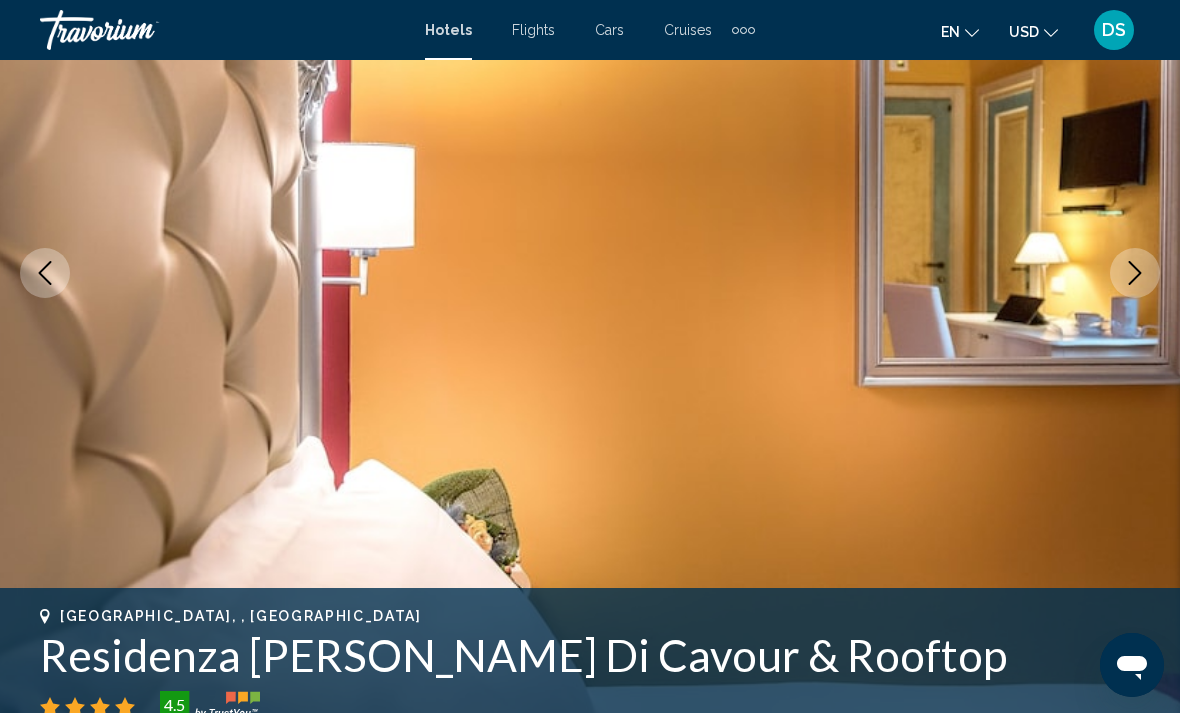 click 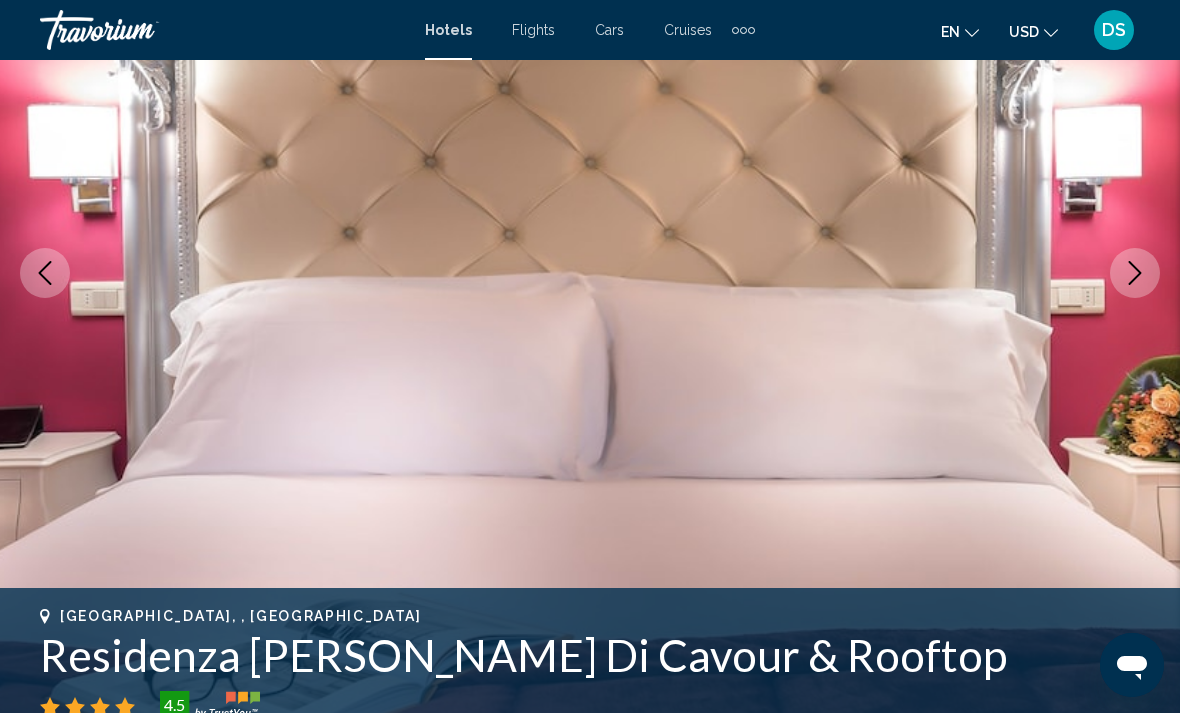 click 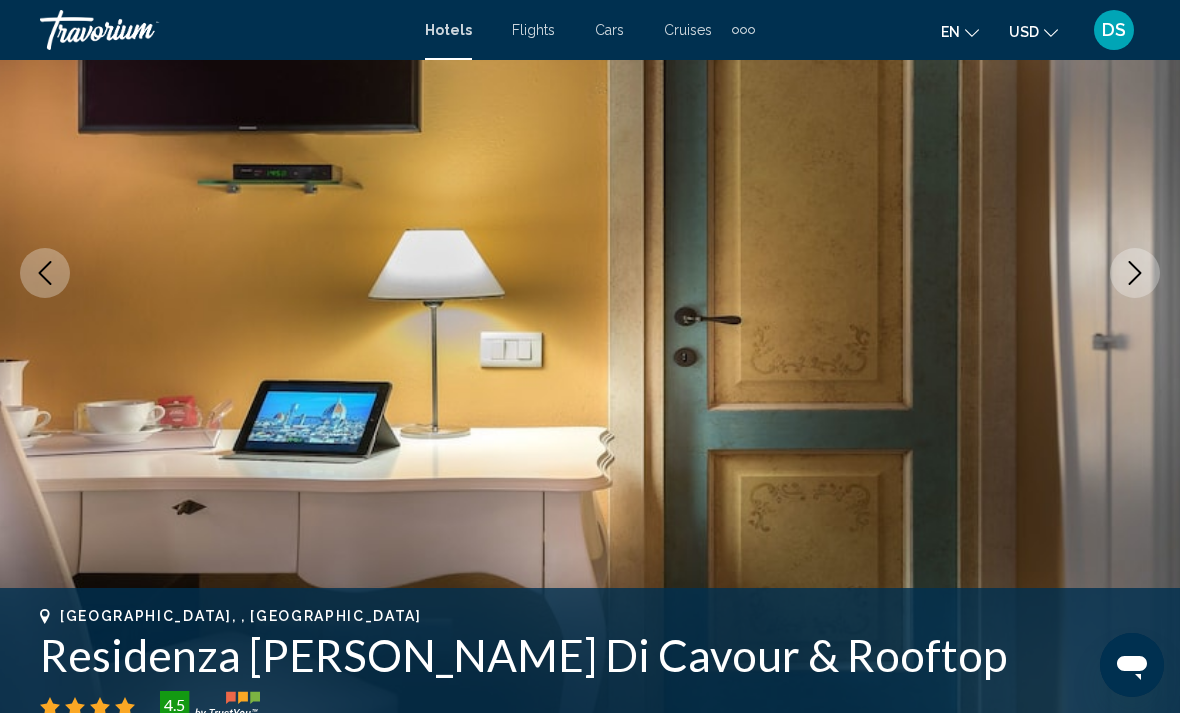click 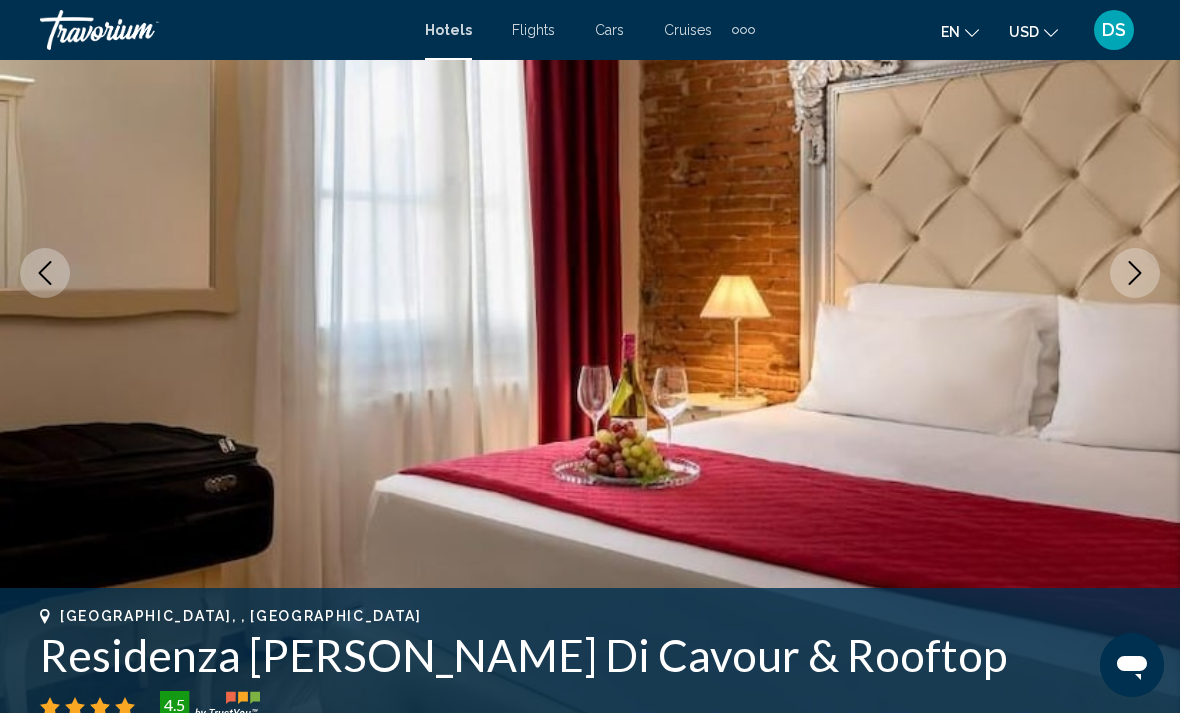click 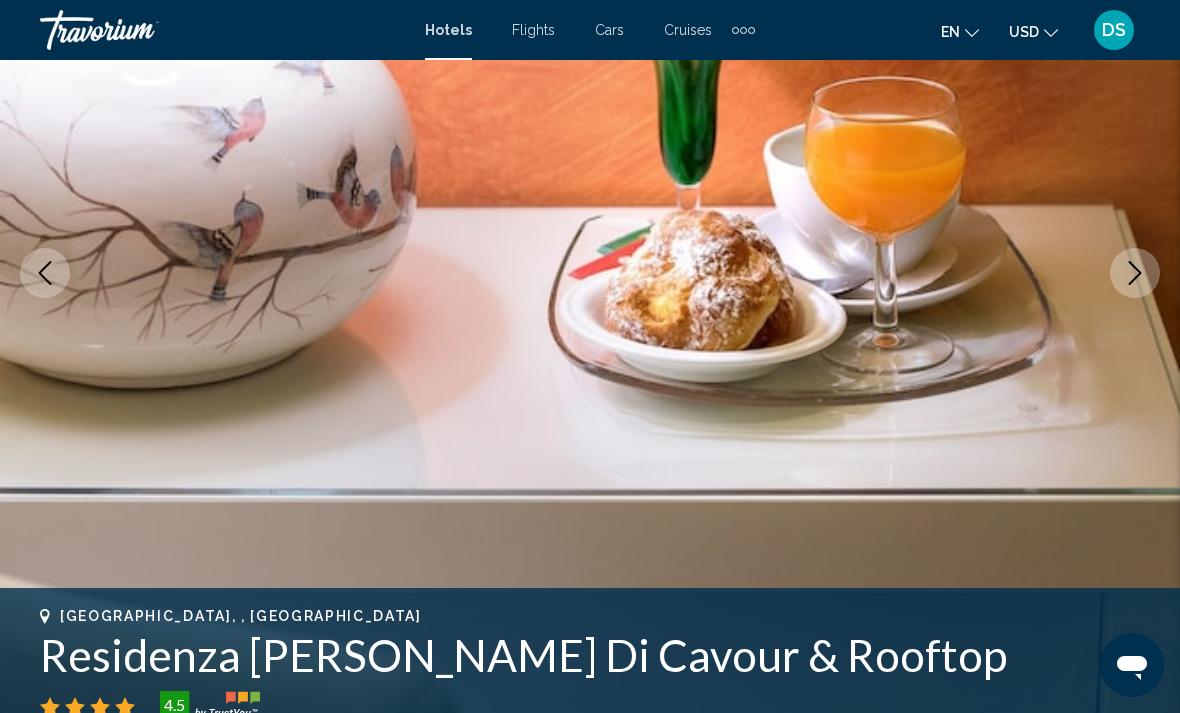 click 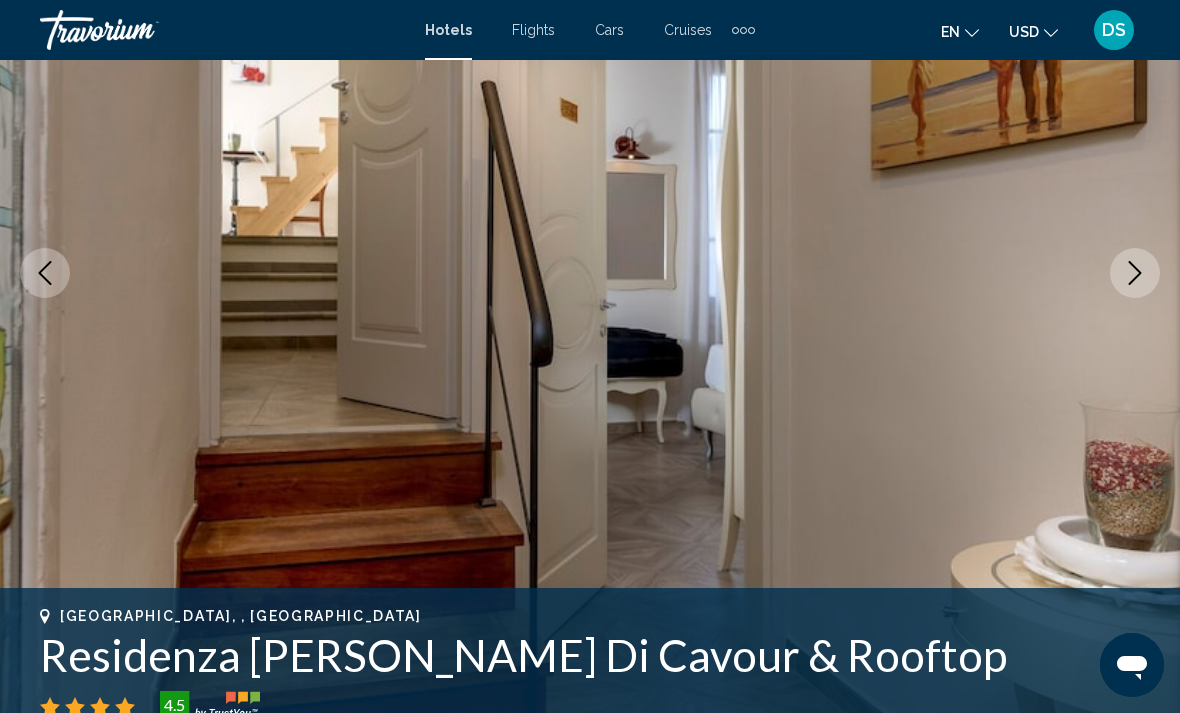 click 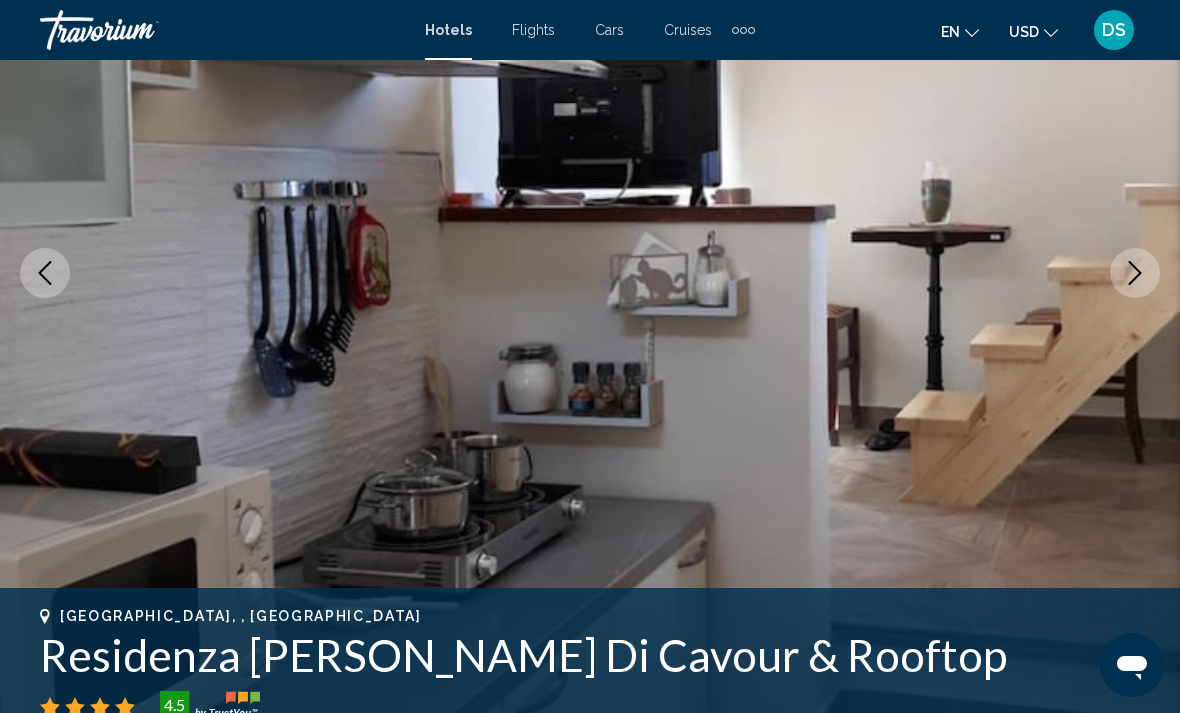 click 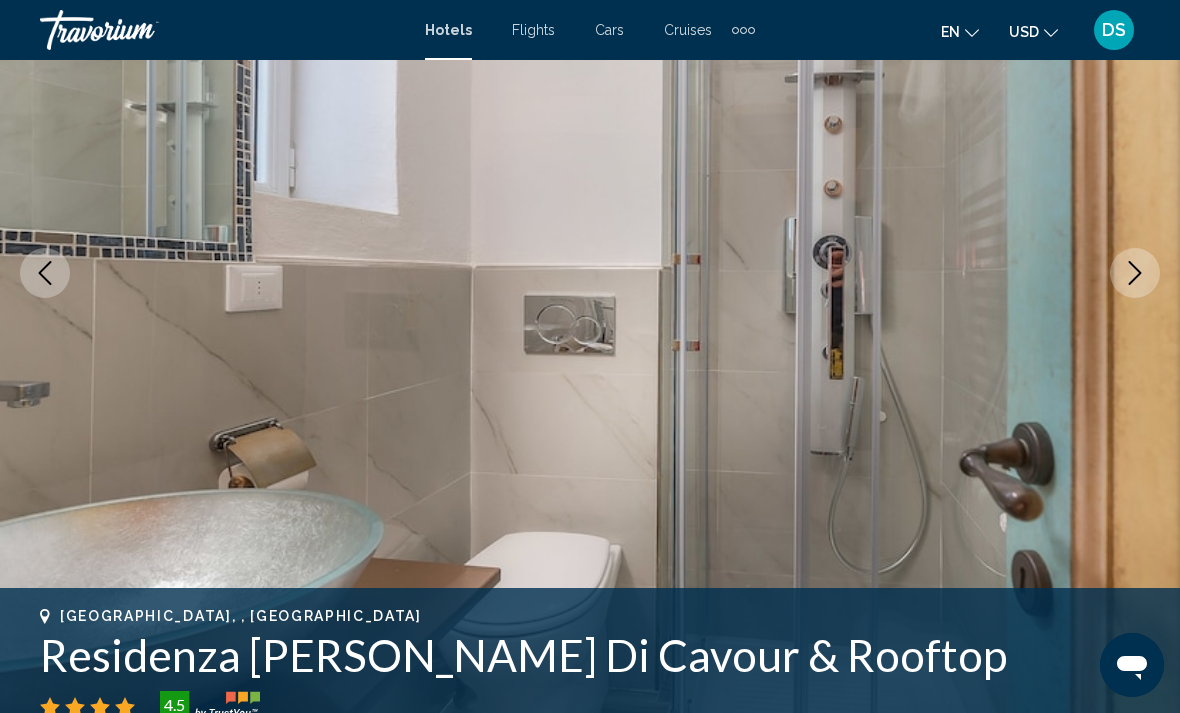 click 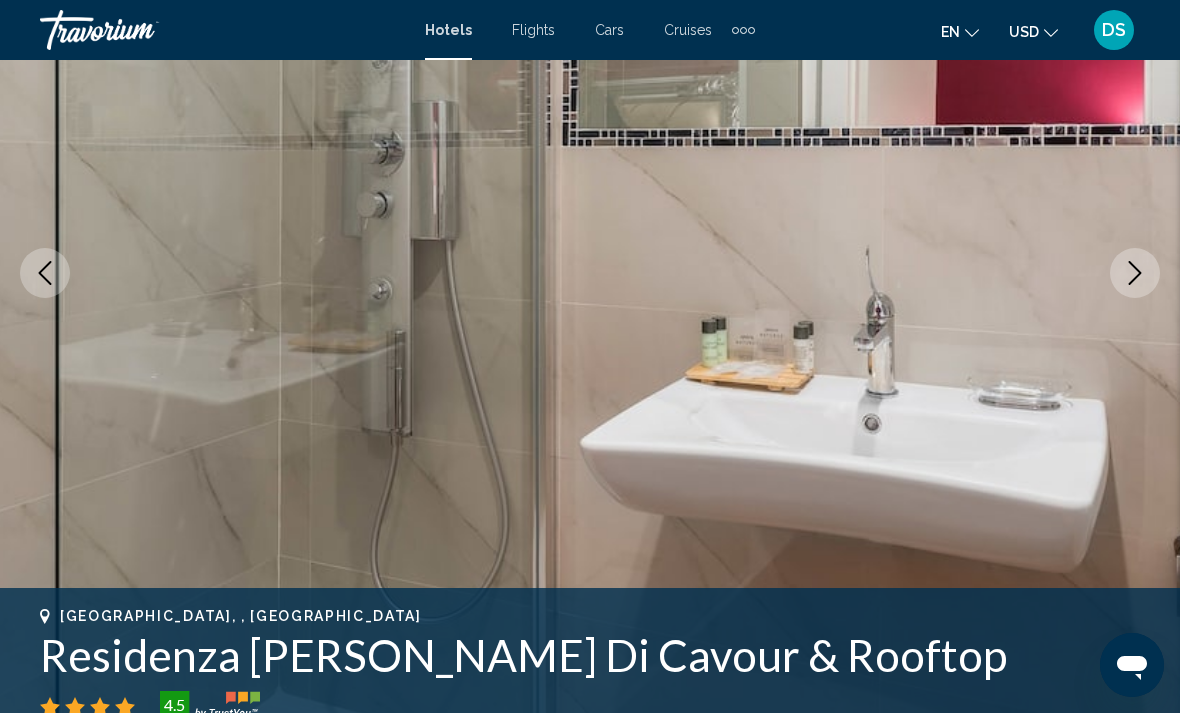 click 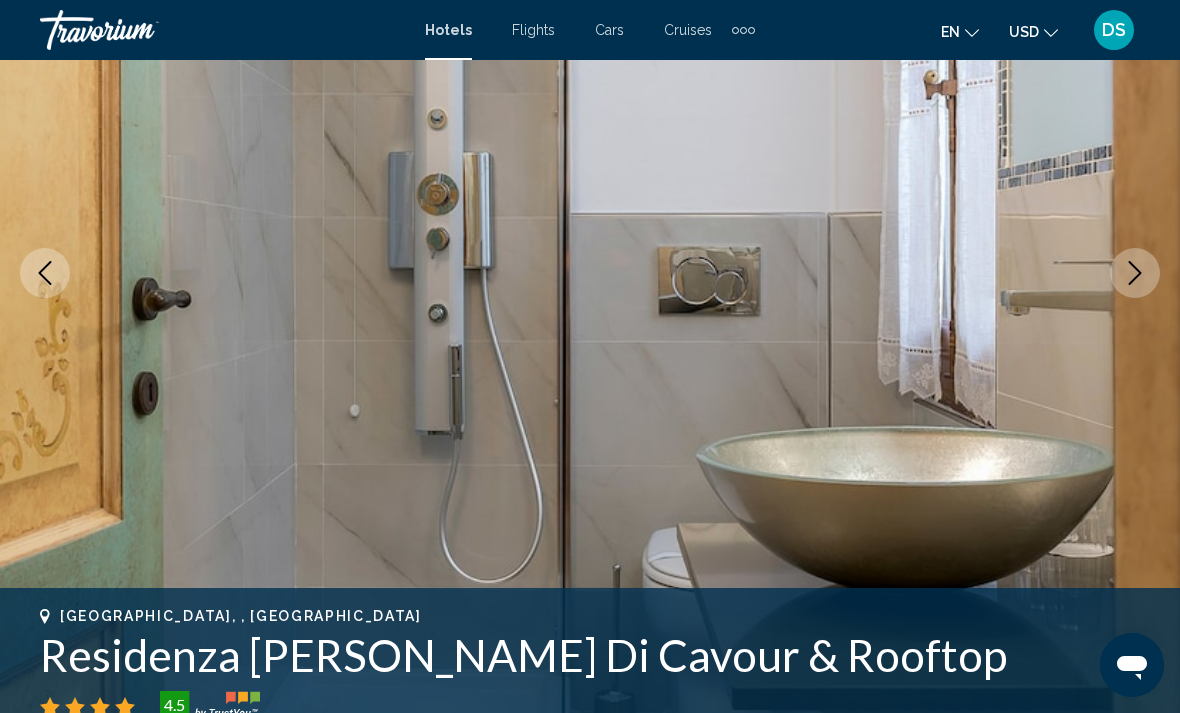 click 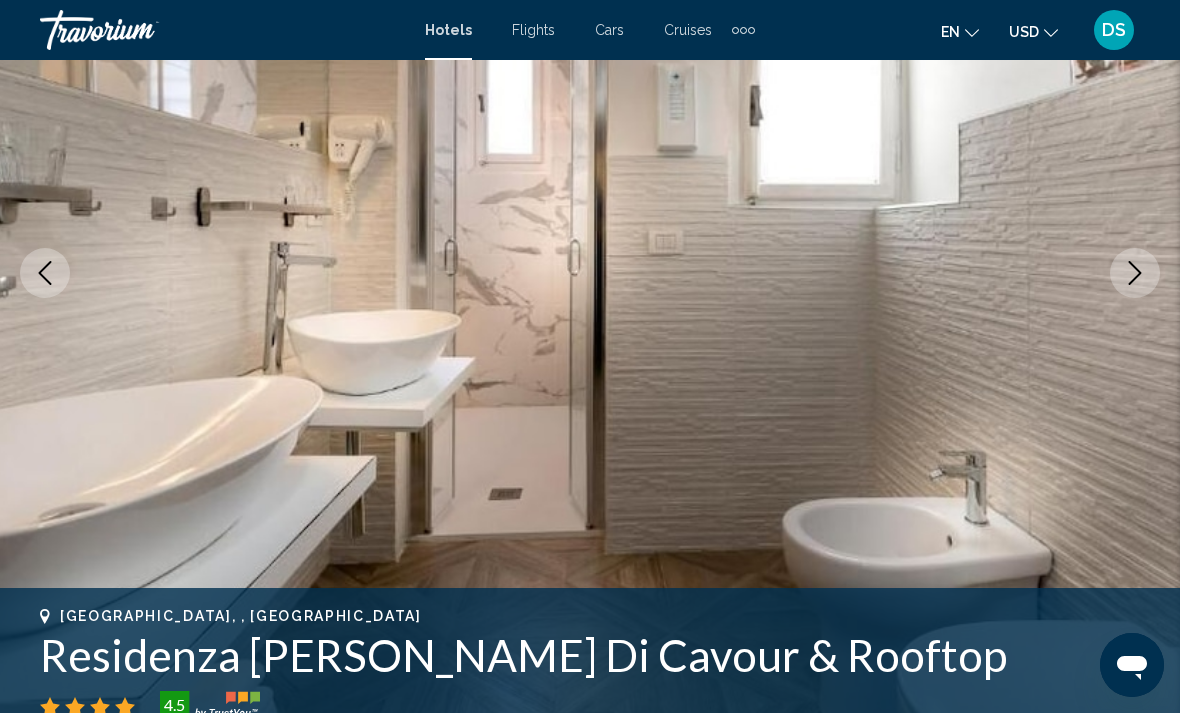 click 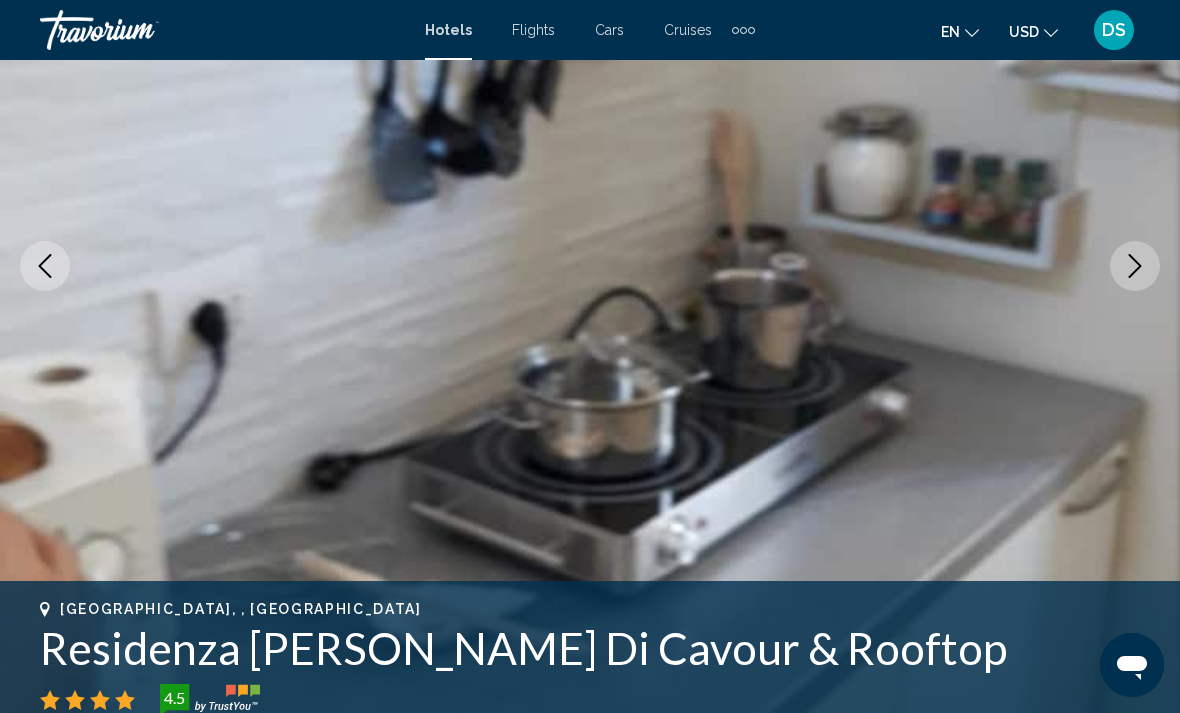 scroll, scrollTop: 272, scrollLeft: 0, axis: vertical 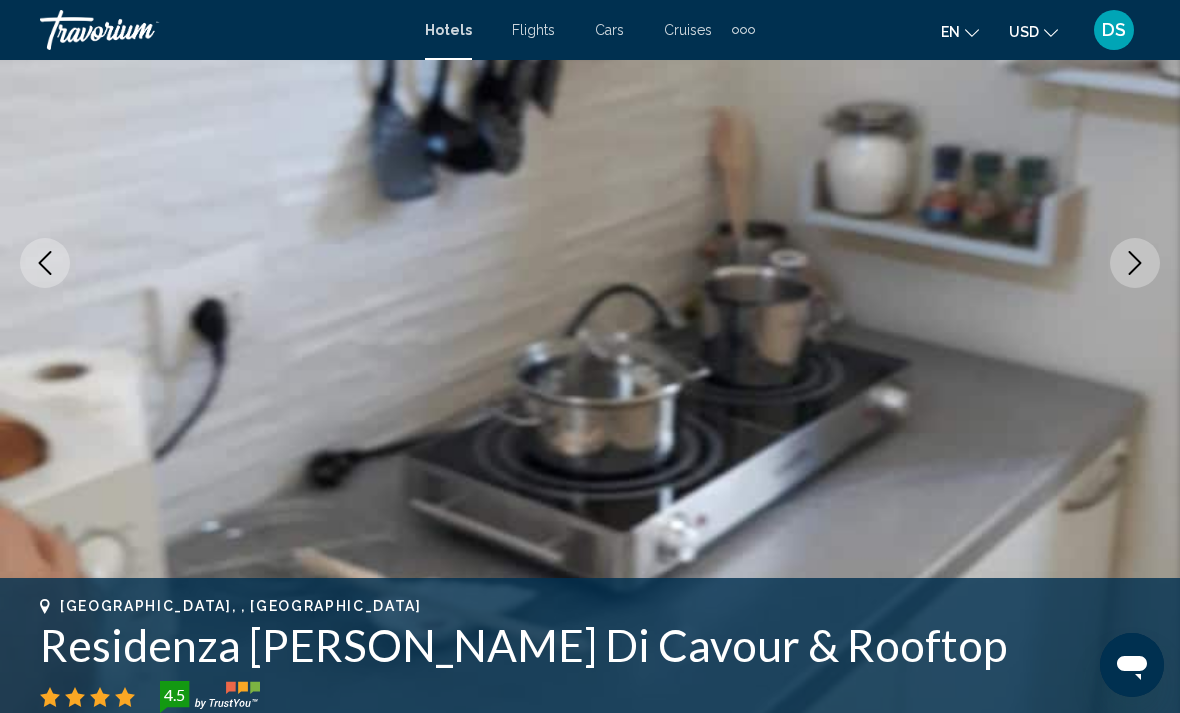 click at bounding box center (1135, 263) 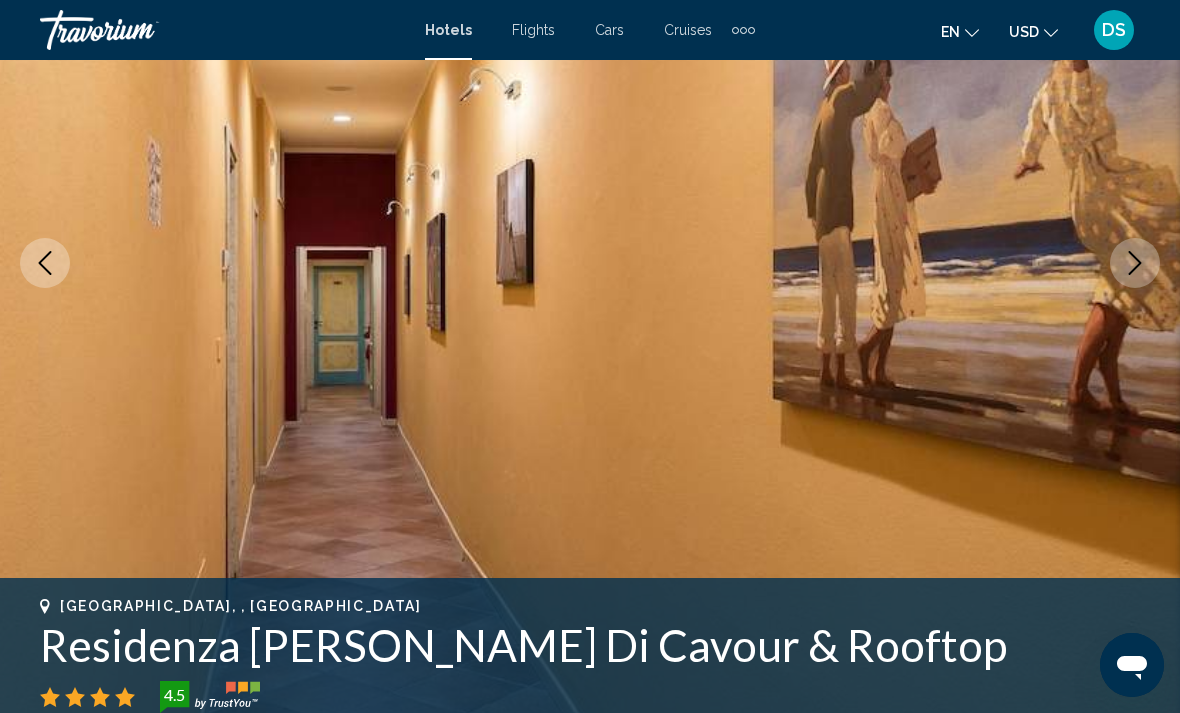 click at bounding box center [590, 263] 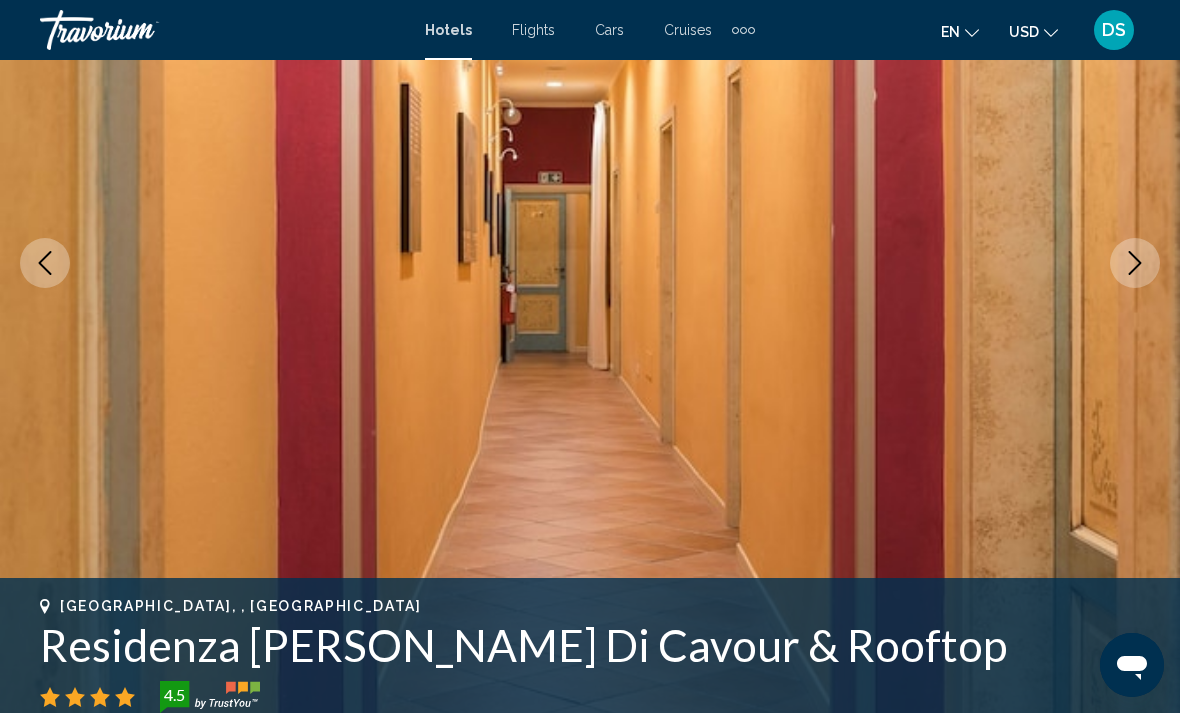 click 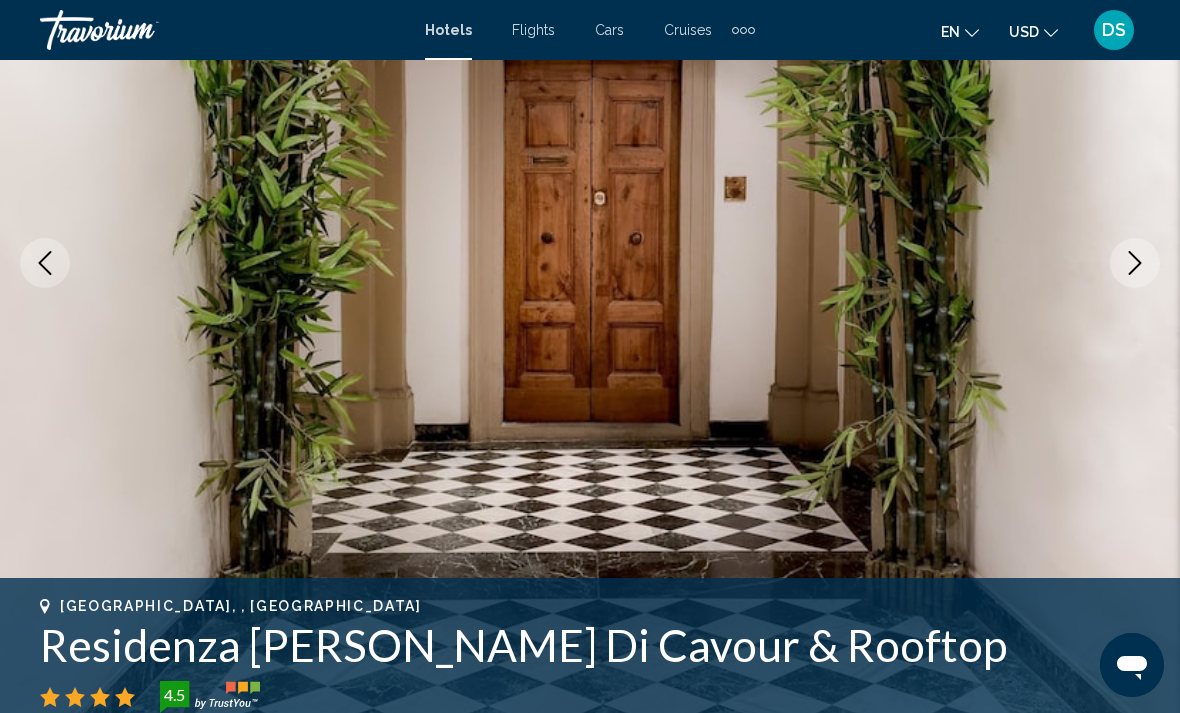 click at bounding box center (1135, 263) 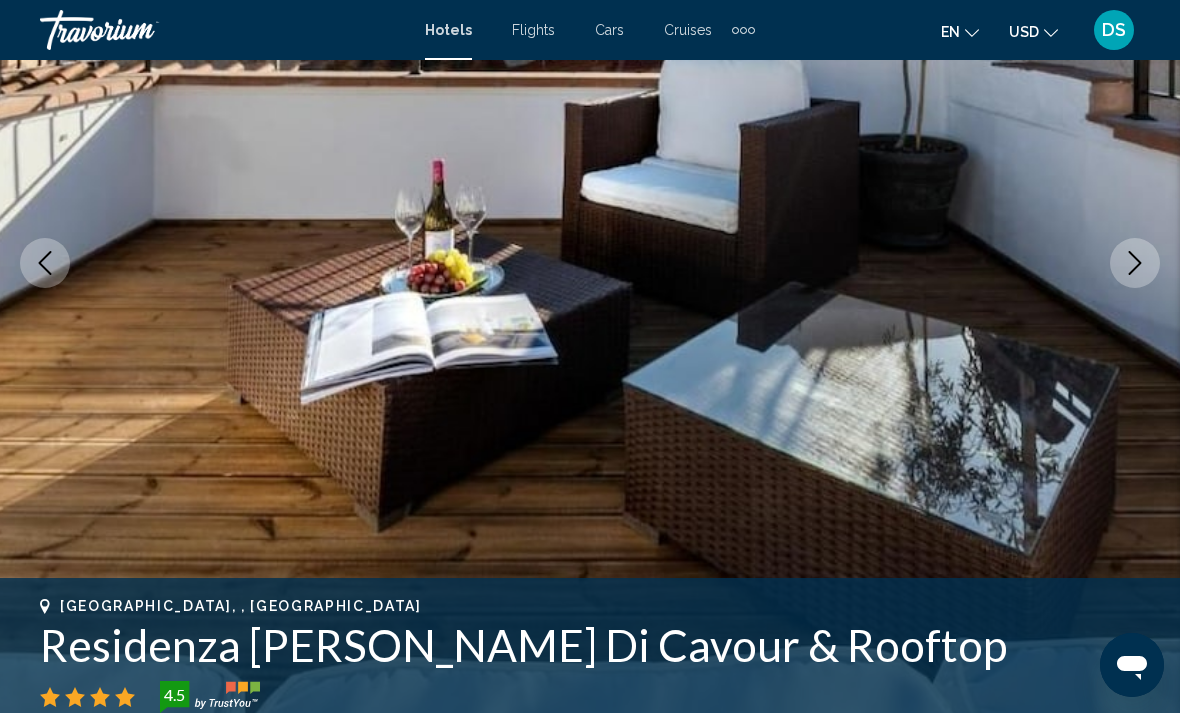click at bounding box center [1135, 263] 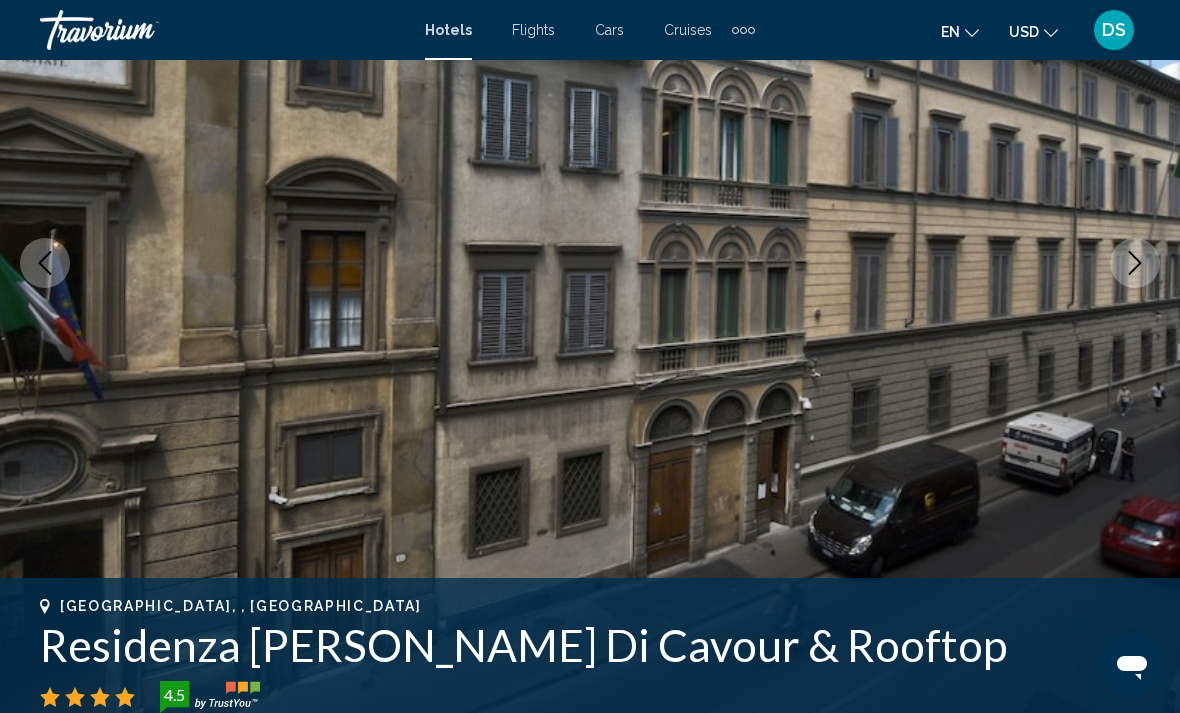 click 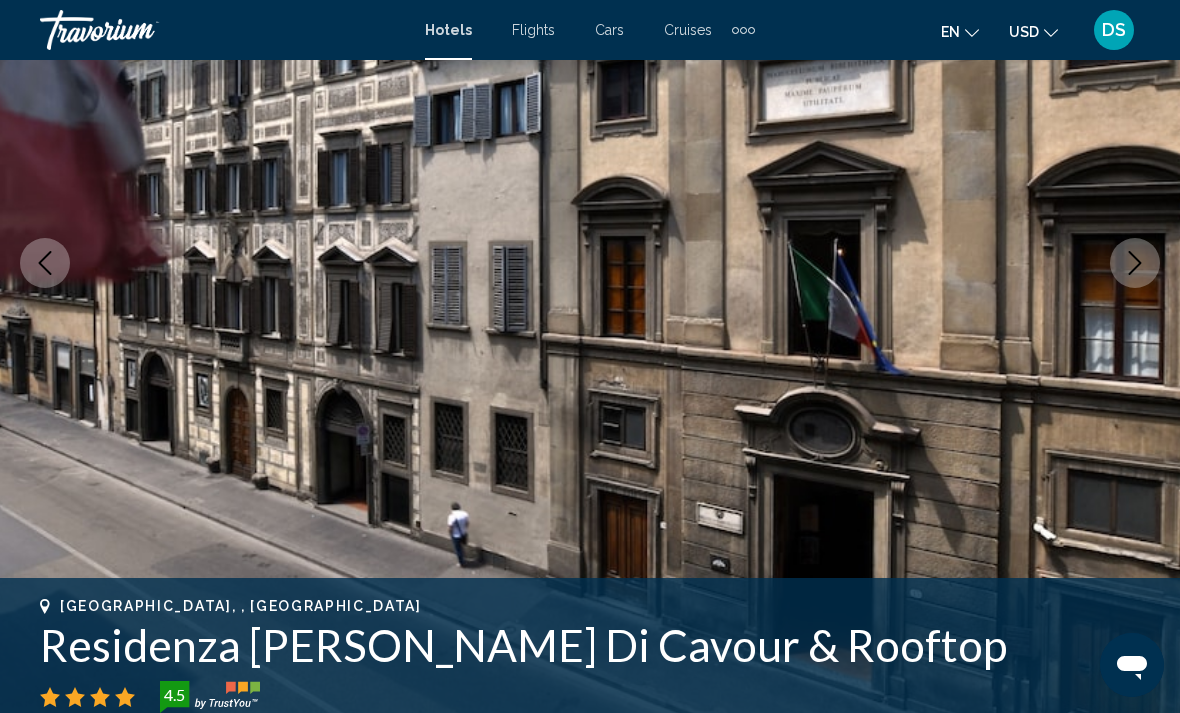 click at bounding box center (590, 263) 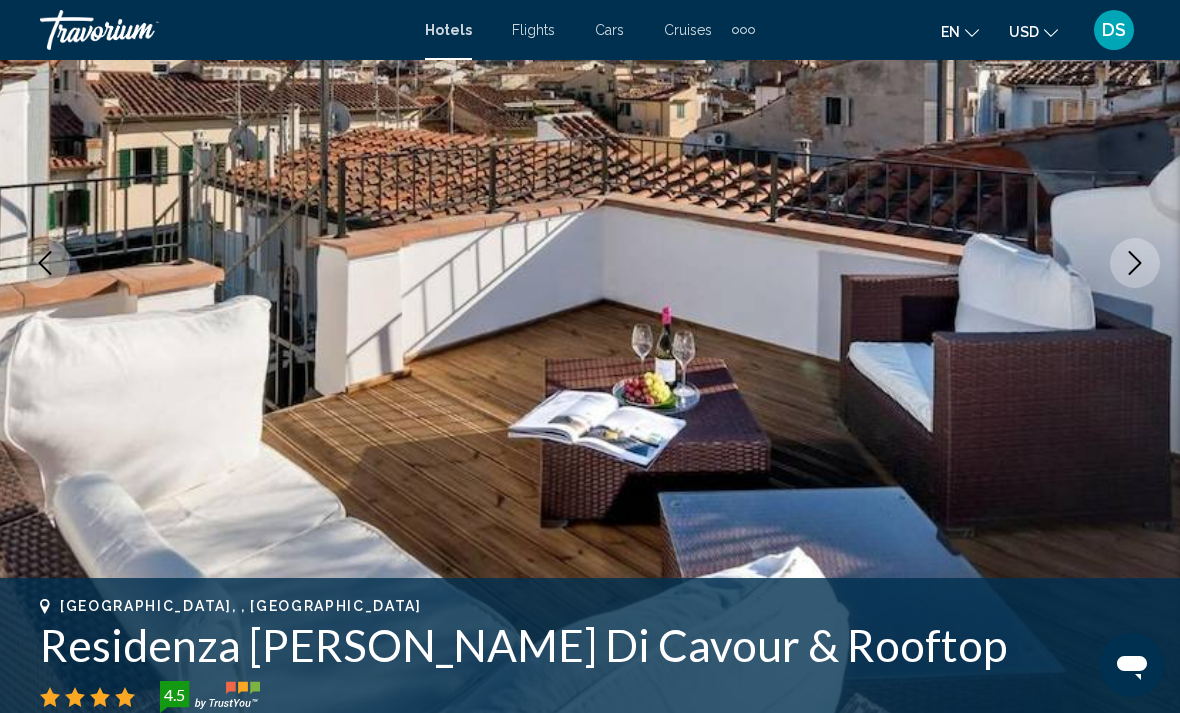 click 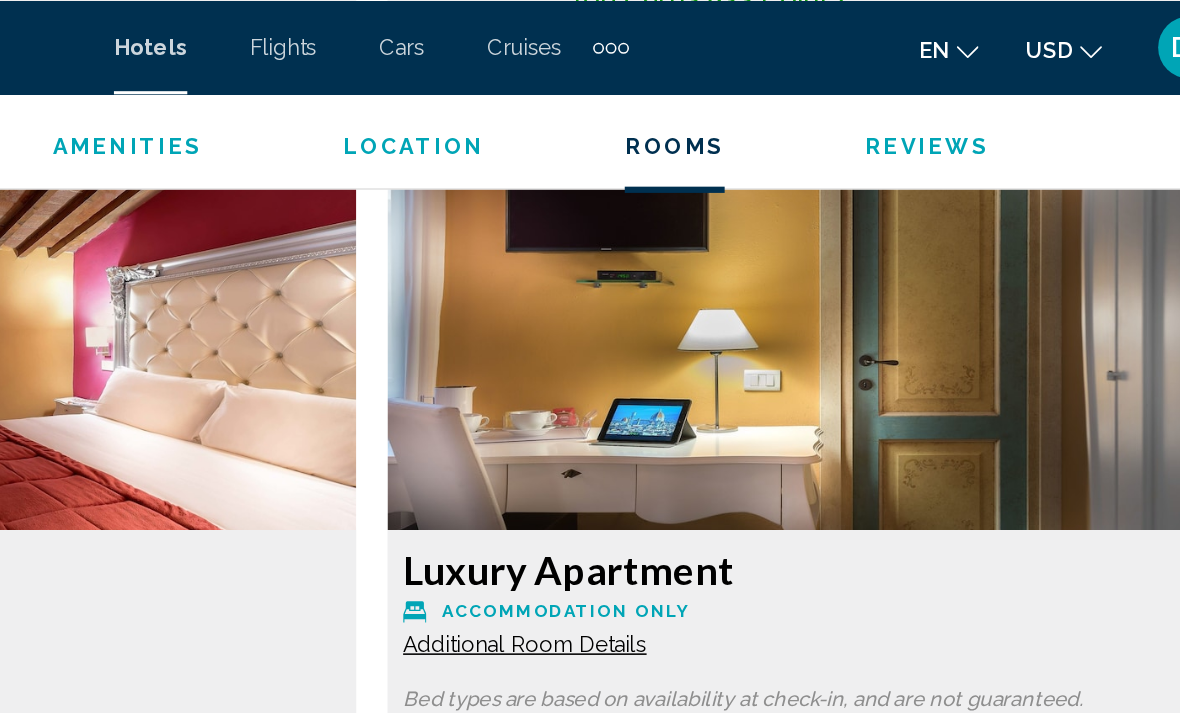 scroll, scrollTop: 5149, scrollLeft: 0, axis: vertical 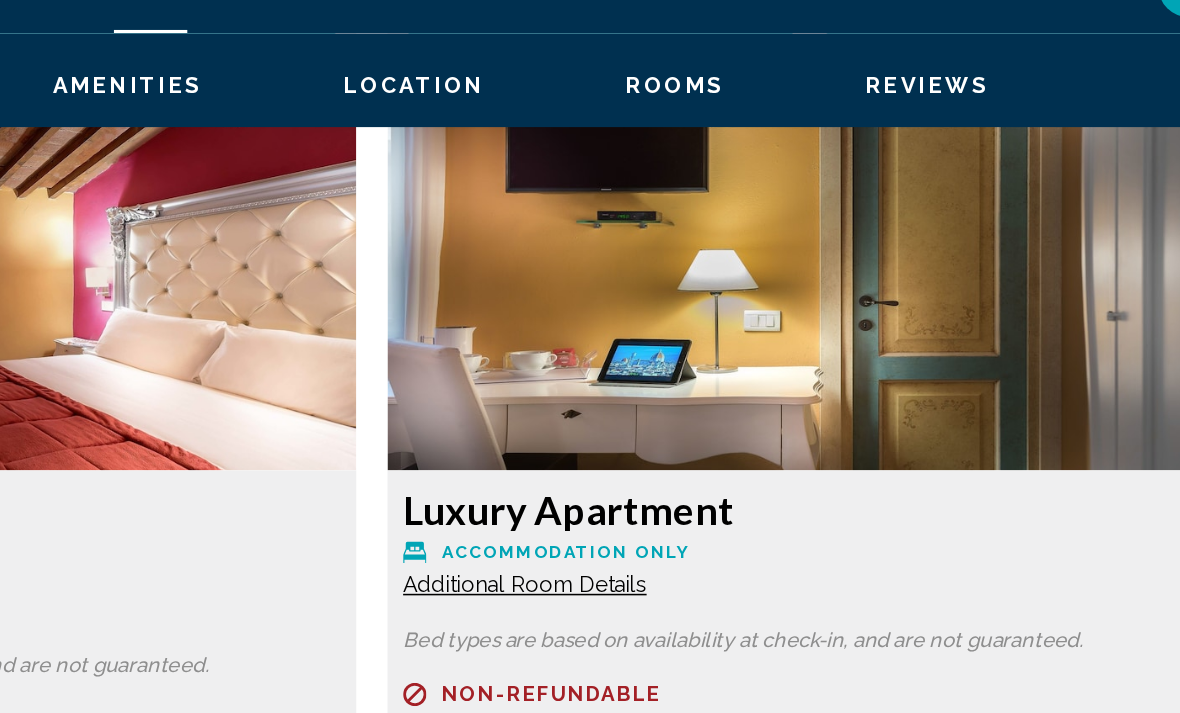 click on "Additional Room Details" at bounding box center (128, -1657) 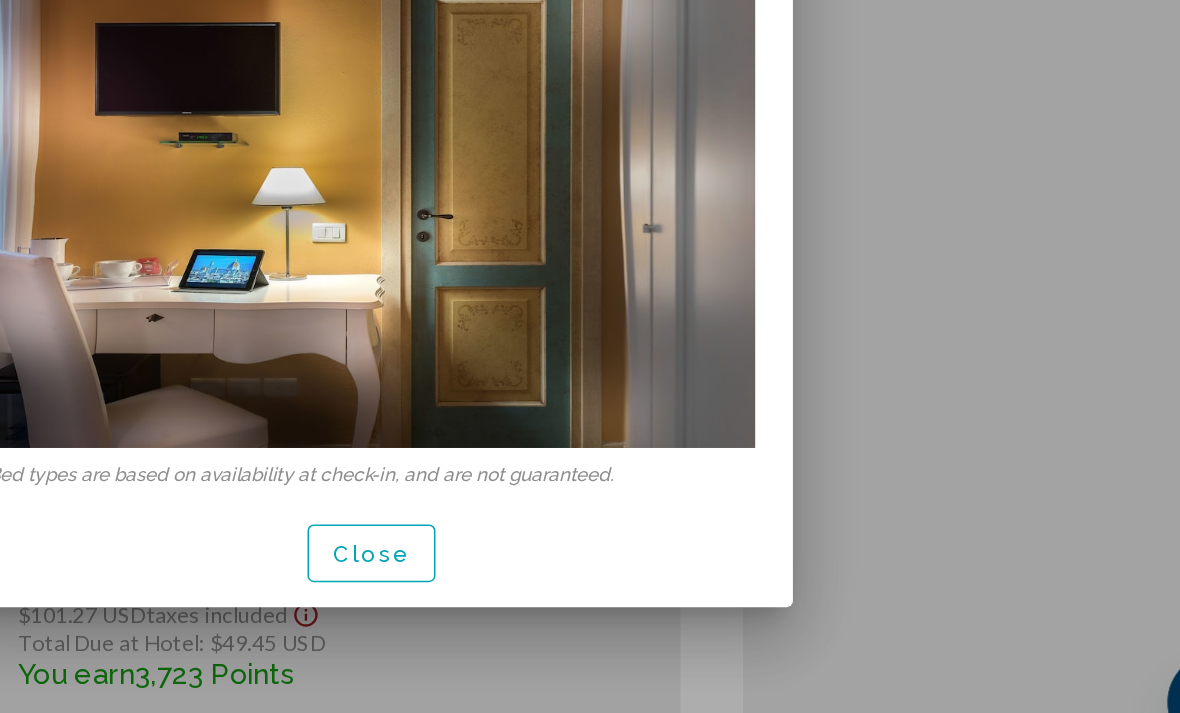 click on "Close" at bounding box center [590, 570] 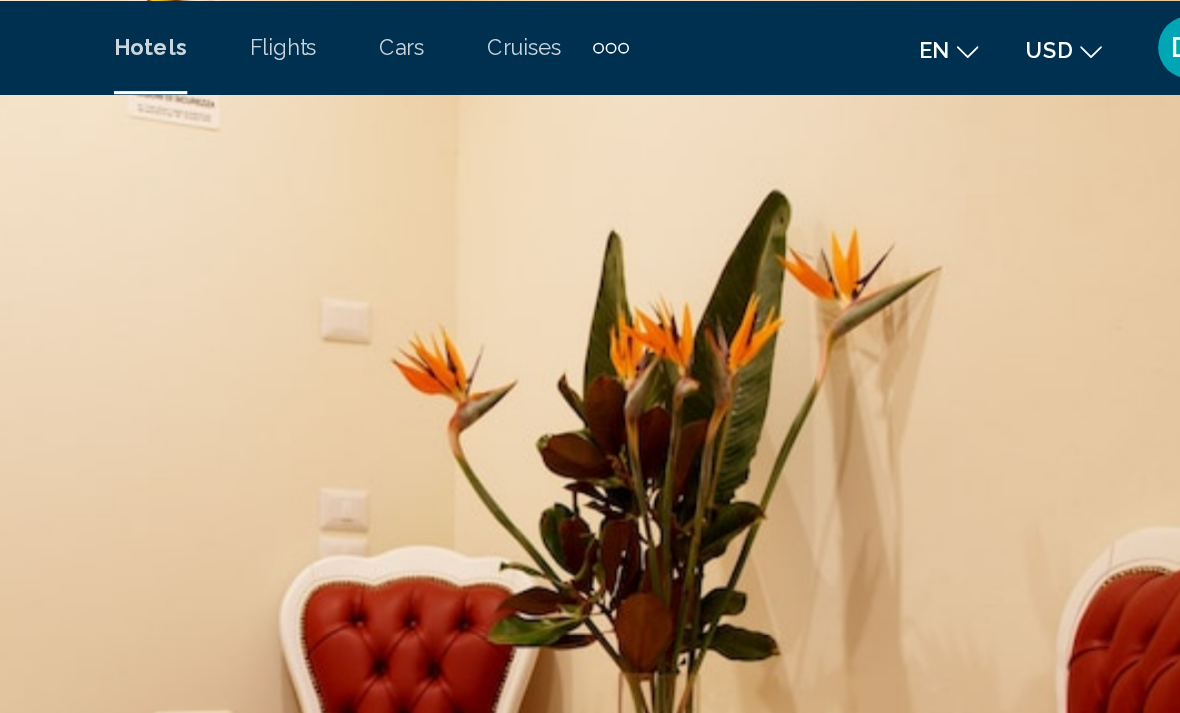 scroll, scrollTop: 0, scrollLeft: 0, axis: both 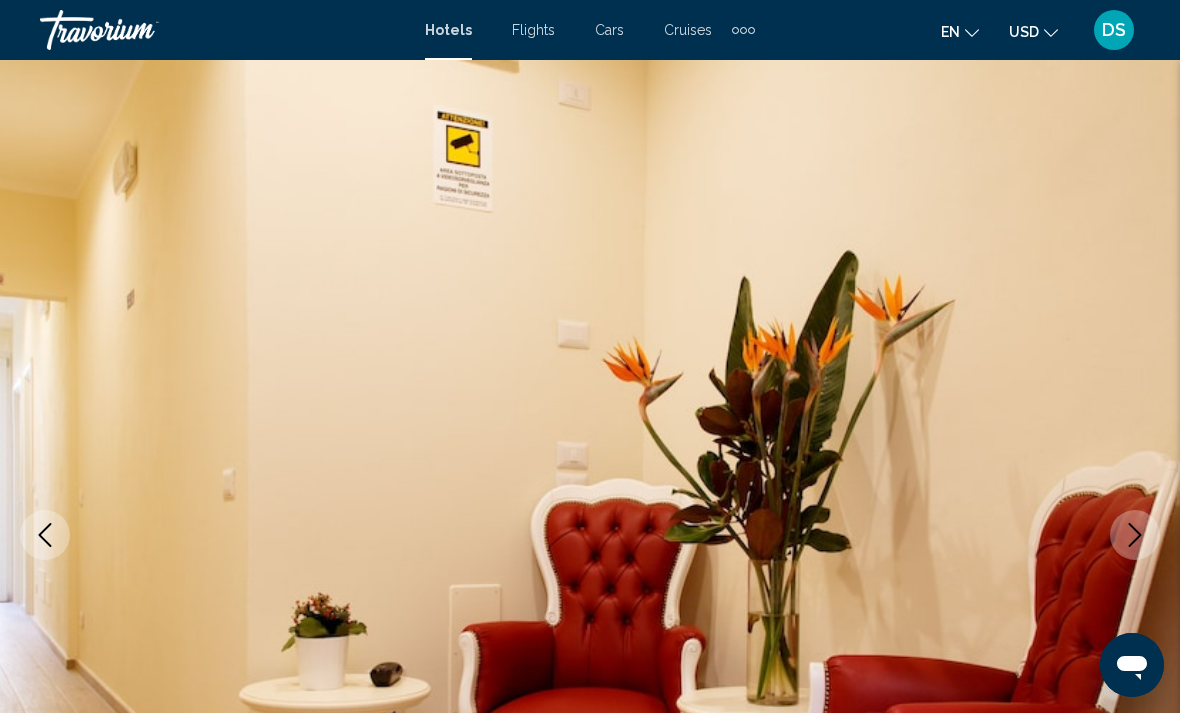 click on "Hotels" at bounding box center (448, 30) 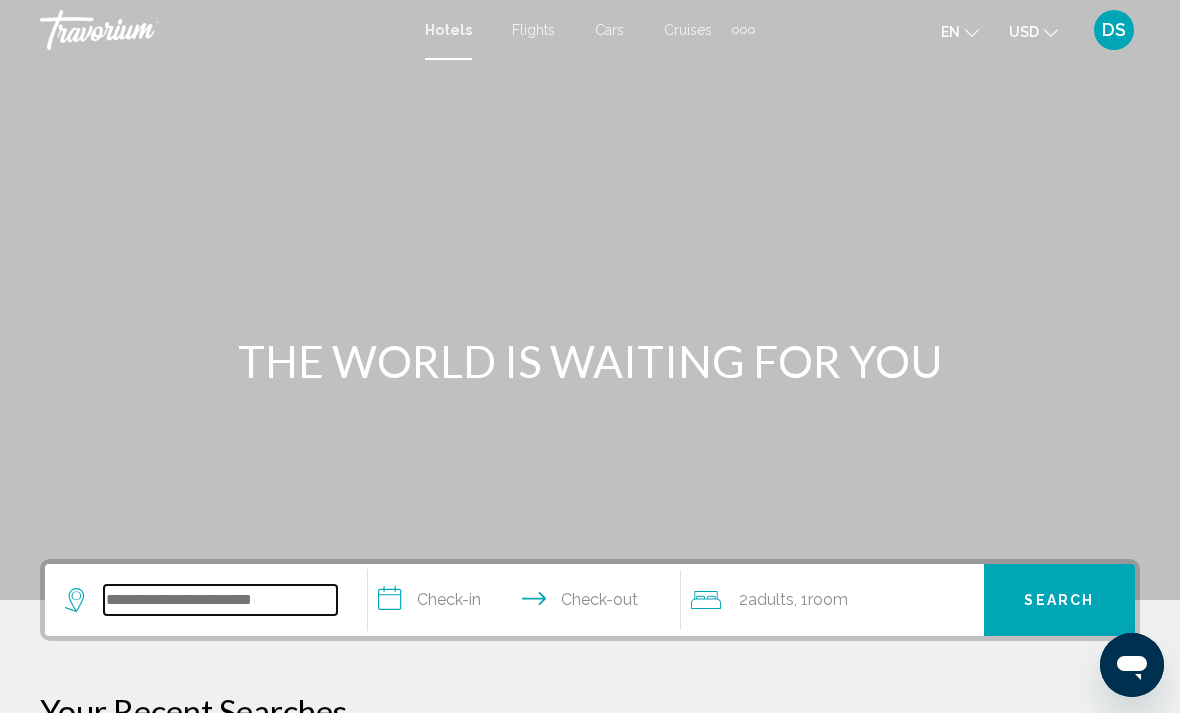 click at bounding box center [220, 600] 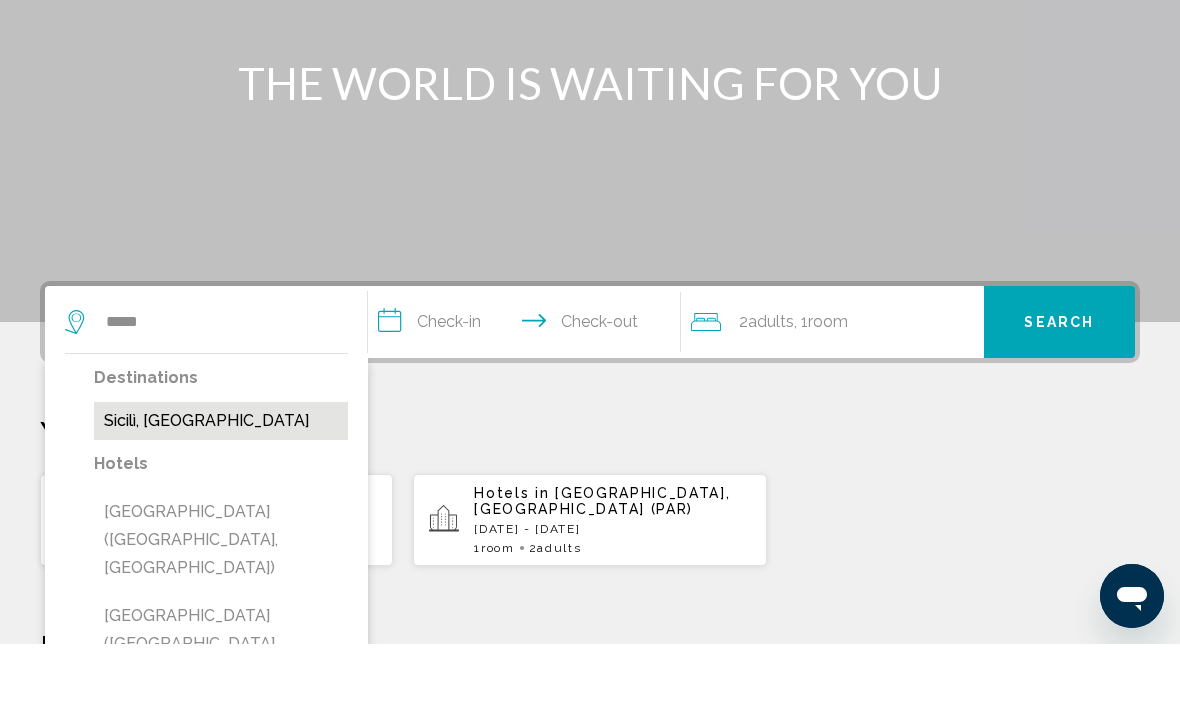 click on "Sicilì, [GEOGRAPHIC_DATA]" at bounding box center (221, 490) 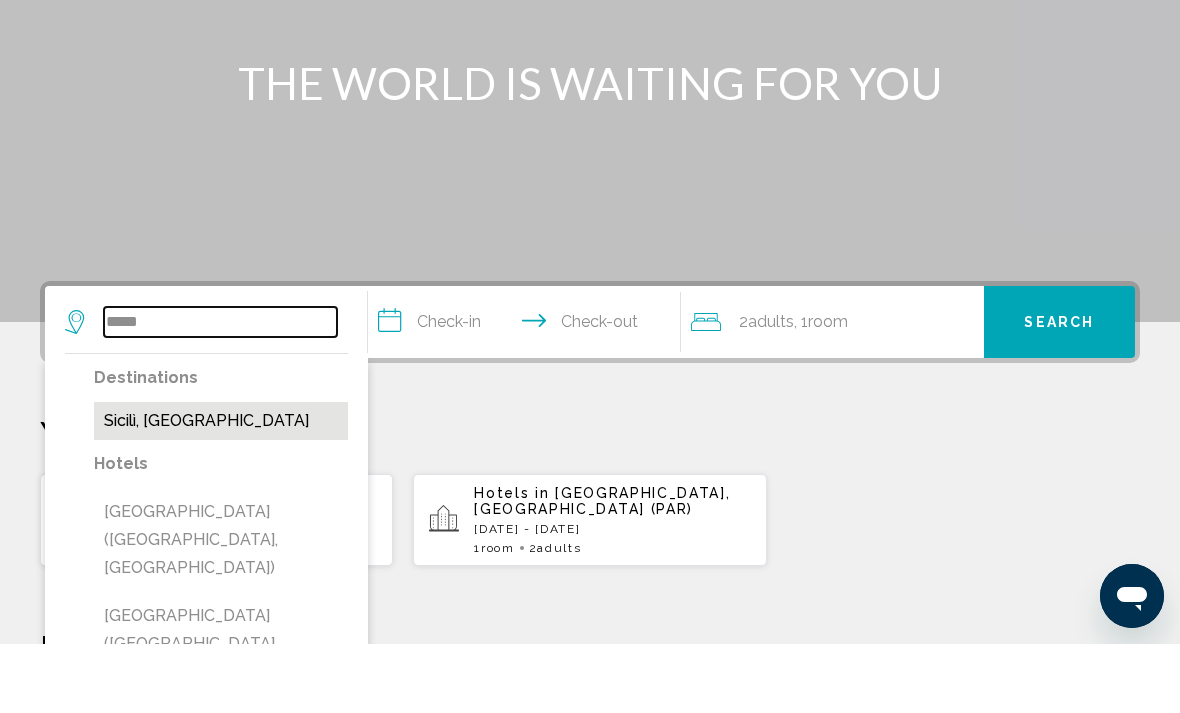 type on "**********" 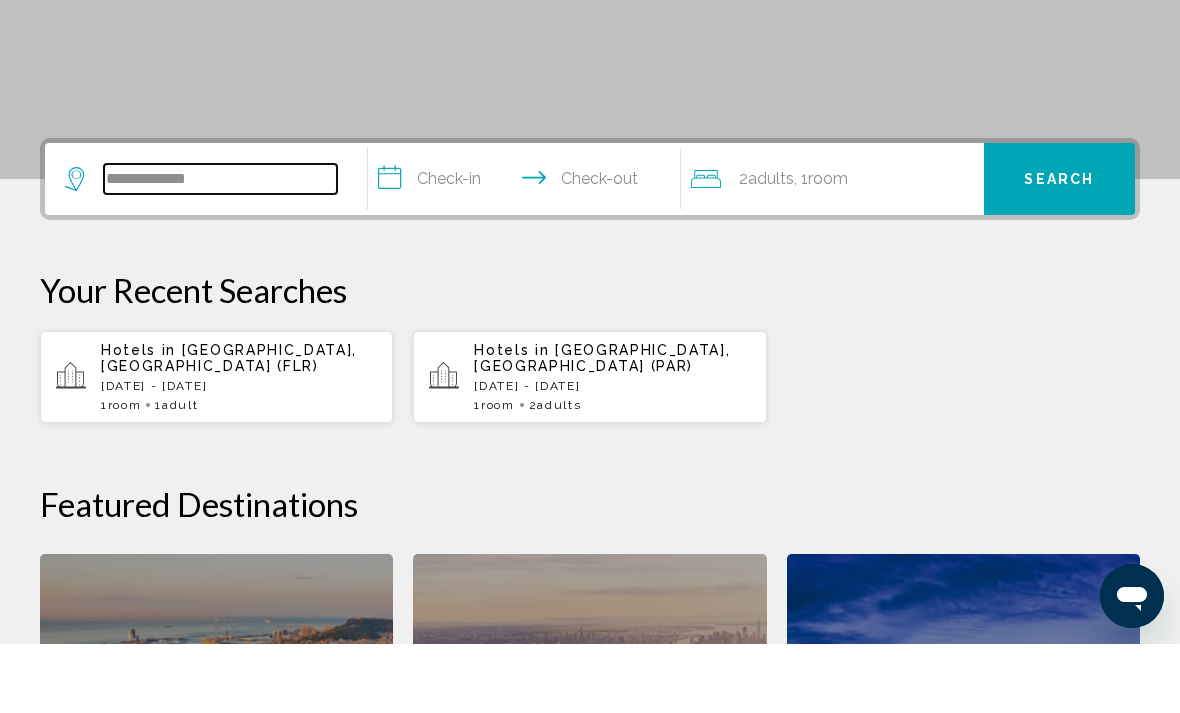 scroll, scrollTop: 425, scrollLeft: 0, axis: vertical 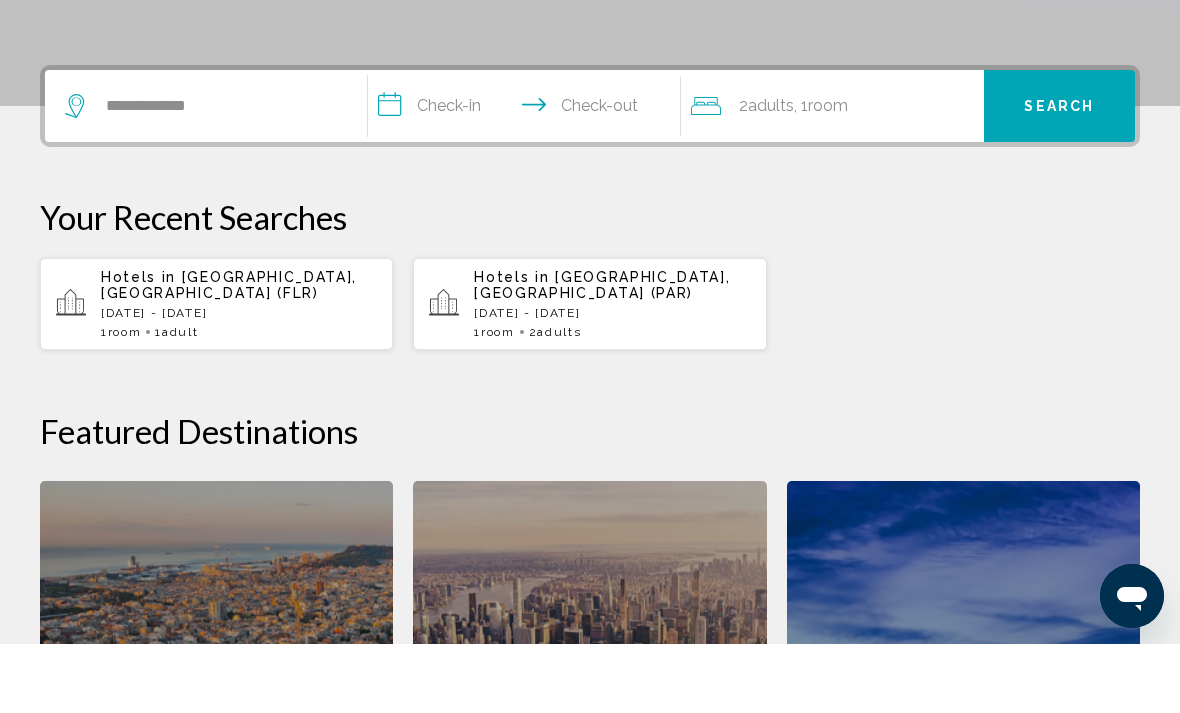 click on "**********" at bounding box center [528, 178] 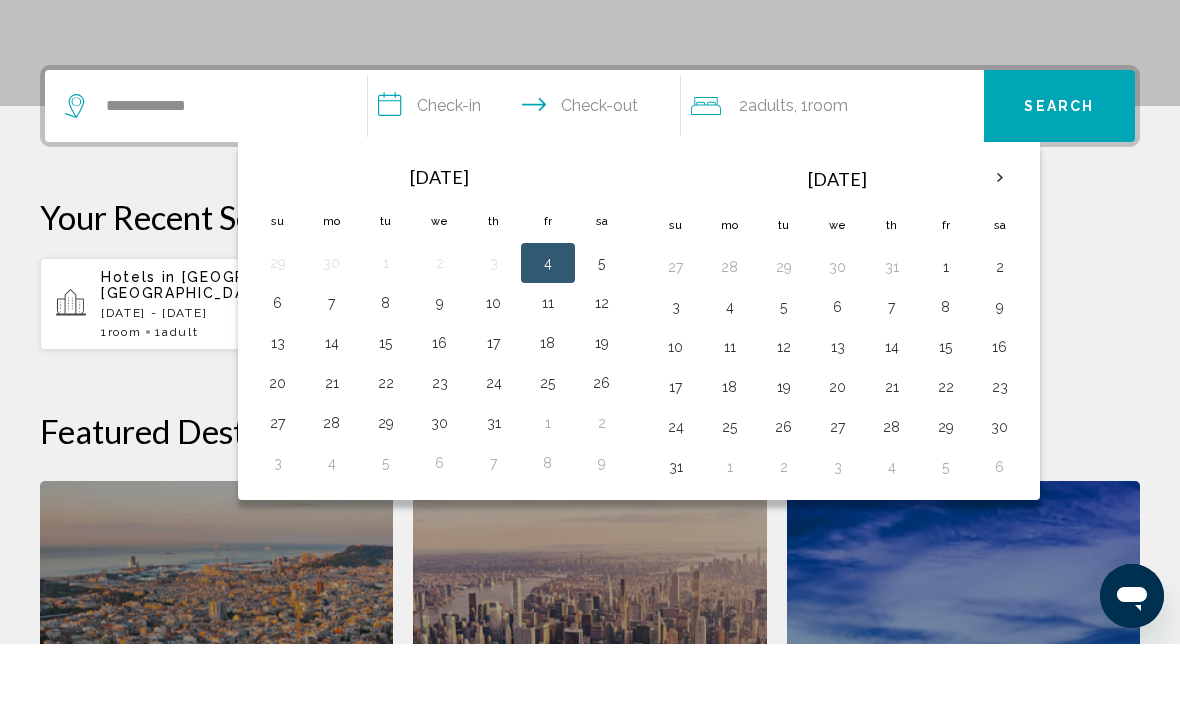 scroll, scrollTop: 494, scrollLeft: 0, axis: vertical 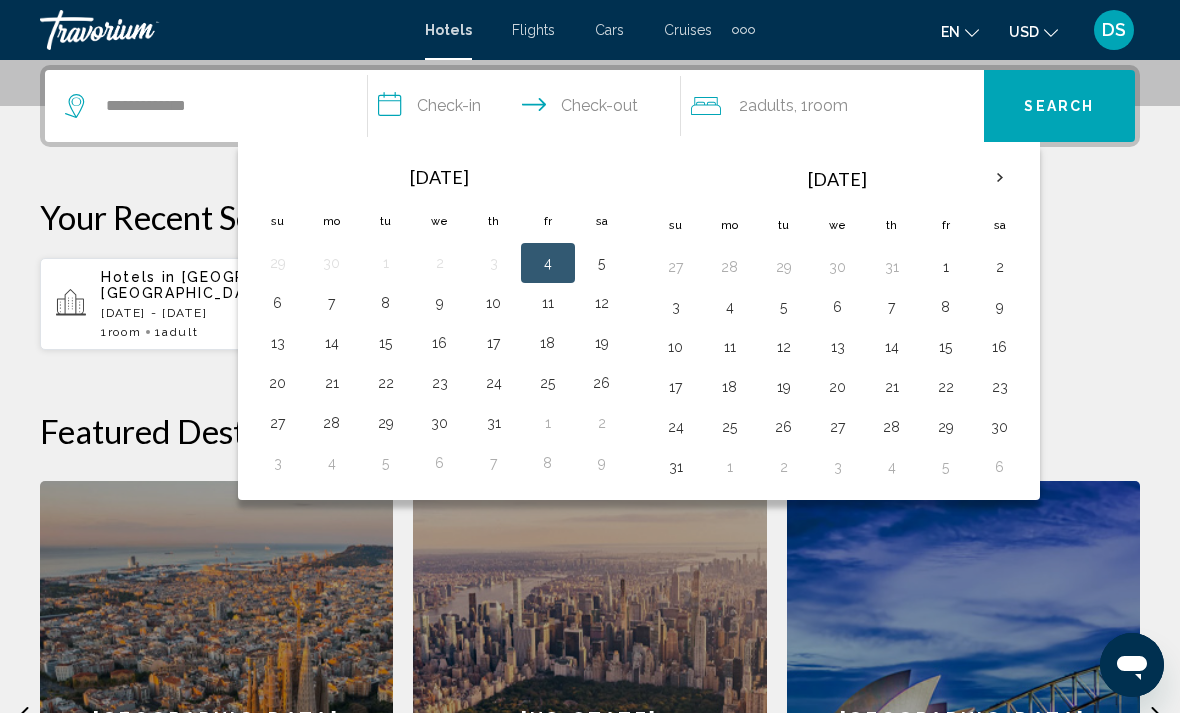 click on "**********" at bounding box center [528, 109] 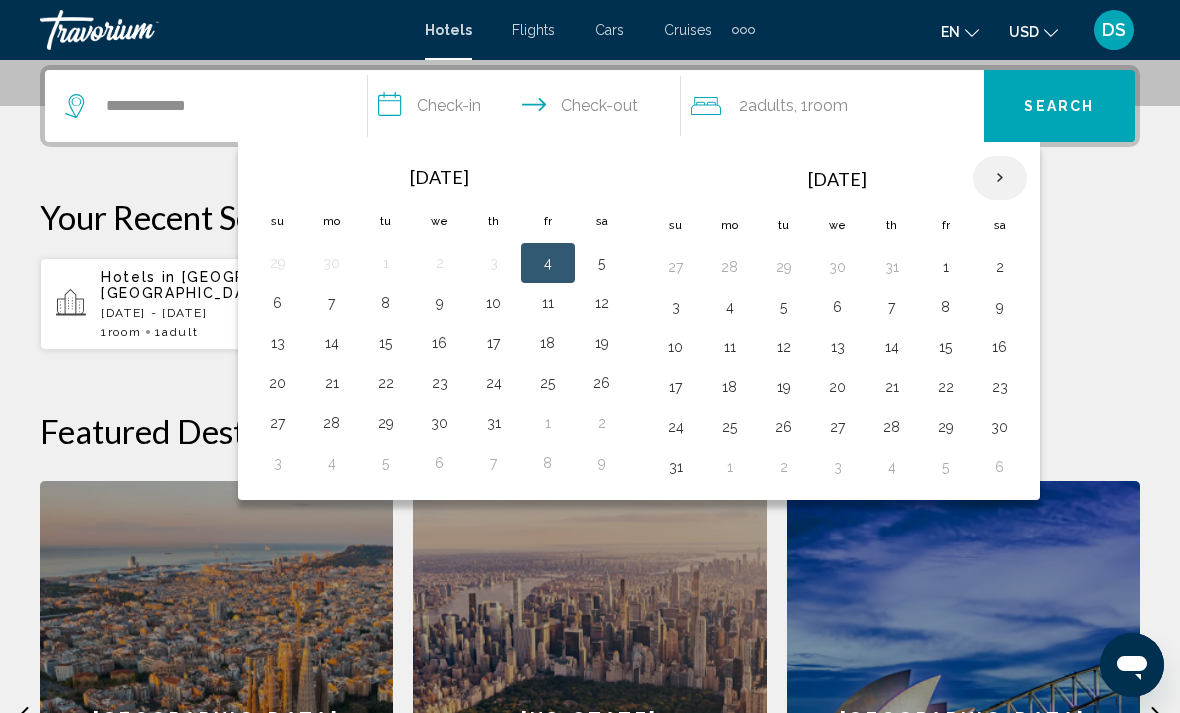 click at bounding box center (1000, 178) 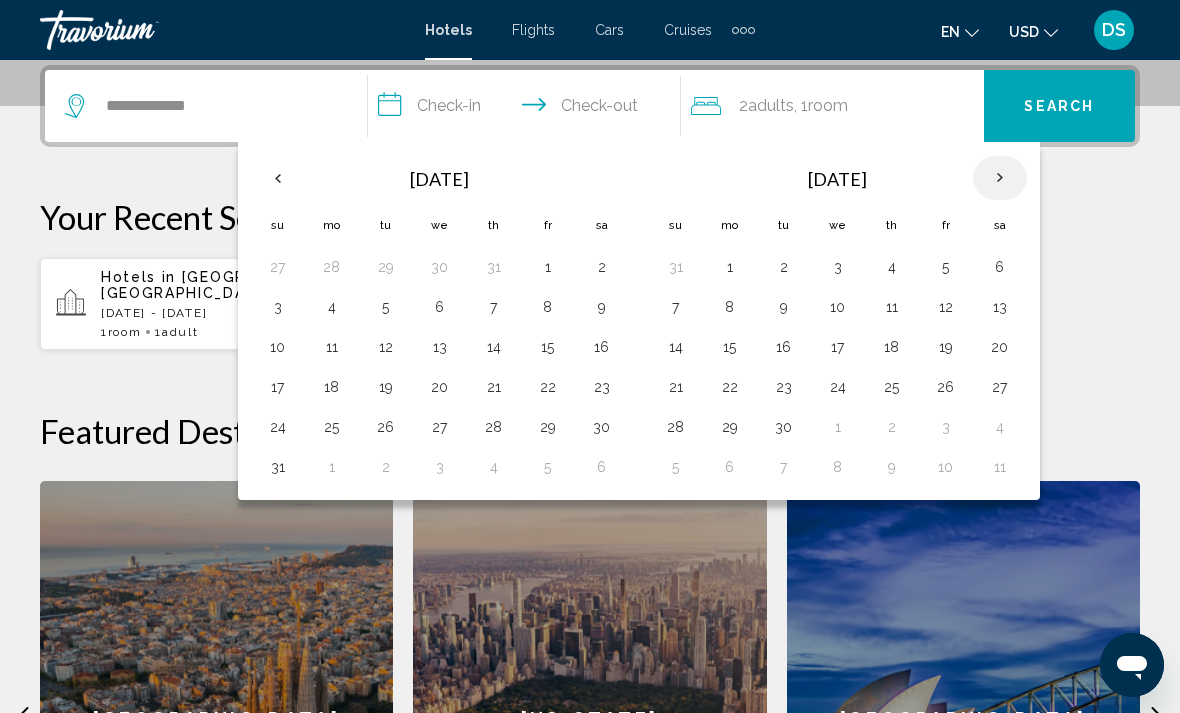 click at bounding box center (1000, 178) 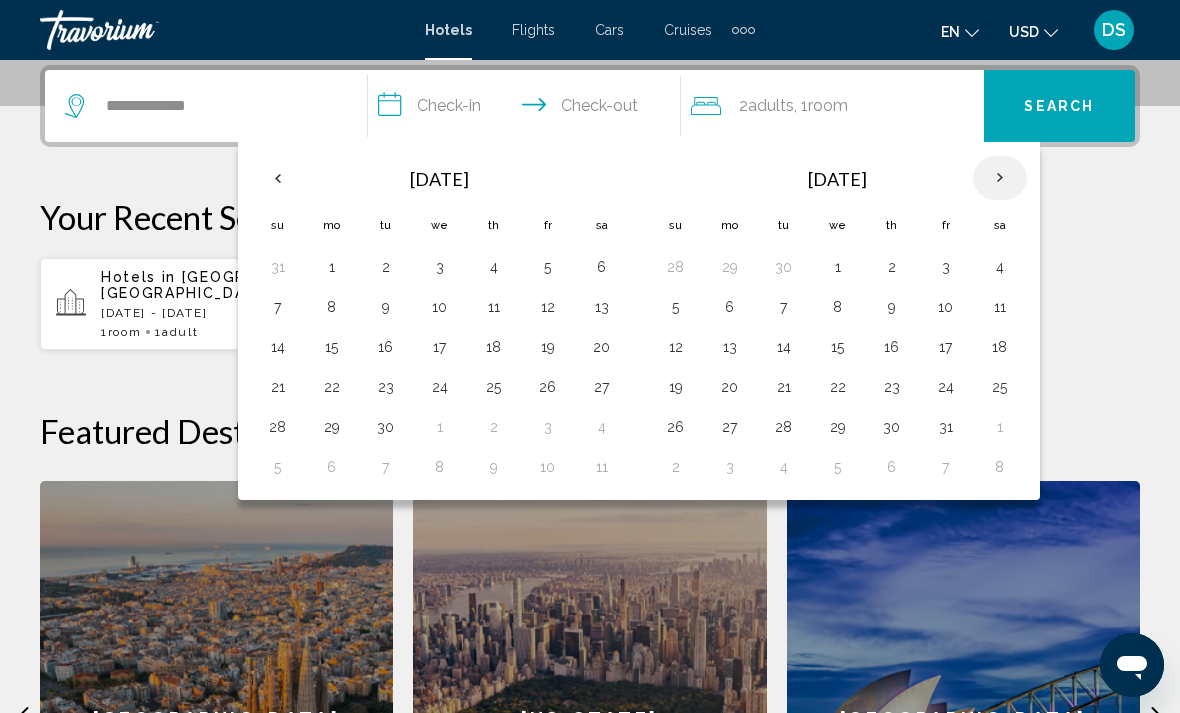click at bounding box center [1000, 178] 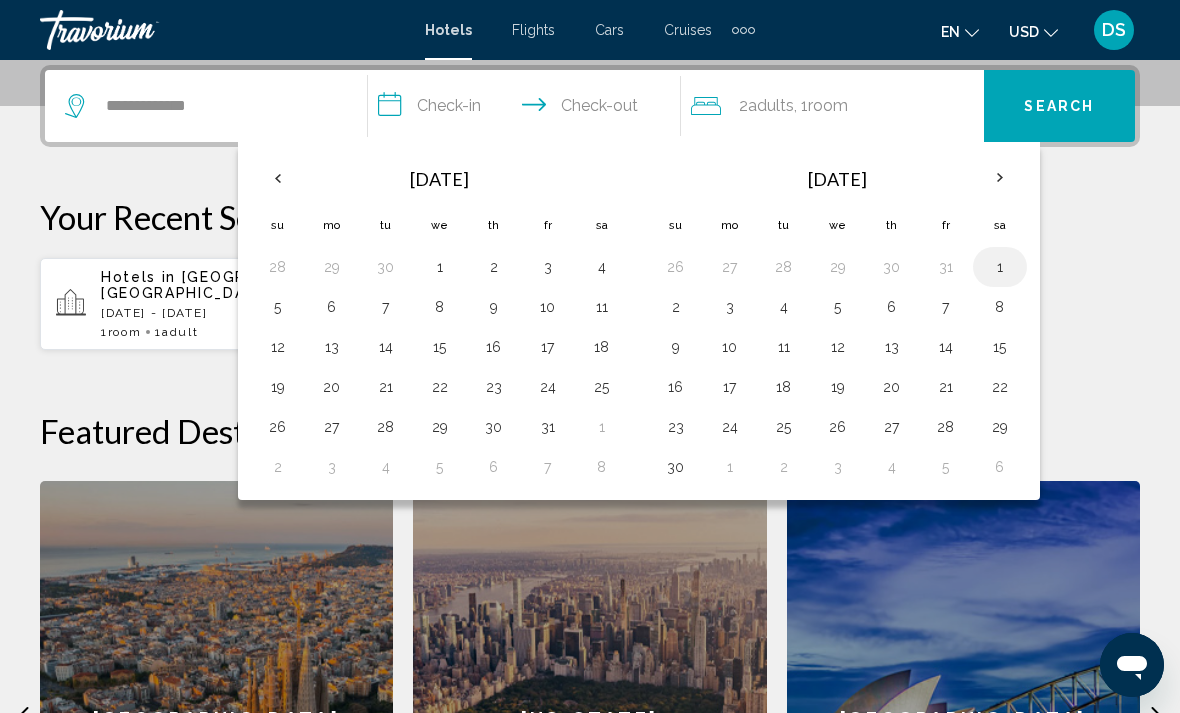 click on "1" at bounding box center [1000, 267] 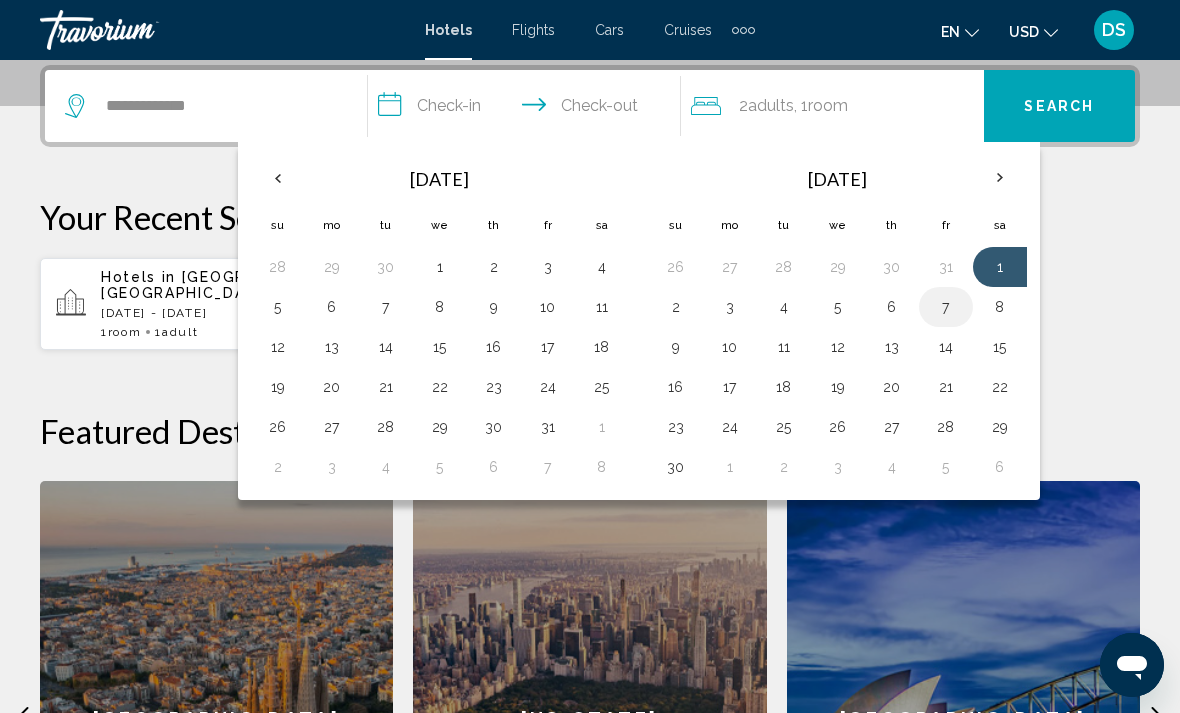 click on "7" at bounding box center [946, 307] 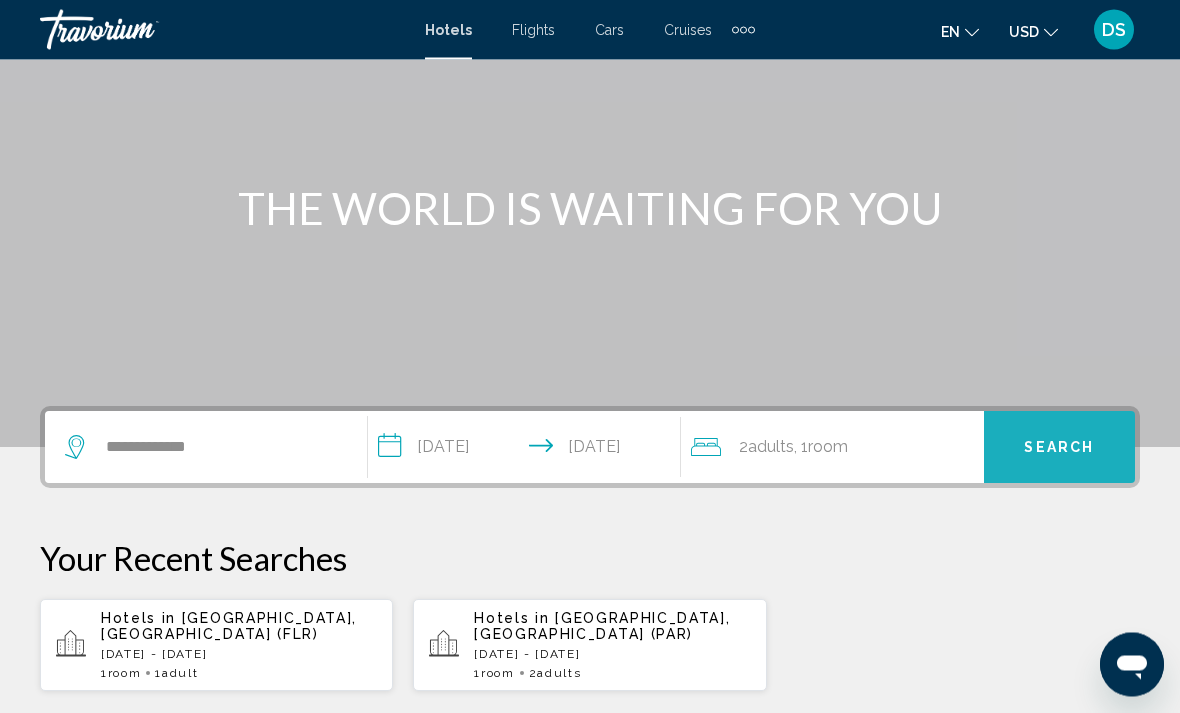 scroll, scrollTop: 153, scrollLeft: 0, axis: vertical 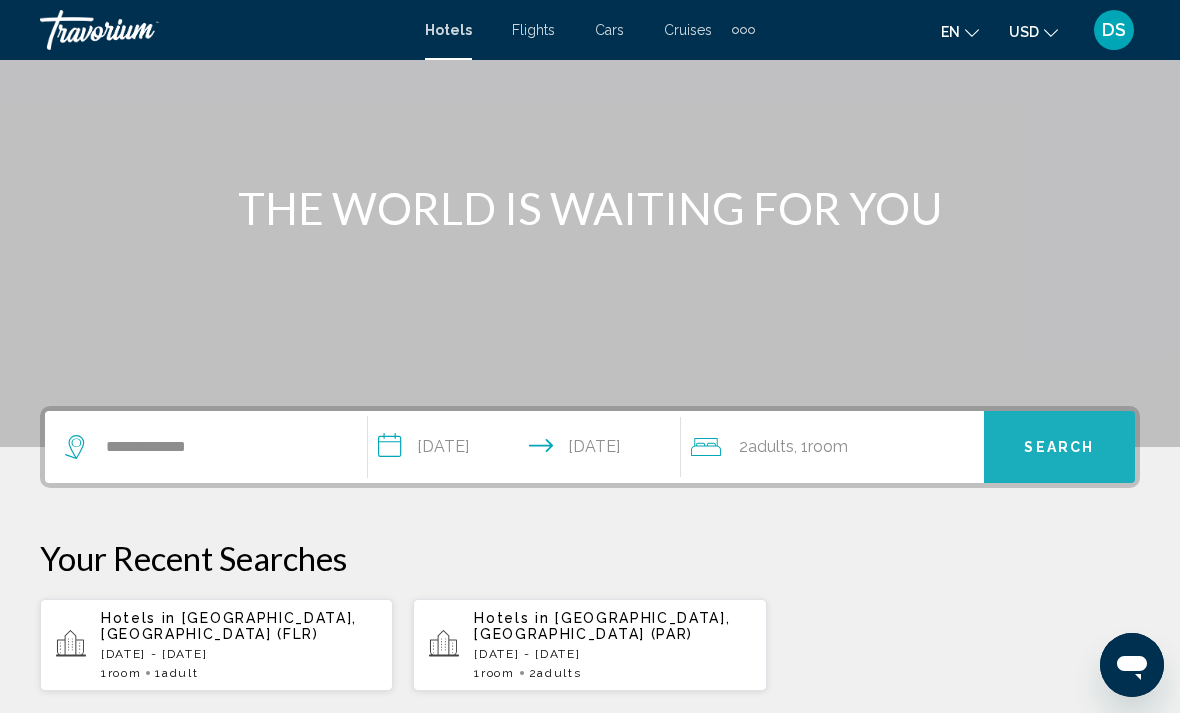 click on "Search" at bounding box center (1059, 448) 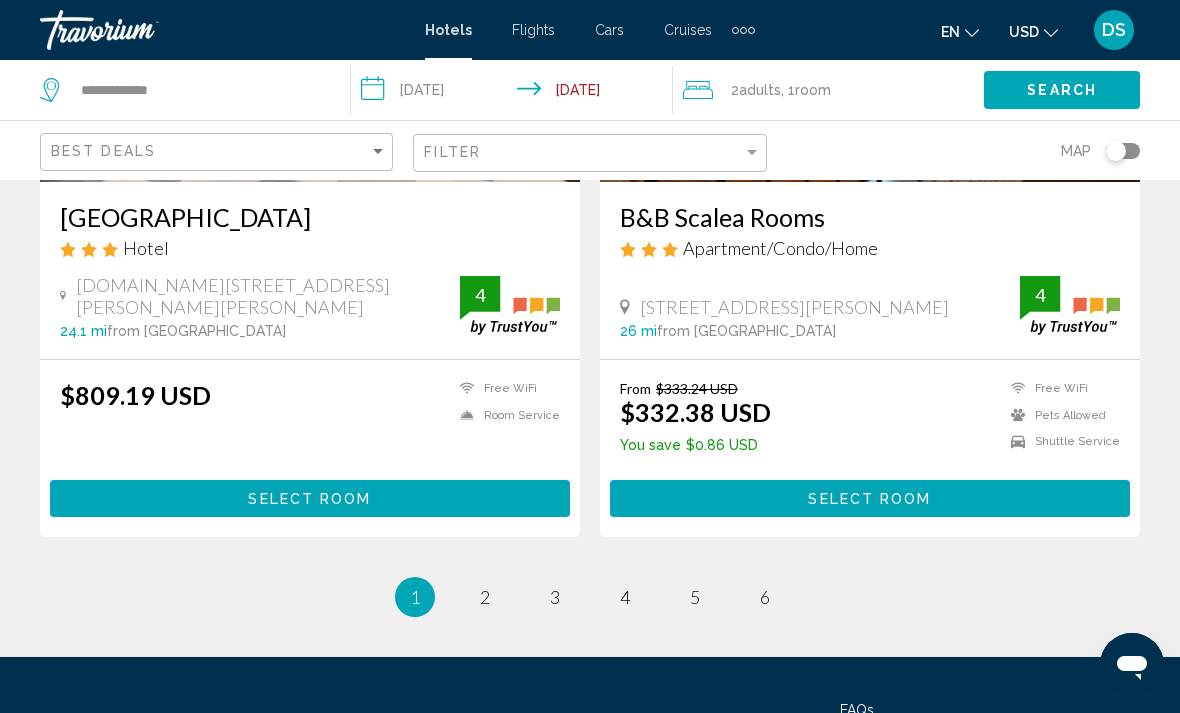 scroll, scrollTop: 4079, scrollLeft: 0, axis: vertical 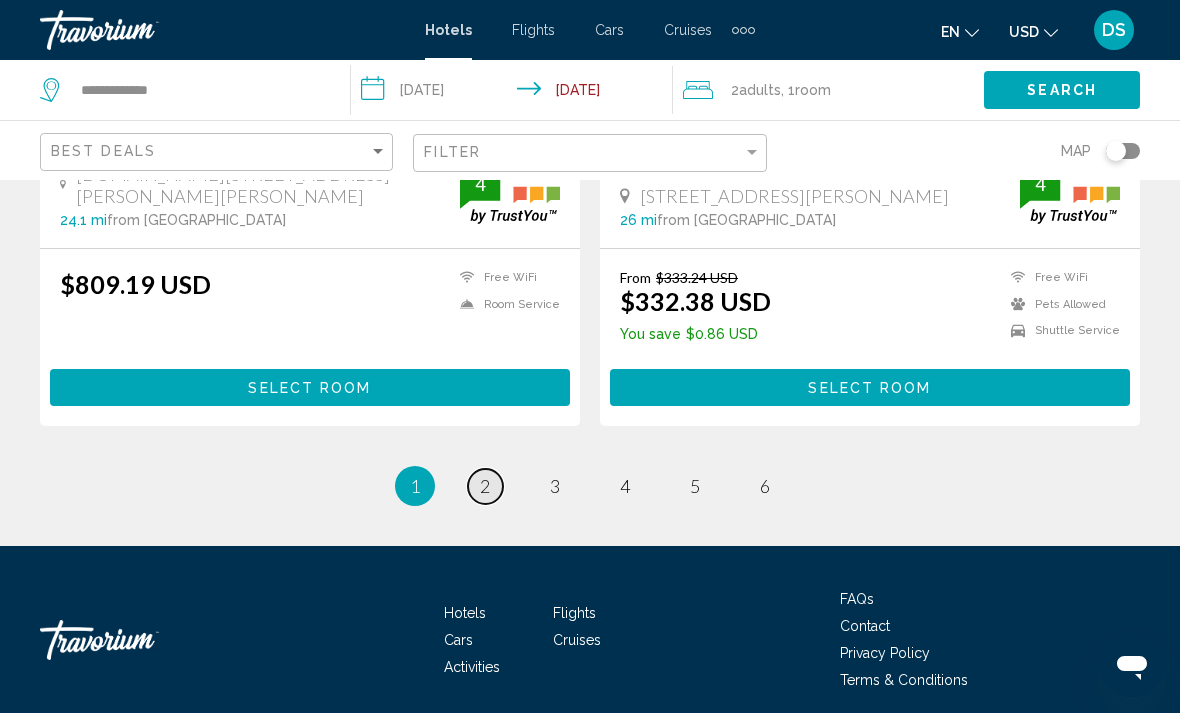 click on "2" at bounding box center (485, 486) 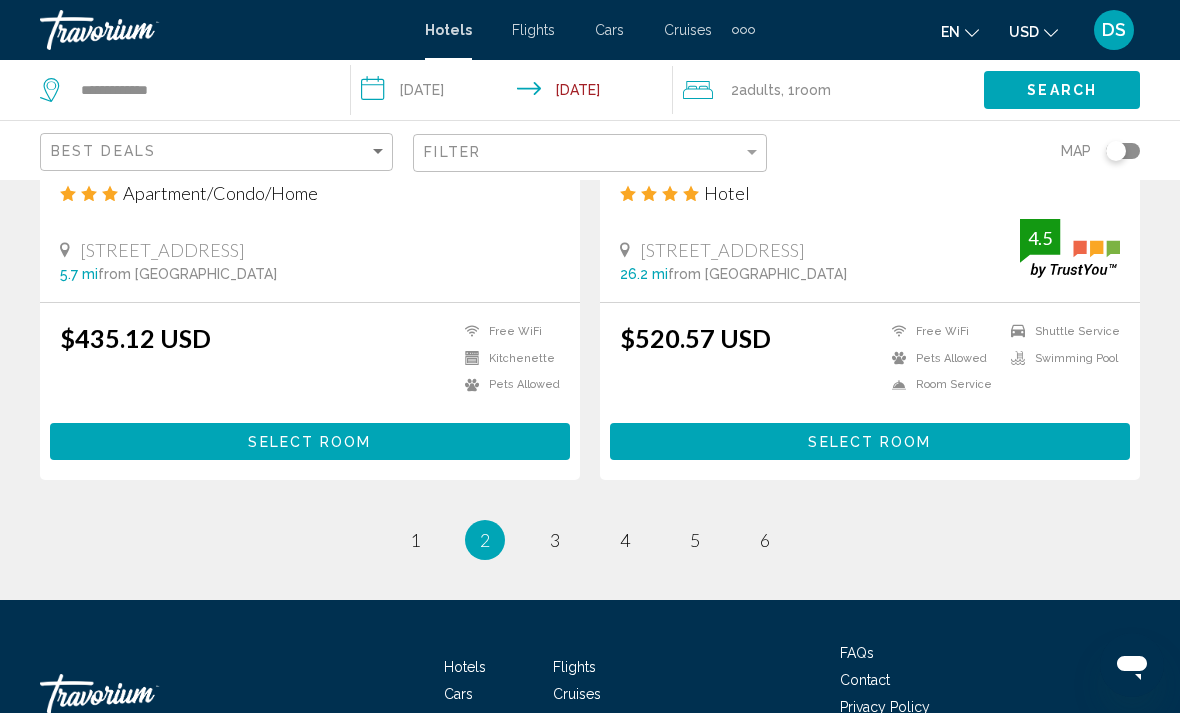 scroll, scrollTop: 4079, scrollLeft: 0, axis: vertical 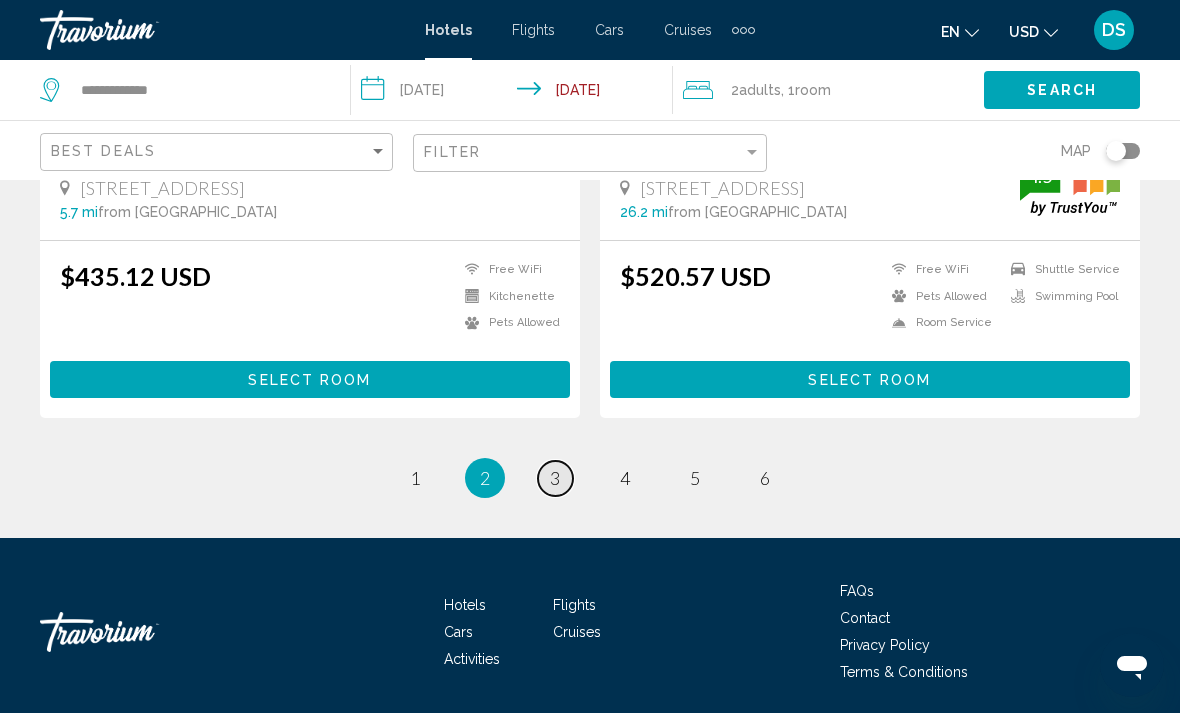click on "page  3" at bounding box center (555, 478) 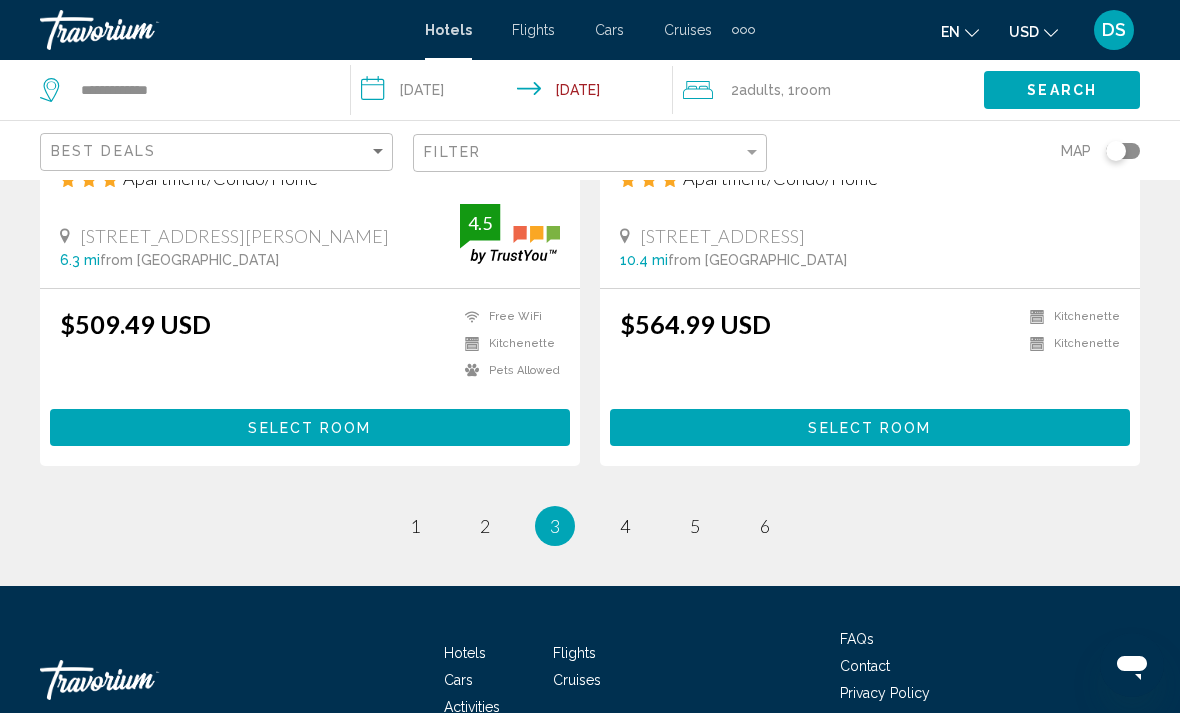 click on "3" at bounding box center [555, 526] 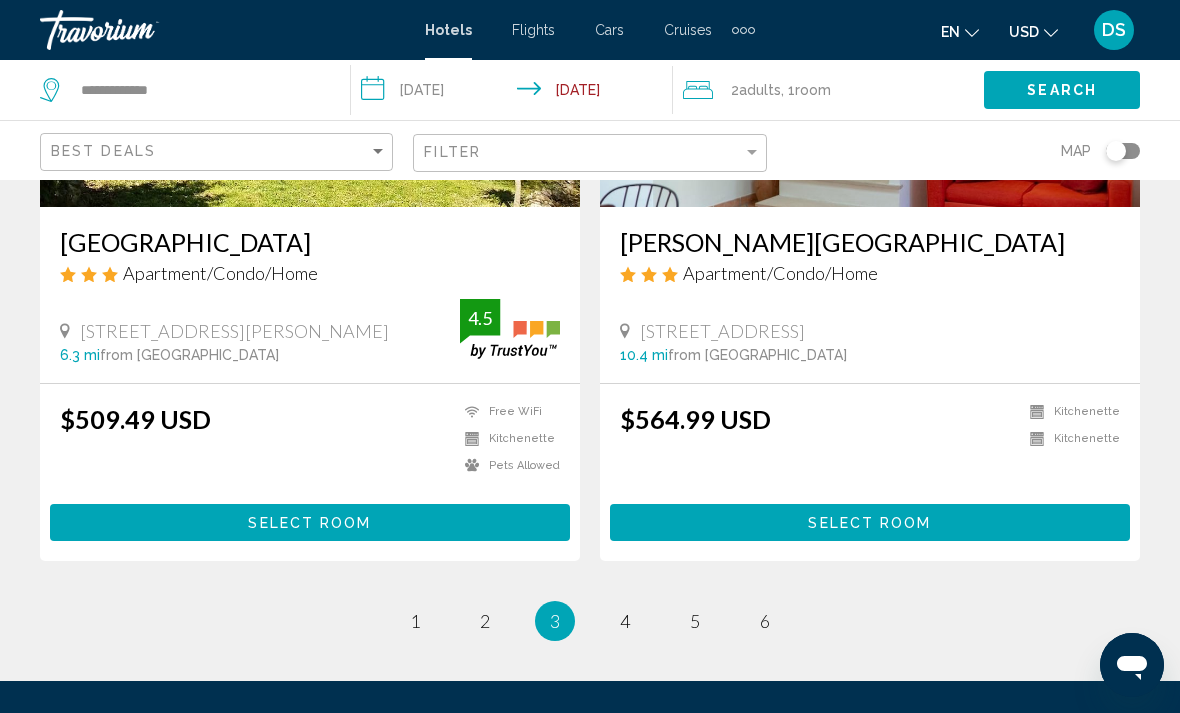 scroll, scrollTop: 3955, scrollLeft: 0, axis: vertical 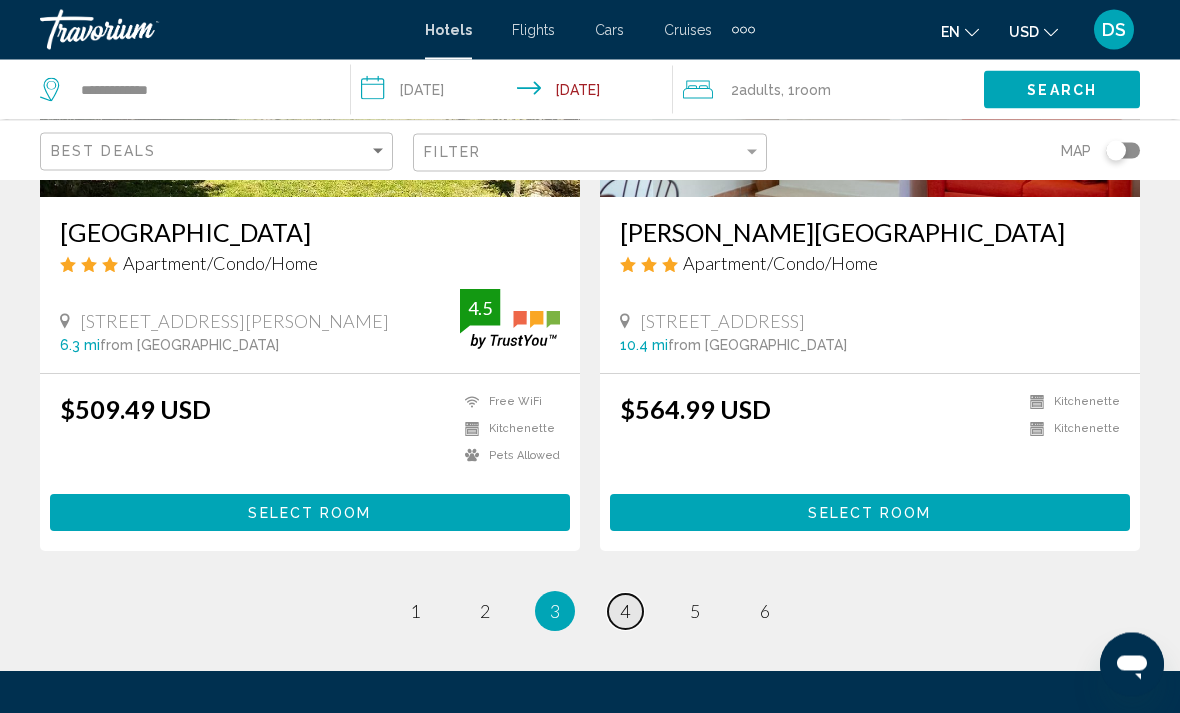 click on "page  4" at bounding box center (625, 612) 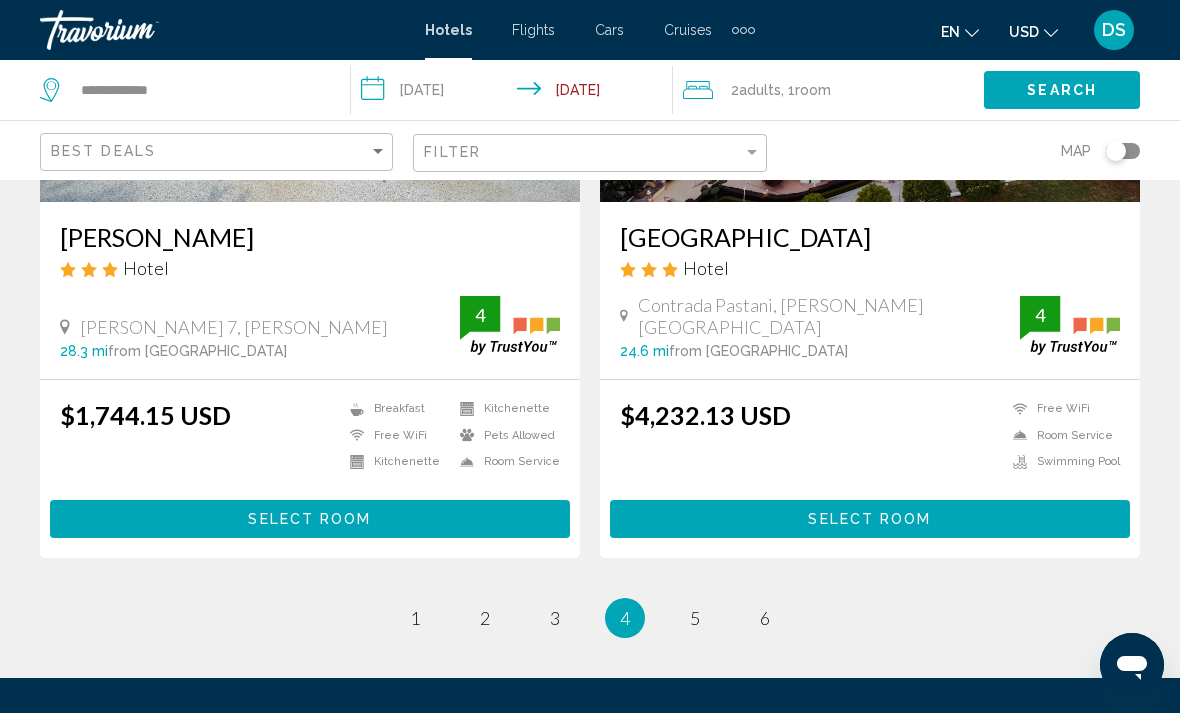 scroll, scrollTop: 4019, scrollLeft: 0, axis: vertical 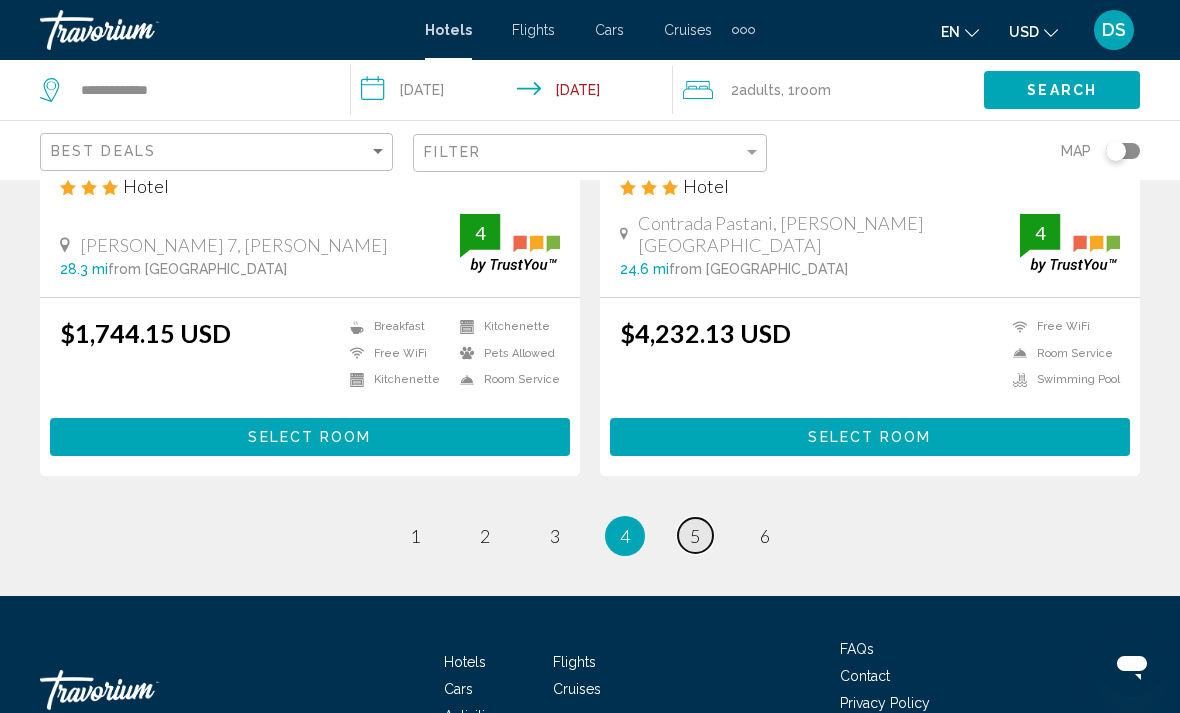 click on "5" at bounding box center [695, 536] 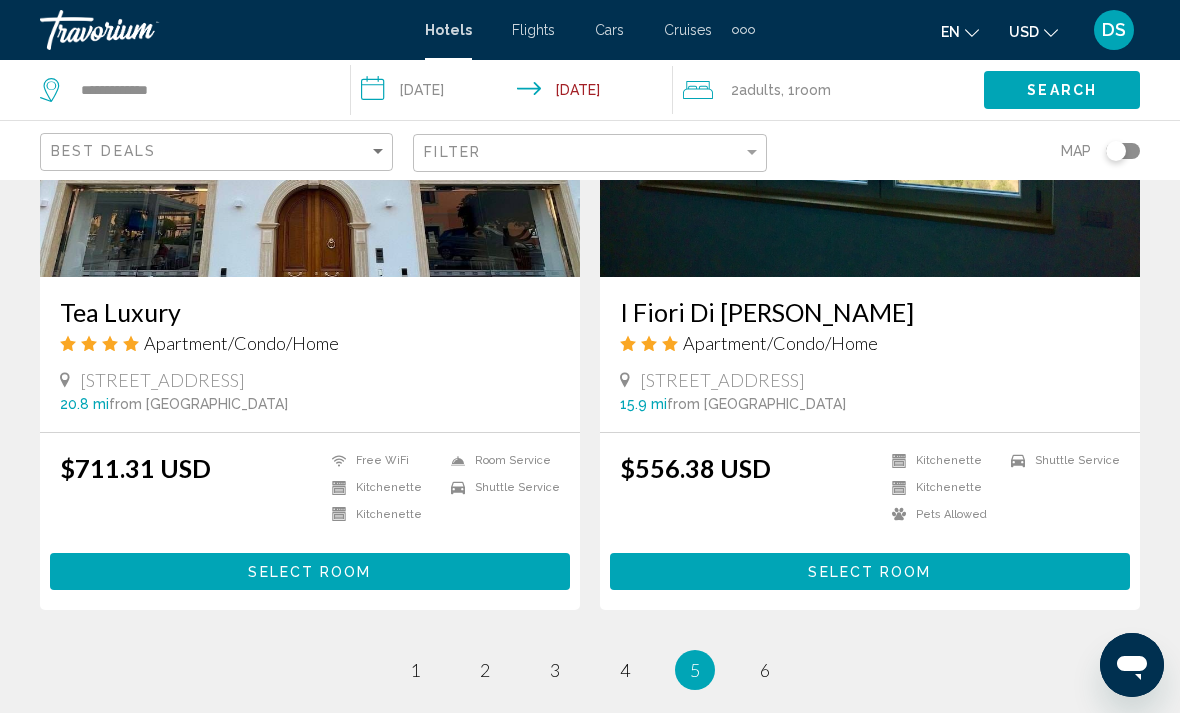 scroll, scrollTop: 4039, scrollLeft: 0, axis: vertical 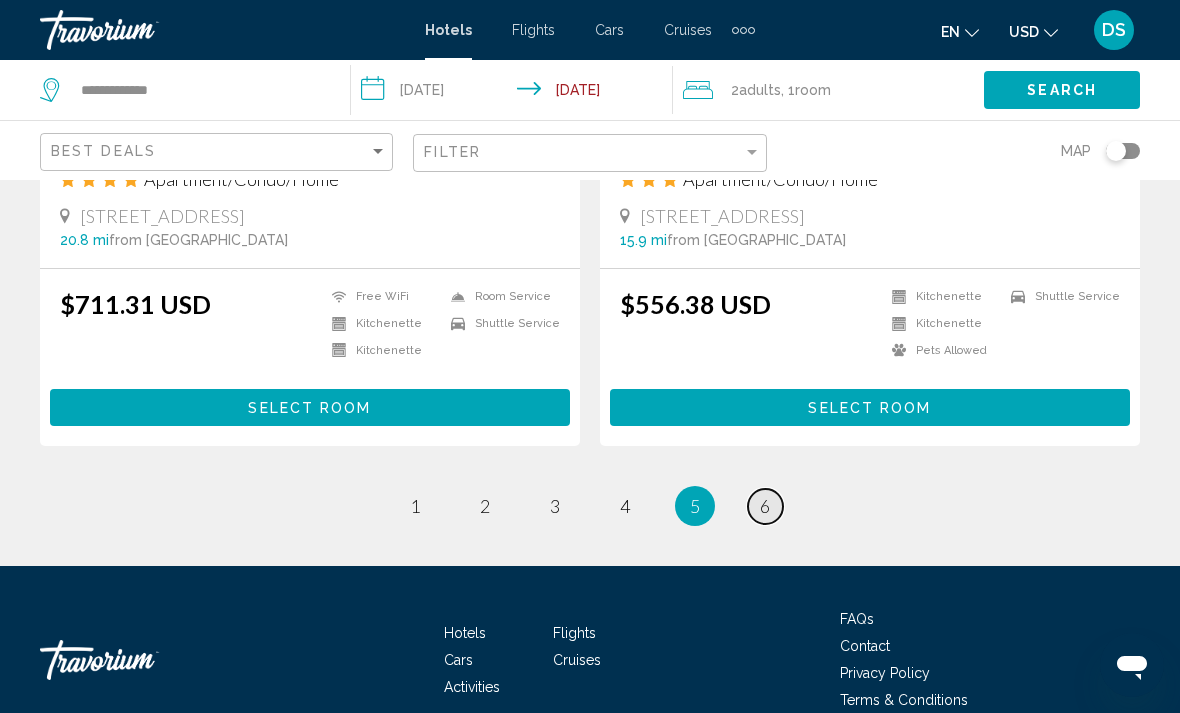 click on "page  6" at bounding box center [765, 506] 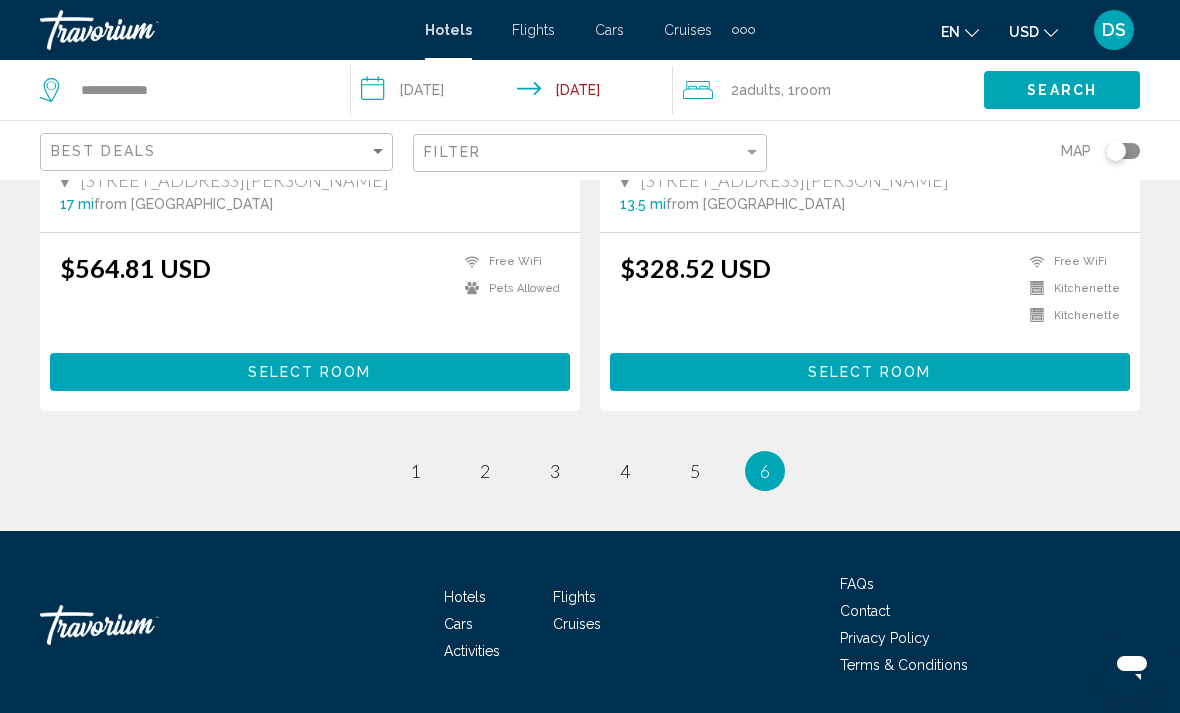 click on "You're on page  6" at bounding box center (765, 471) 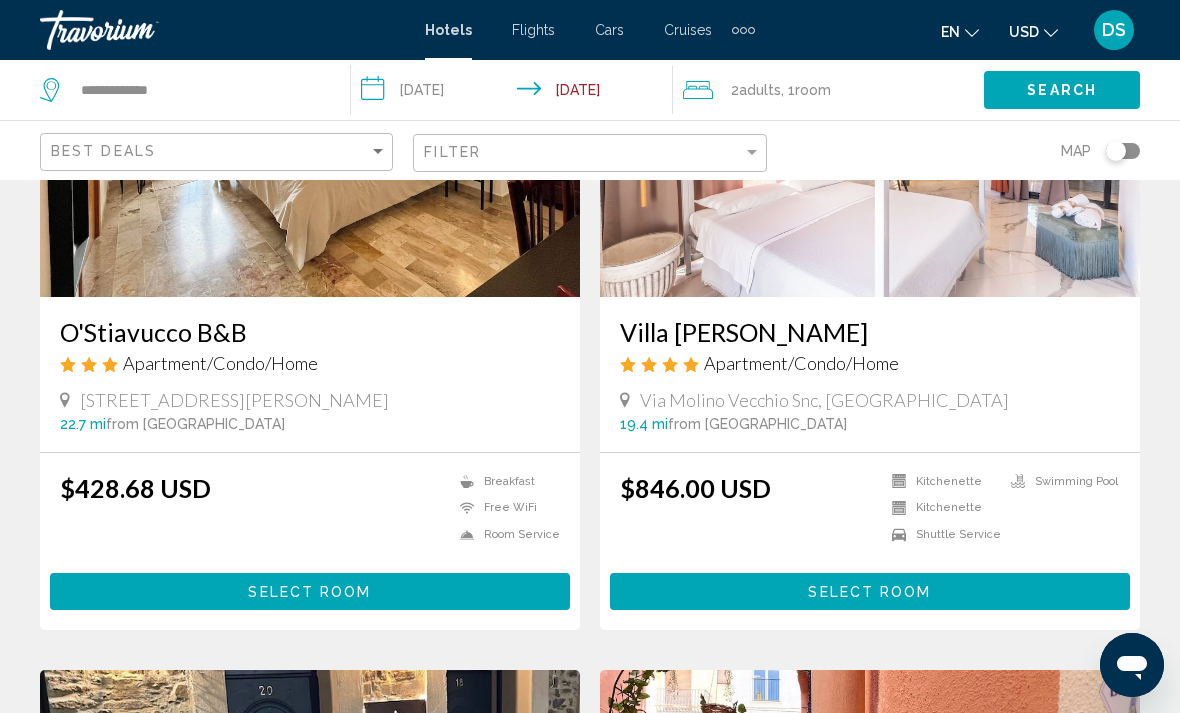 scroll, scrollTop: 0, scrollLeft: 0, axis: both 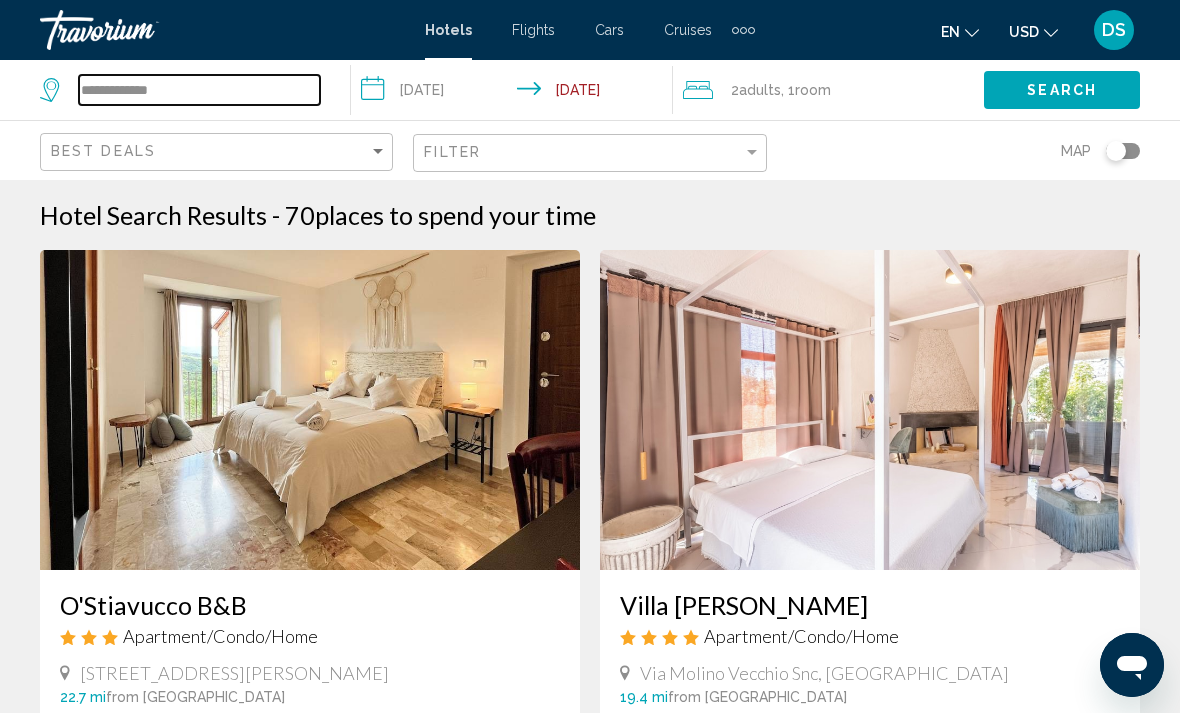 click on "**********" at bounding box center (199, 90) 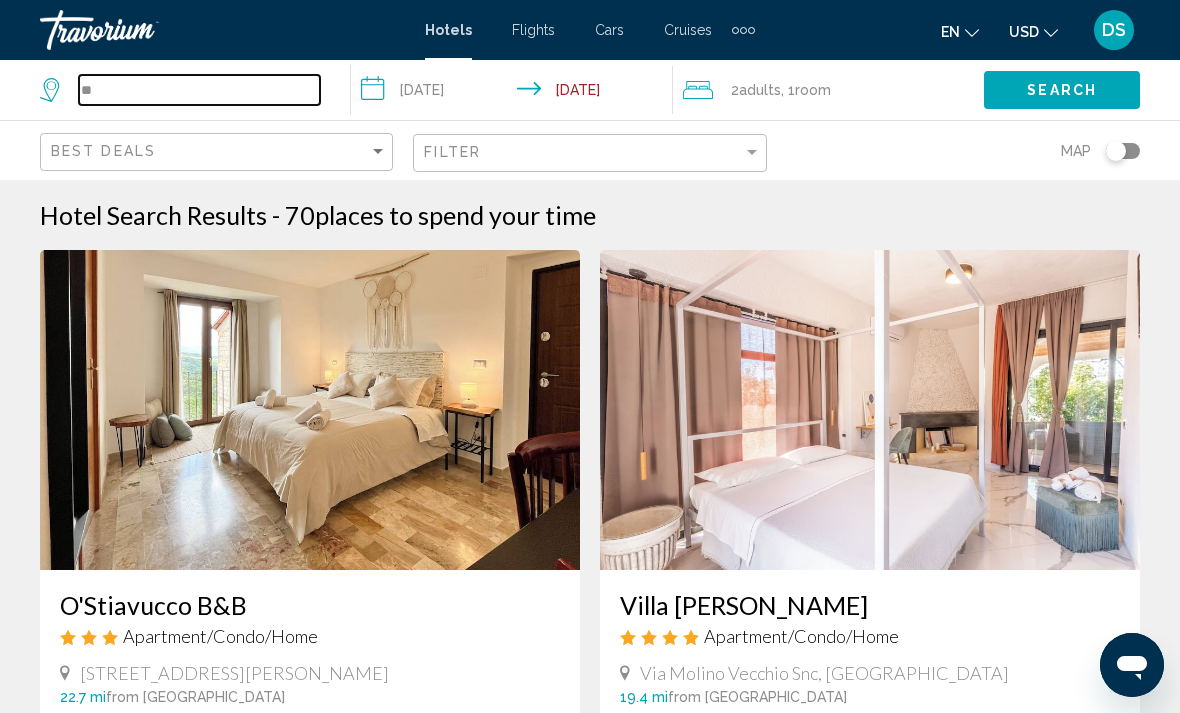 type on "*" 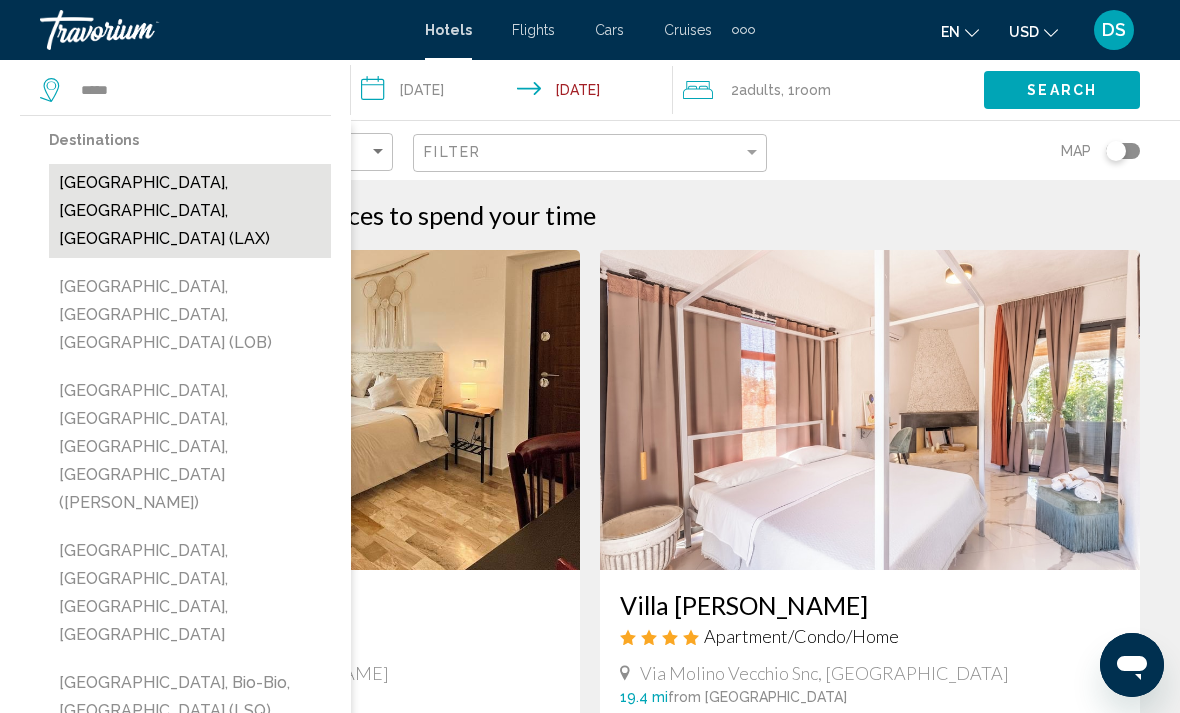 click on "[GEOGRAPHIC_DATA], [GEOGRAPHIC_DATA], [GEOGRAPHIC_DATA] (LAX)" at bounding box center [190, 211] 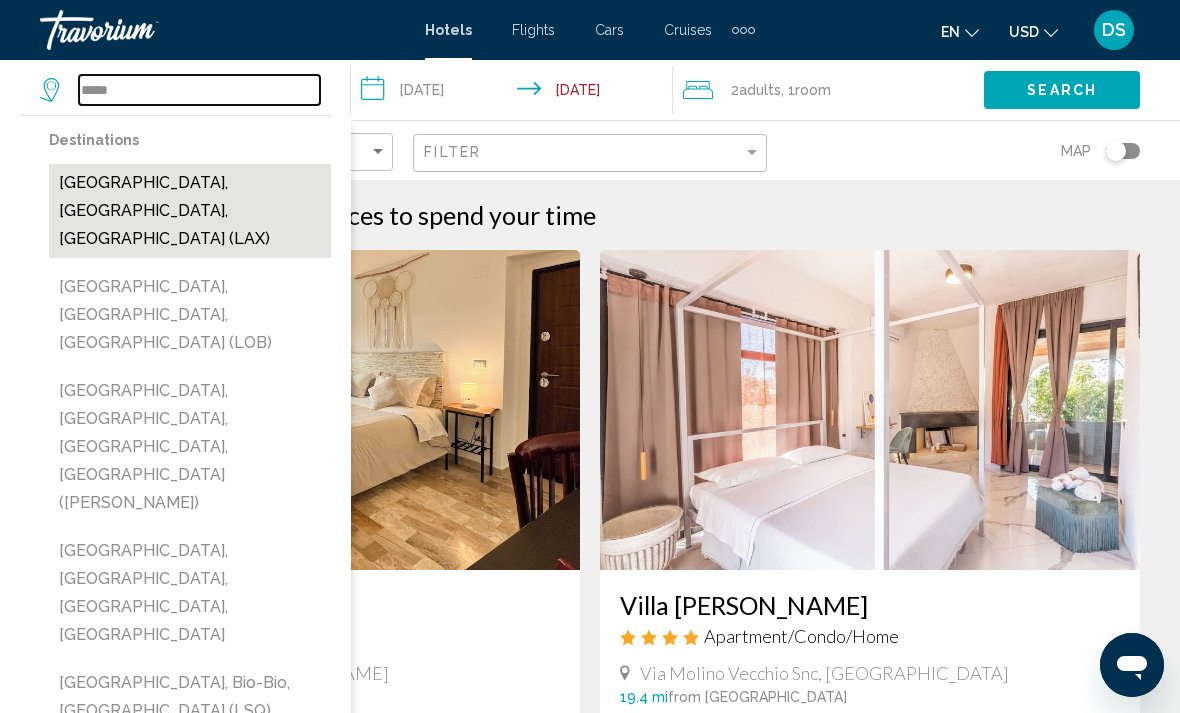 type on "**********" 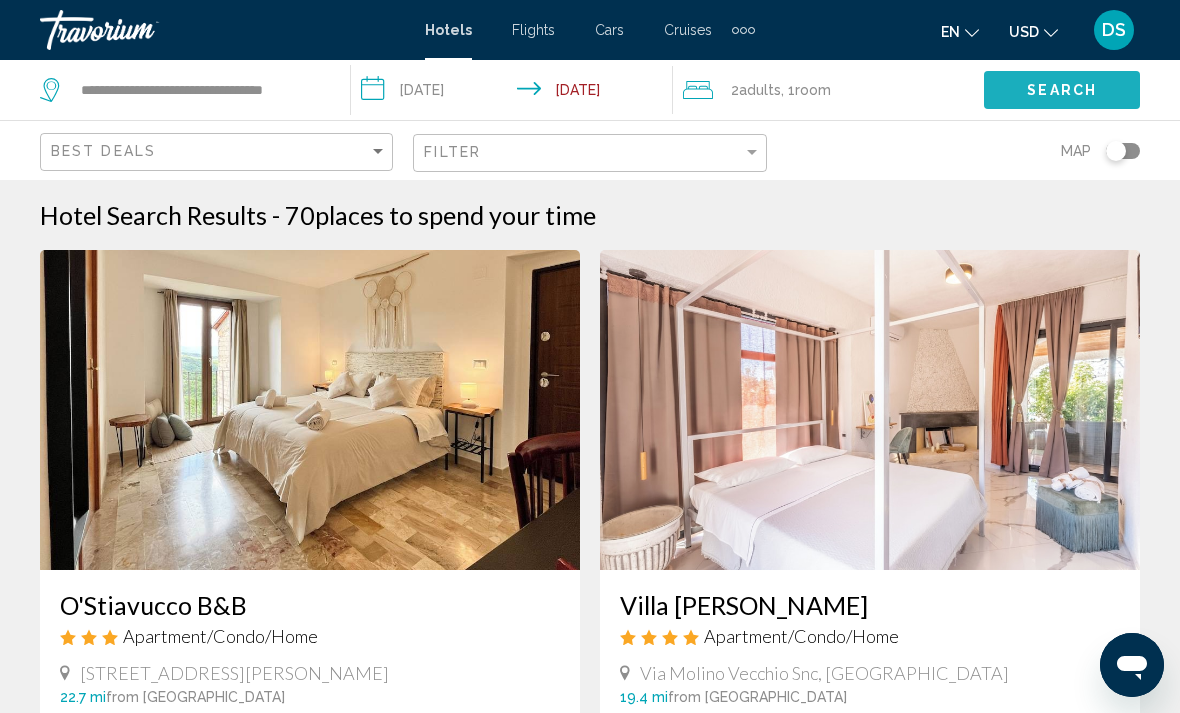 click on "Search" 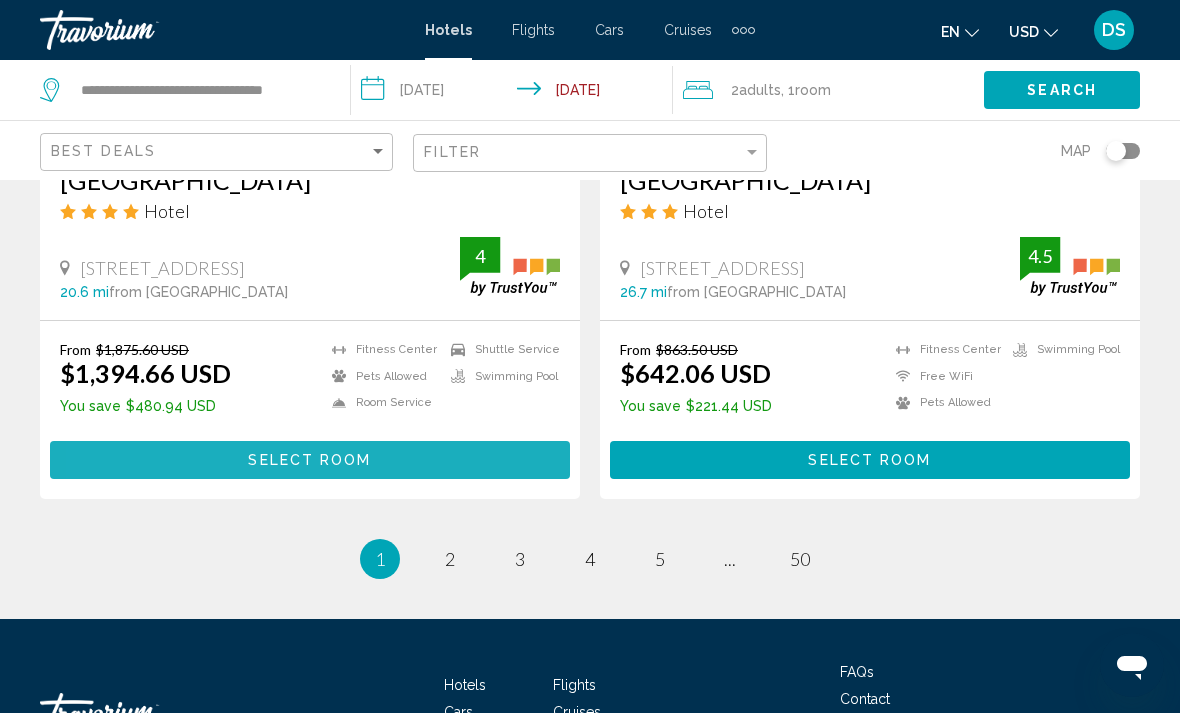 scroll, scrollTop: 4113, scrollLeft: 0, axis: vertical 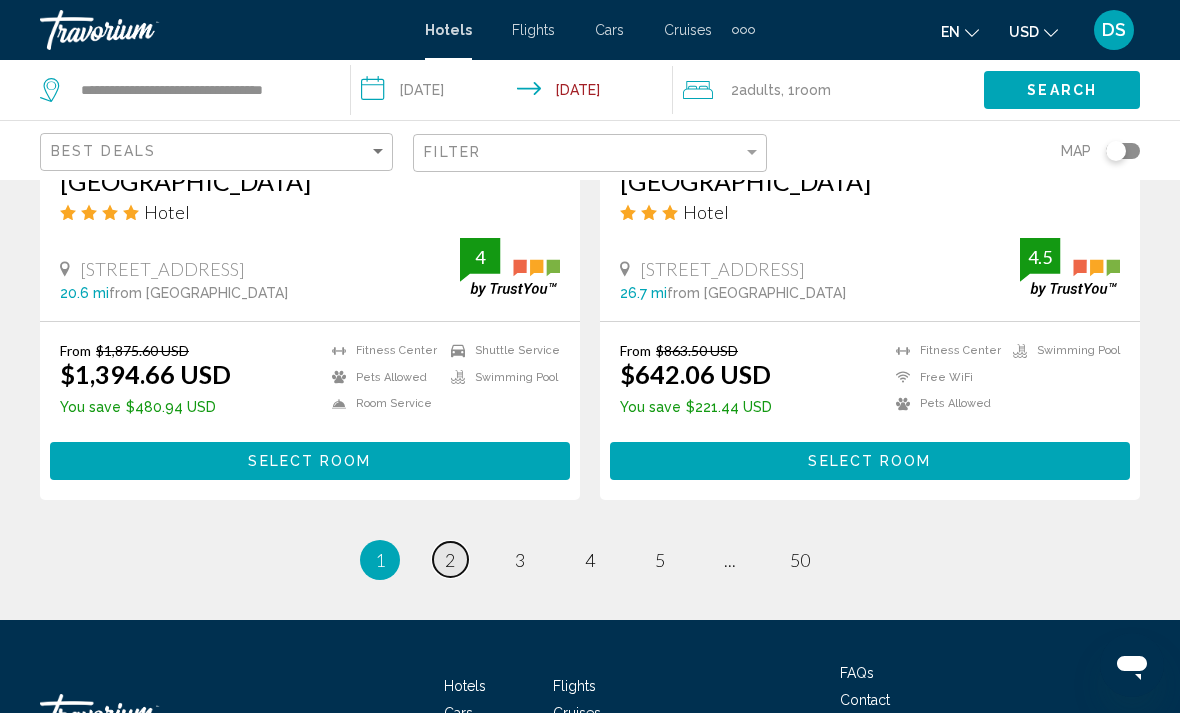 click on "page  2" at bounding box center (450, 559) 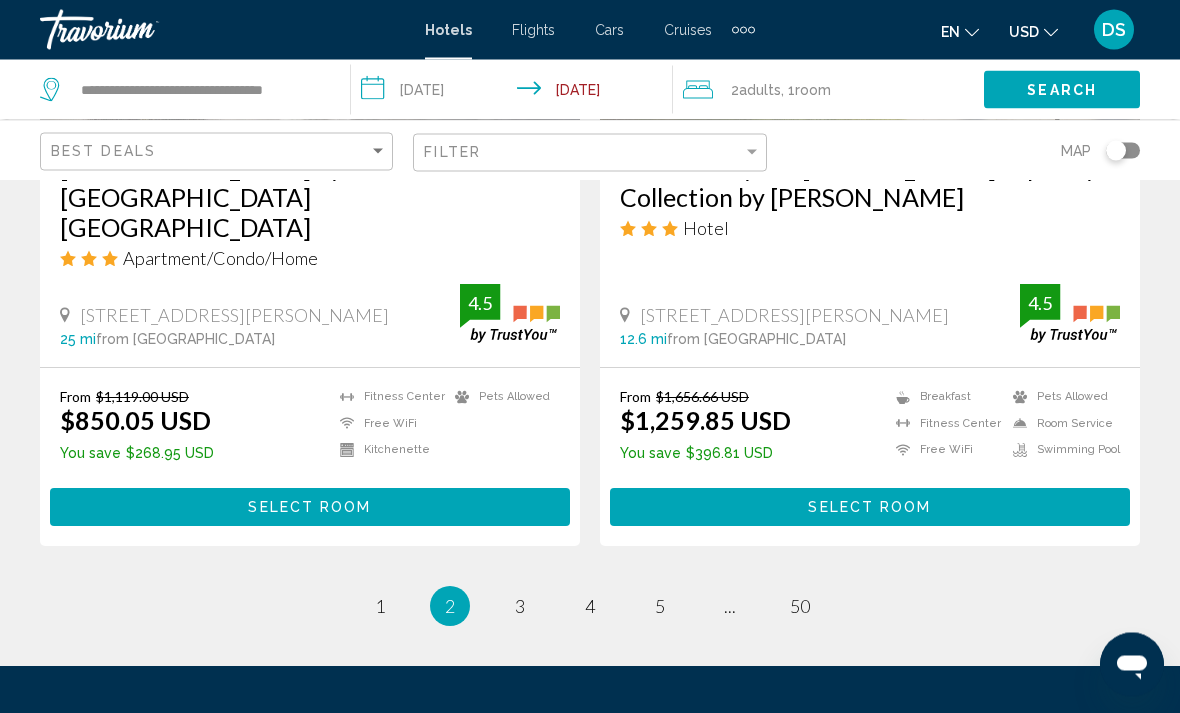 scroll, scrollTop: 4139, scrollLeft: 0, axis: vertical 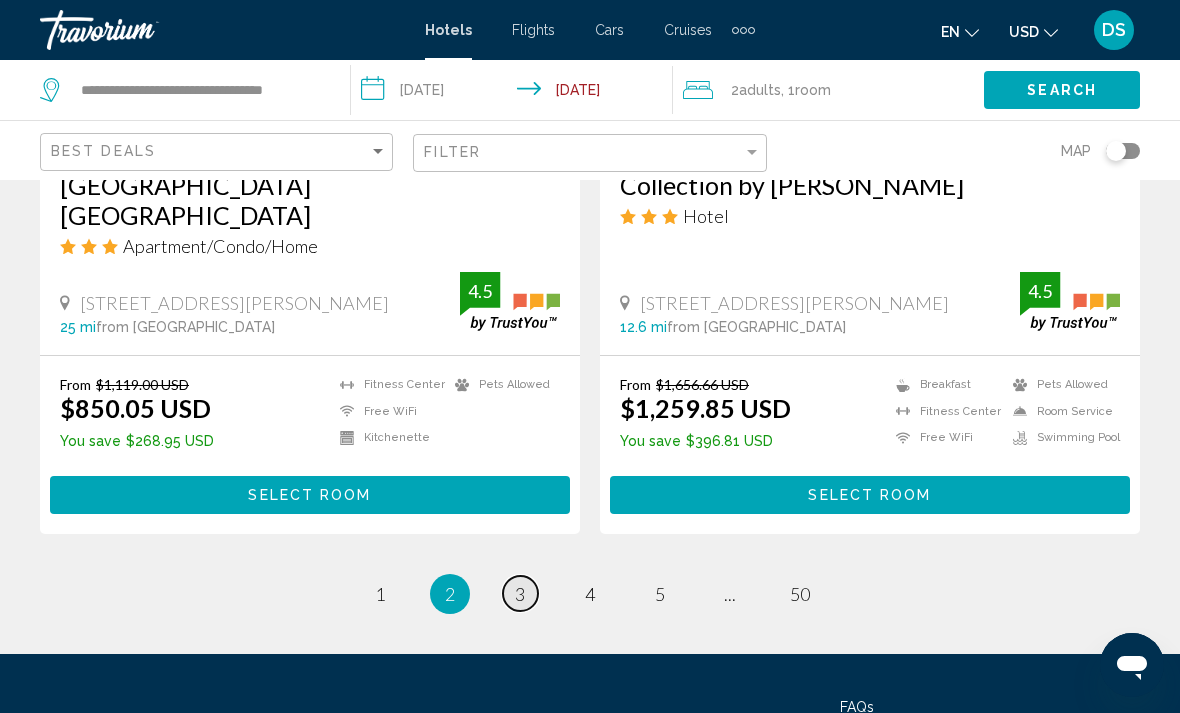 click on "3" at bounding box center (520, 594) 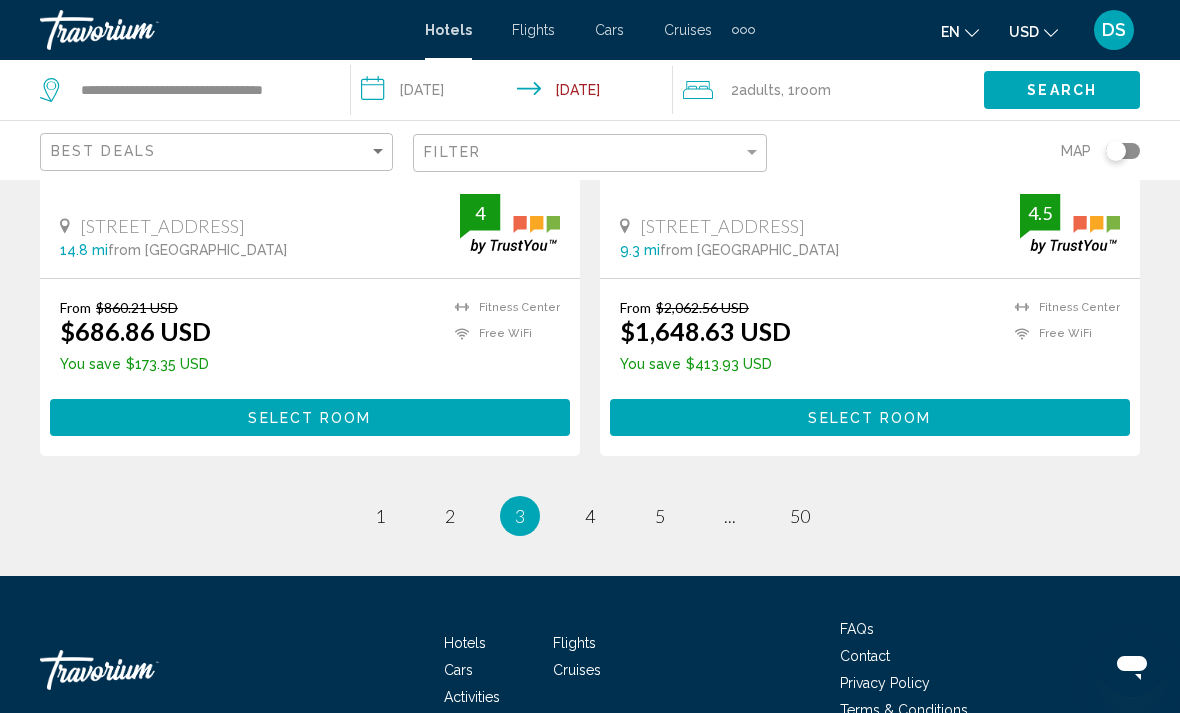 scroll, scrollTop: 4139, scrollLeft: 0, axis: vertical 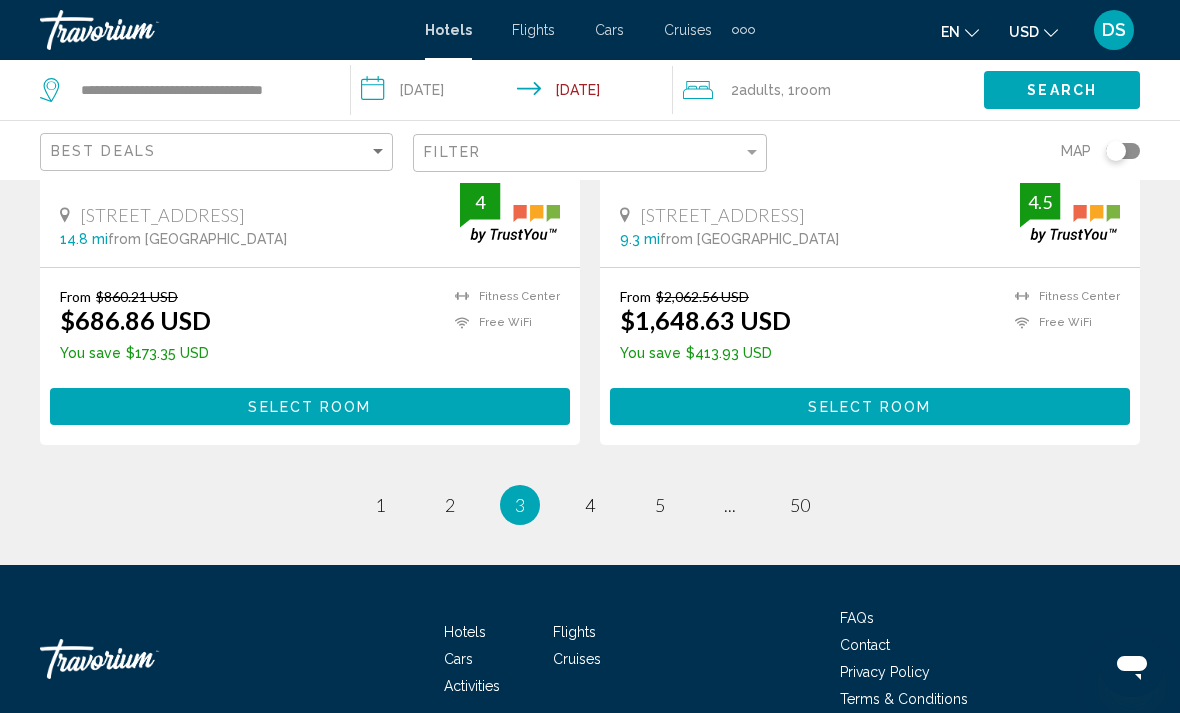 click on "page  4" at bounding box center (590, 505) 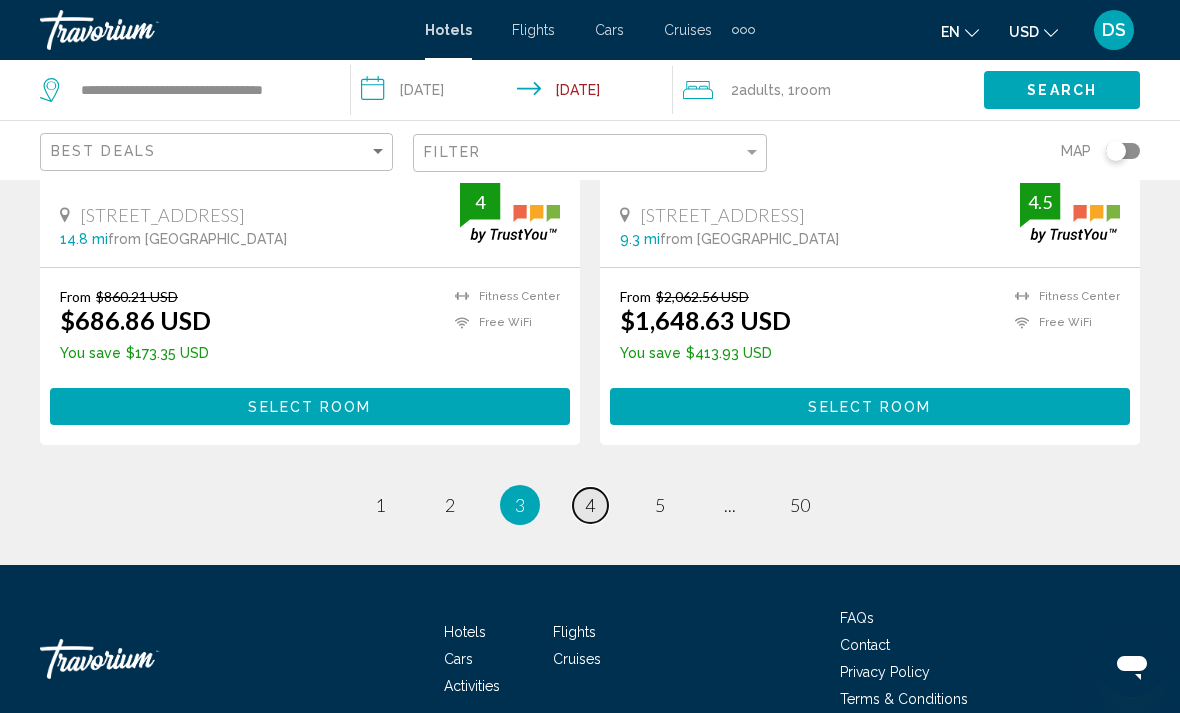 click on "page  4" at bounding box center [590, 505] 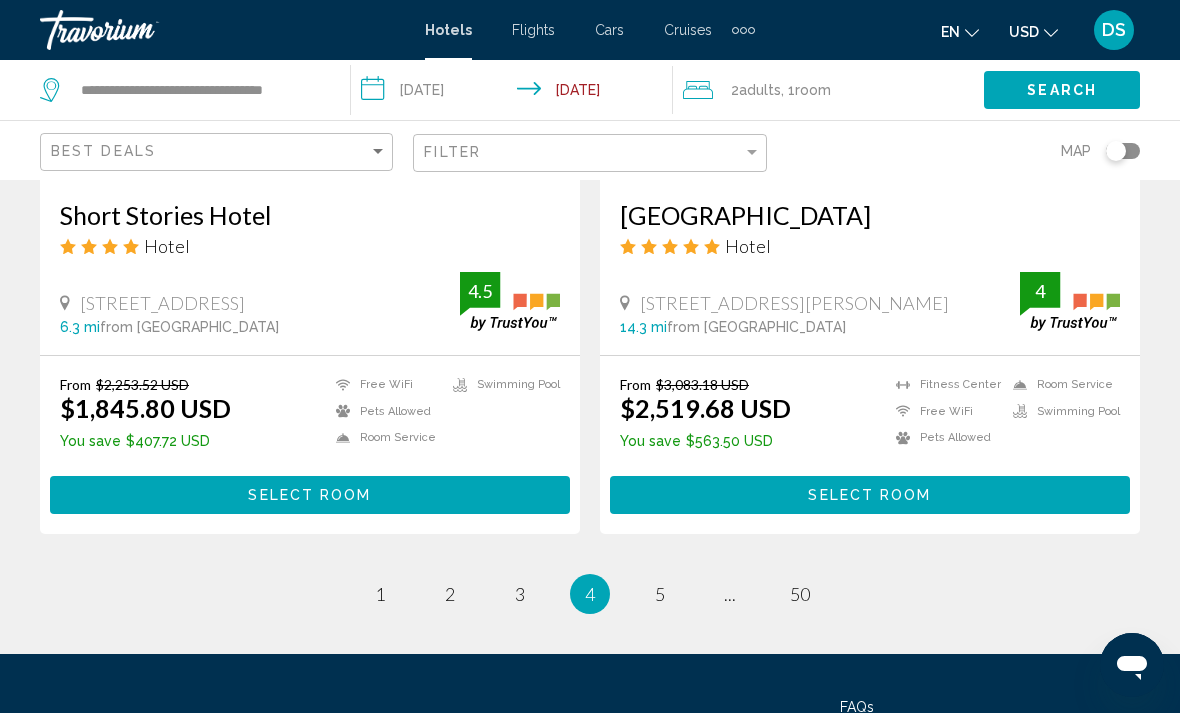 scroll, scrollTop: 4109, scrollLeft: 0, axis: vertical 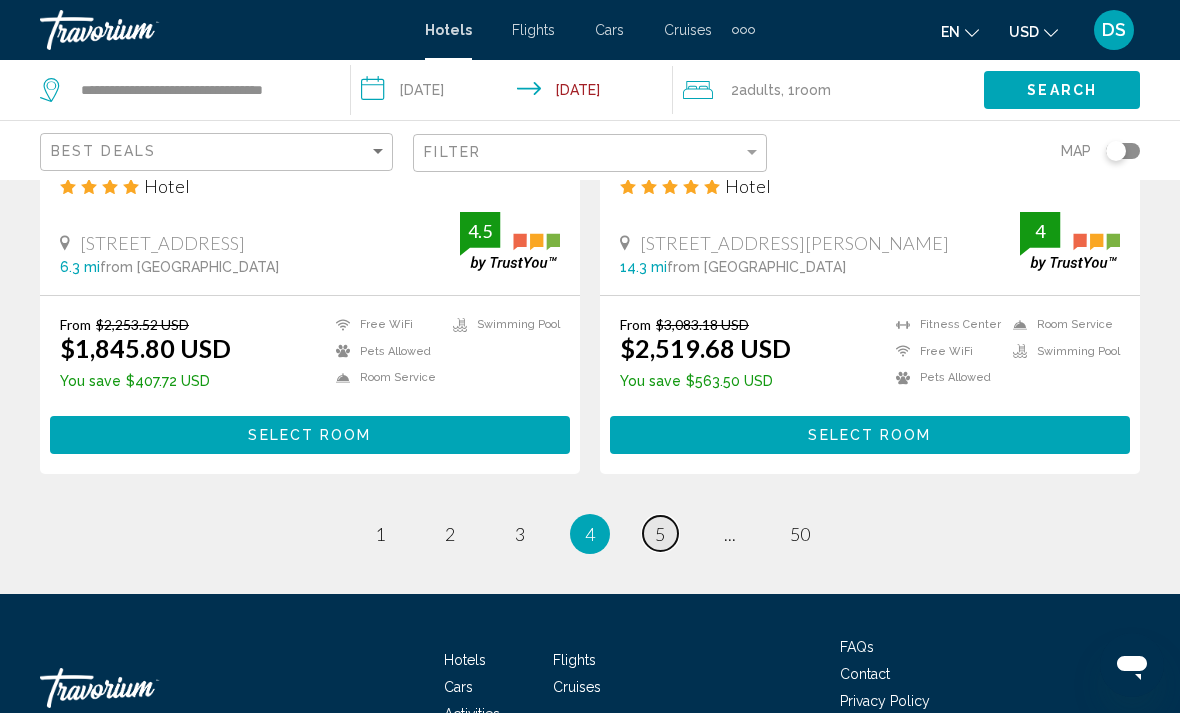 click on "page  5" at bounding box center [660, 533] 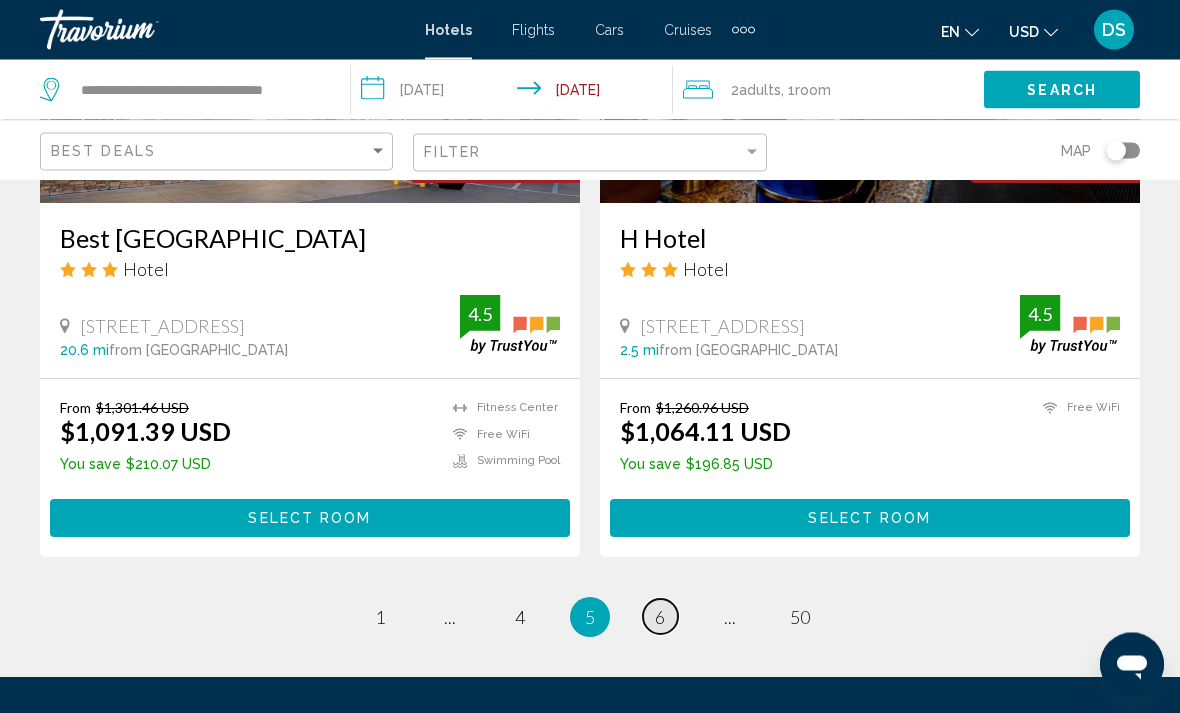 scroll, scrollTop: 3970, scrollLeft: 0, axis: vertical 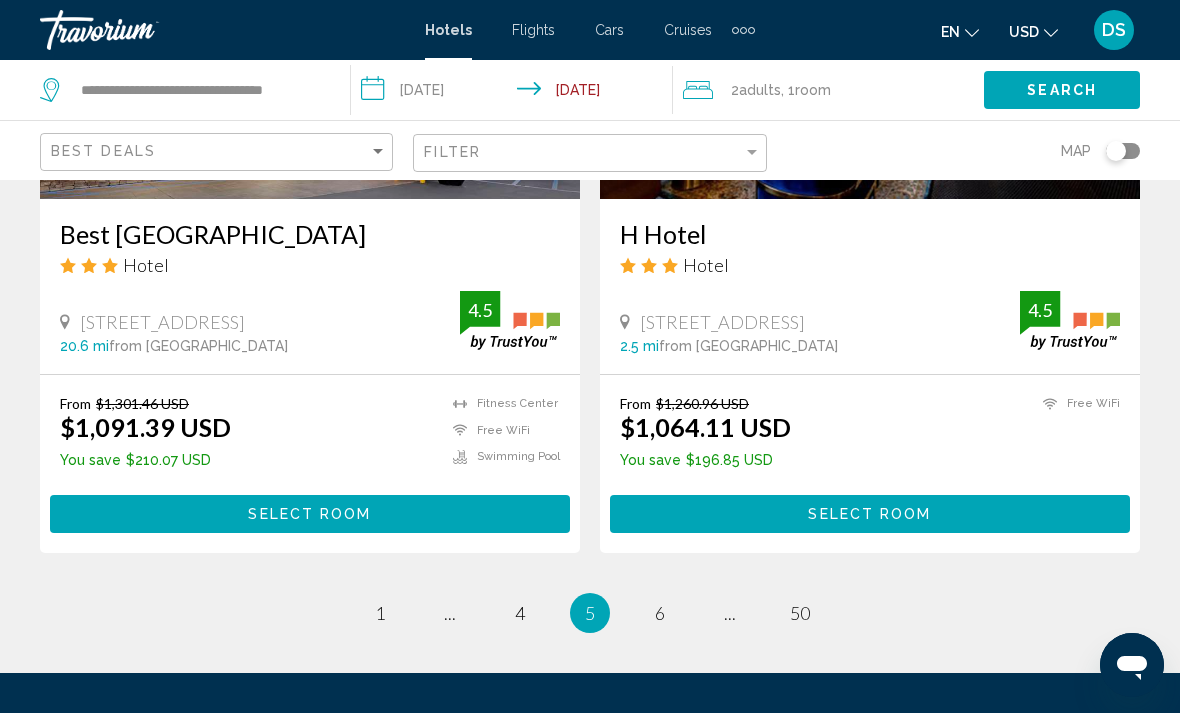 click on "Save up to  18%   Sonesta [GEOGRAPHIC_DATA]
Hotel
[STREET_ADDRESS] 16.3 mi  from [GEOGRAPHIC_DATA] from hotel 4 From $1,355.88 USD $1,116.80 USD  You save  $239.08 USD
Breakfast
[GEOGRAPHIC_DATA]
Pets Allowed
Room Service
Swimming Pool  4 Select Room Save up to  18%   Cambria Hotel & Suites [GEOGRAPHIC_DATA] Area
Hotel
[STREET_ADDRESS] 26.3 mi  from [GEOGRAPHIC_DATA] from hotel 4.5 From $1,119.60 USD $922.30 USD  You save  $197.30 USD
Breakfast" at bounding box center [590, -1564] 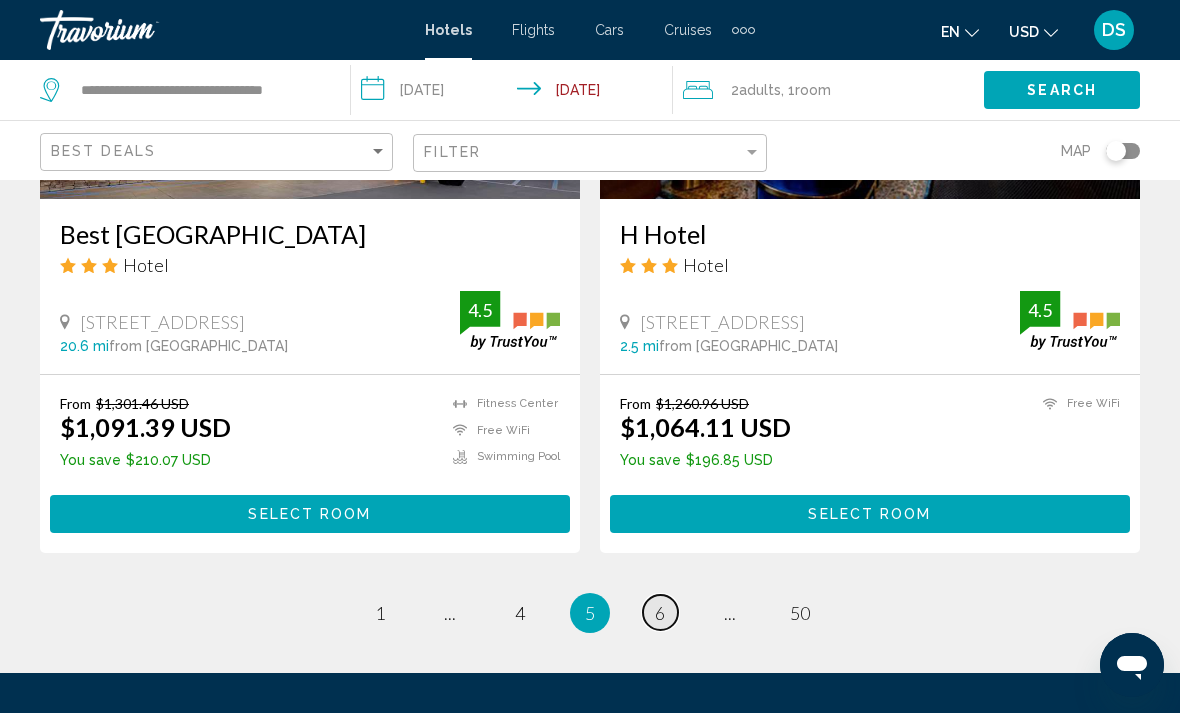 click on "page  6" at bounding box center (660, 612) 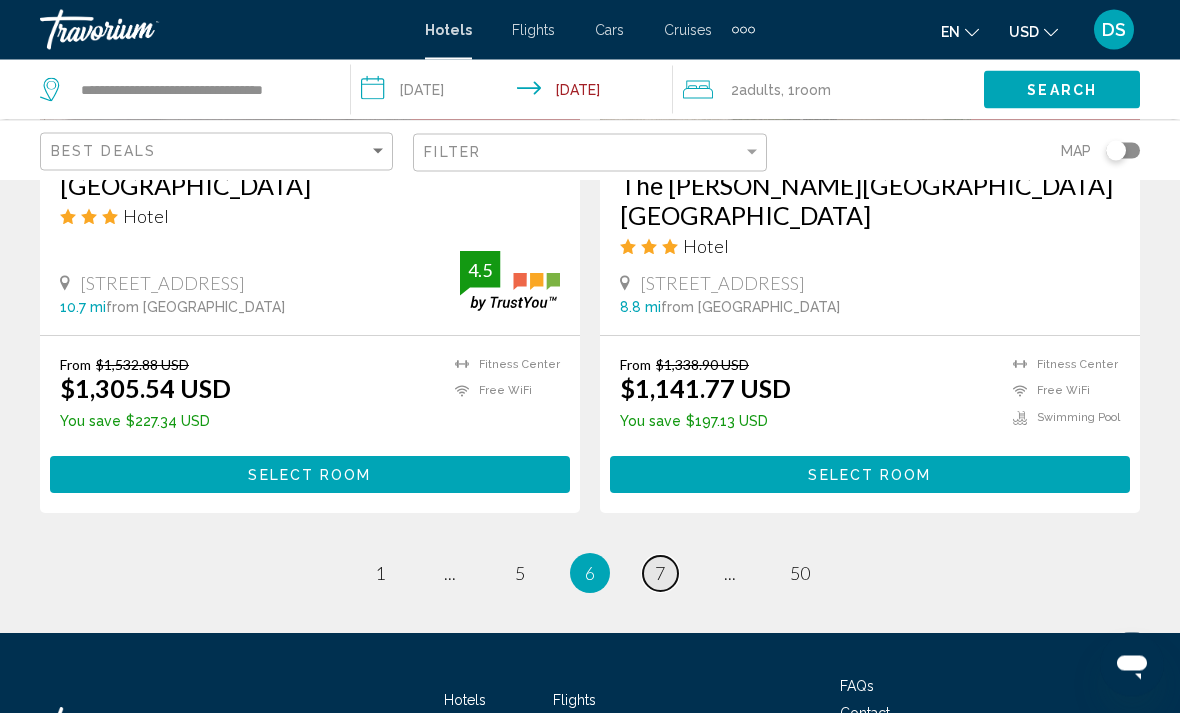 scroll, scrollTop: 4079, scrollLeft: 0, axis: vertical 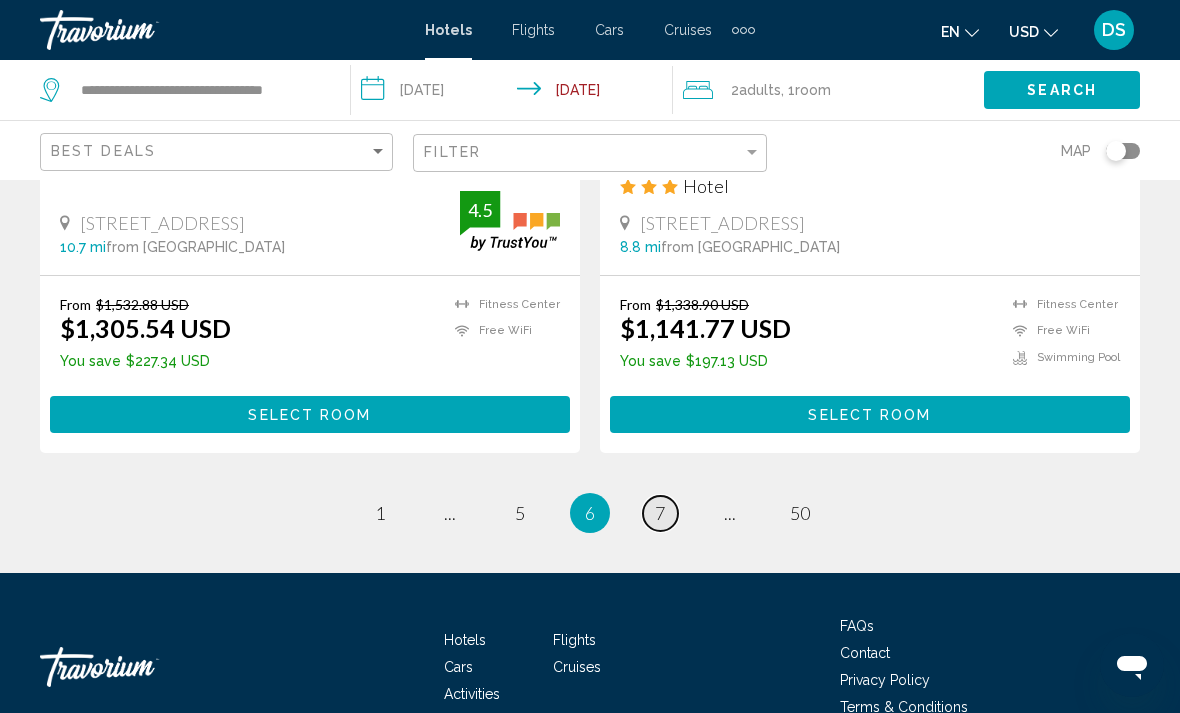 click on "7" at bounding box center [660, 513] 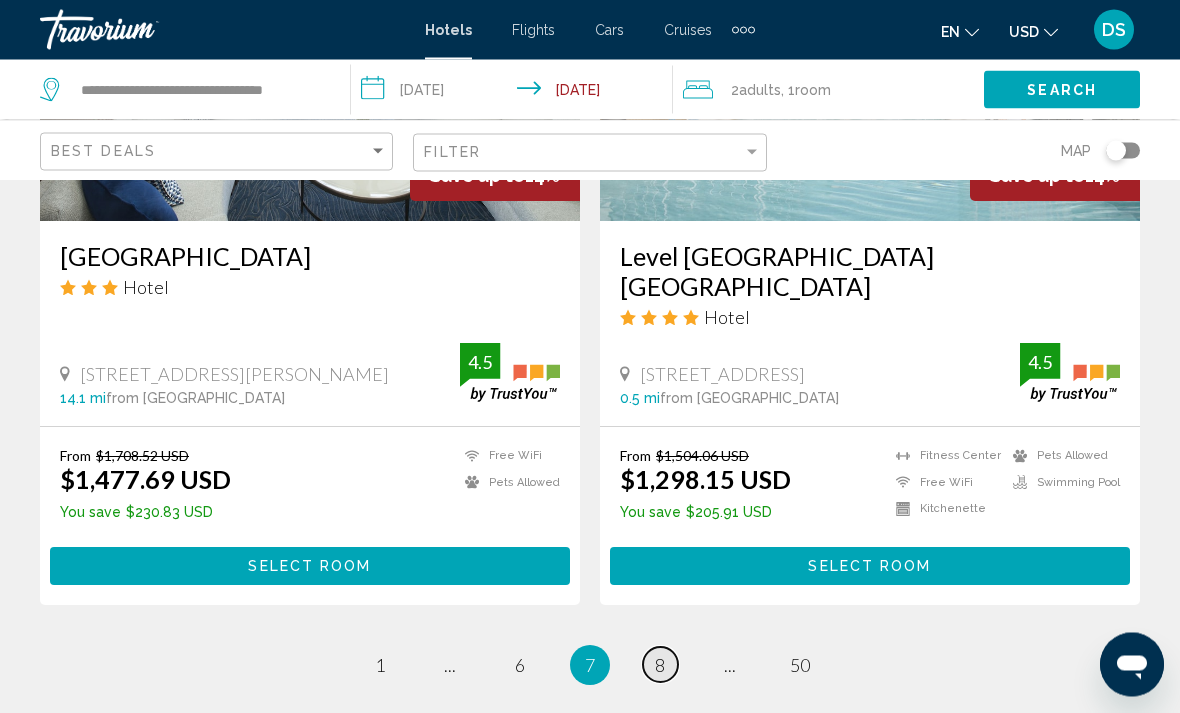 scroll, scrollTop: 3949, scrollLeft: 0, axis: vertical 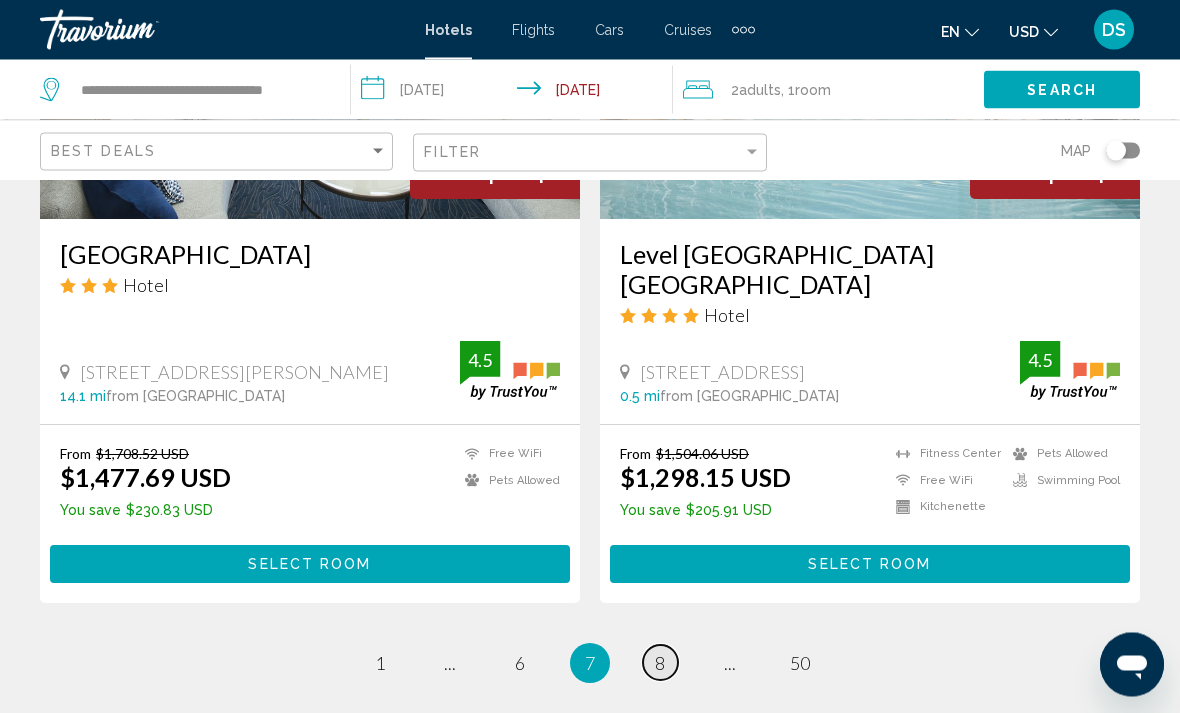 click on "8" at bounding box center [660, 664] 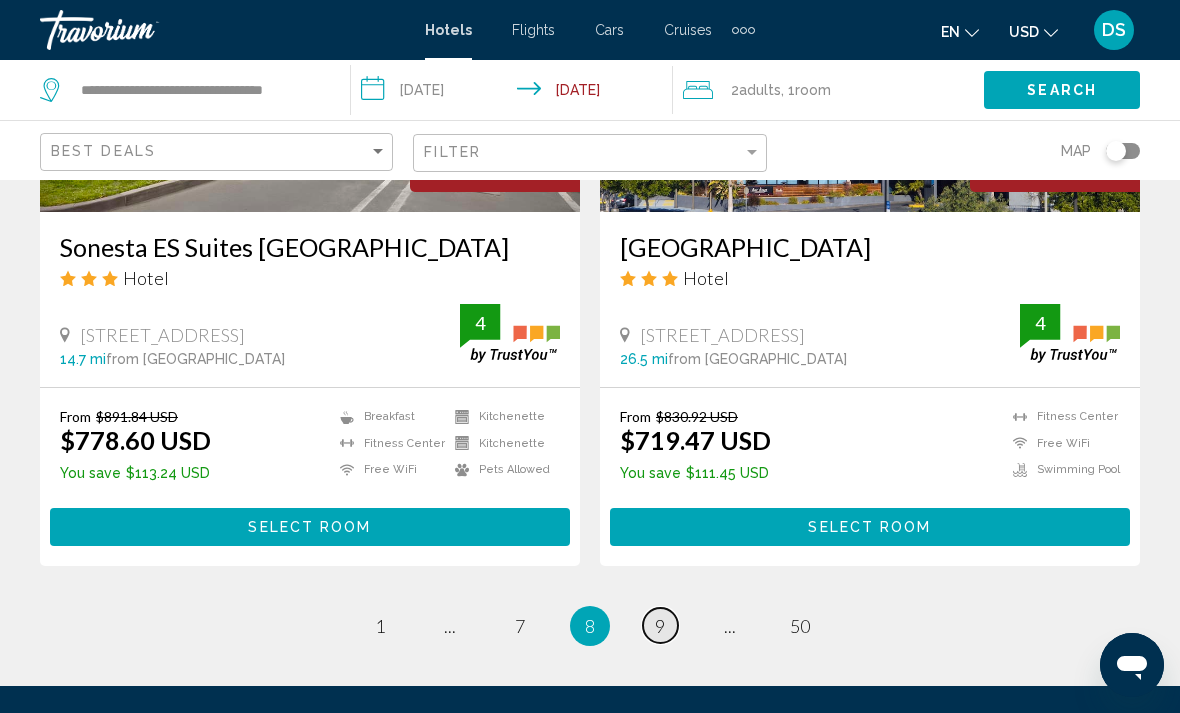 scroll, scrollTop: 4109, scrollLeft: 0, axis: vertical 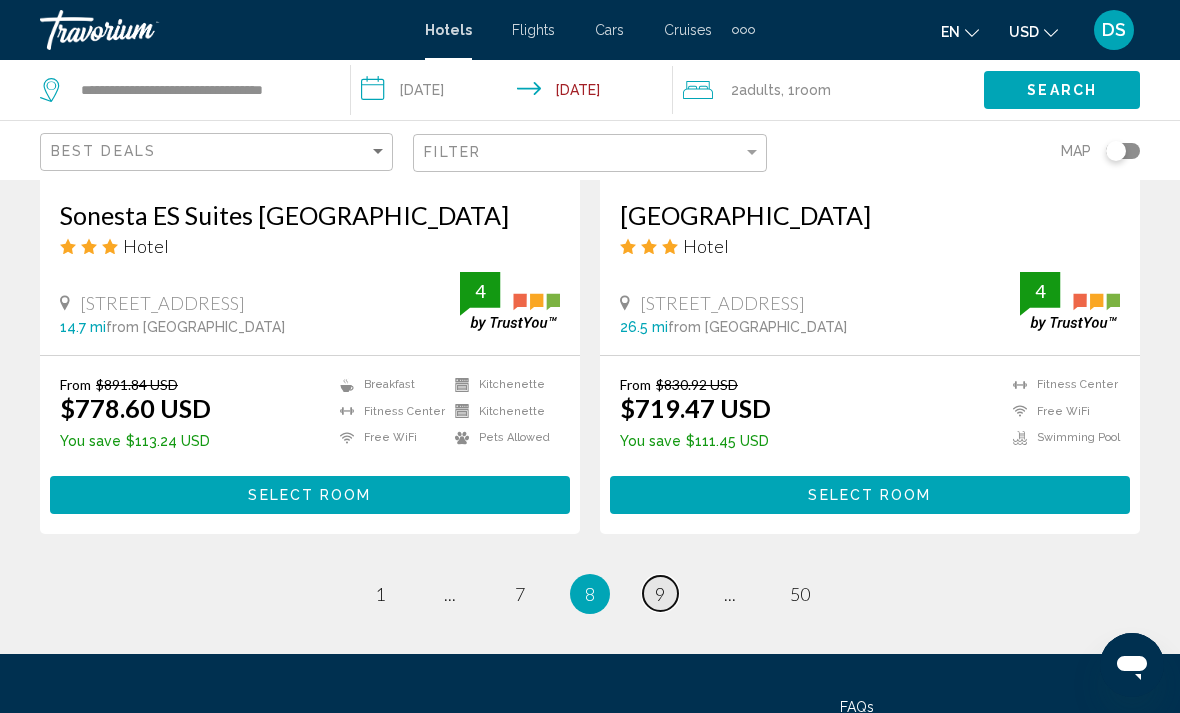 click on "page  9" at bounding box center [660, 593] 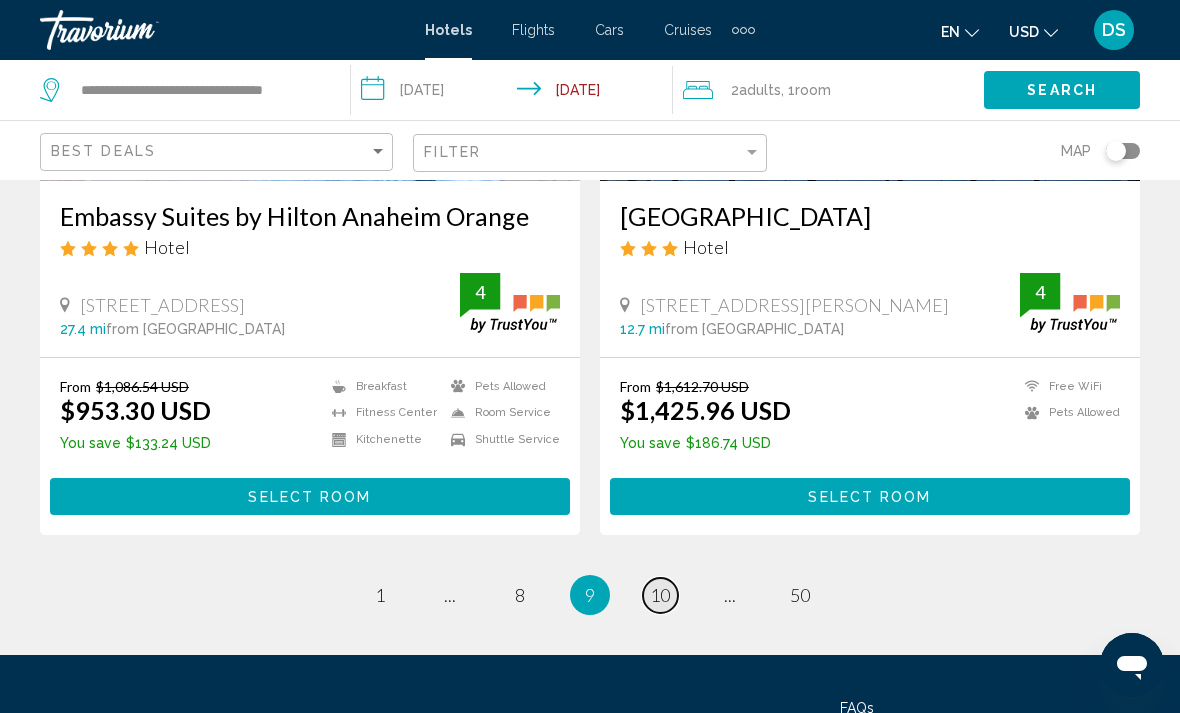 scroll, scrollTop: 4079, scrollLeft: 0, axis: vertical 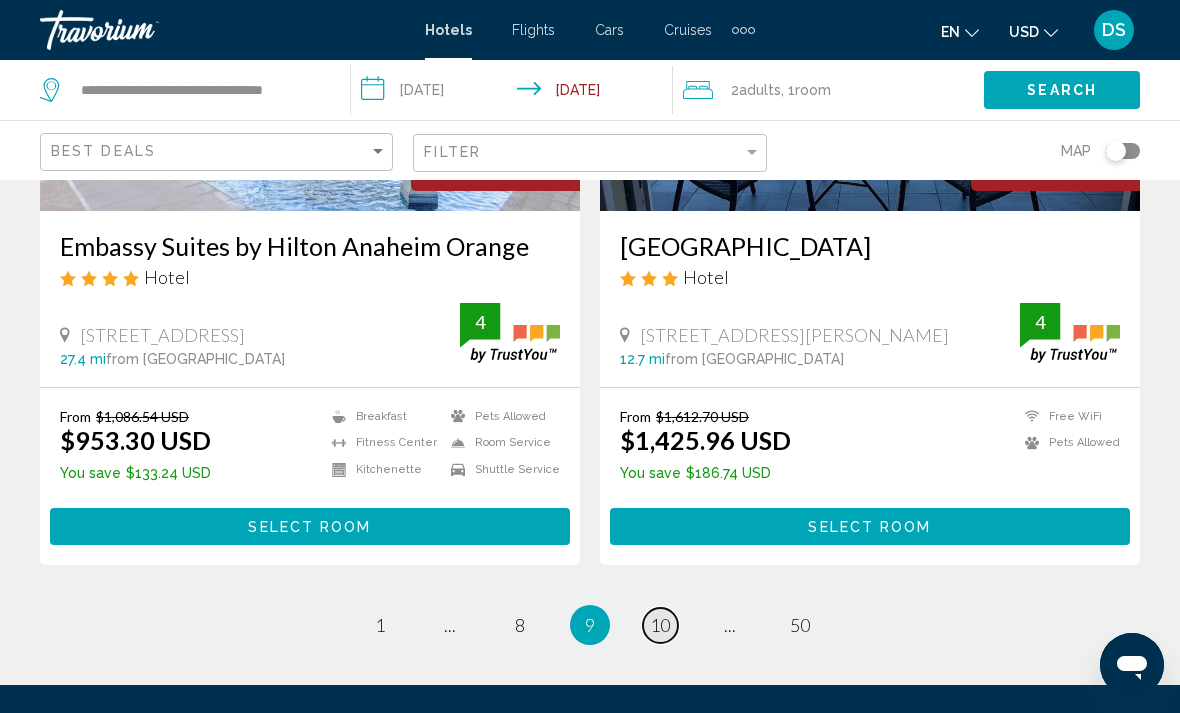 click on "10" at bounding box center (660, 625) 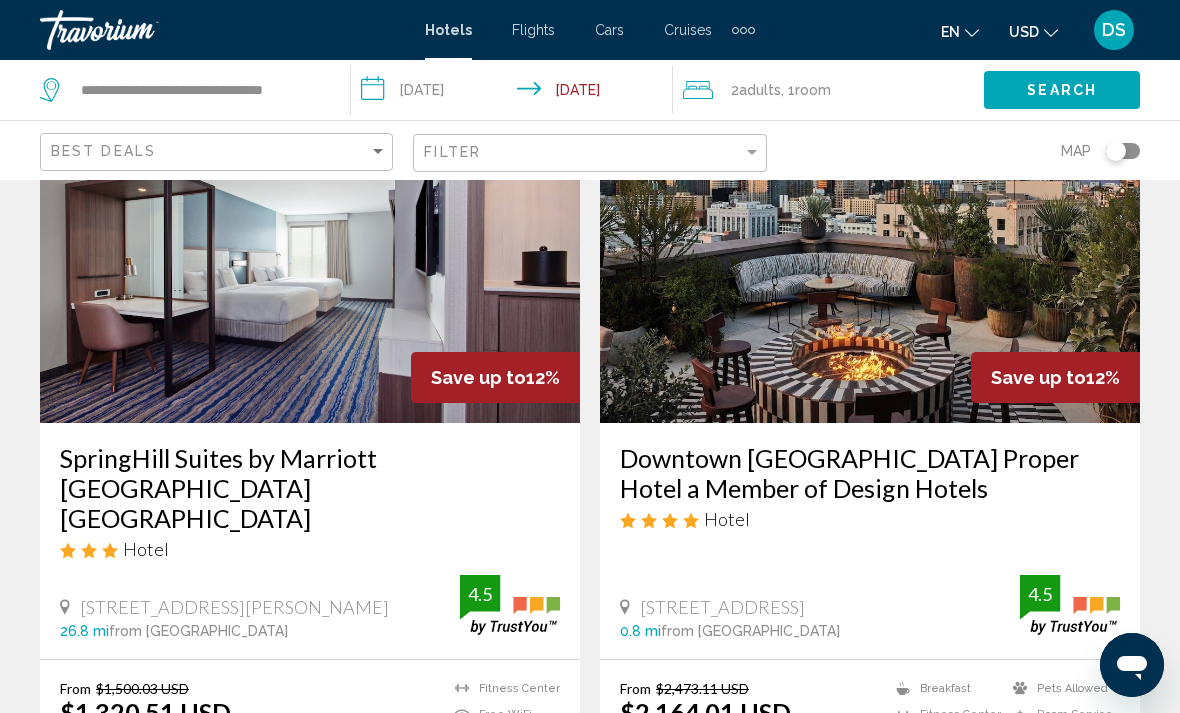 scroll, scrollTop: 2313, scrollLeft: 0, axis: vertical 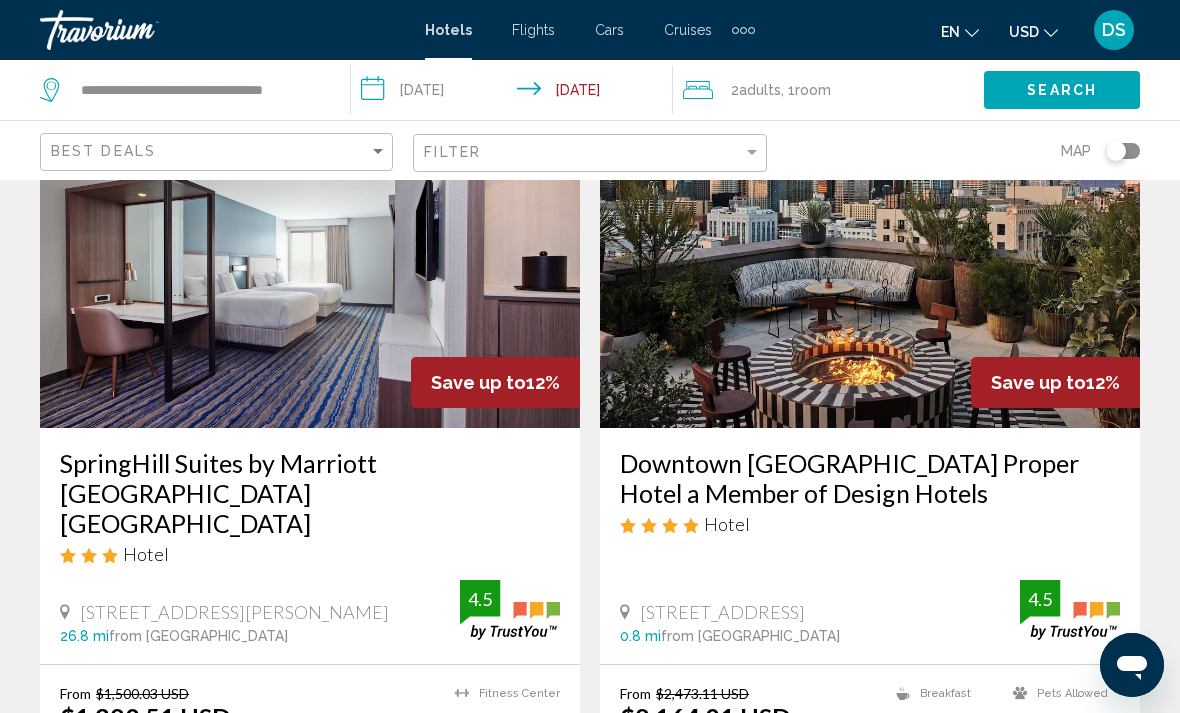 click on "[STREET_ADDRESS][PERSON_NAME] 26.8 mi  from [GEOGRAPHIC_DATA] from hotel 4.5" at bounding box center (310, 611) 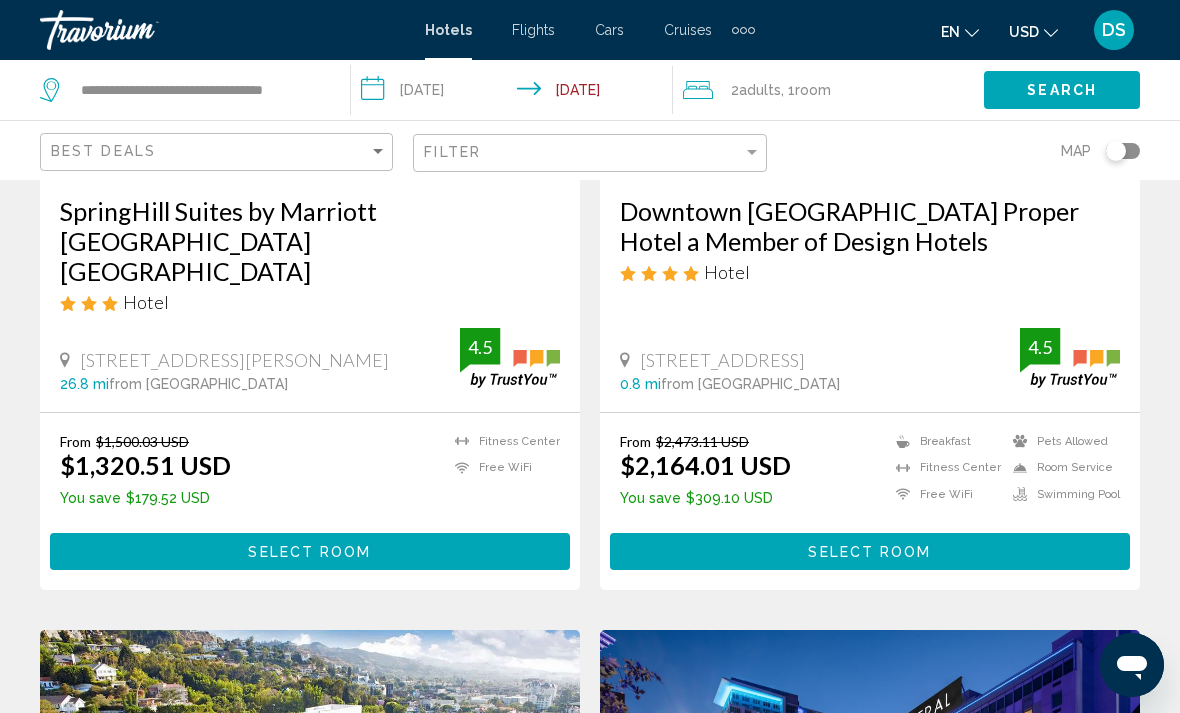 scroll, scrollTop: 2559, scrollLeft: 0, axis: vertical 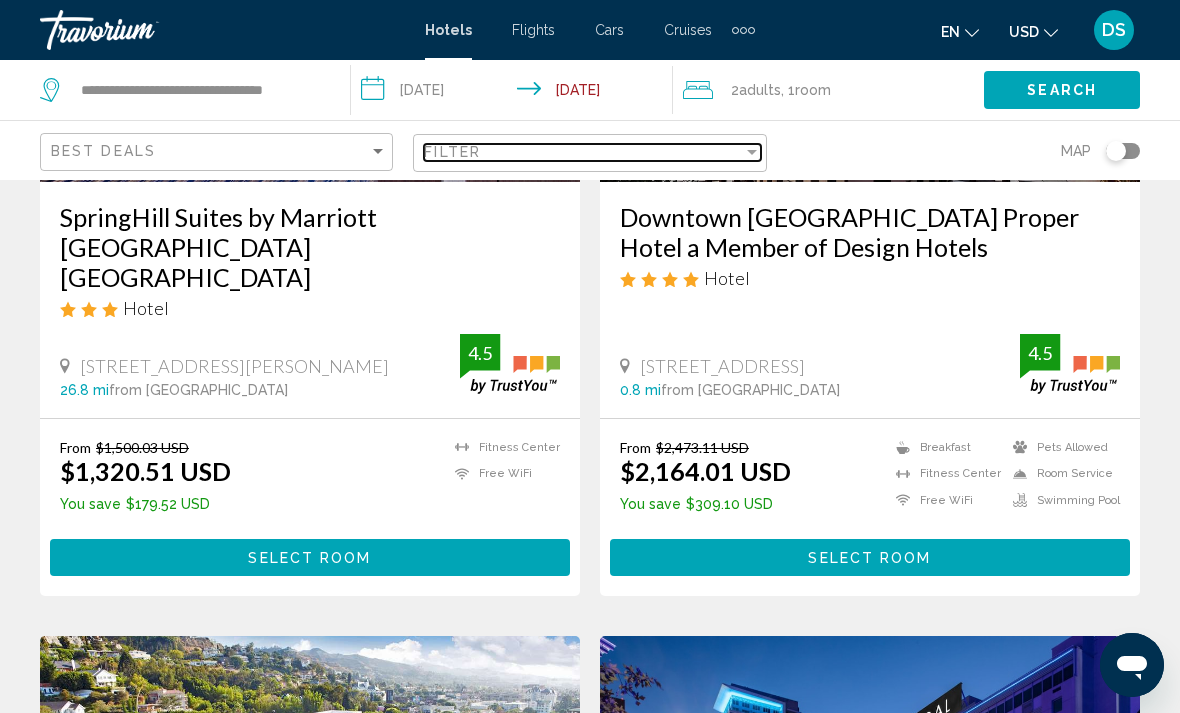 click at bounding box center [752, 152] 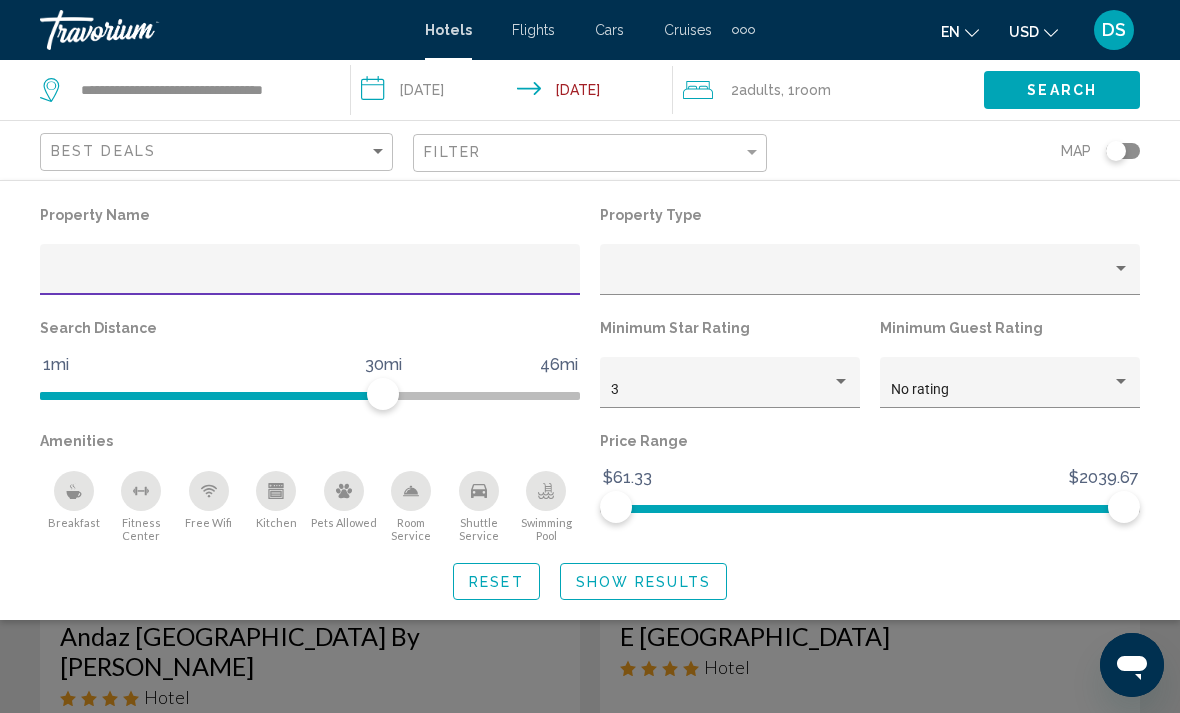 scroll, scrollTop: 2913, scrollLeft: 0, axis: vertical 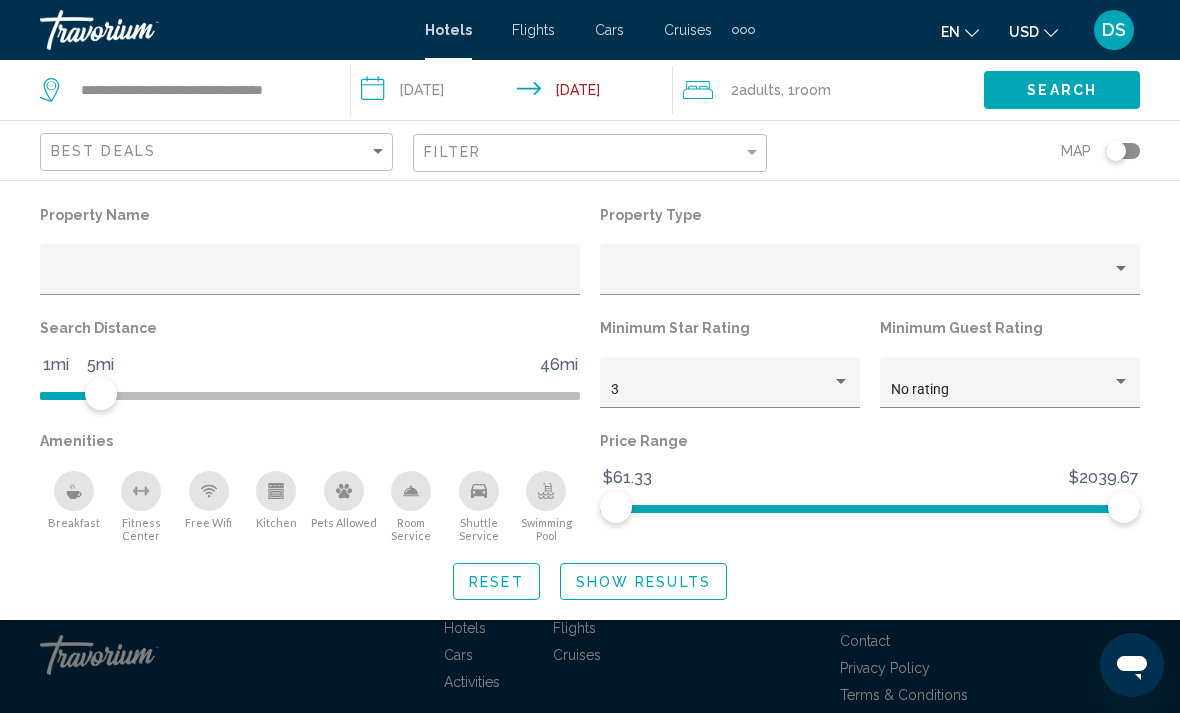 click on "Show Results" 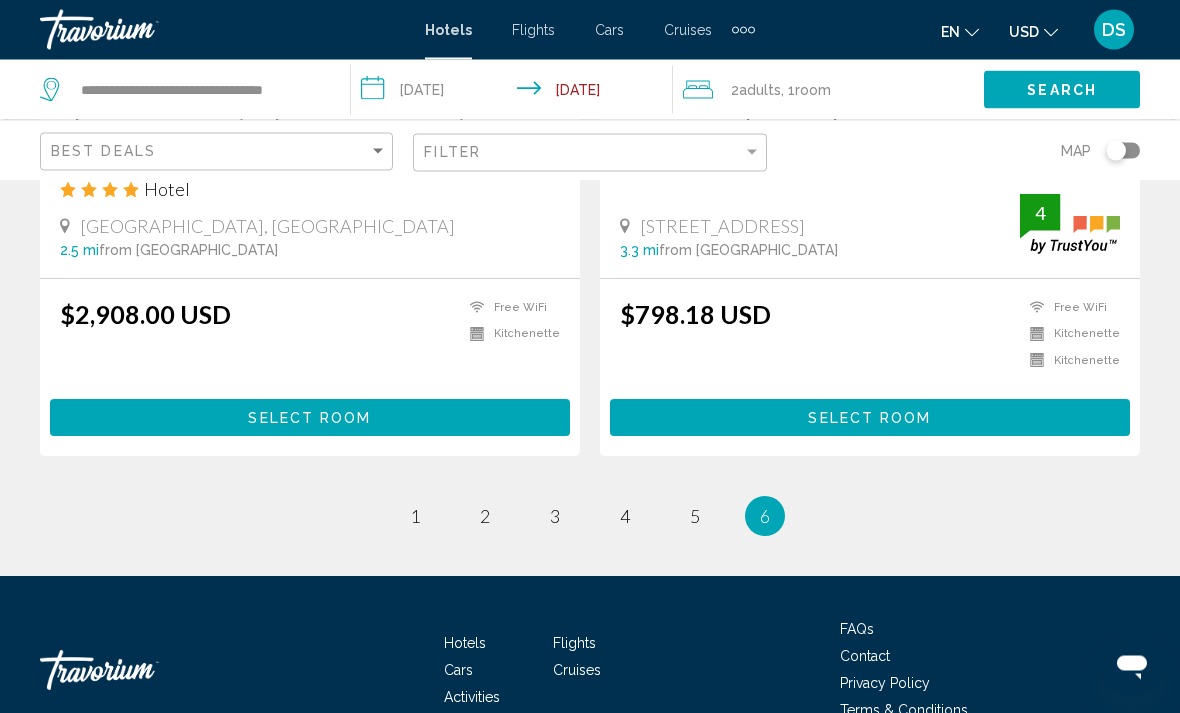 scroll, scrollTop: 1969, scrollLeft: 0, axis: vertical 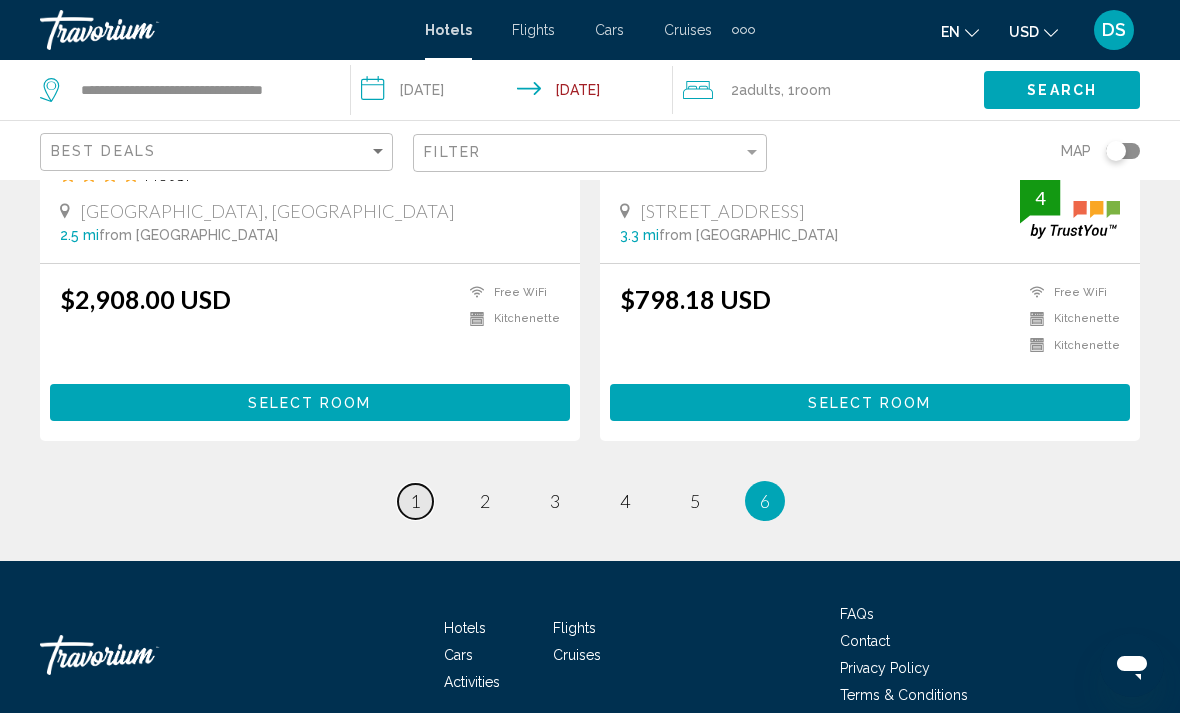 click on "page  1" at bounding box center [415, 501] 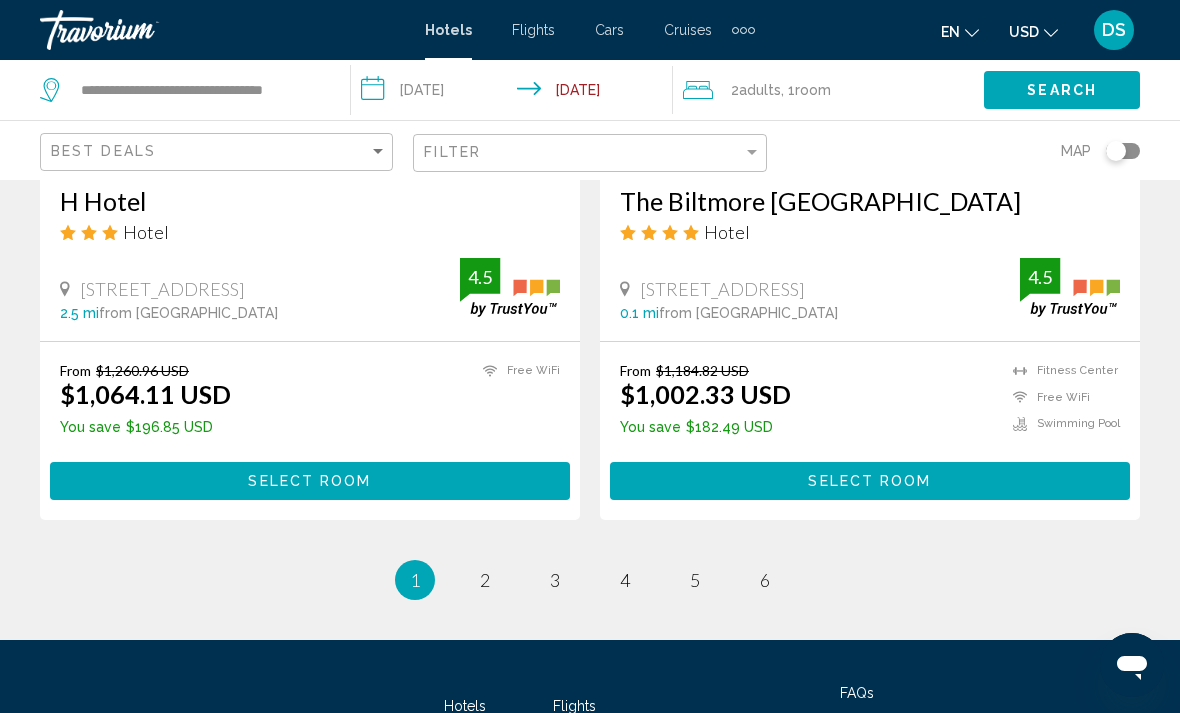 scroll, scrollTop: 4075, scrollLeft: 0, axis: vertical 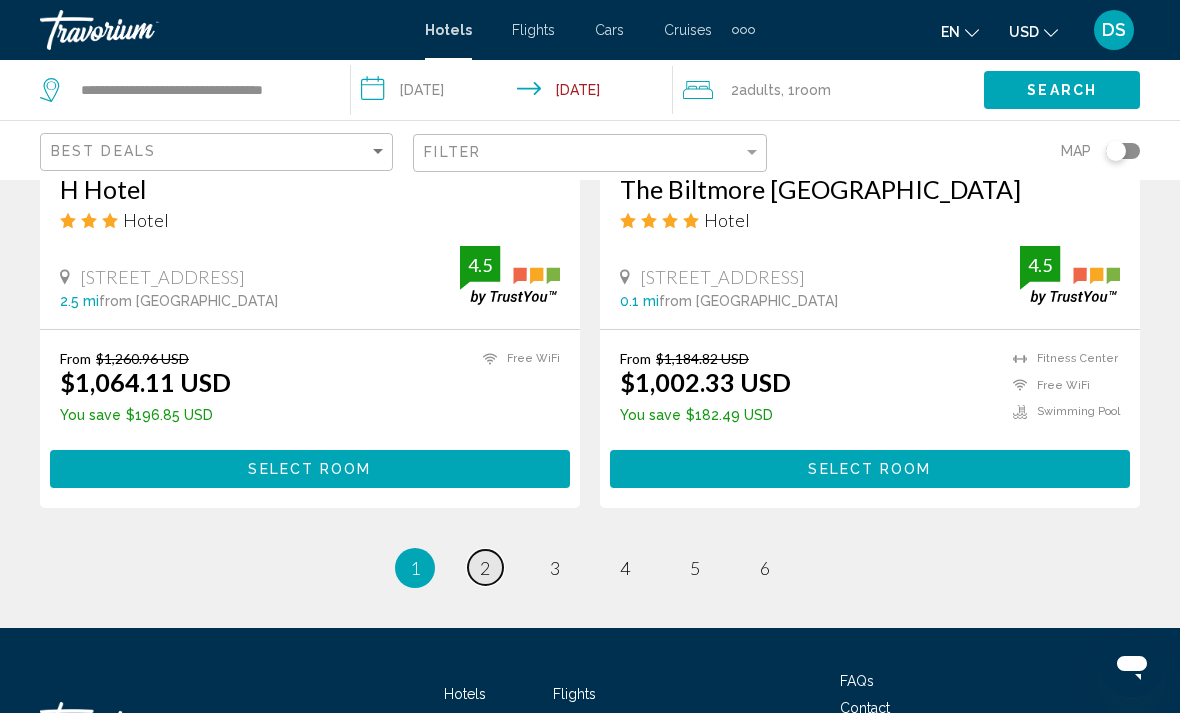 click on "page  2" at bounding box center [485, 567] 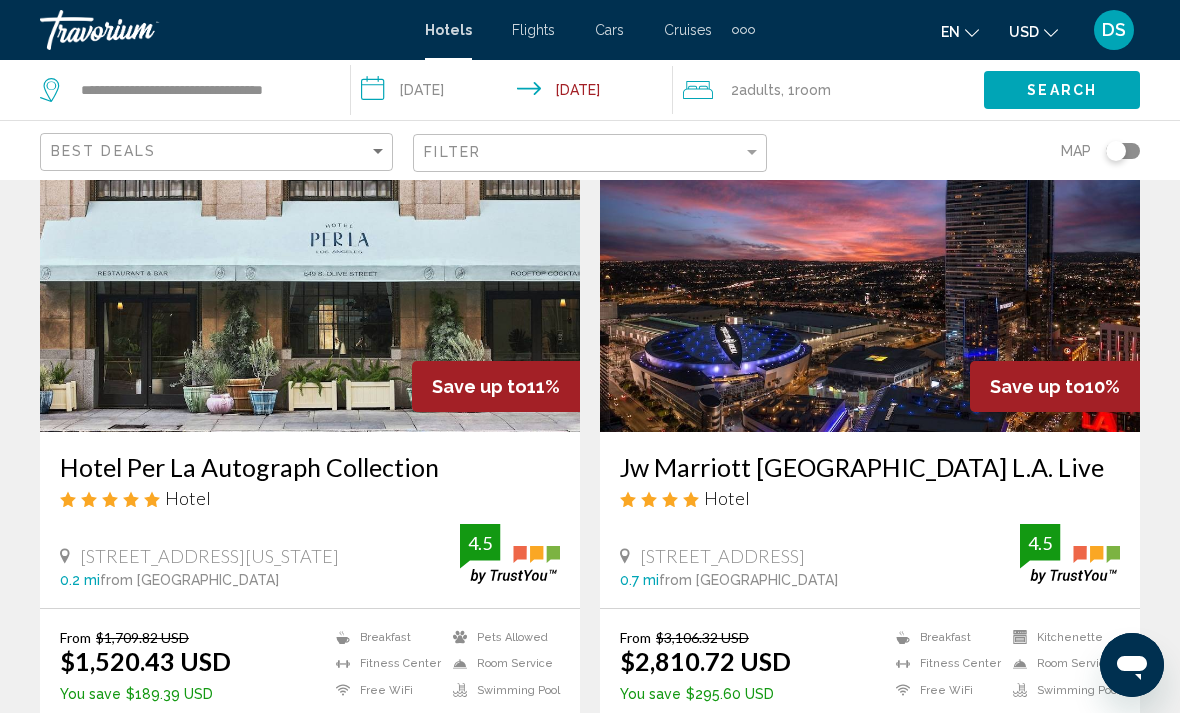 scroll, scrollTop: 2351, scrollLeft: 0, axis: vertical 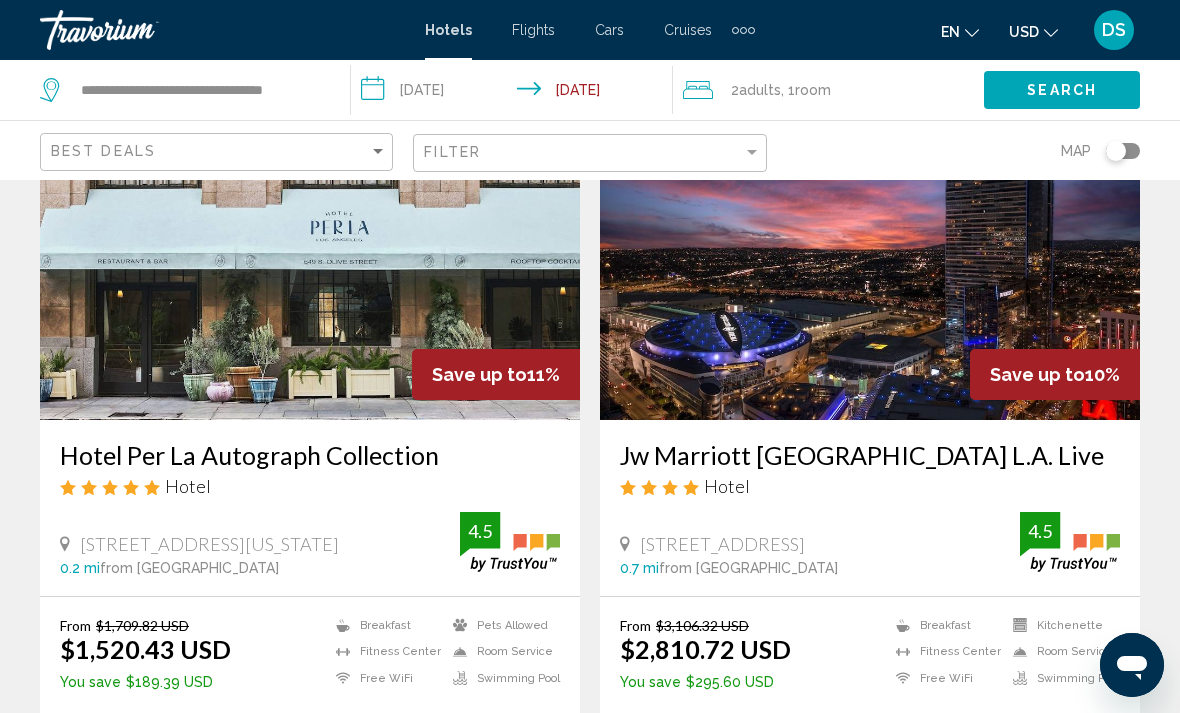 click at bounding box center (870, 260) 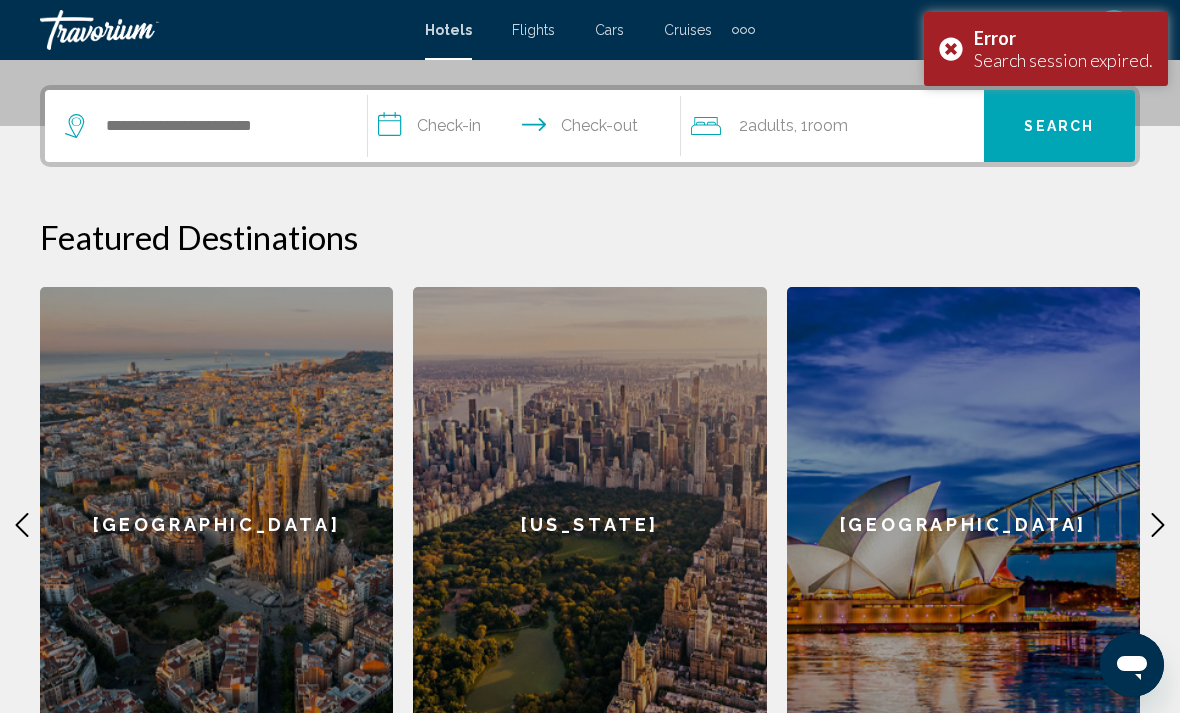 scroll, scrollTop: 475, scrollLeft: 0, axis: vertical 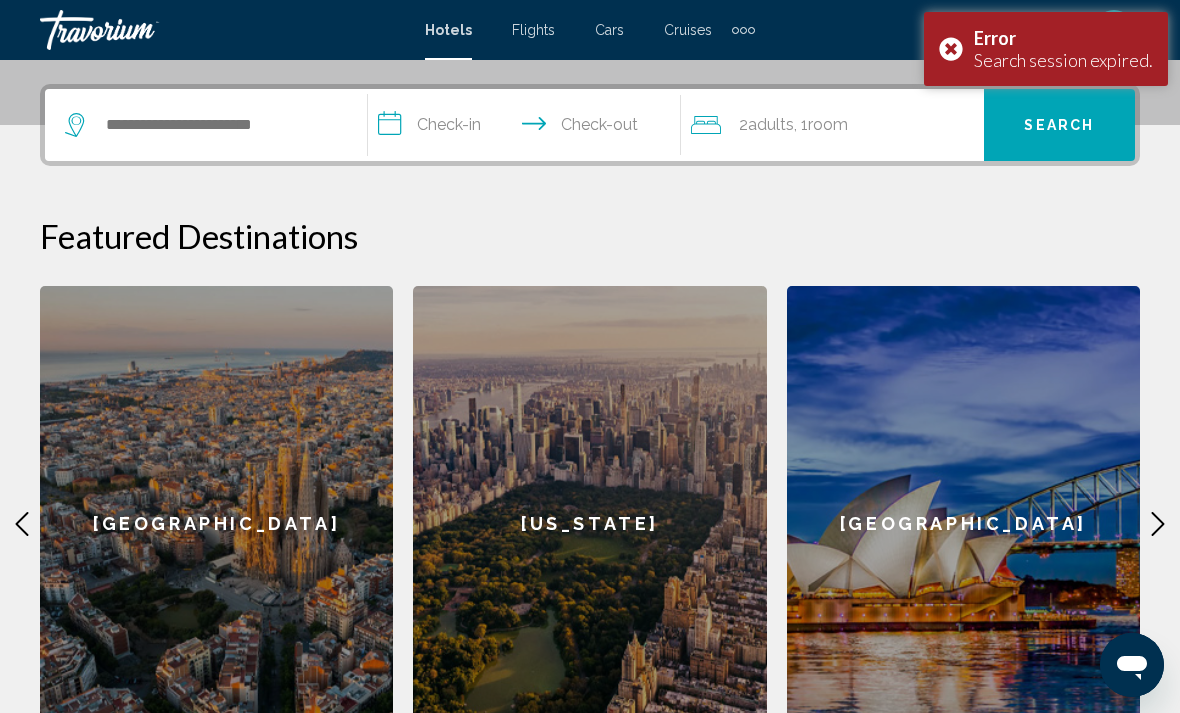 click on "[US_STATE]" at bounding box center [589, 523] 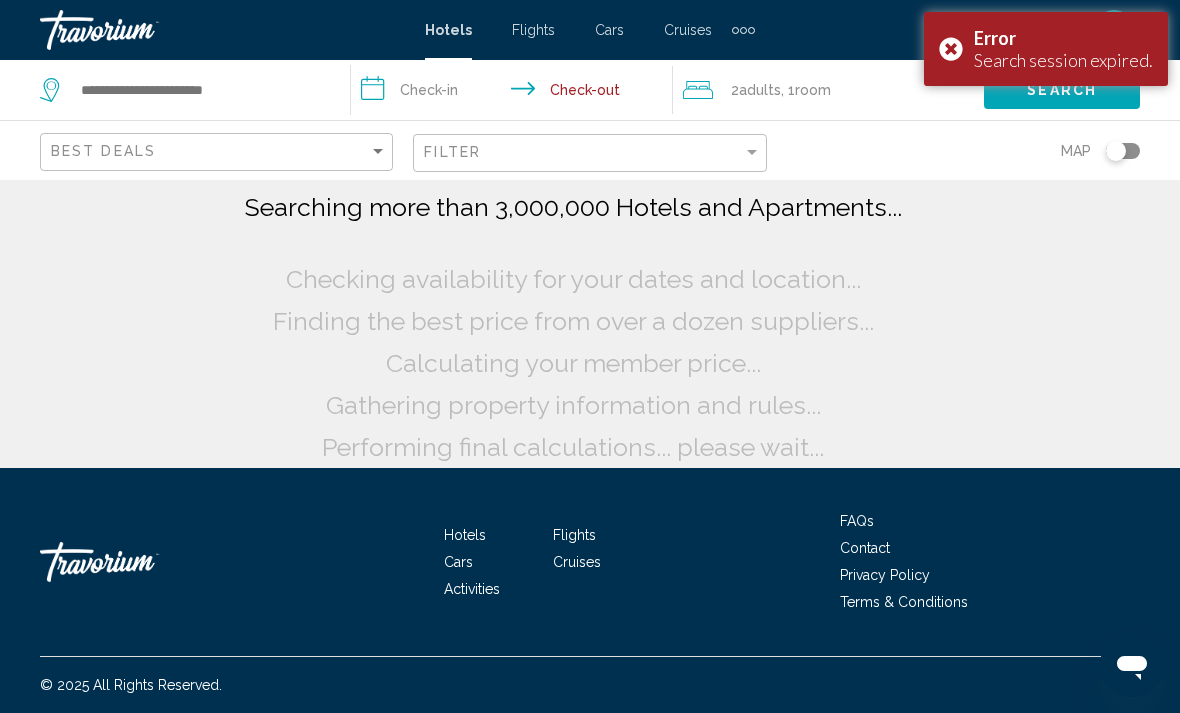 scroll, scrollTop: 30, scrollLeft: 0, axis: vertical 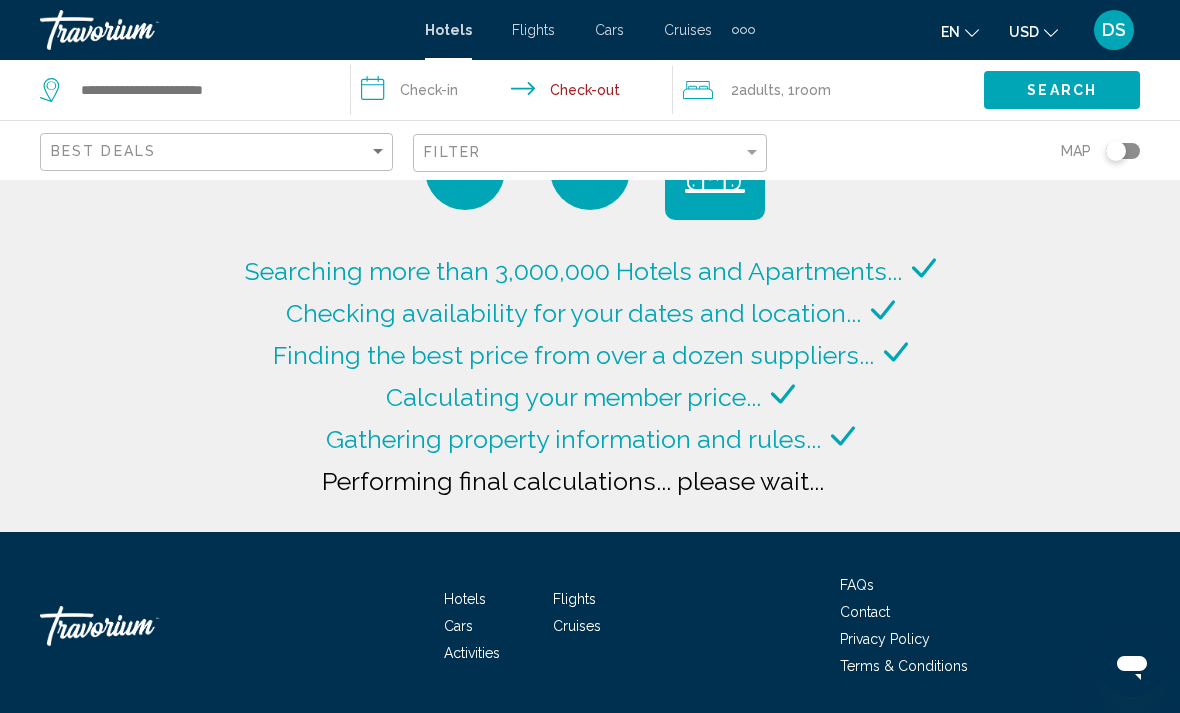 type on "**********" 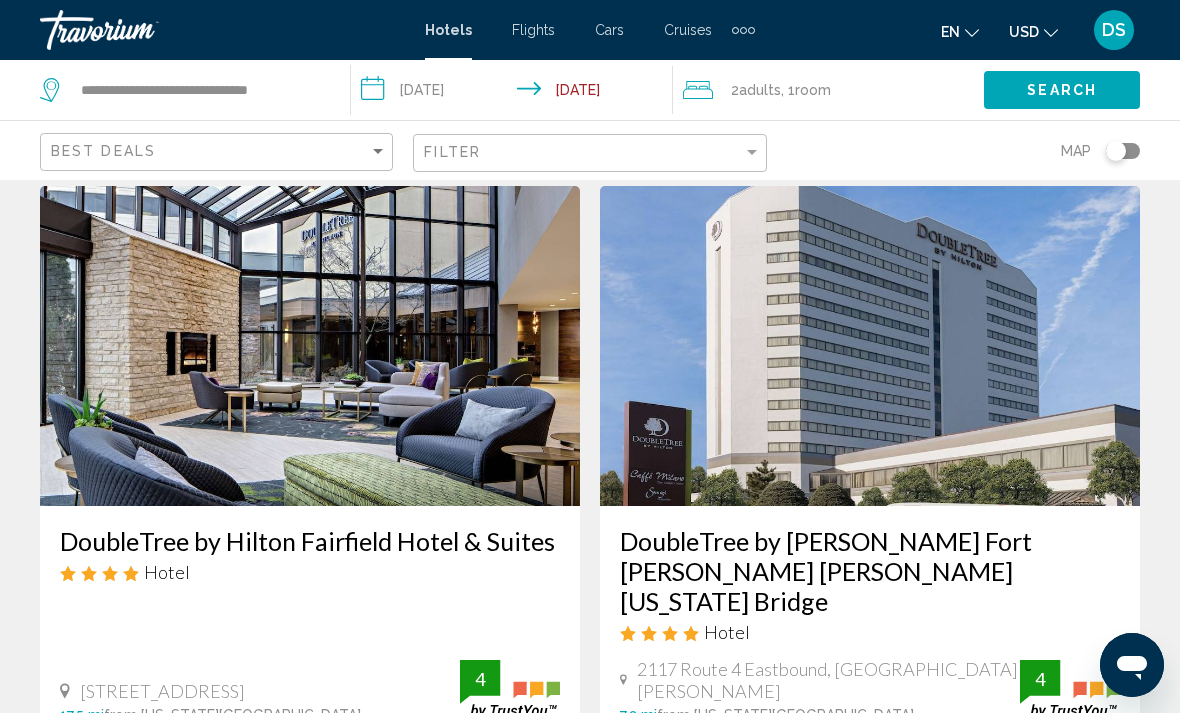 scroll, scrollTop: 0, scrollLeft: 0, axis: both 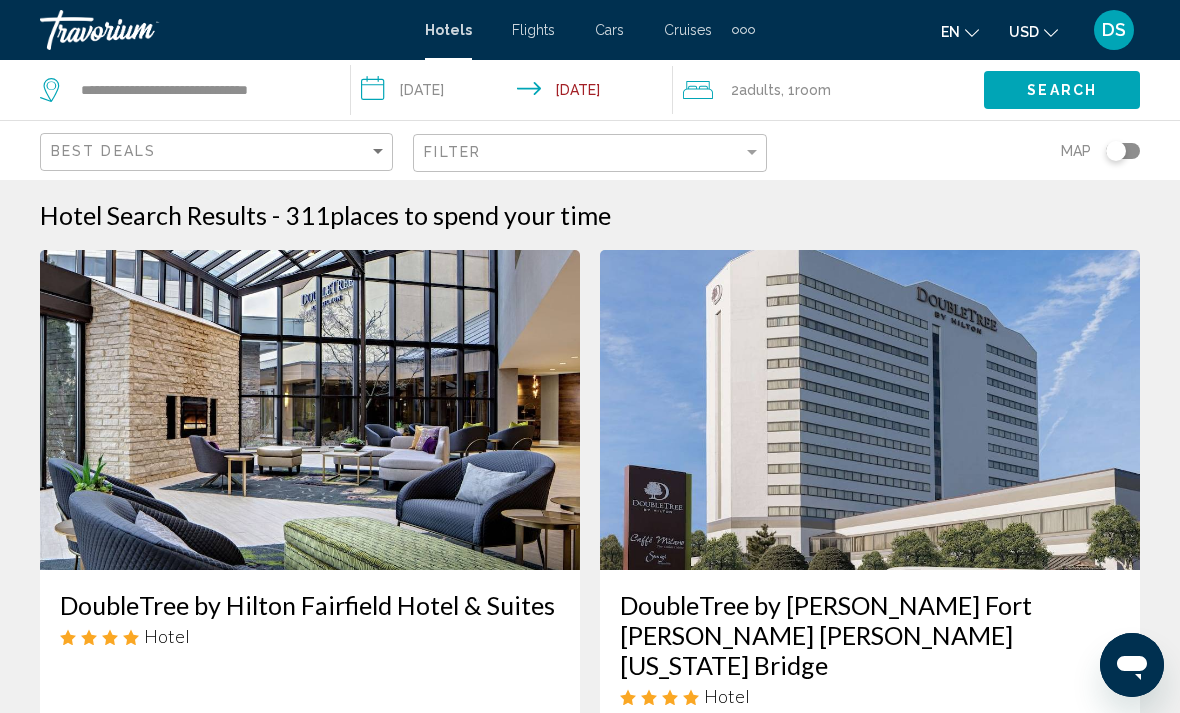 click on "Map" 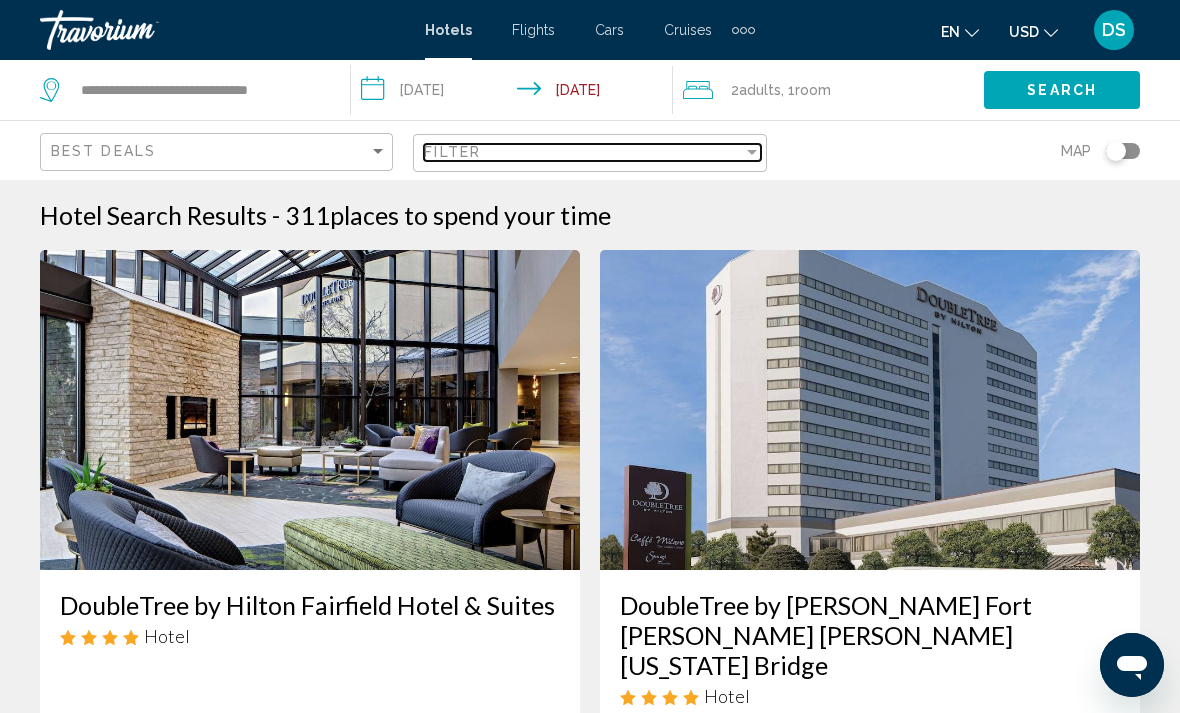 click at bounding box center (752, 152) 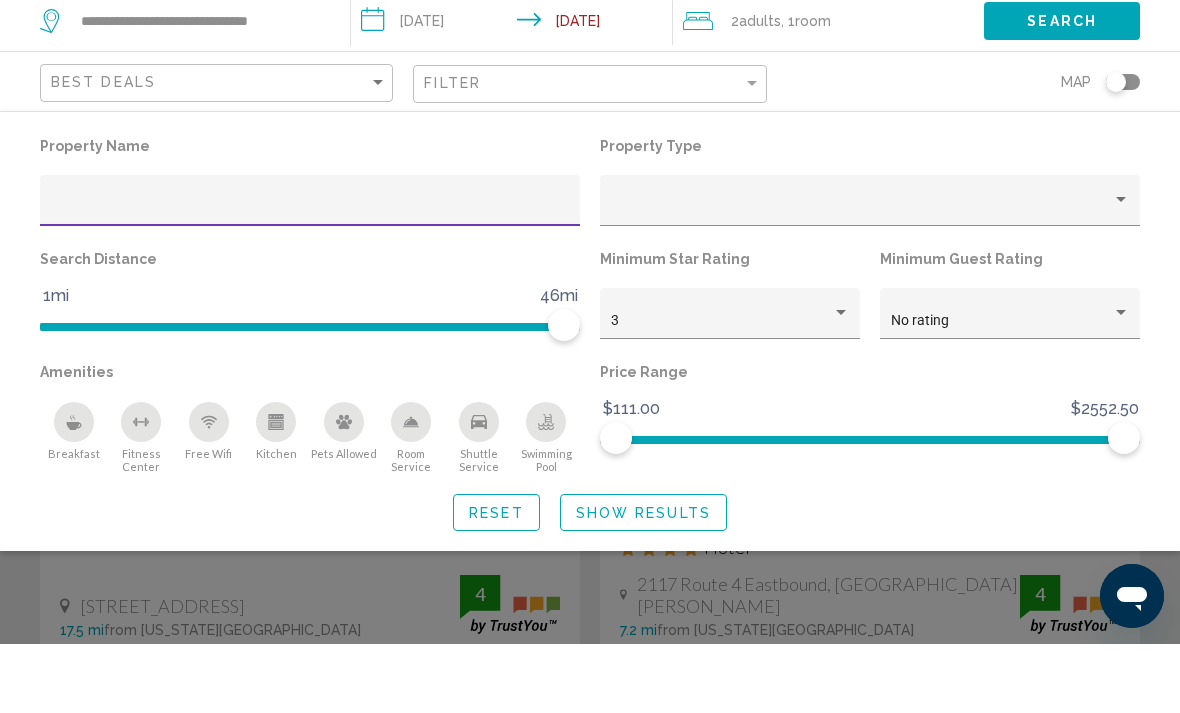 scroll, scrollTop: 97, scrollLeft: 0, axis: vertical 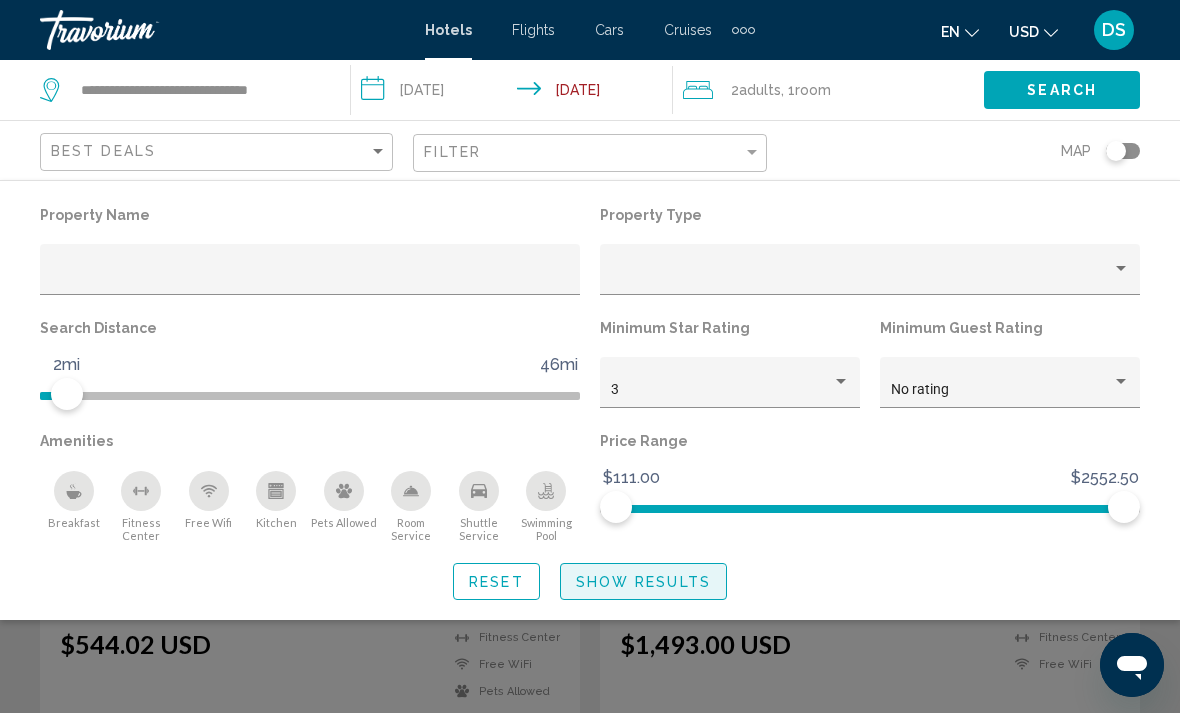 click on "Show Results" 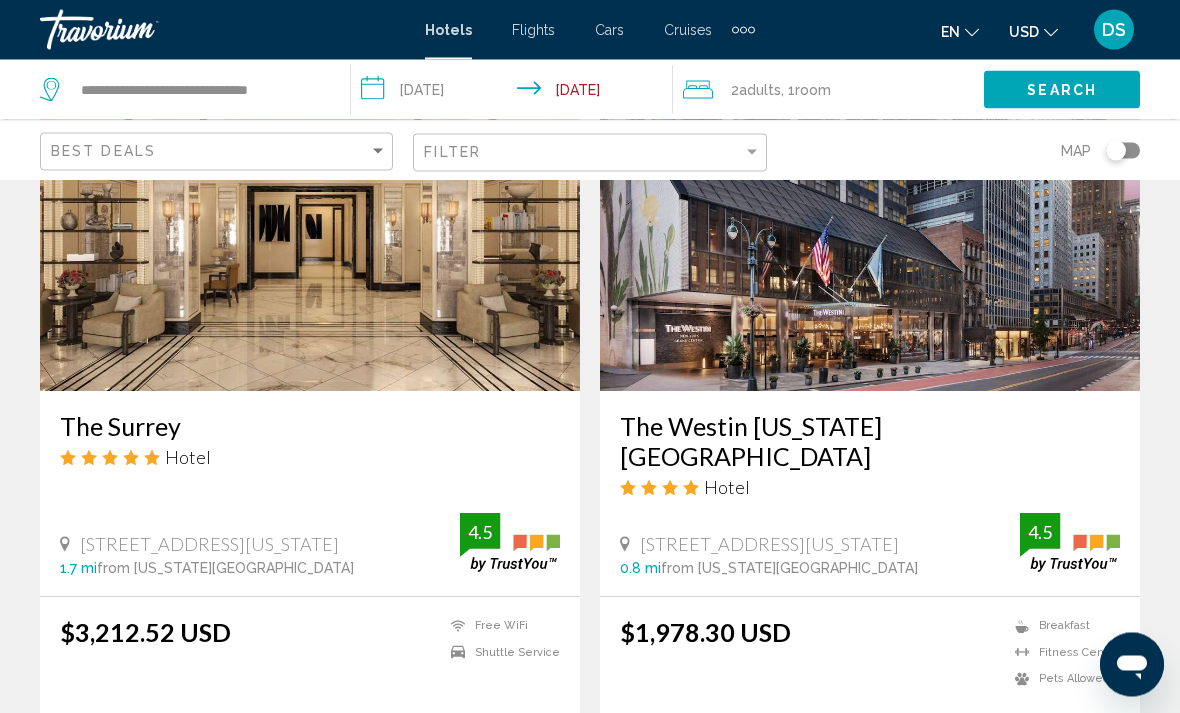 scroll, scrollTop: 923, scrollLeft: 0, axis: vertical 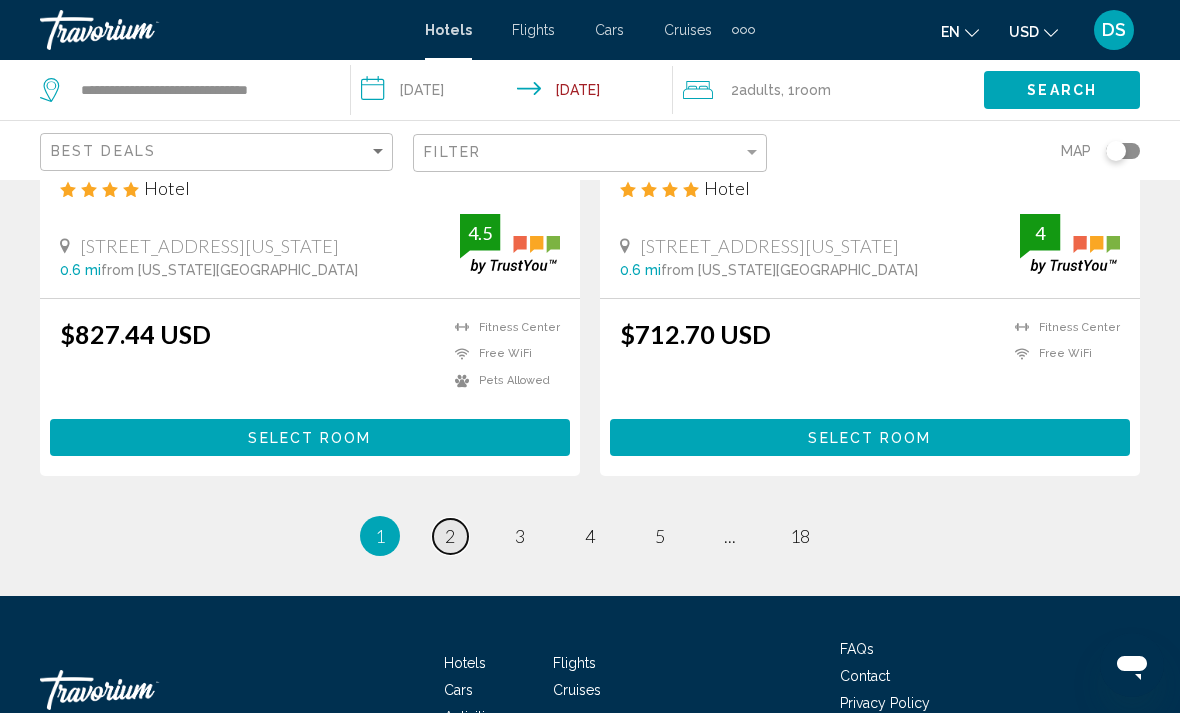 click on "2" at bounding box center [450, 536] 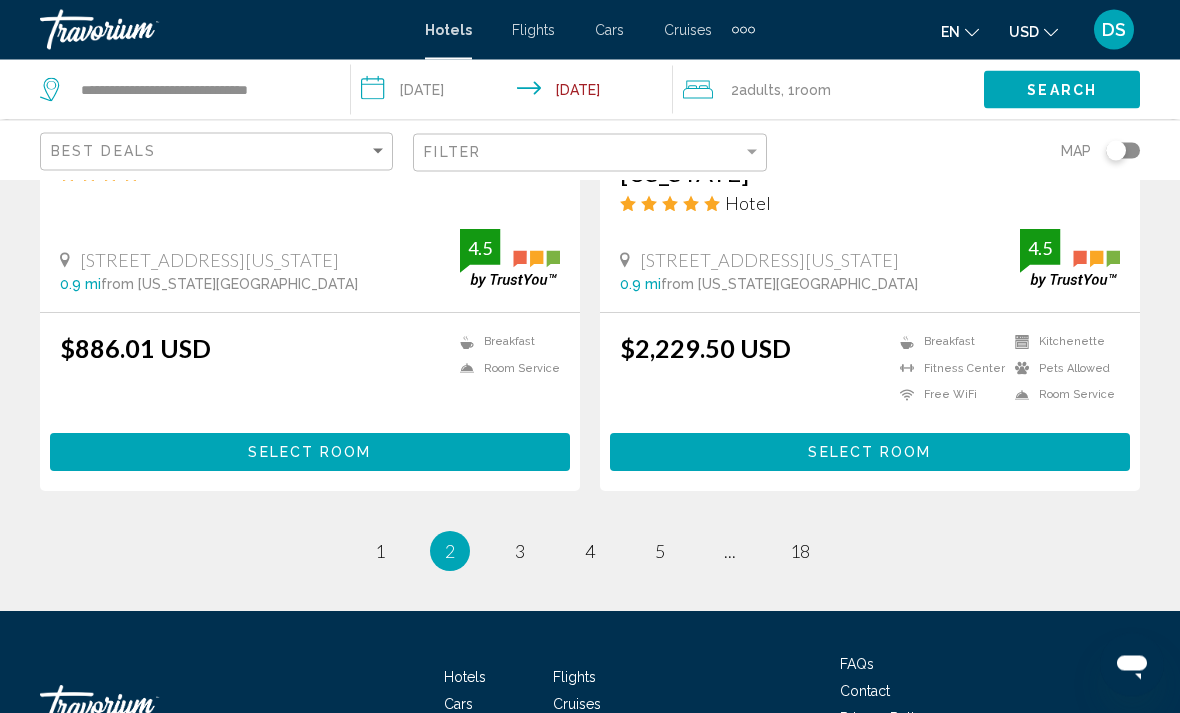 scroll, scrollTop: 4109, scrollLeft: 0, axis: vertical 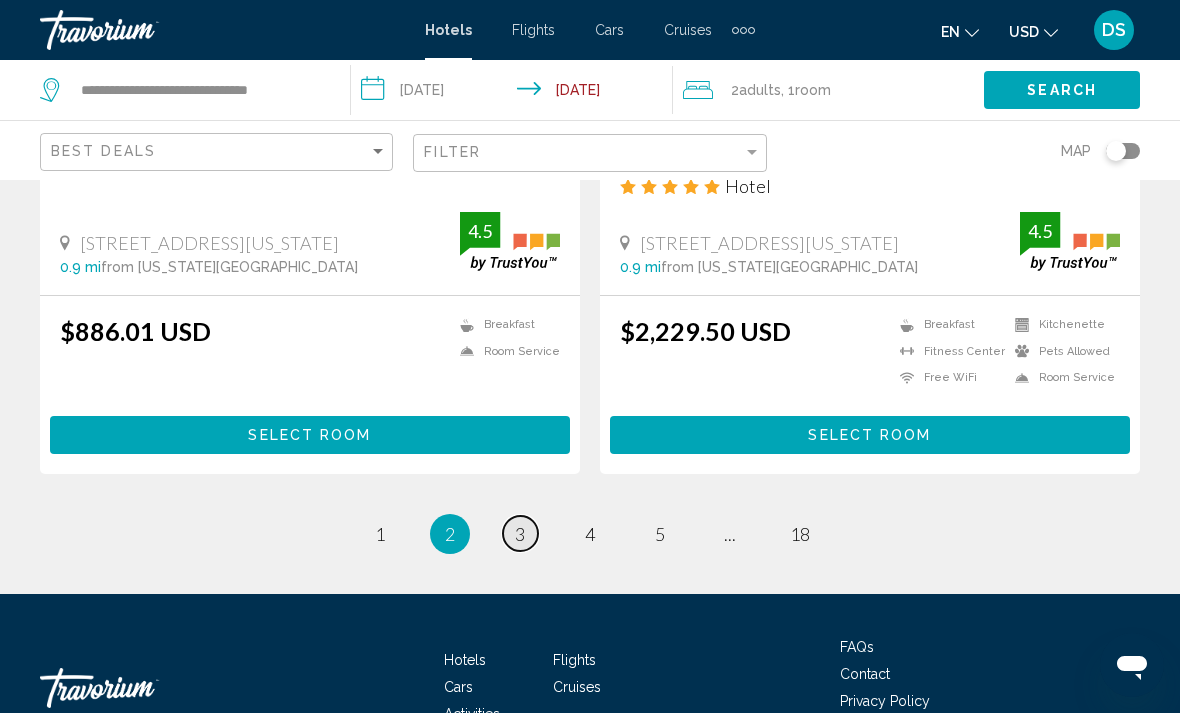 click on "3" at bounding box center [520, 534] 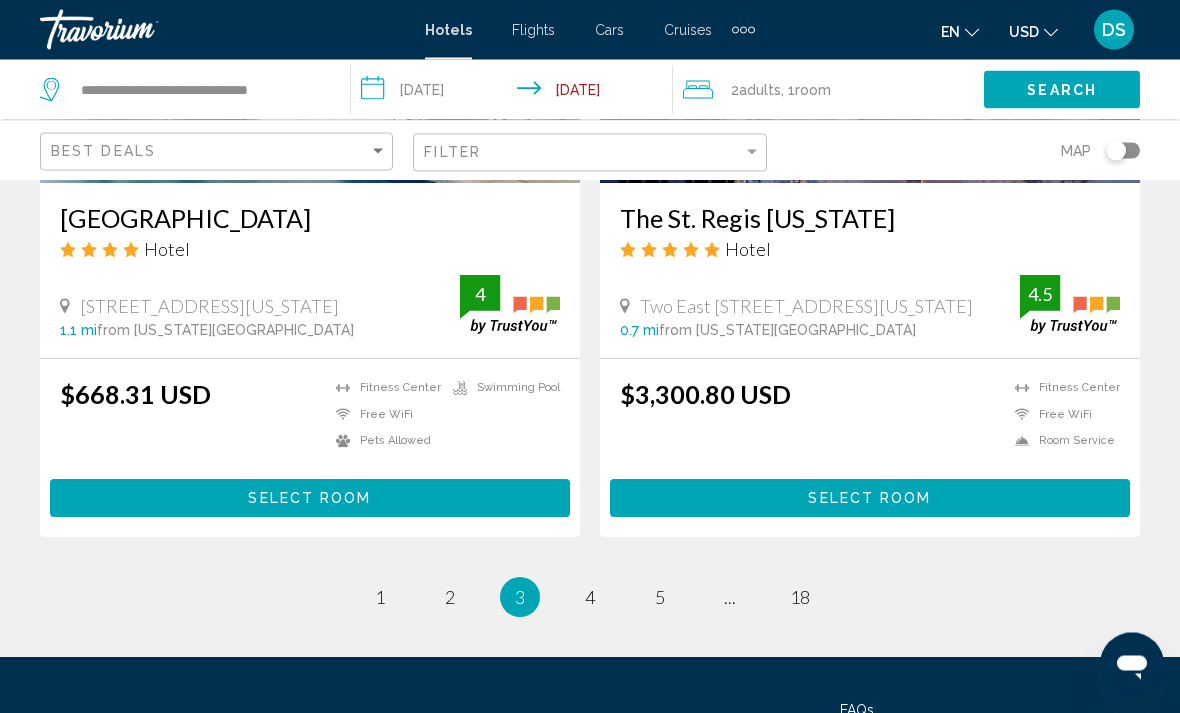 scroll, scrollTop: 4025, scrollLeft: 0, axis: vertical 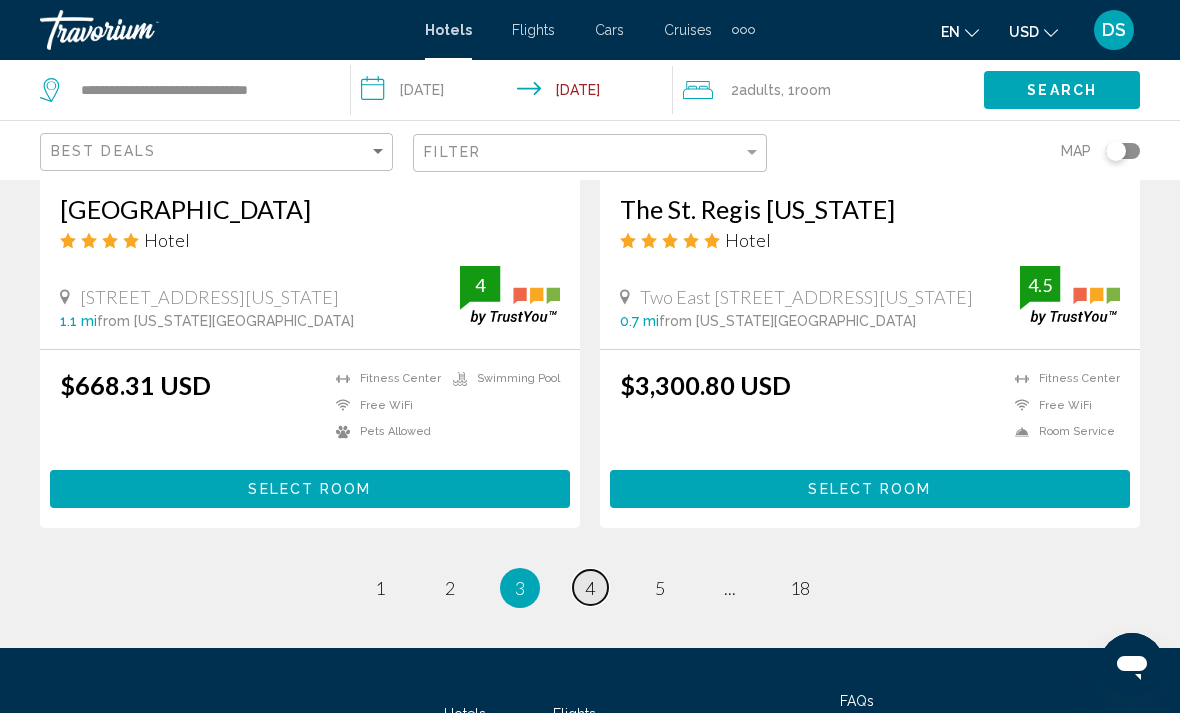 click on "page  4" at bounding box center [590, 587] 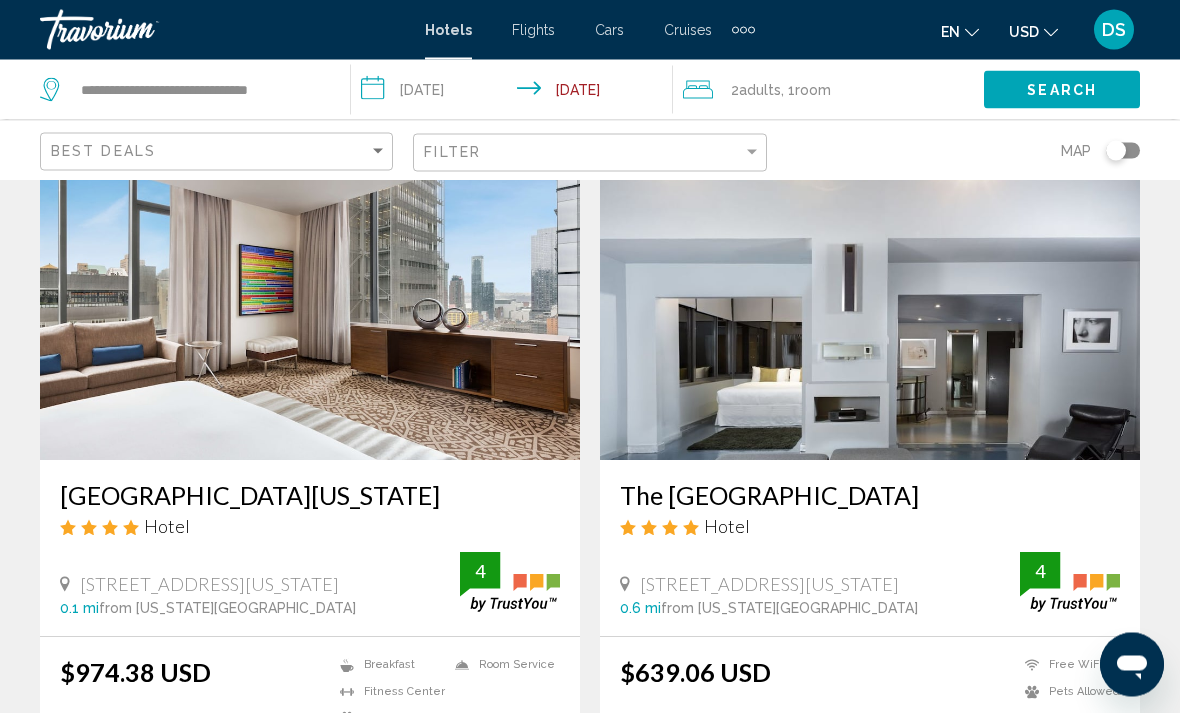 scroll, scrollTop: 3148, scrollLeft: 0, axis: vertical 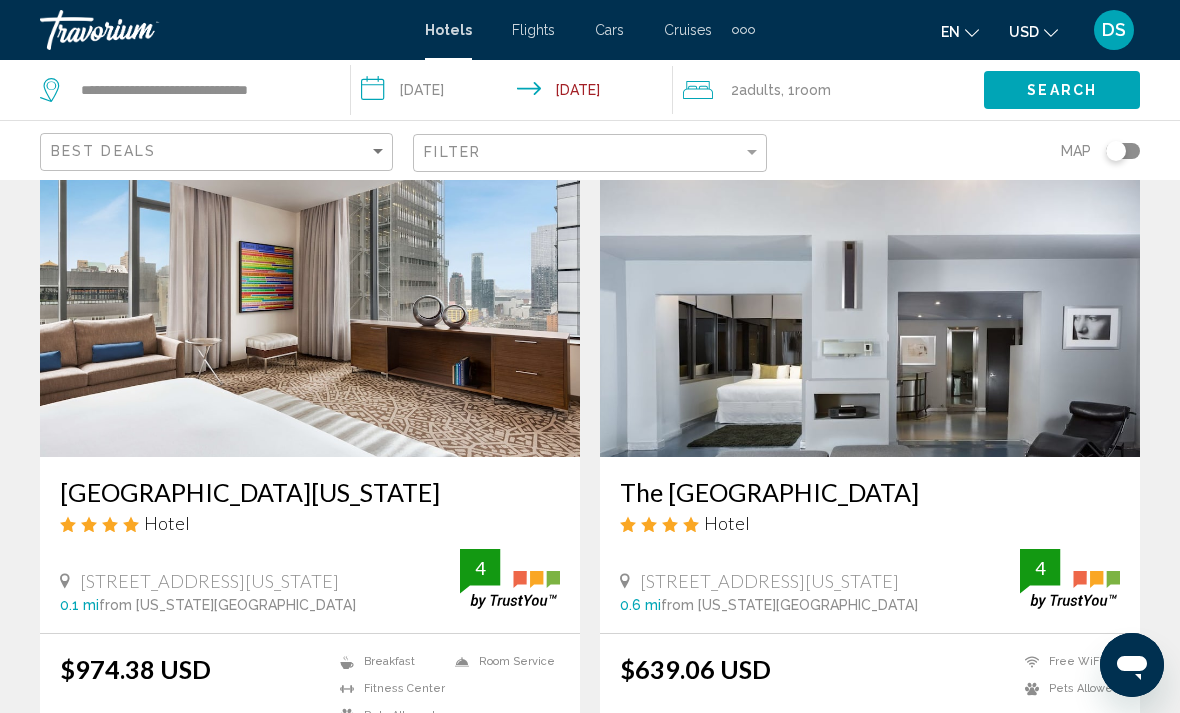 click on "[GEOGRAPHIC_DATA][US_STATE]" at bounding box center (310, 492) 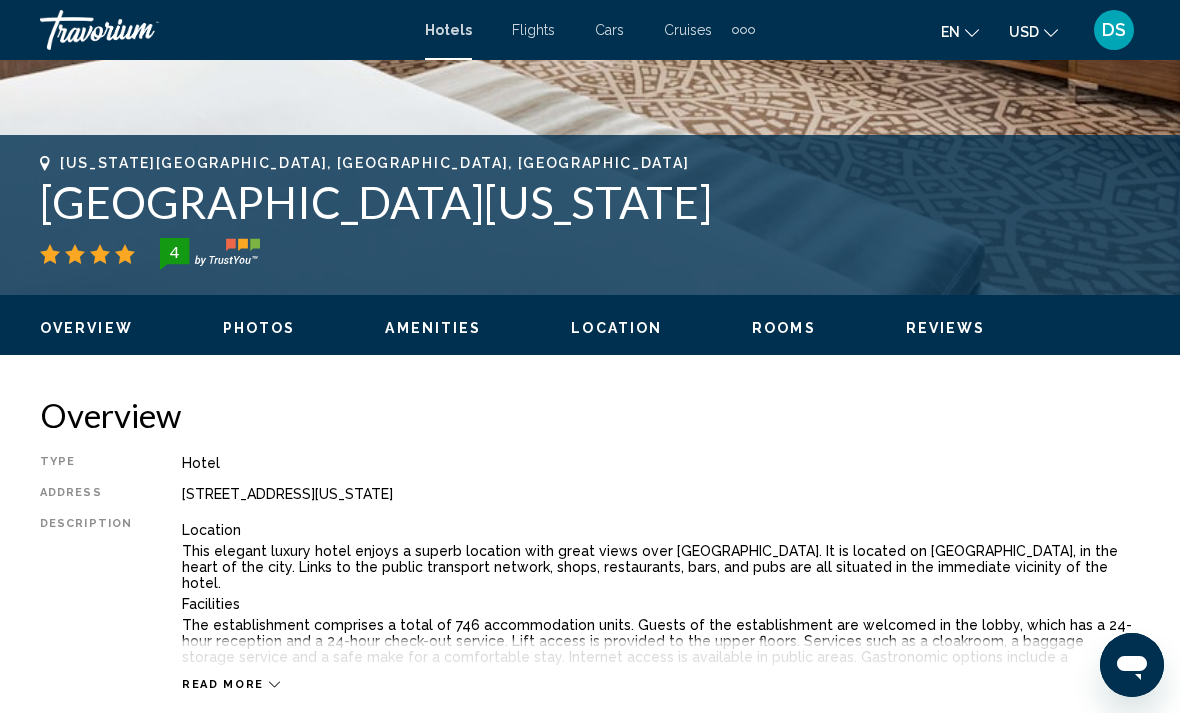 scroll, scrollTop: 713, scrollLeft: 0, axis: vertical 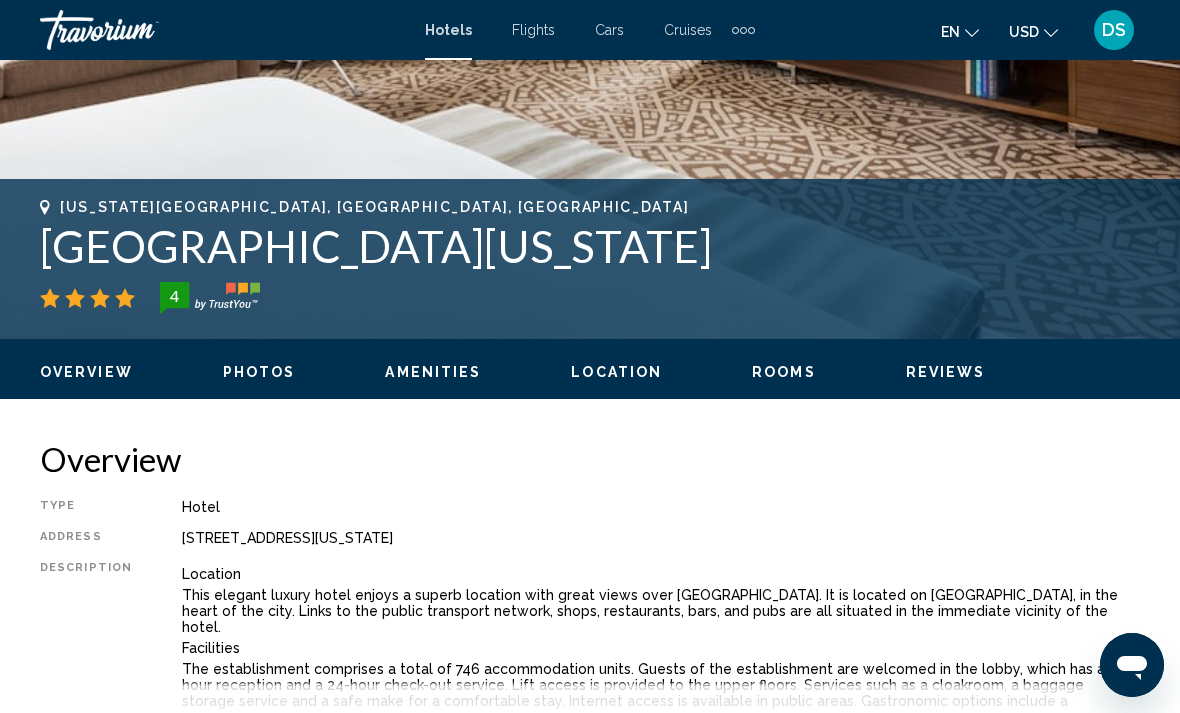click on "Photos" at bounding box center (259, 372) 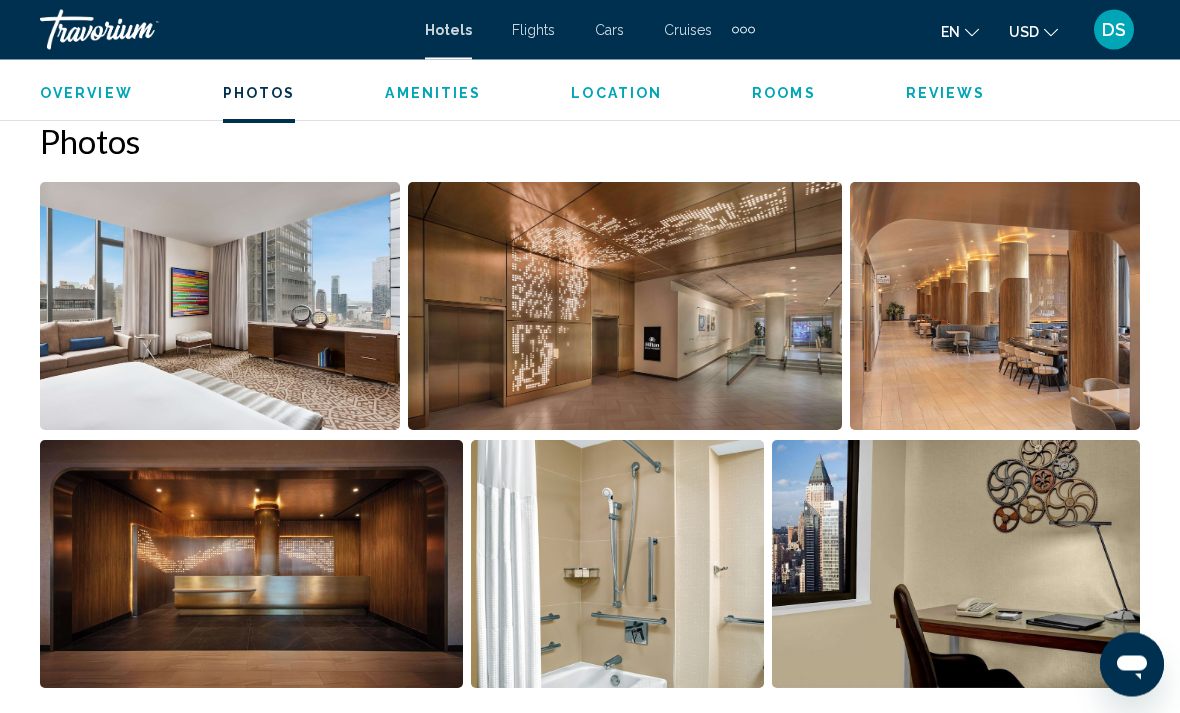 scroll, scrollTop: 1327, scrollLeft: 0, axis: vertical 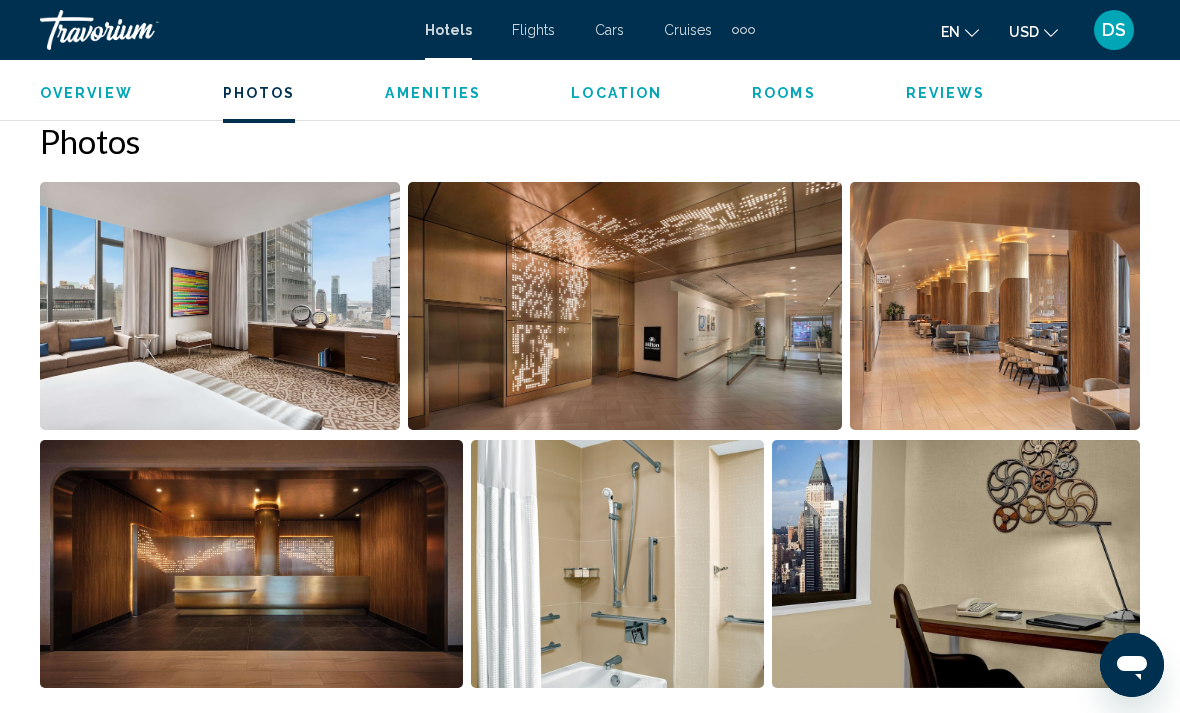 click at bounding box center [220, 306] 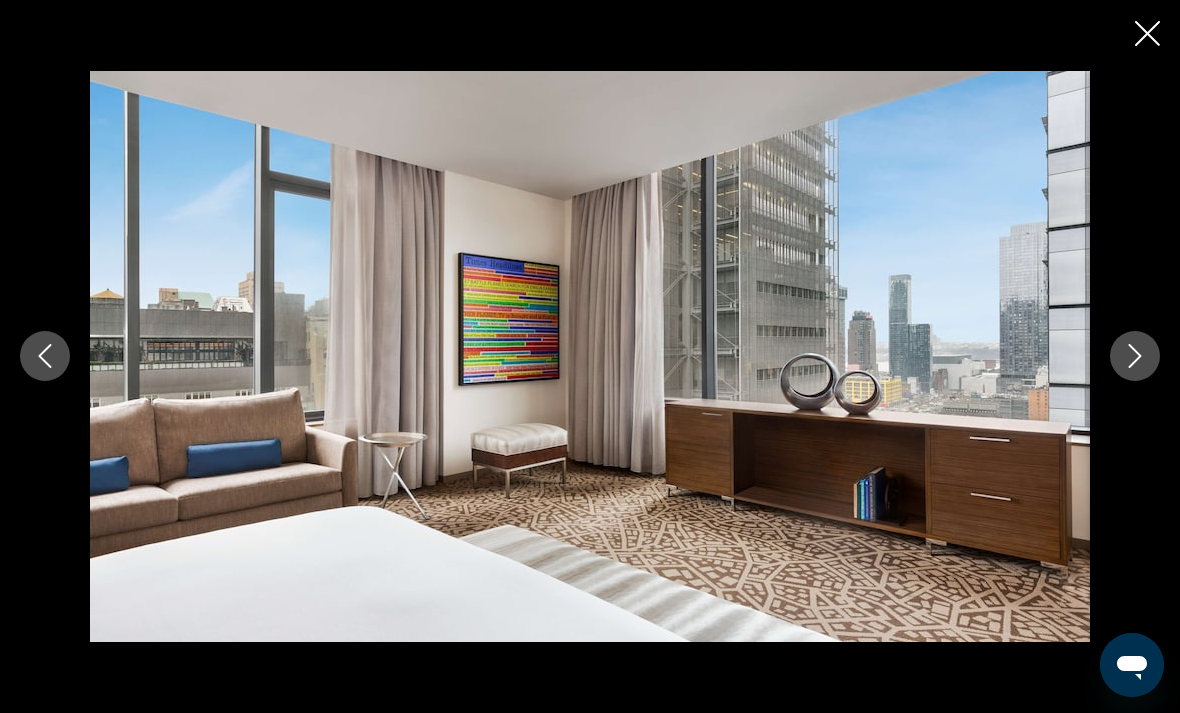 click at bounding box center (590, 356) 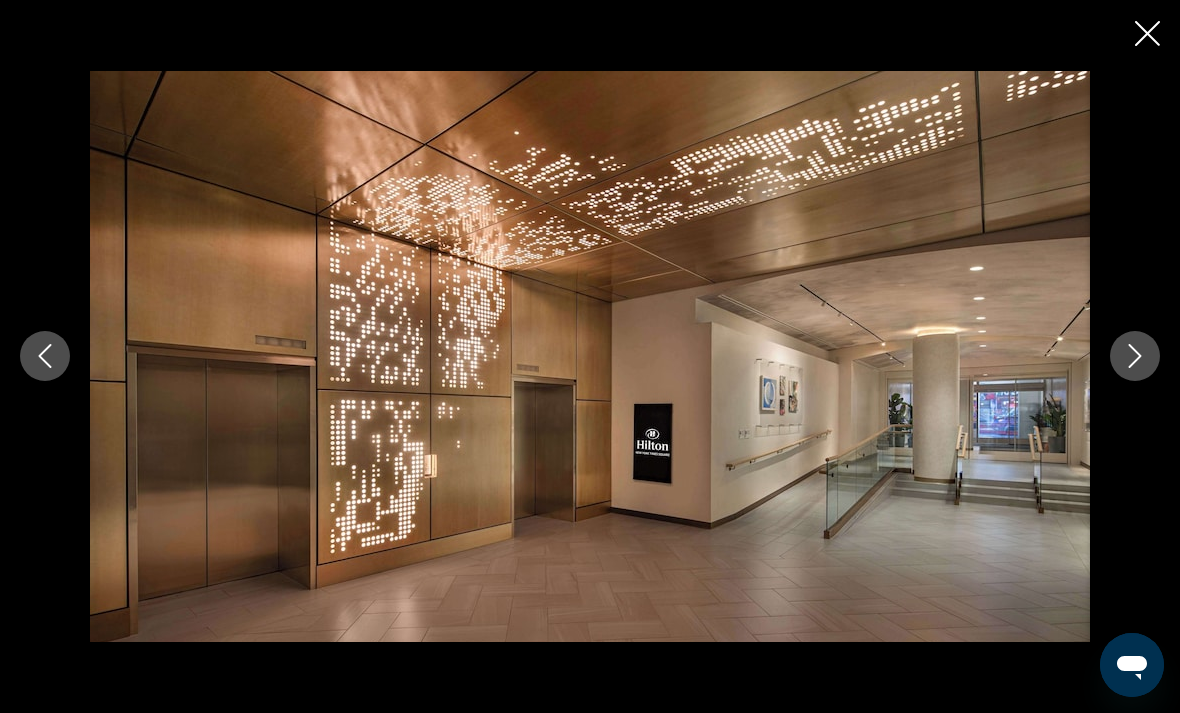 click 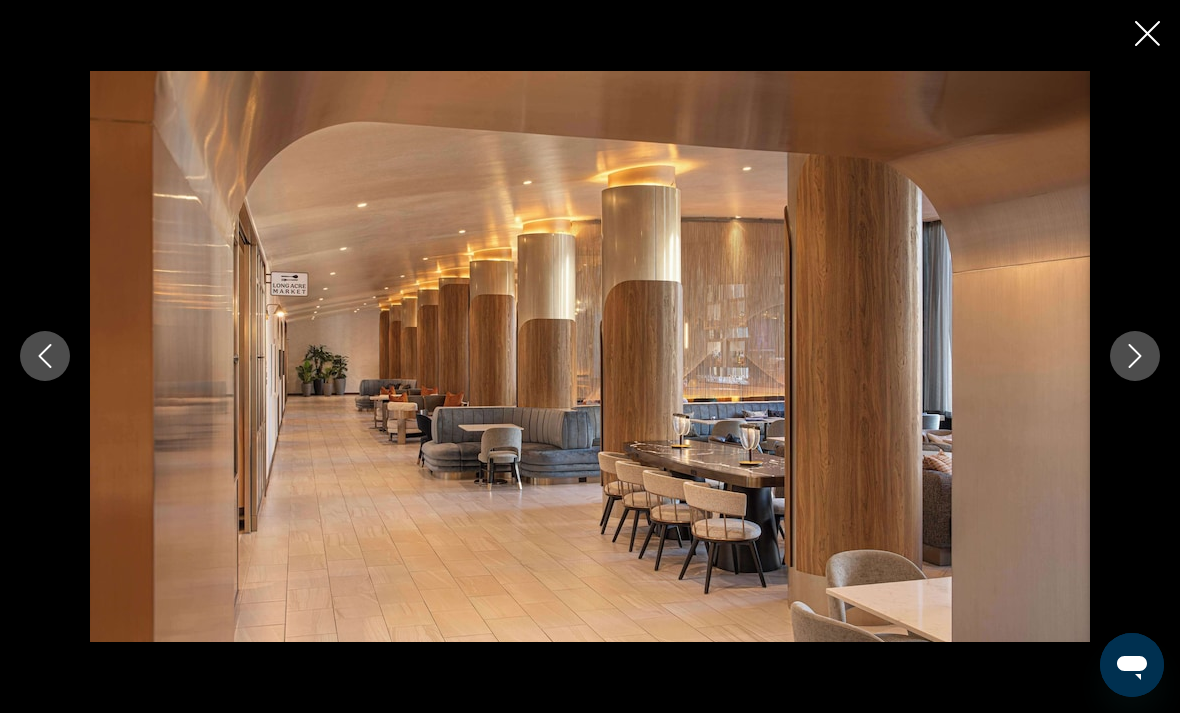 click at bounding box center [1135, 356] 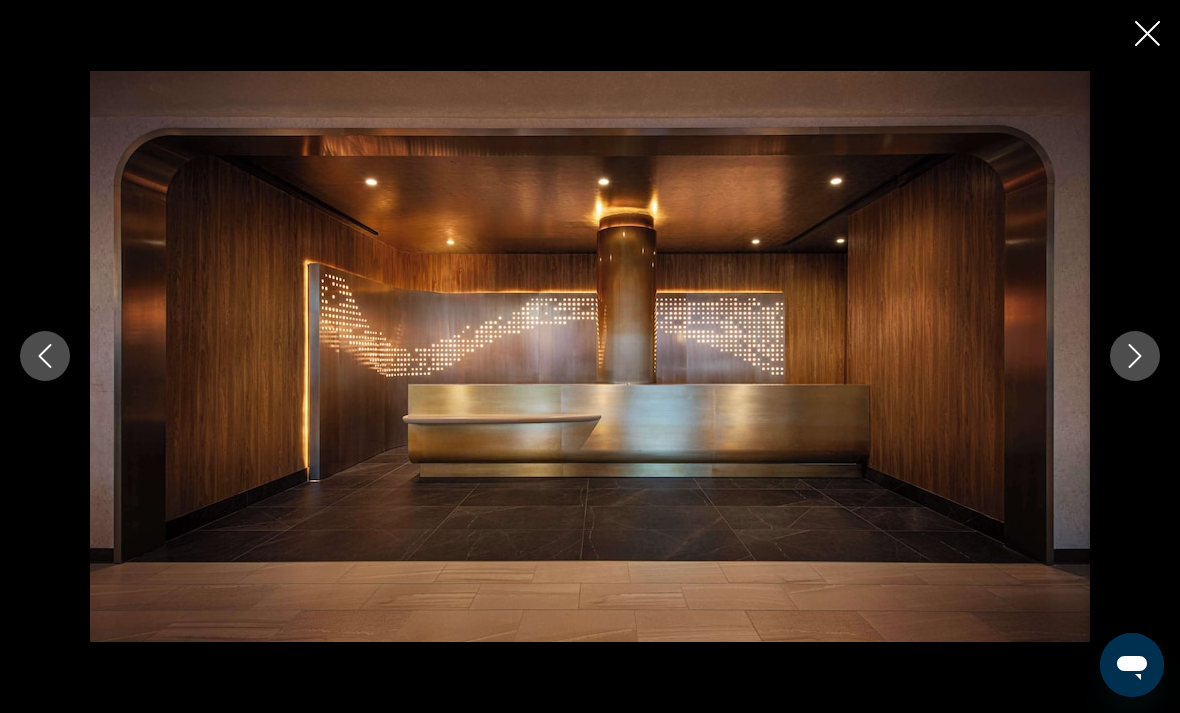click at bounding box center (590, 356) 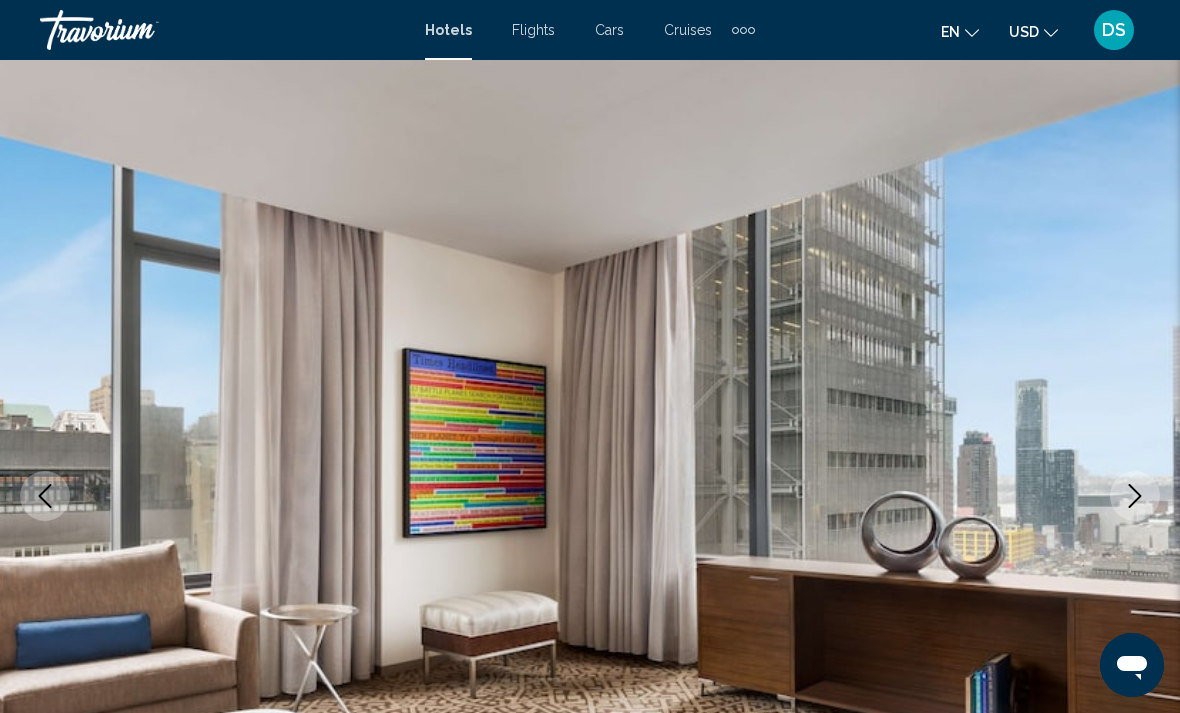 scroll, scrollTop: 0, scrollLeft: 0, axis: both 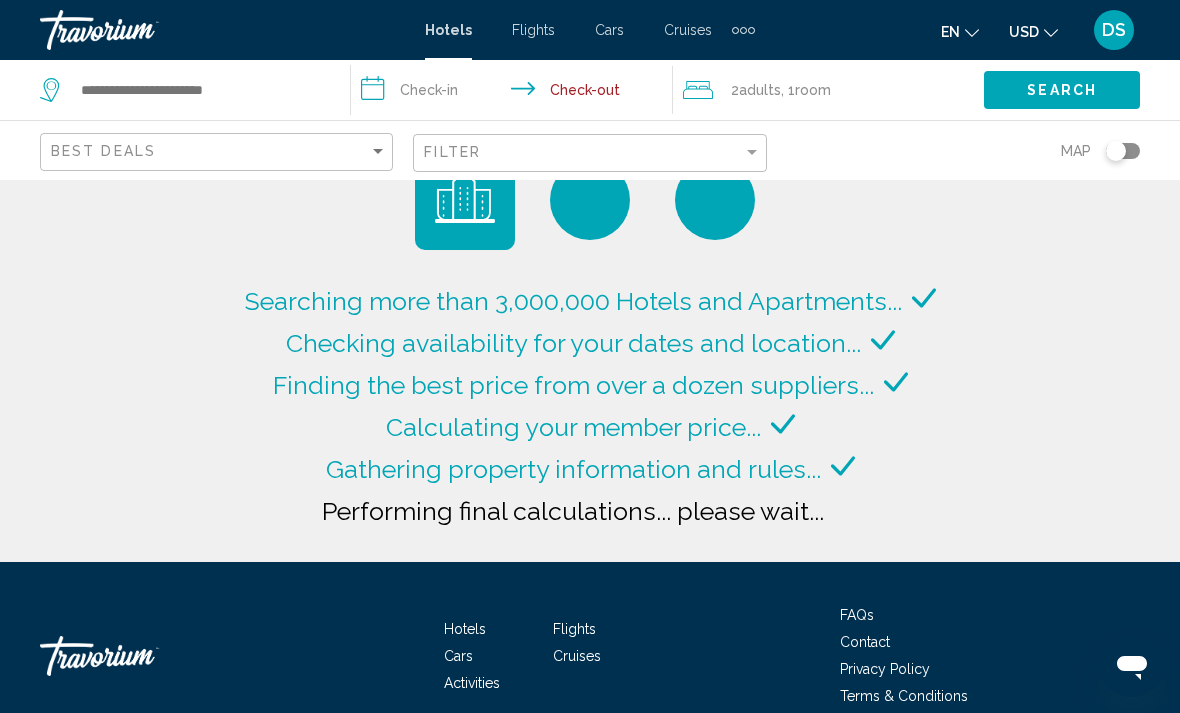 click on ", 1  Room rooms" 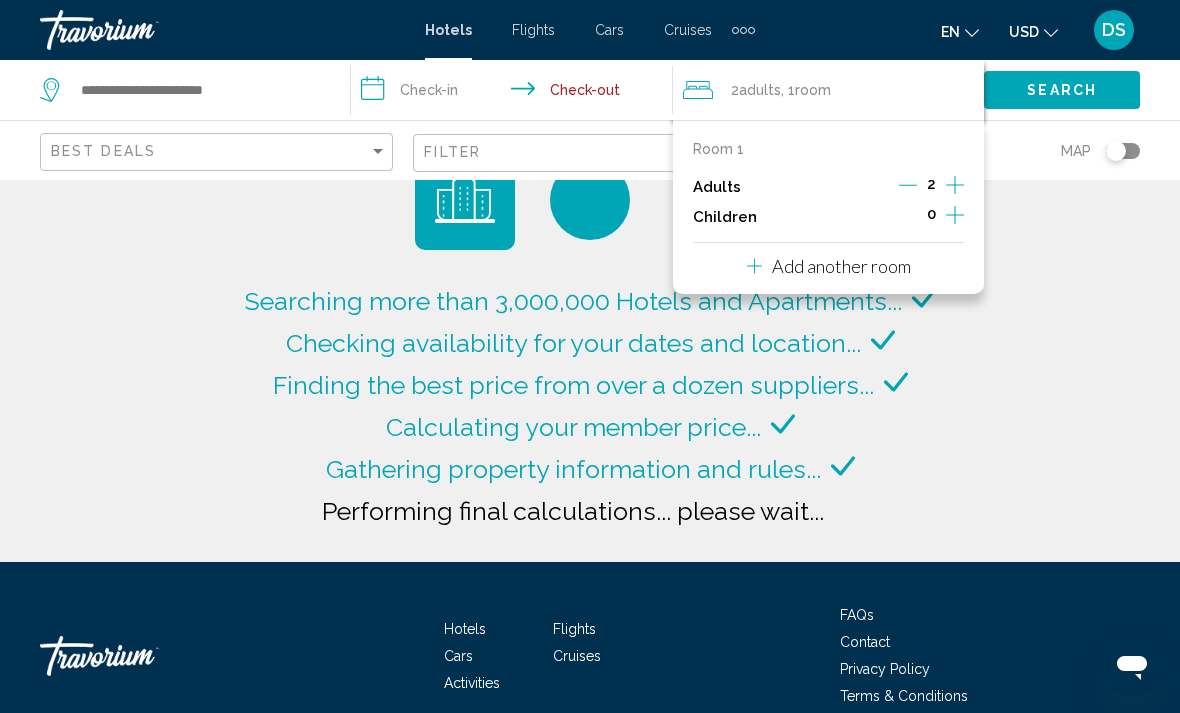 click at bounding box center [908, 187] 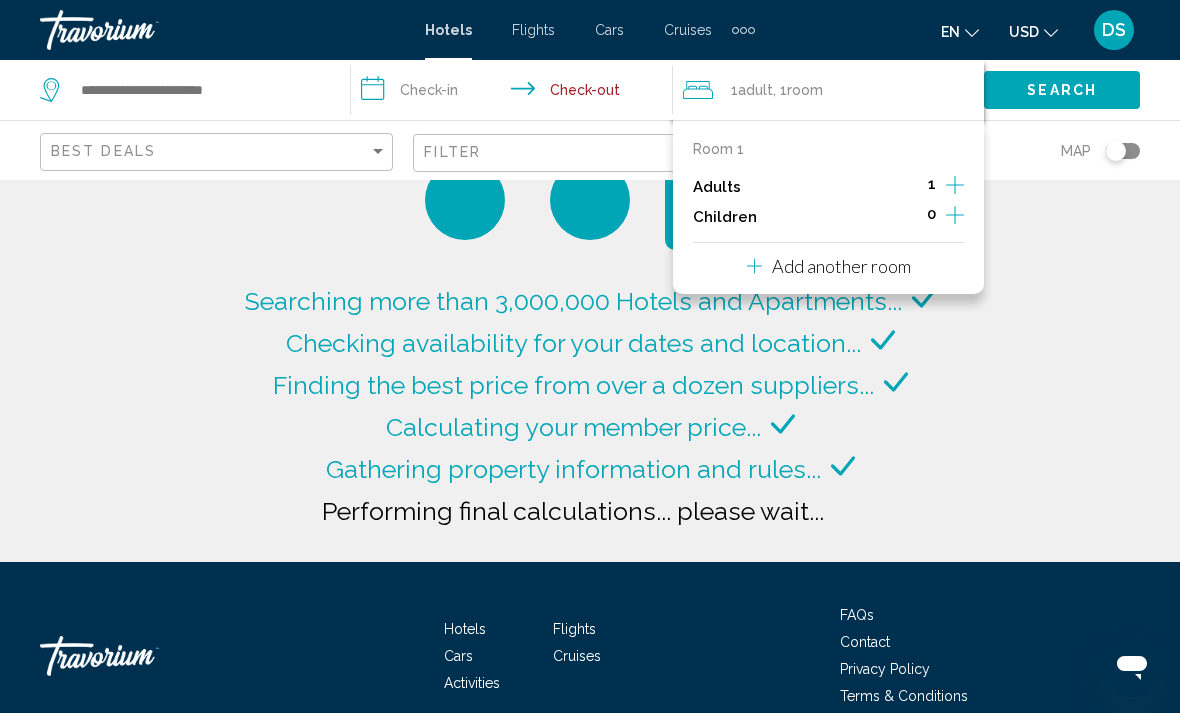 click on "Searching more than 3,000,000 Hotels and Apartments...
Checking availability for your dates and location..." 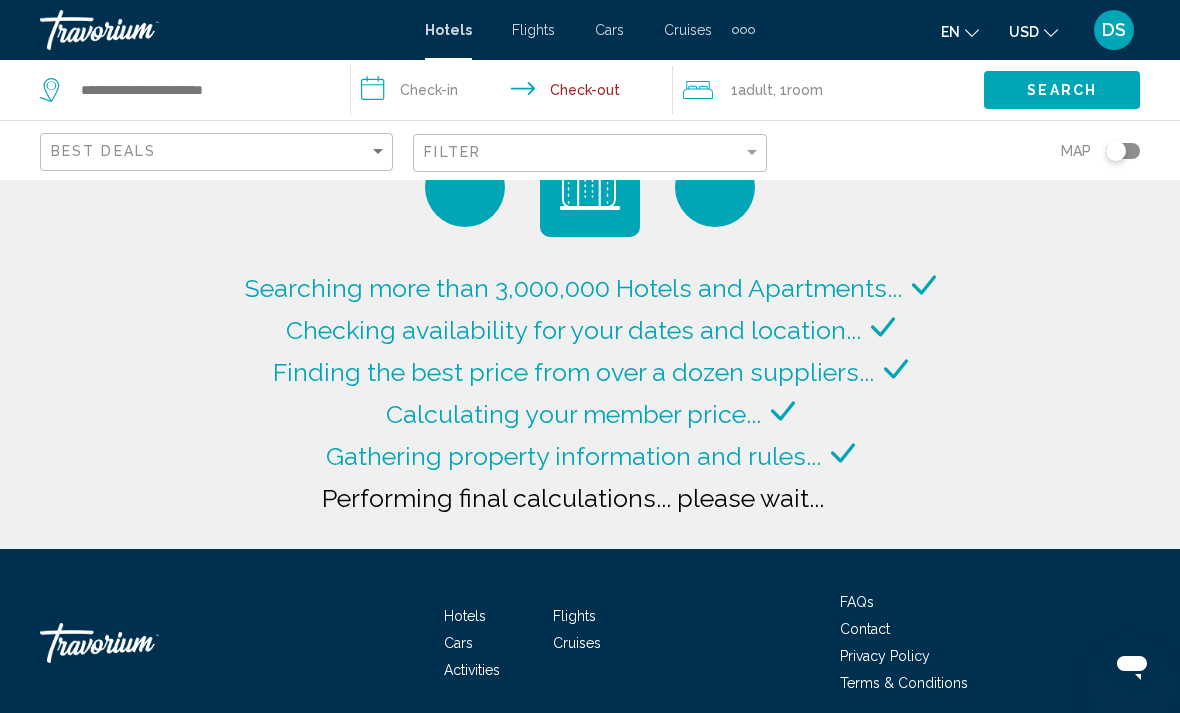 scroll, scrollTop: 0, scrollLeft: 0, axis: both 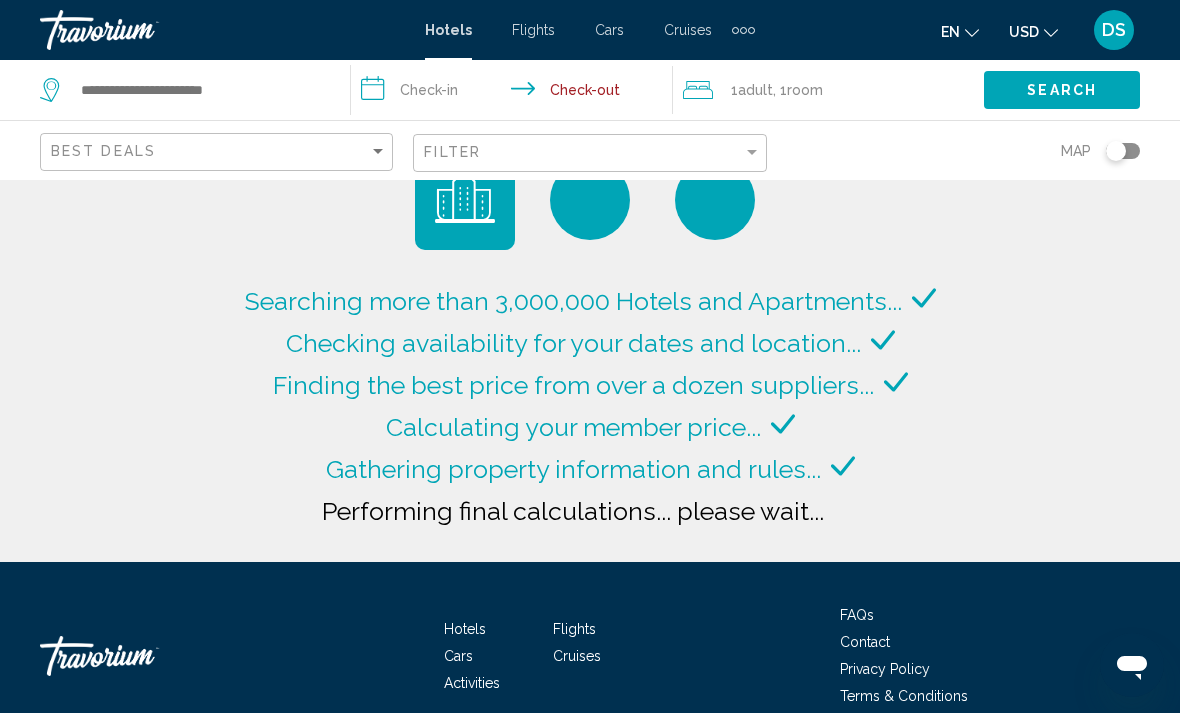 type on "**********" 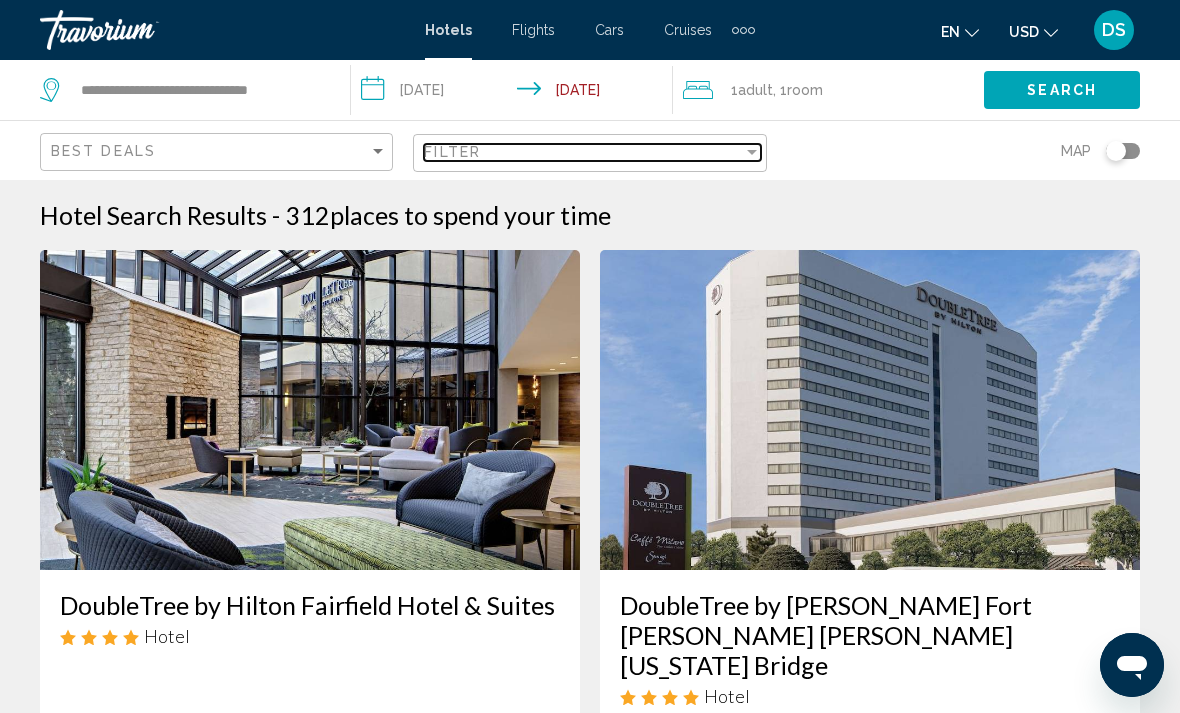 click at bounding box center [752, 152] 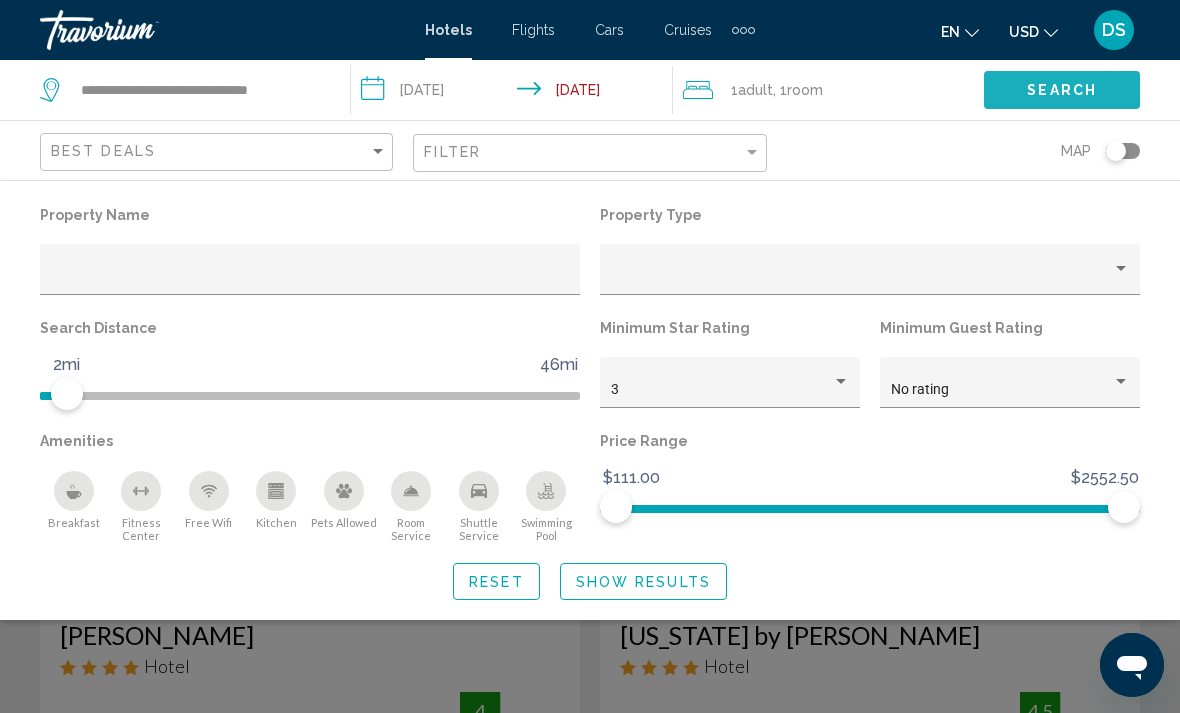 click on "Search" 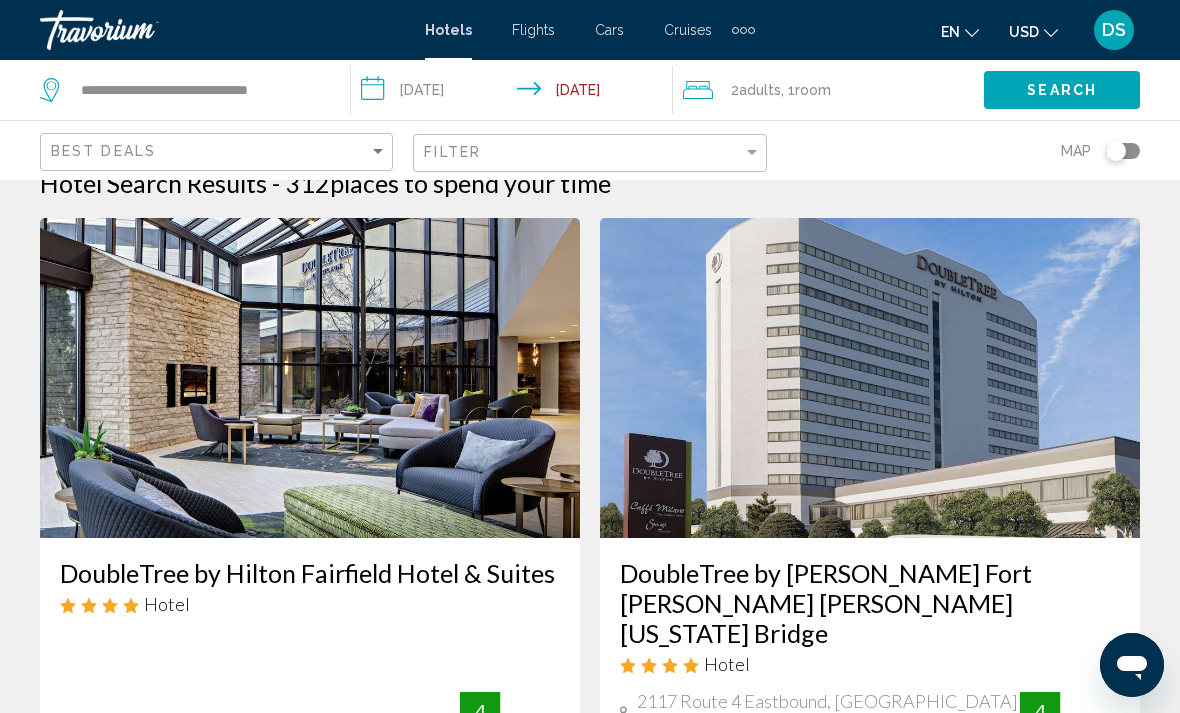 scroll, scrollTop: 0, scrollLeft: 0, axis: both 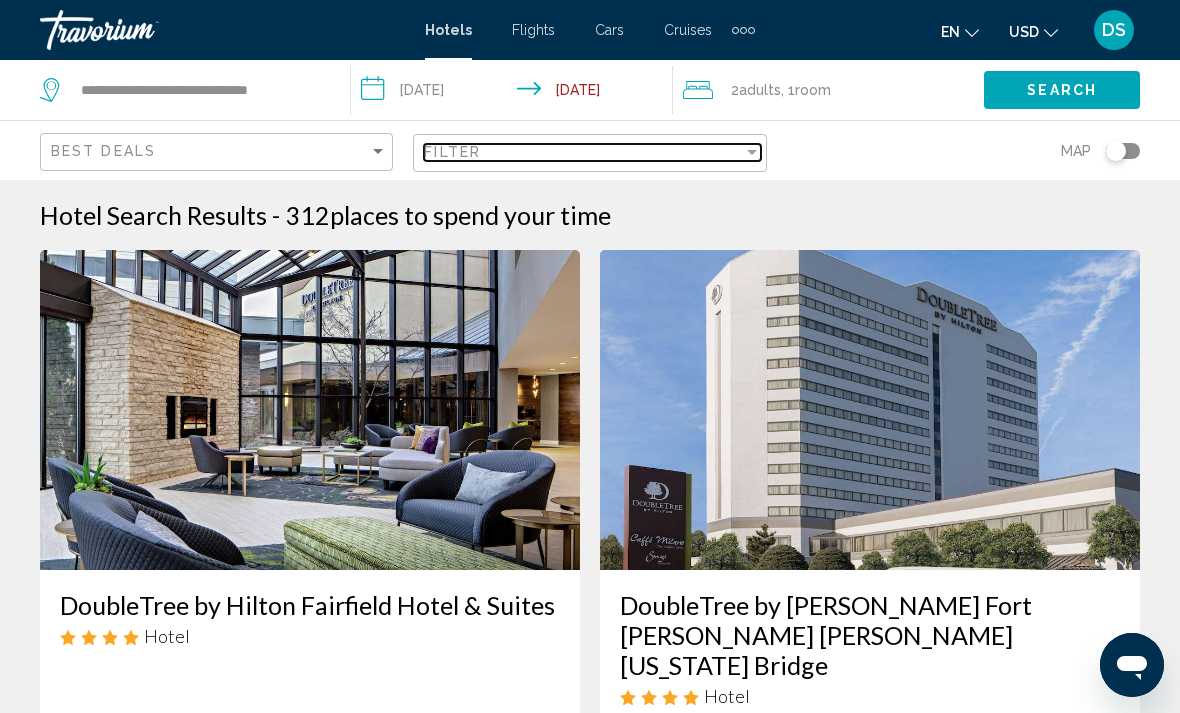 click at bounding box center [752, 152] 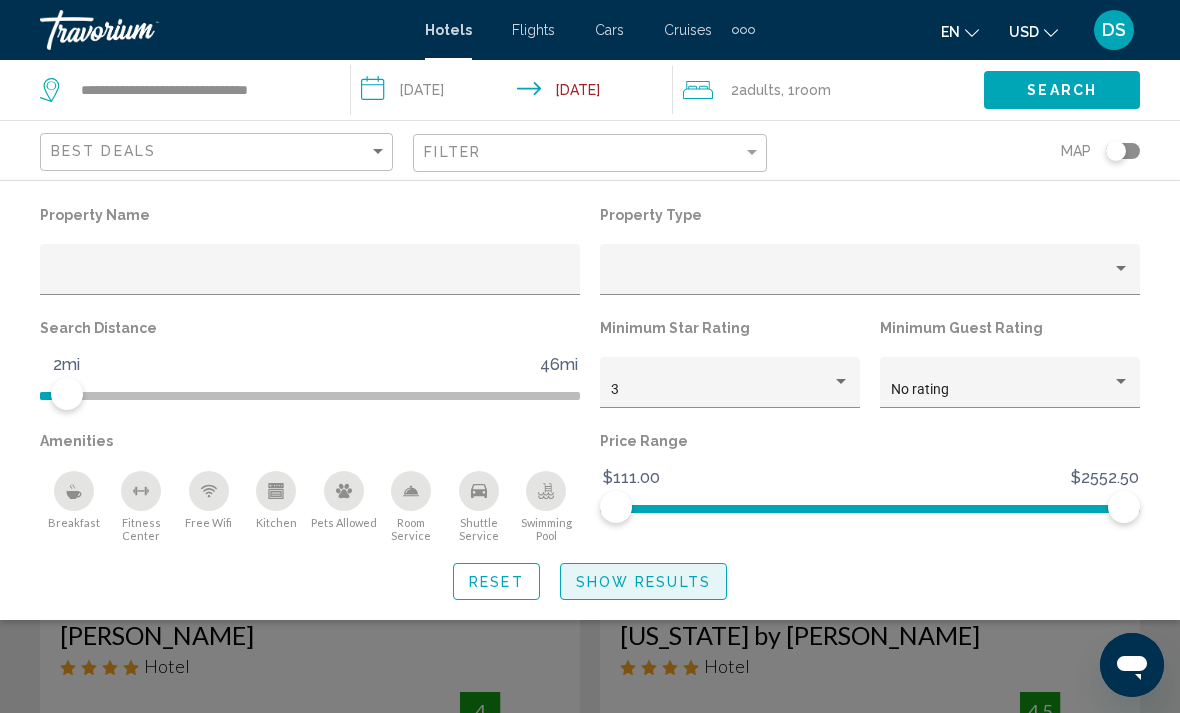 click on "Show Results" 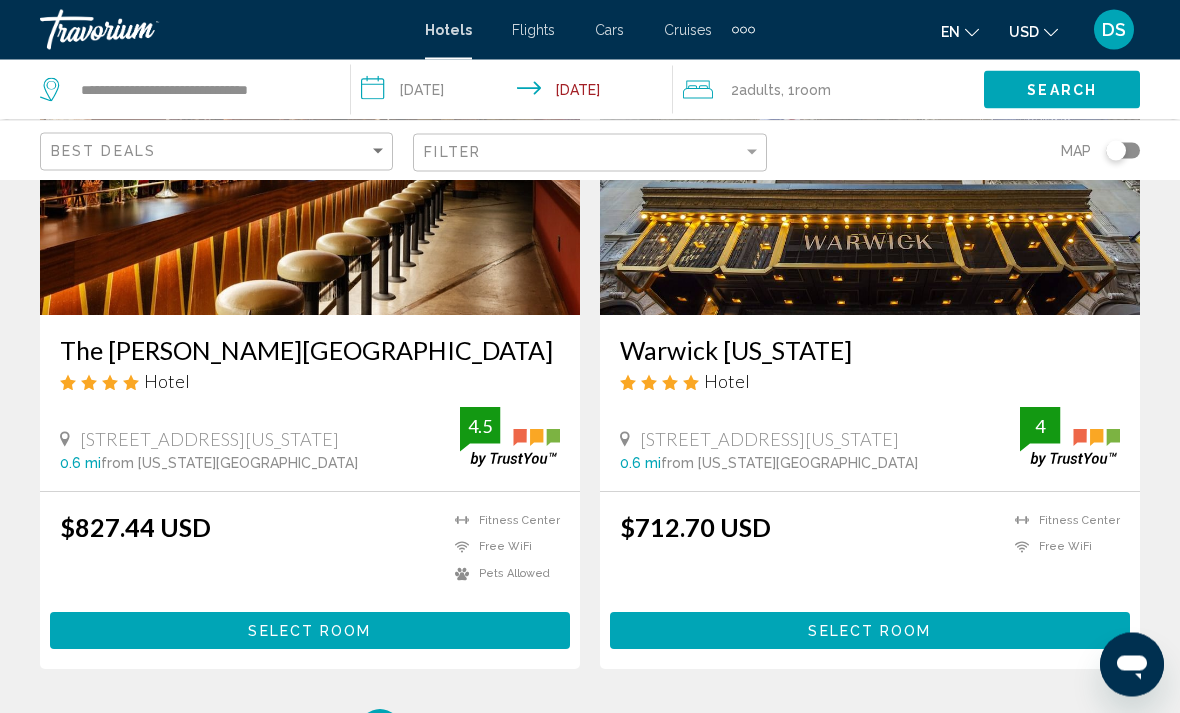 scroll, scrollTop: 3889, scrollLeft: 0, axis: vertical 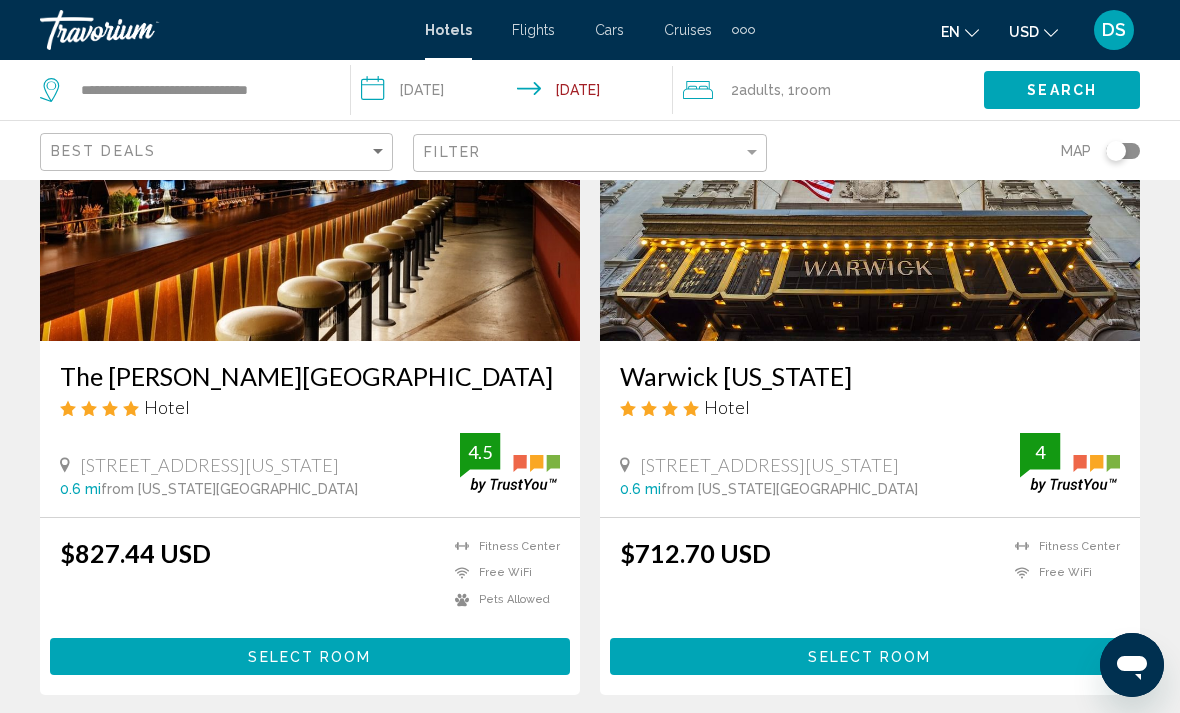 click on "page  2" at bounding box center [450, 755] 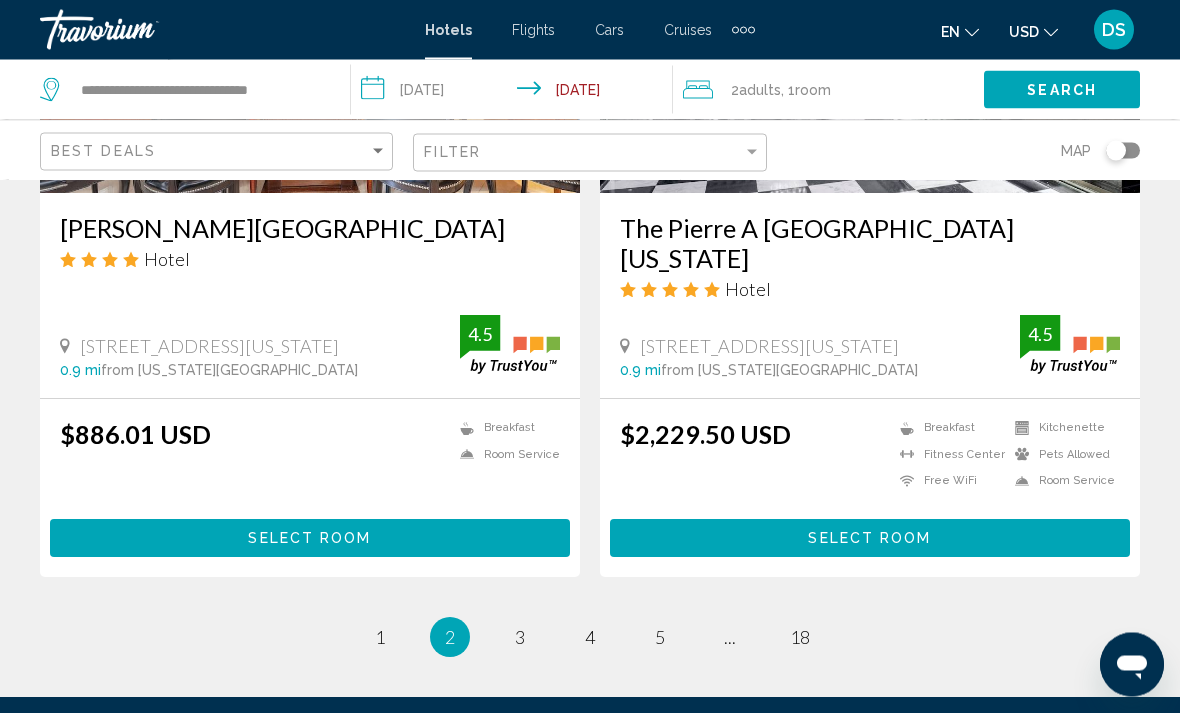 scroll, scrollTop: 4021, scrollLeft: 0, axis: vertical 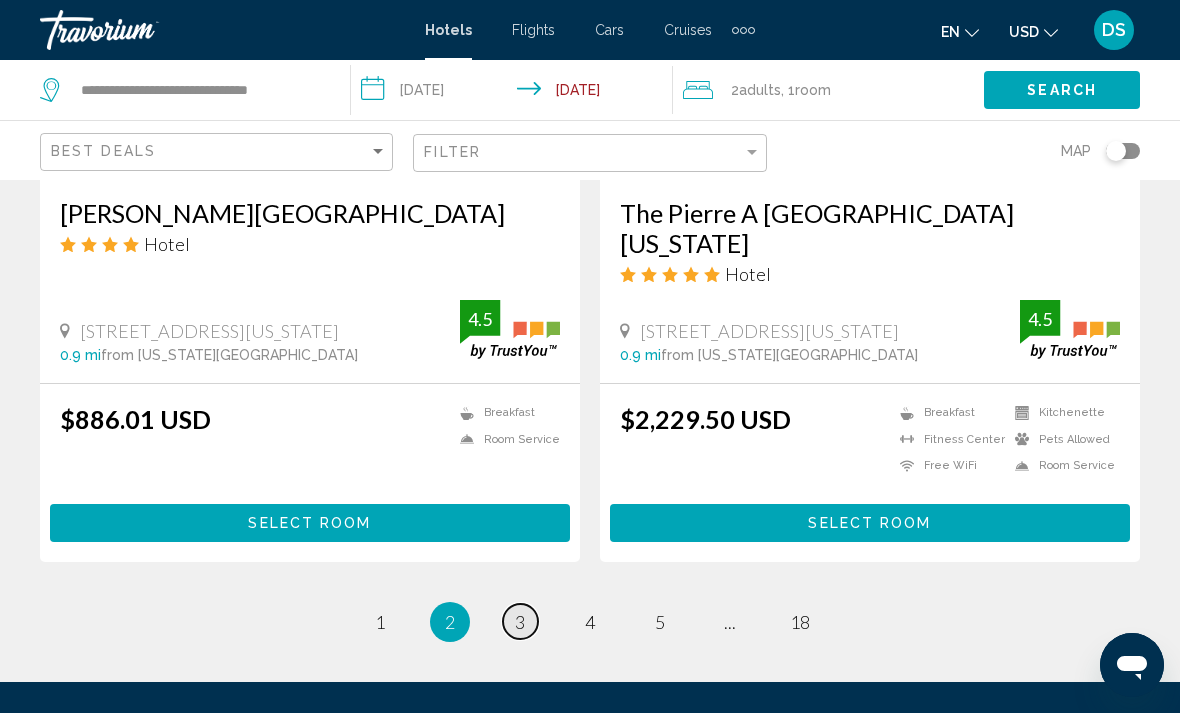 click on "3" at bounding box center [520, 622] 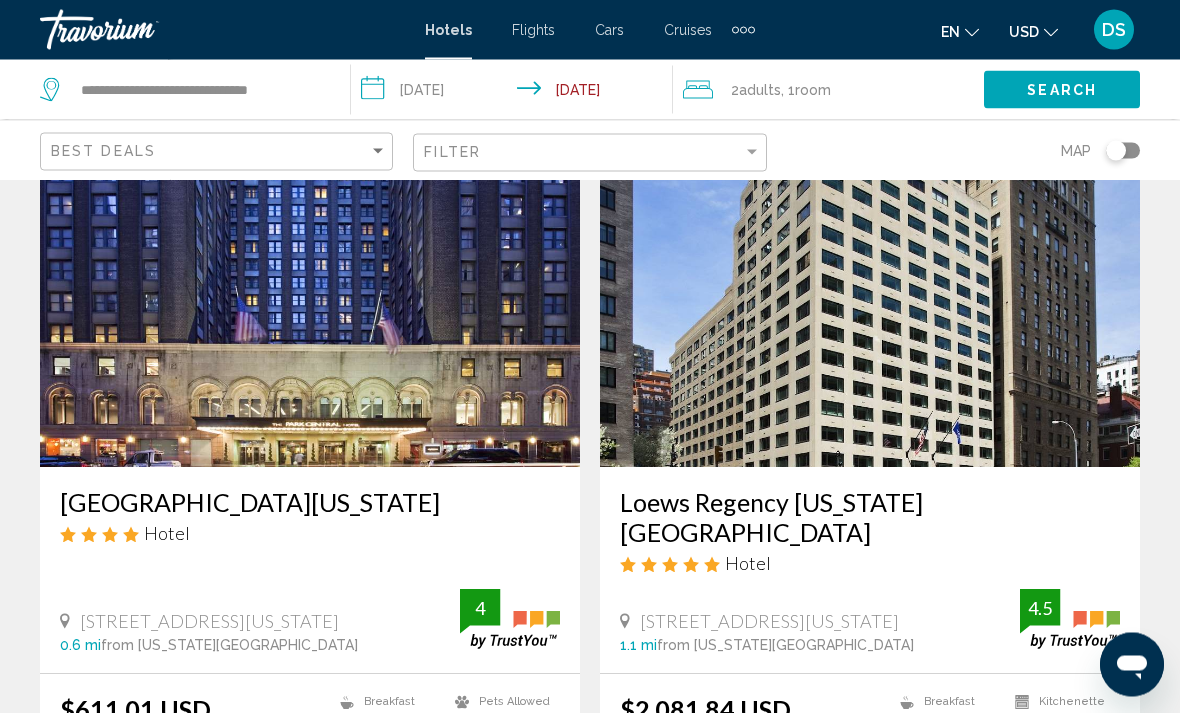 scroll, scrollTop: 2998, scrollLeft: 0, axis: vertical 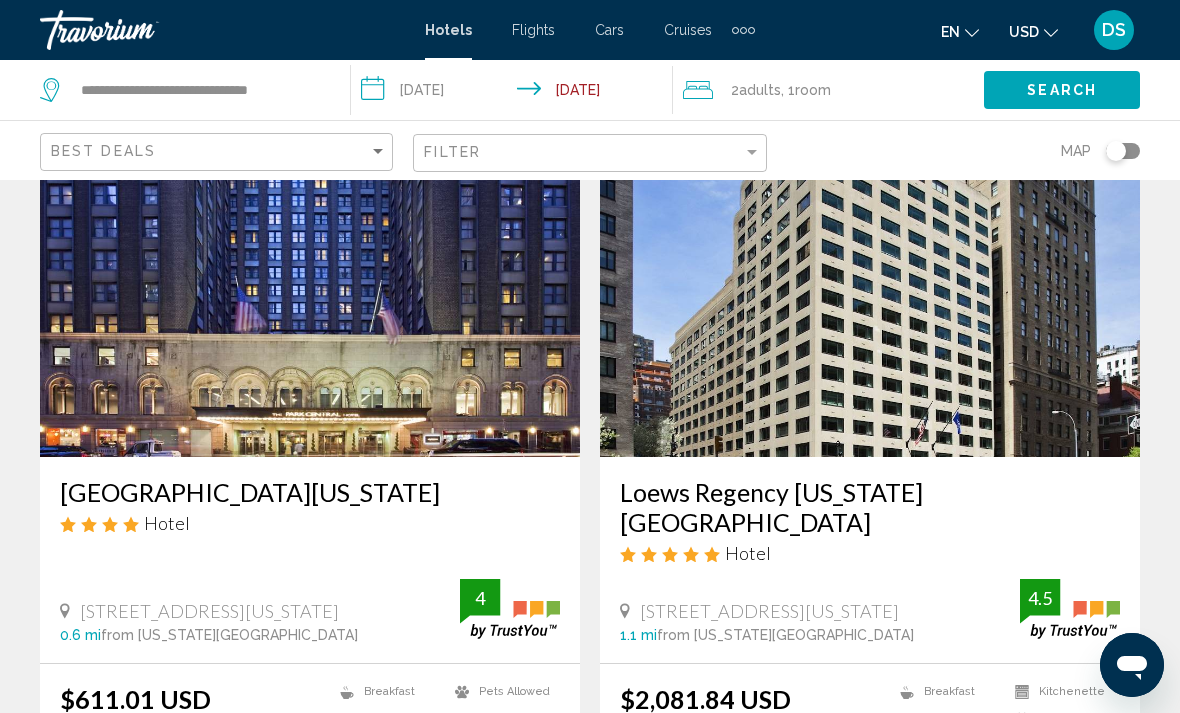 click at bounding box center (310, 297) 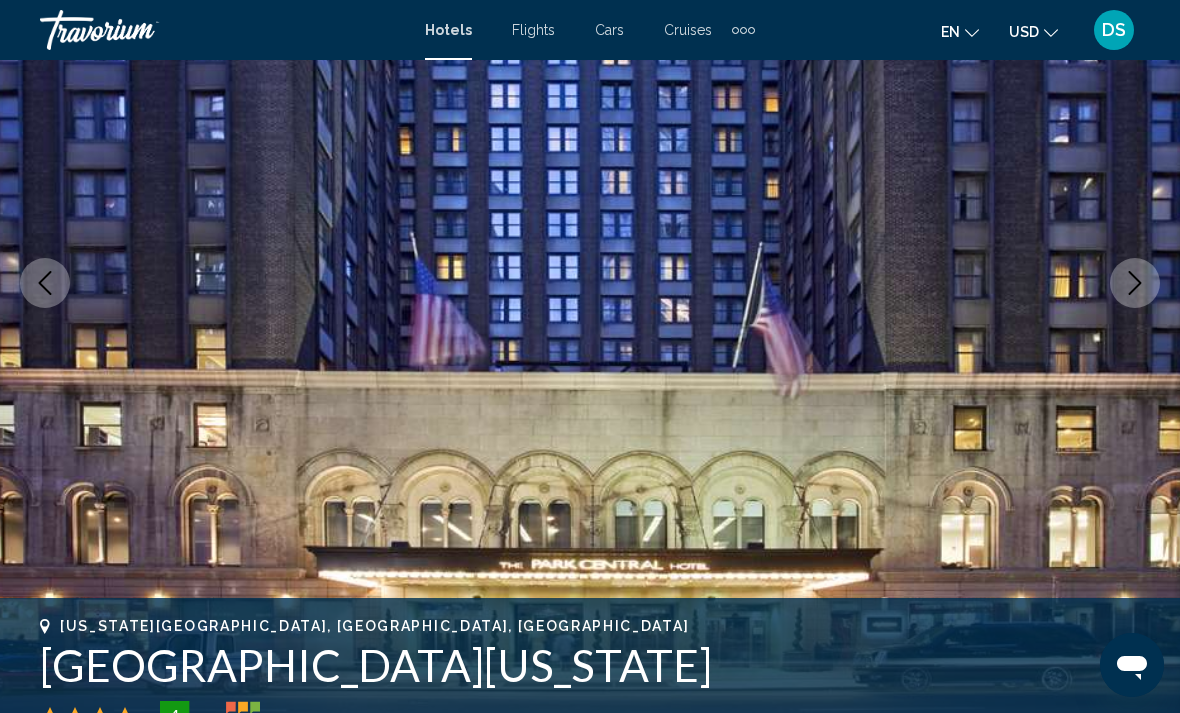 scroll, scrollTop: 251, scrollLeft: 0, axis: vertical 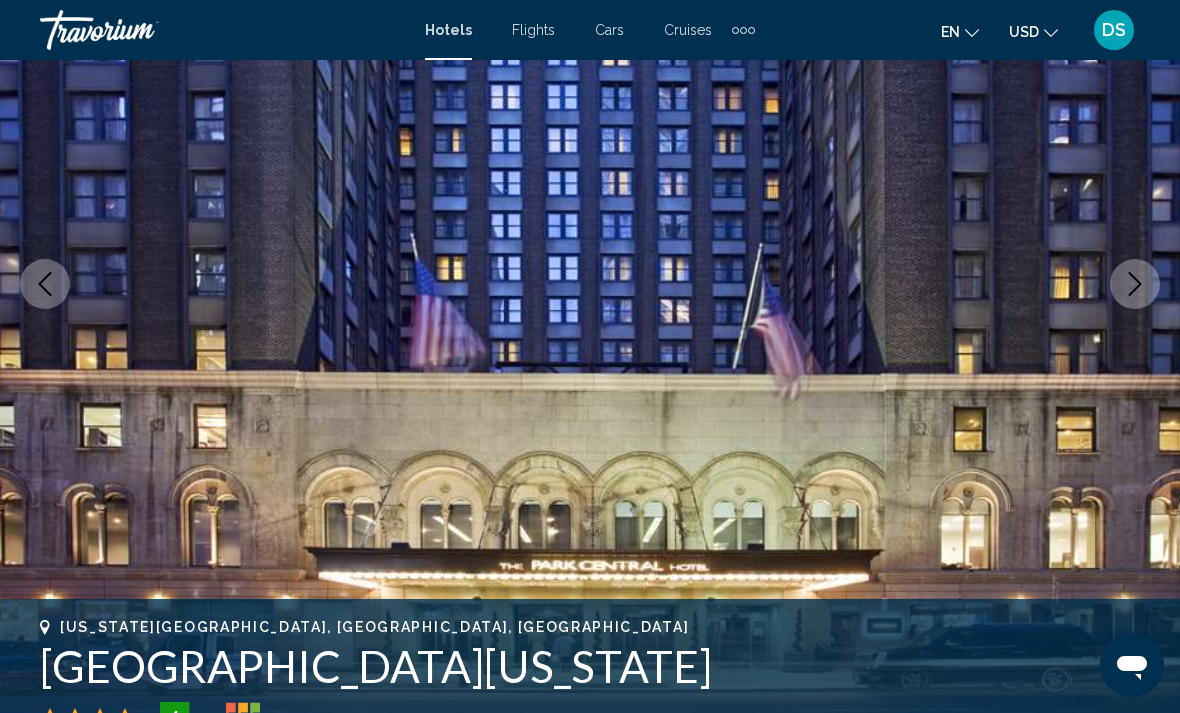 click 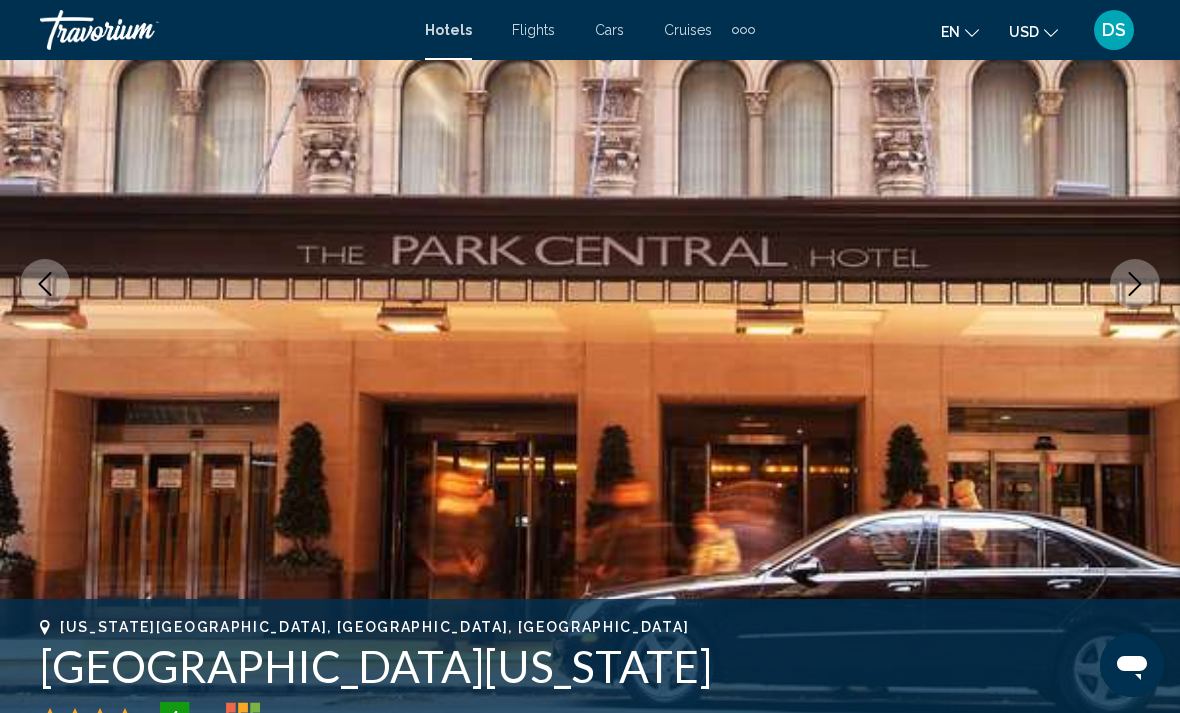 click 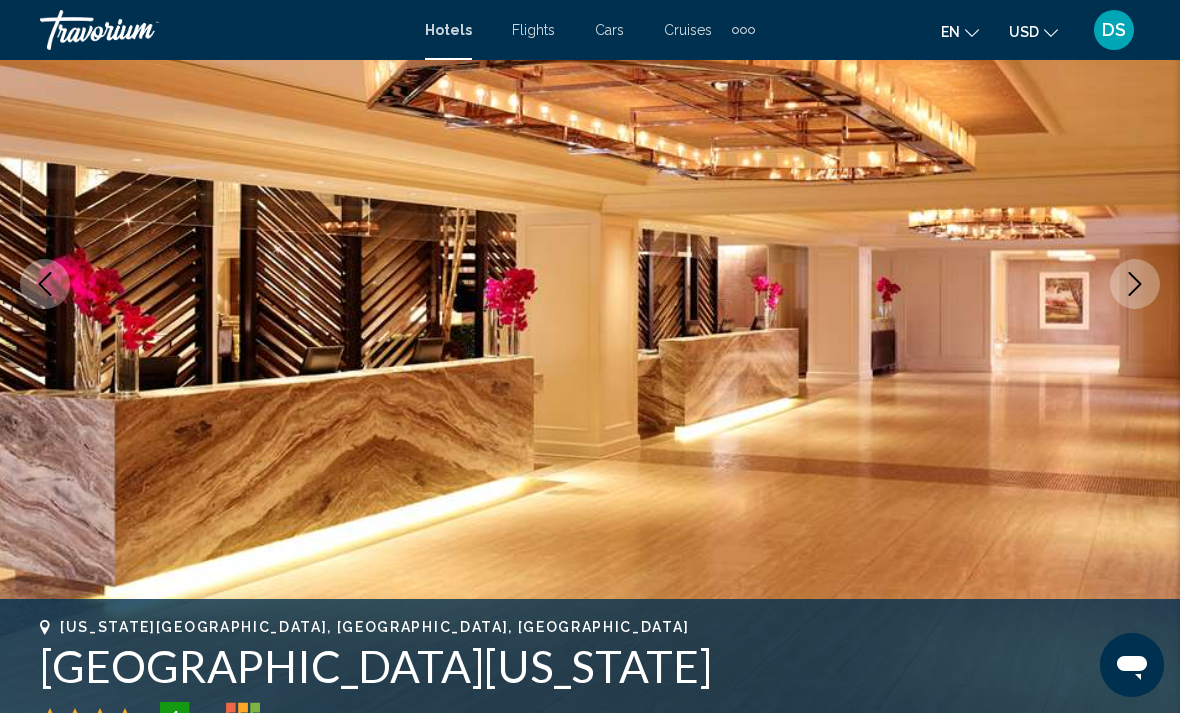 click 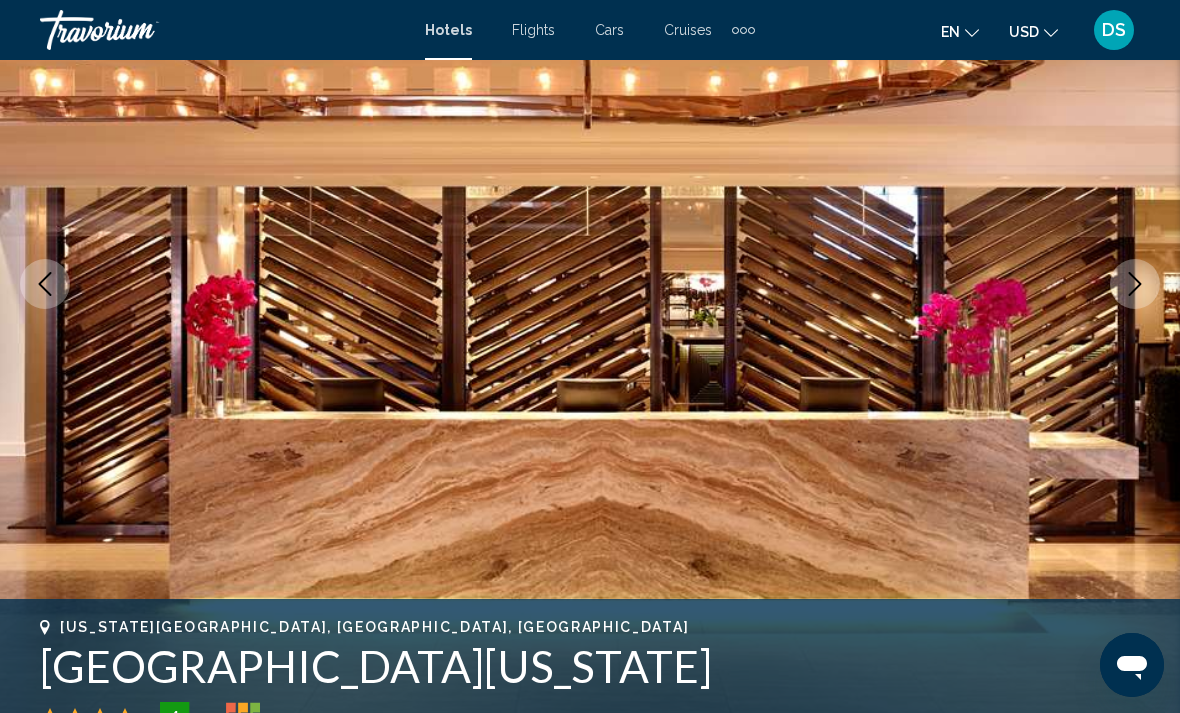click 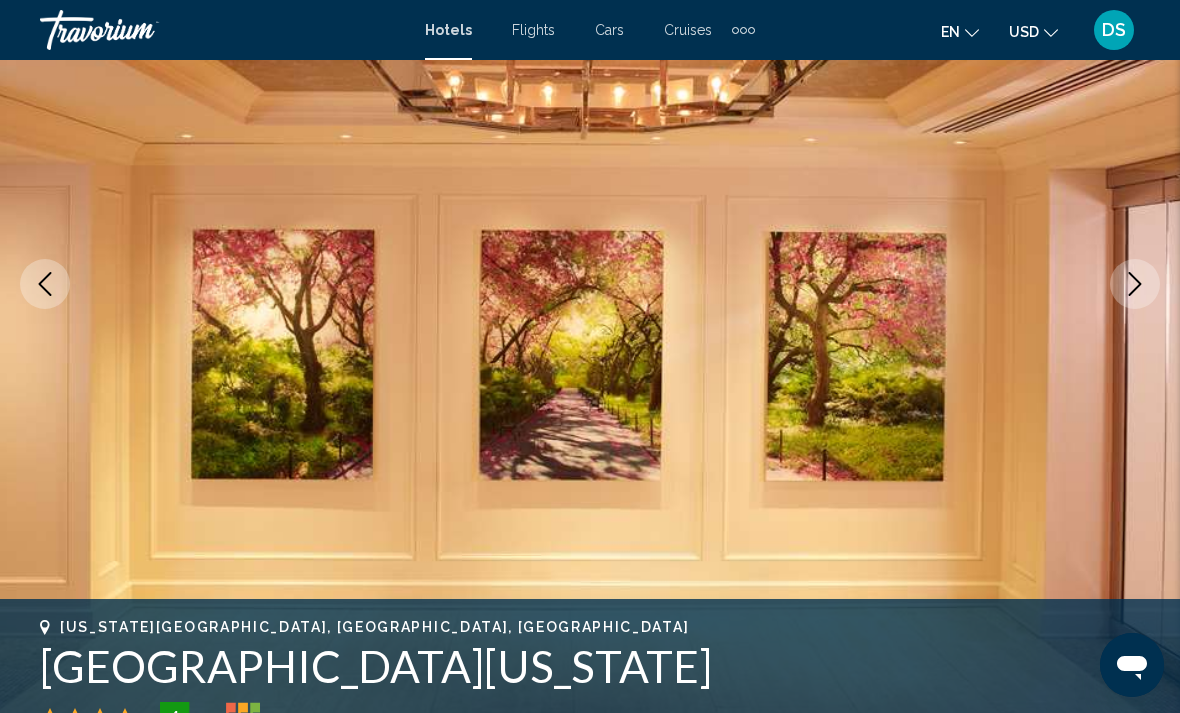click at bounding box center (1135, 284) 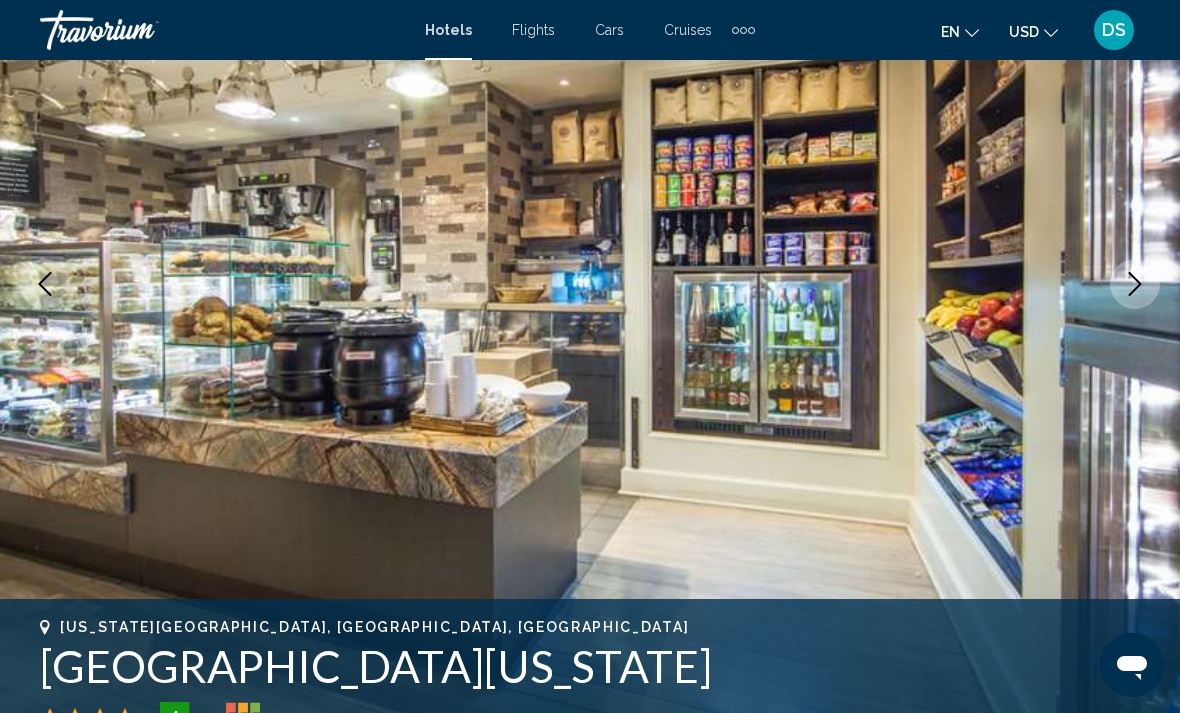 click 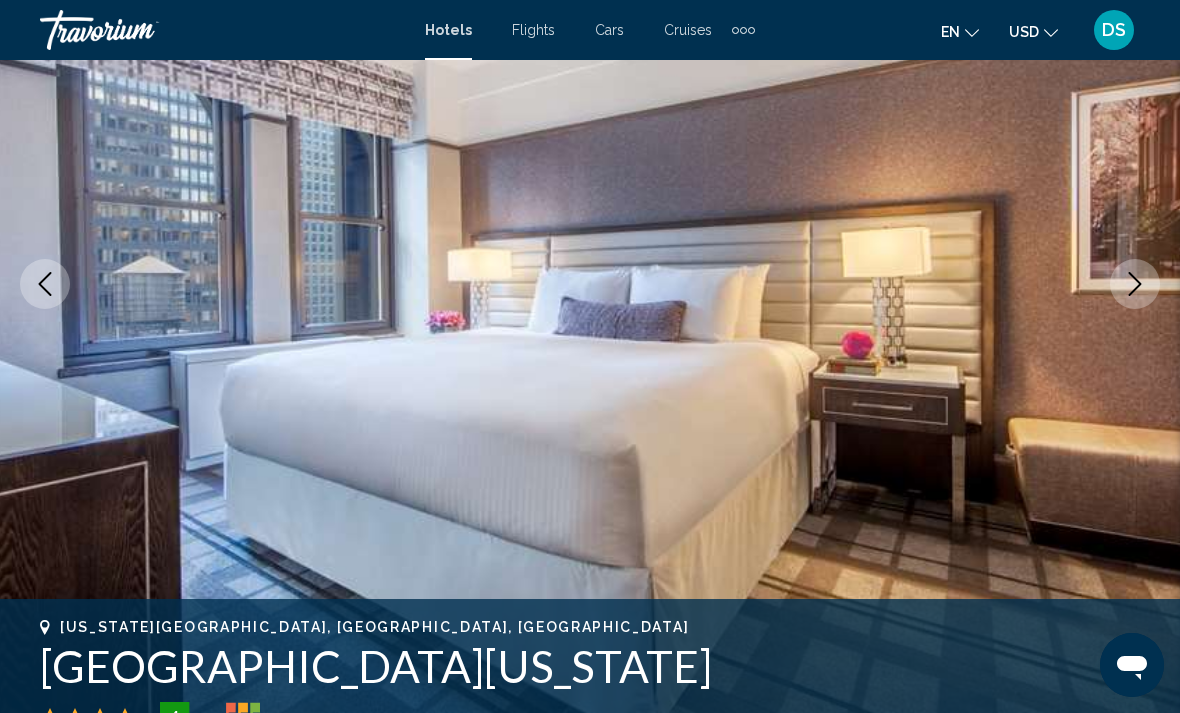 click 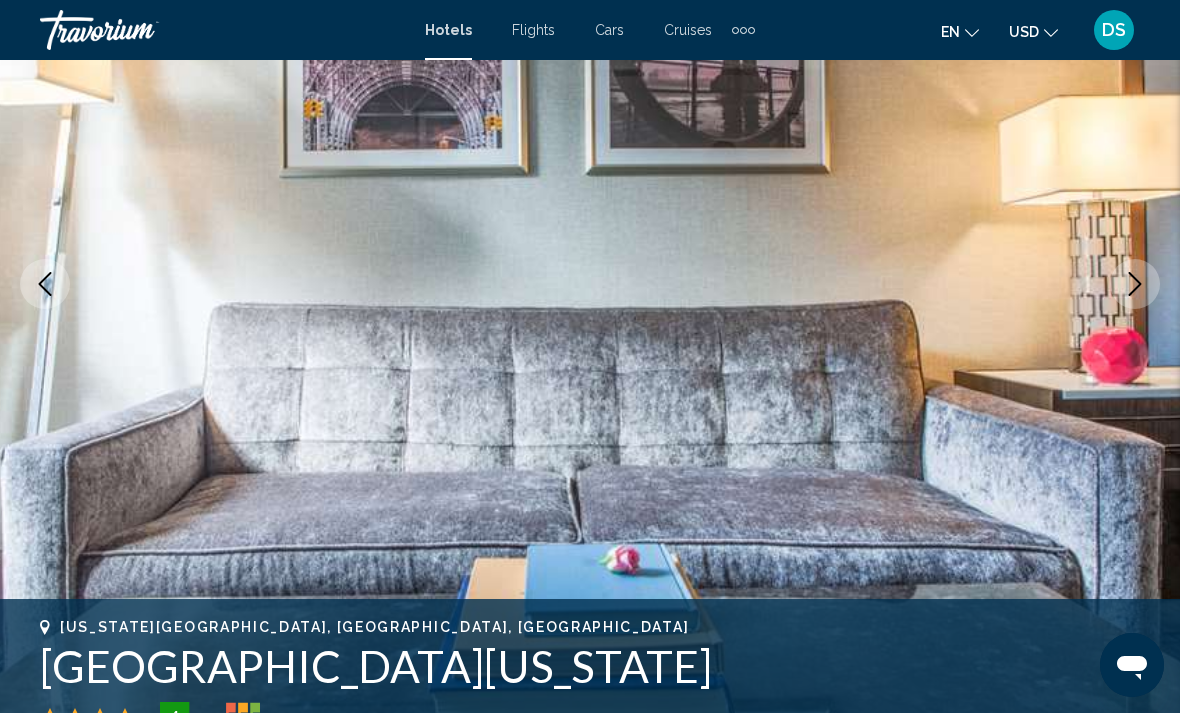 click 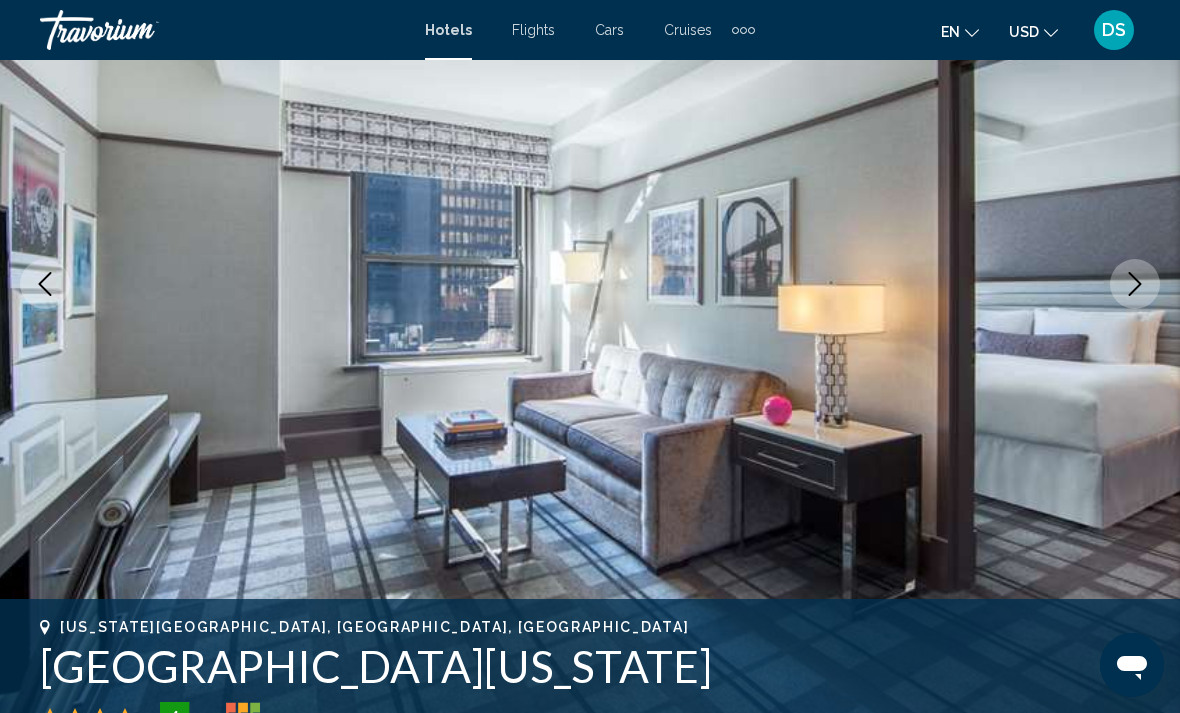 click 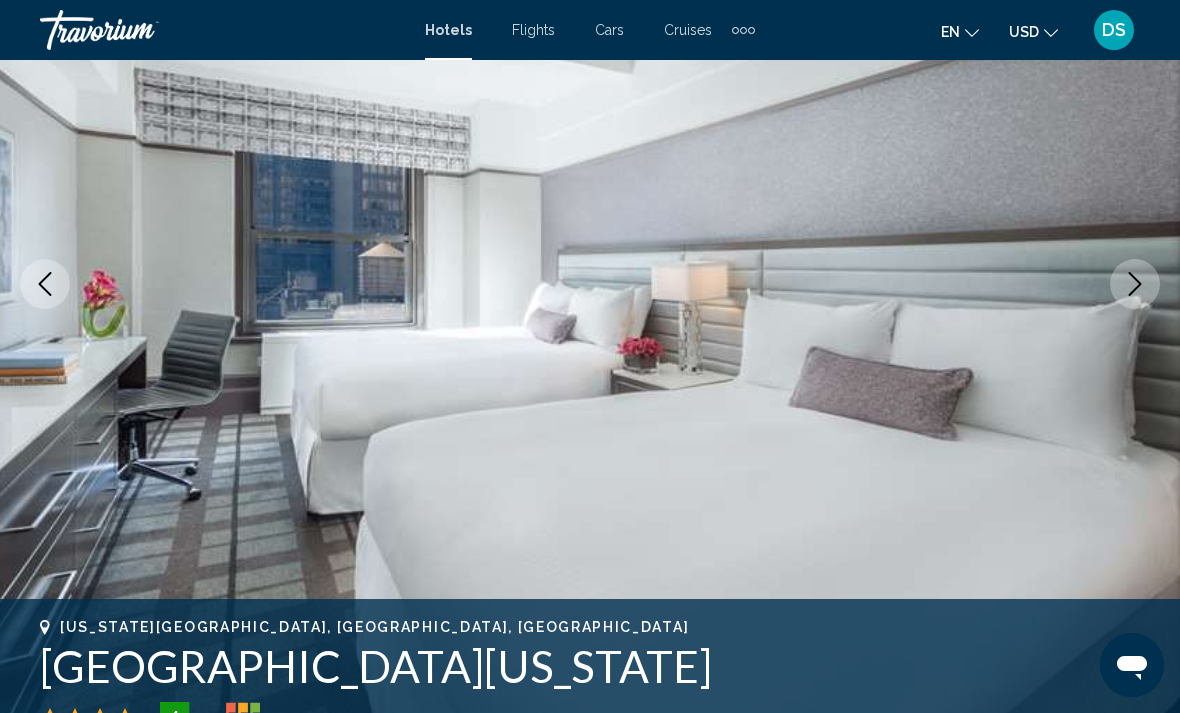 click 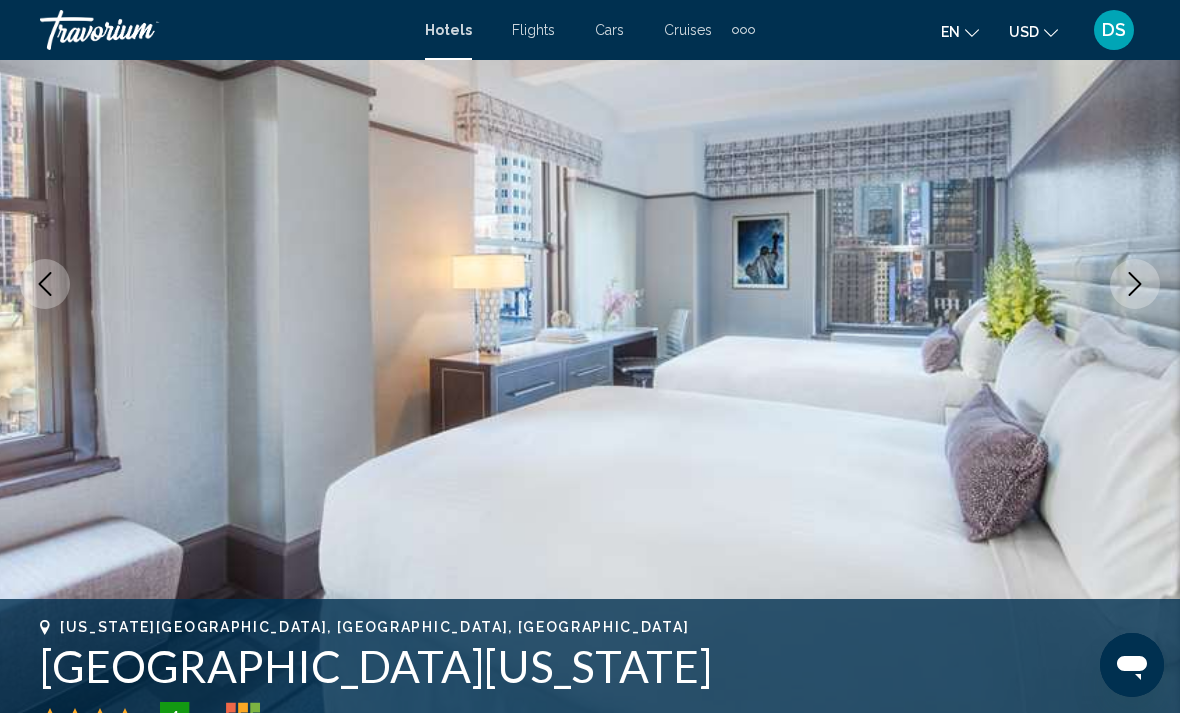 click 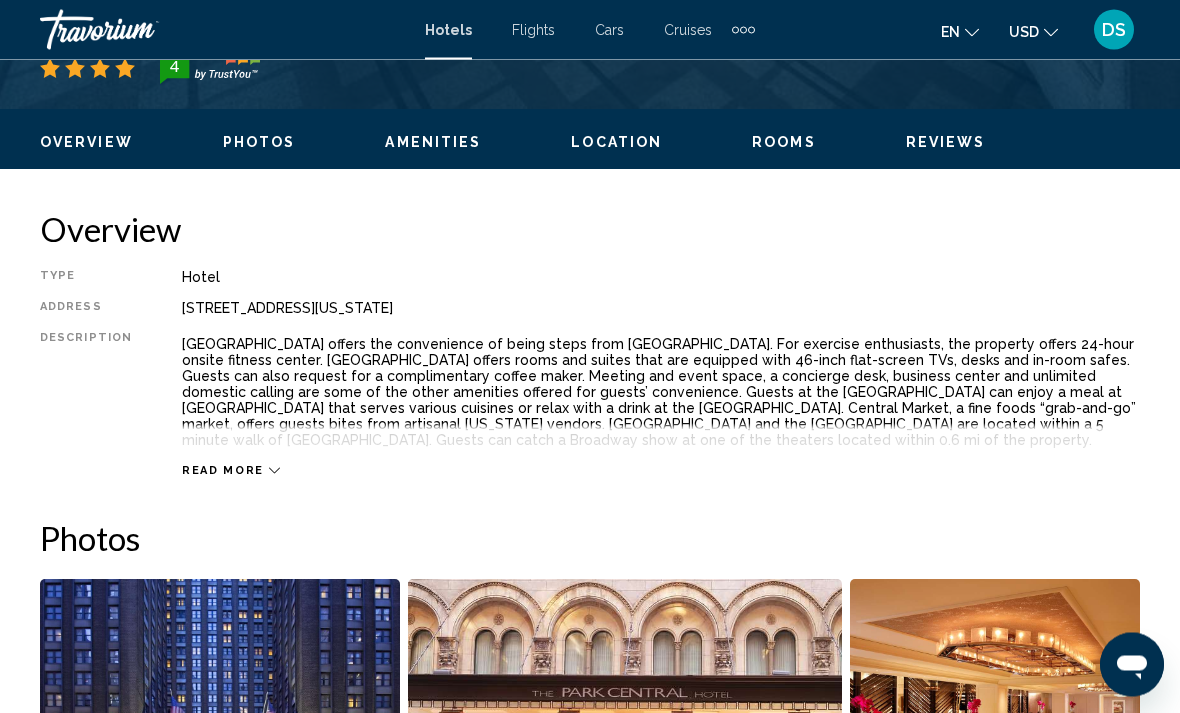 scroll, scrollTop: 896, scrollLeft: 0, axis: vertical 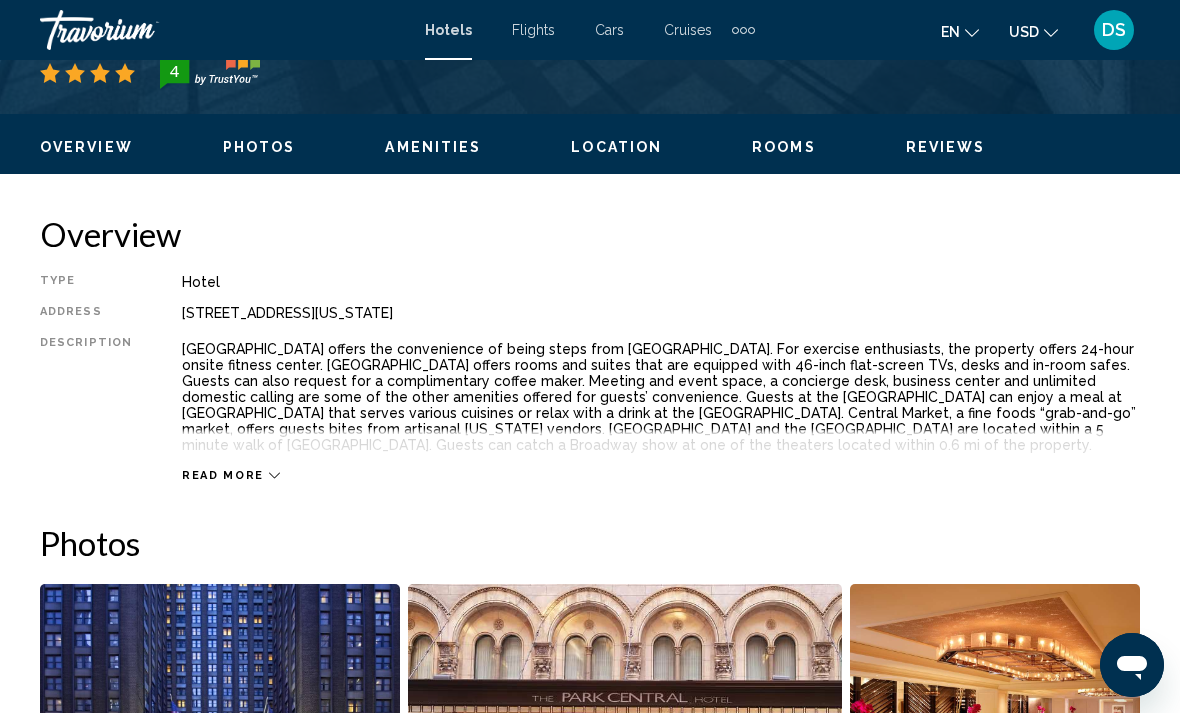 click on "Rooms" at bounding box center [784, 147] 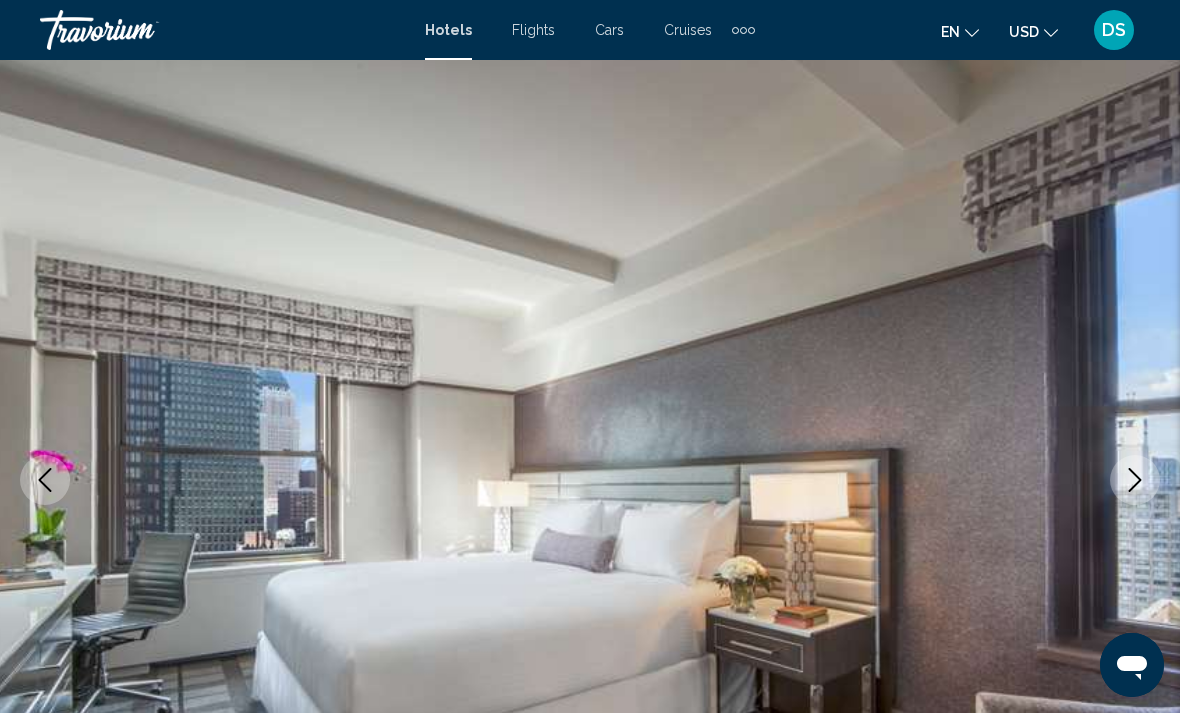 scroll, scrollTop: 0, scrollLeft: 0, axis: both 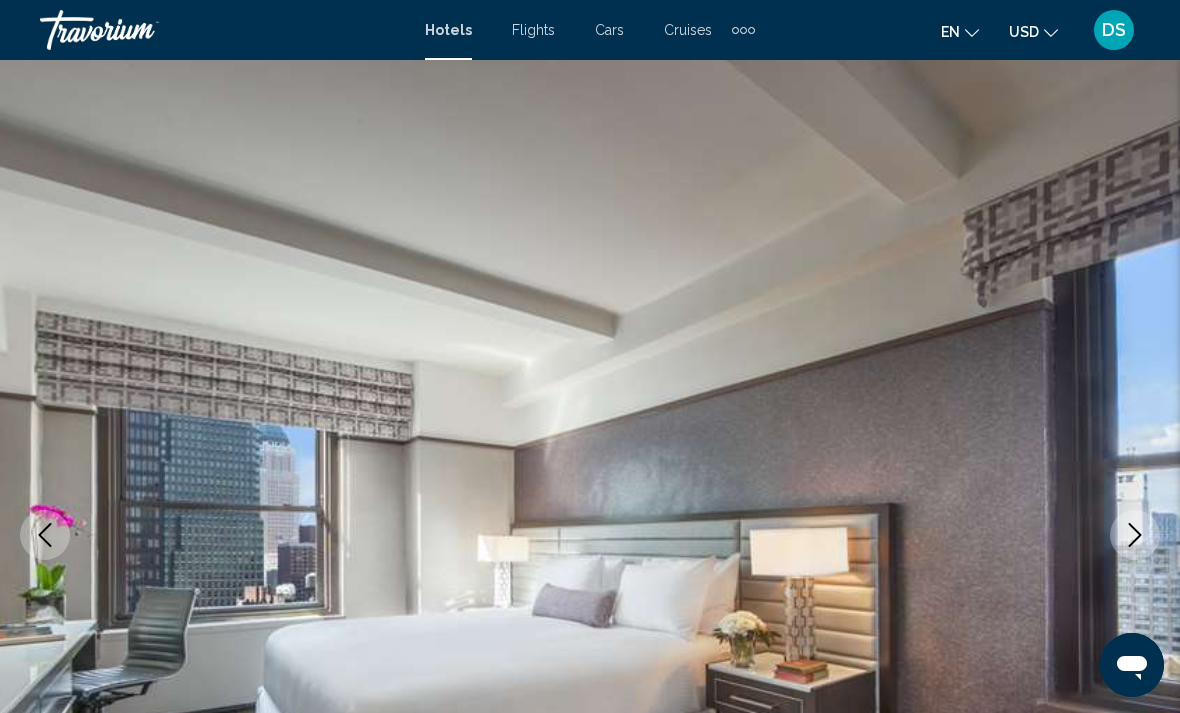 click at bounding box center (590, 535) 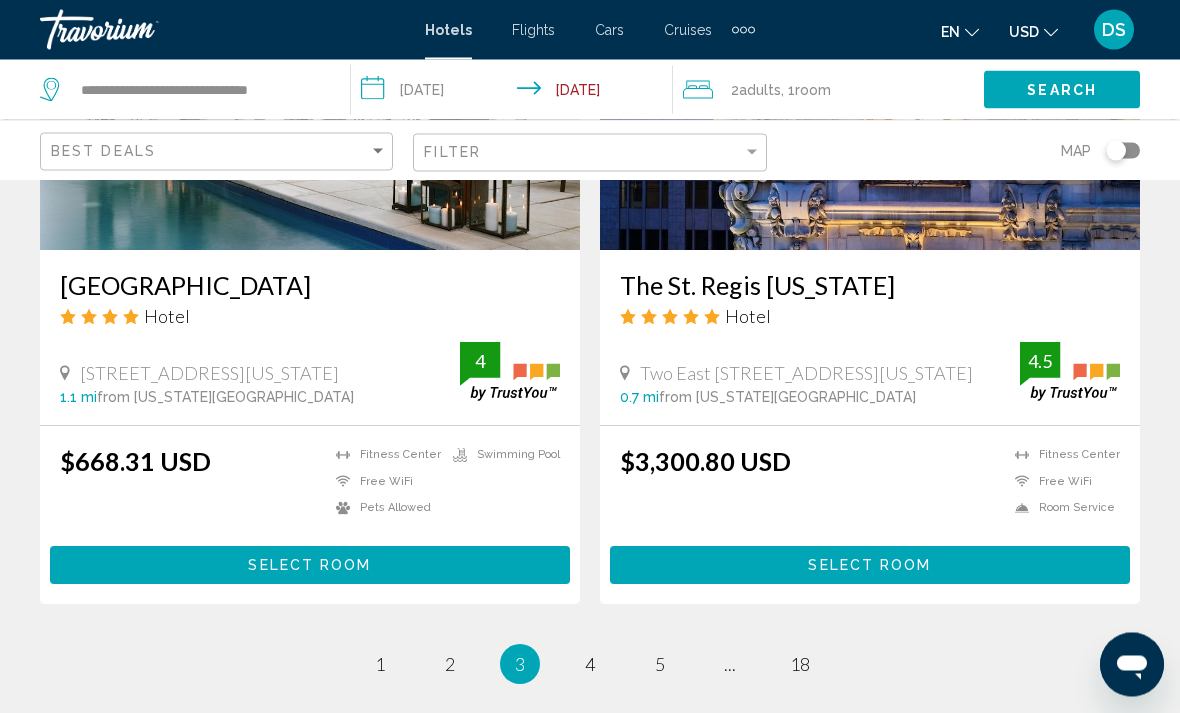 scroll, scrollTop: 3949, scrollLeft: 0, axis: vertical 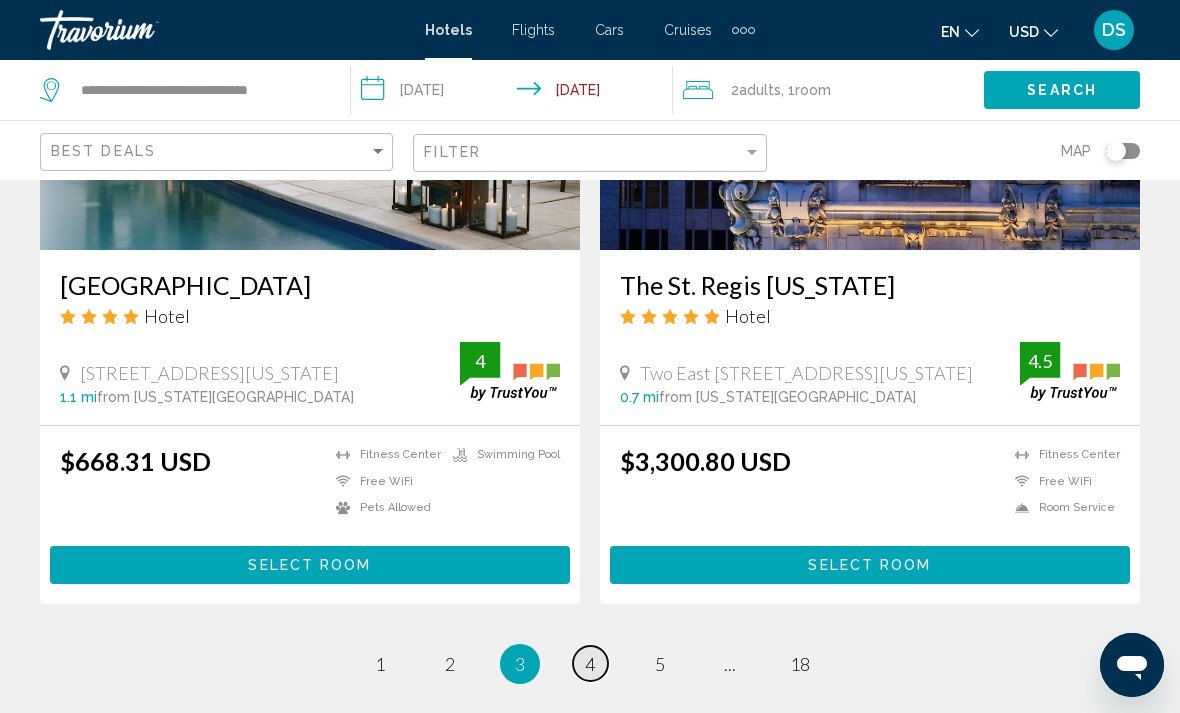 click on "page  4" at bounding box center (590, 663) 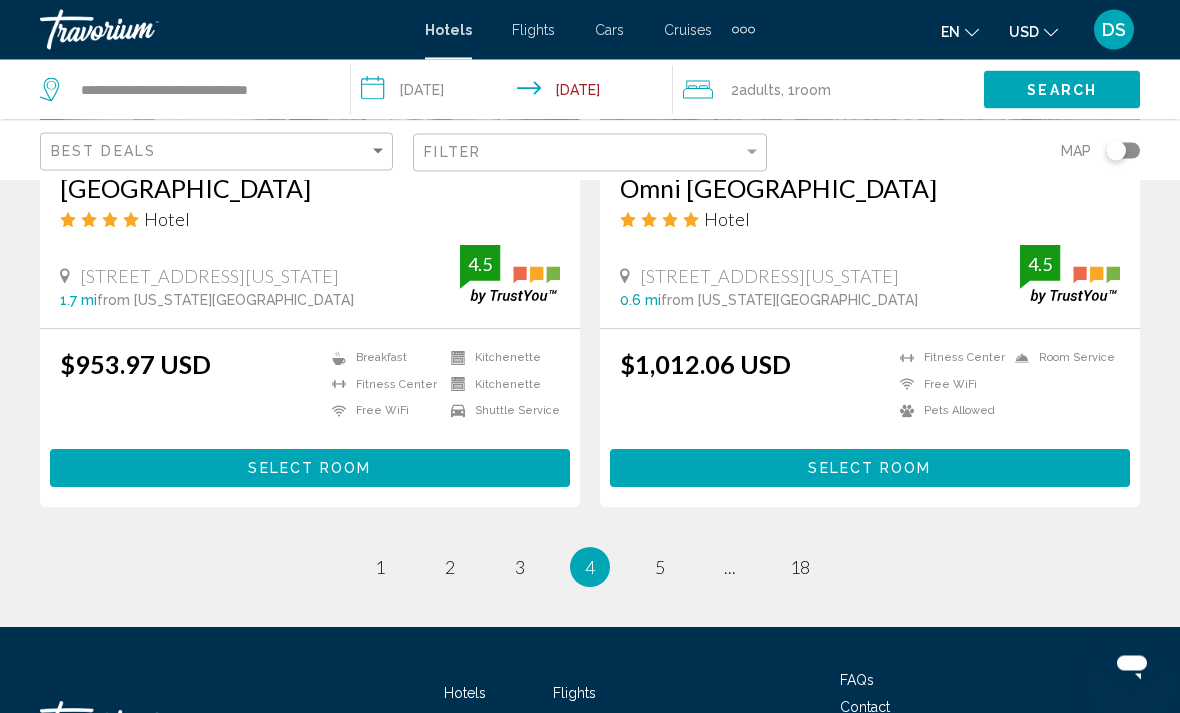 scroll, scrollTop: 4169, scrollLeft: 0, axis: vertical 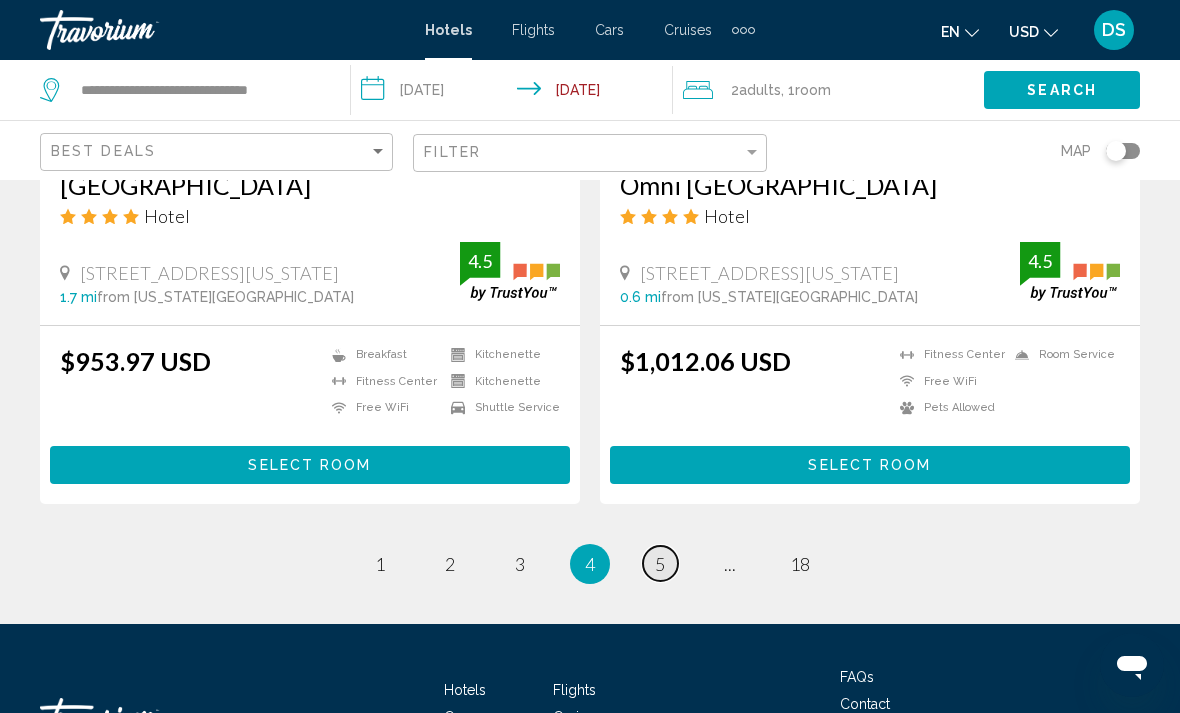 click on "5" at bounding box center [660, 564] 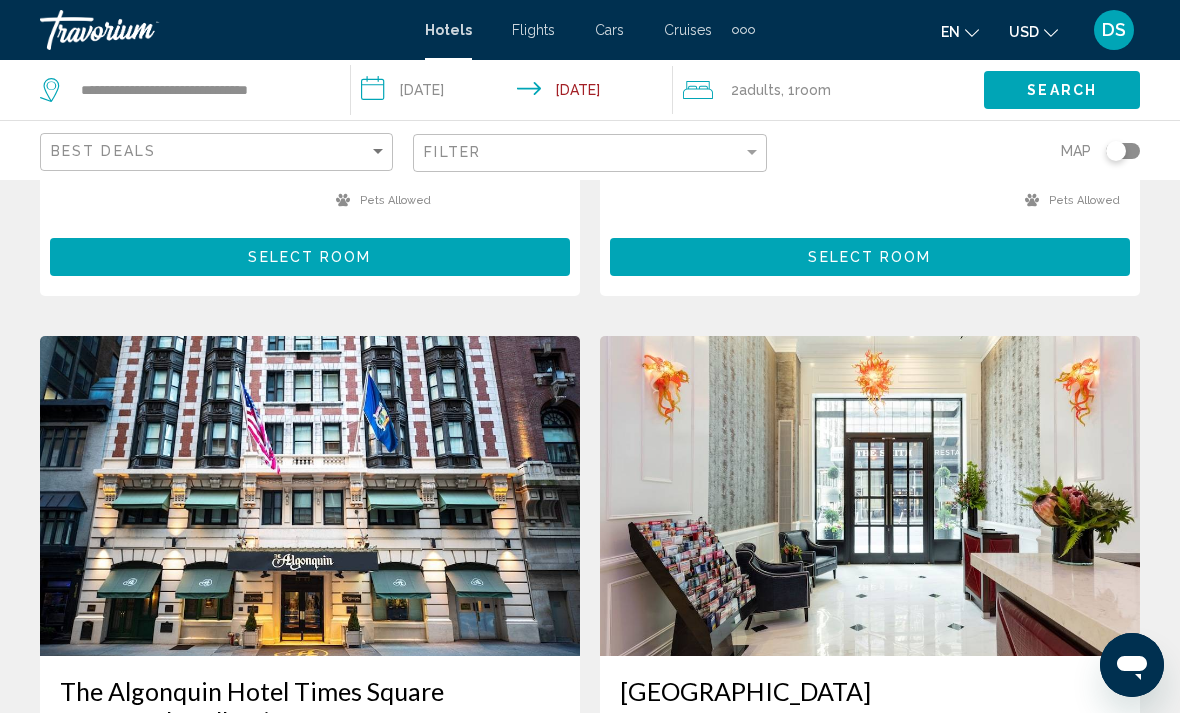 scroll, scrollTop: 626, scrollLeft: 0, axis: vertical 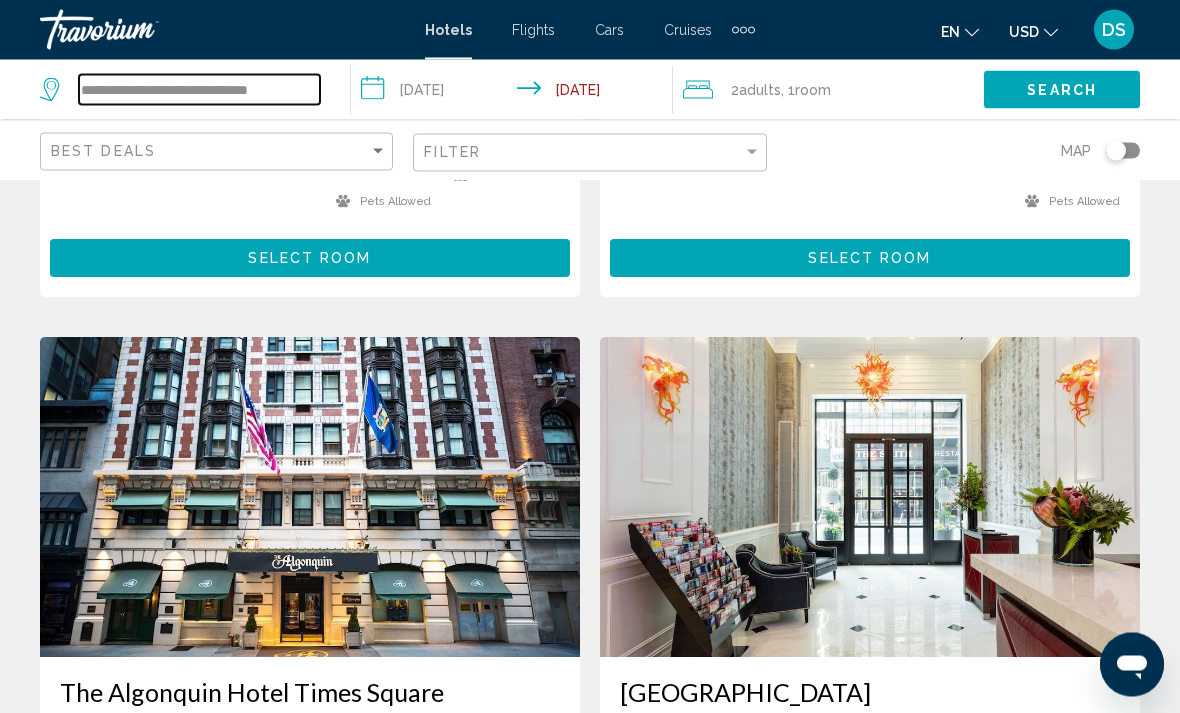 click on "**********" at bounding box center (199, 90) 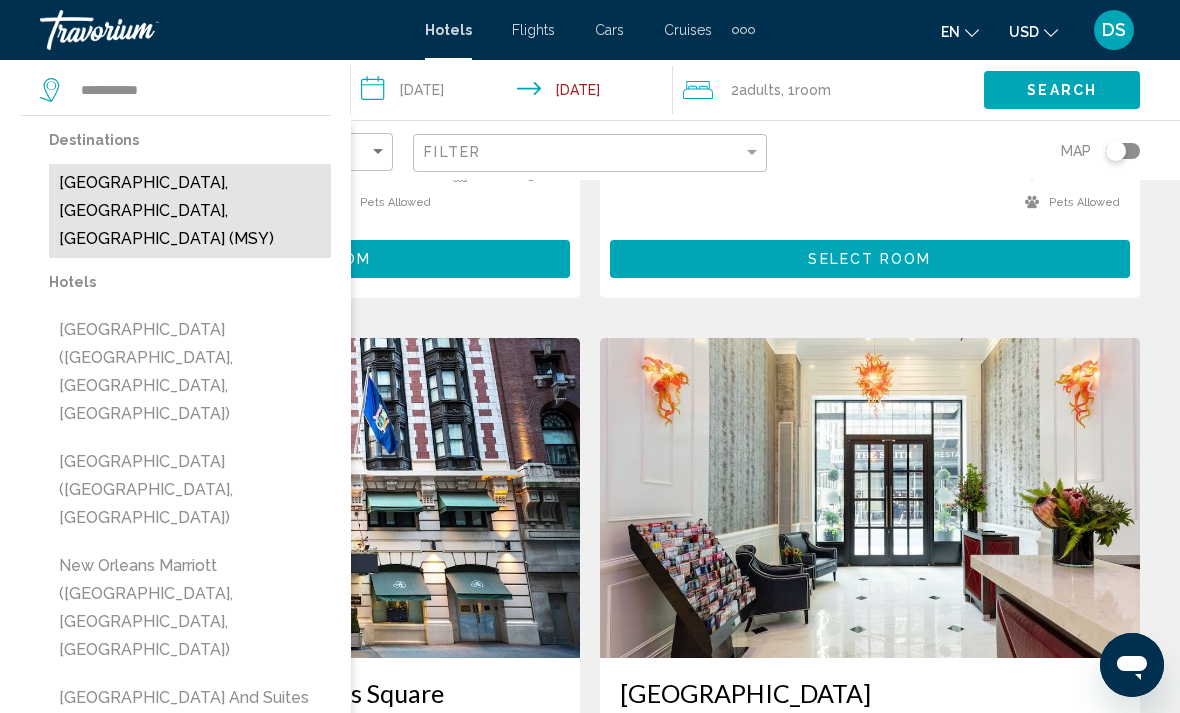 click on "[GEOGRAPHIC_DATA], [GEOGRAPHIC_DATA], [GEOGRAPHIC_DATA] (MSY)" at bounding box center [190, 211] 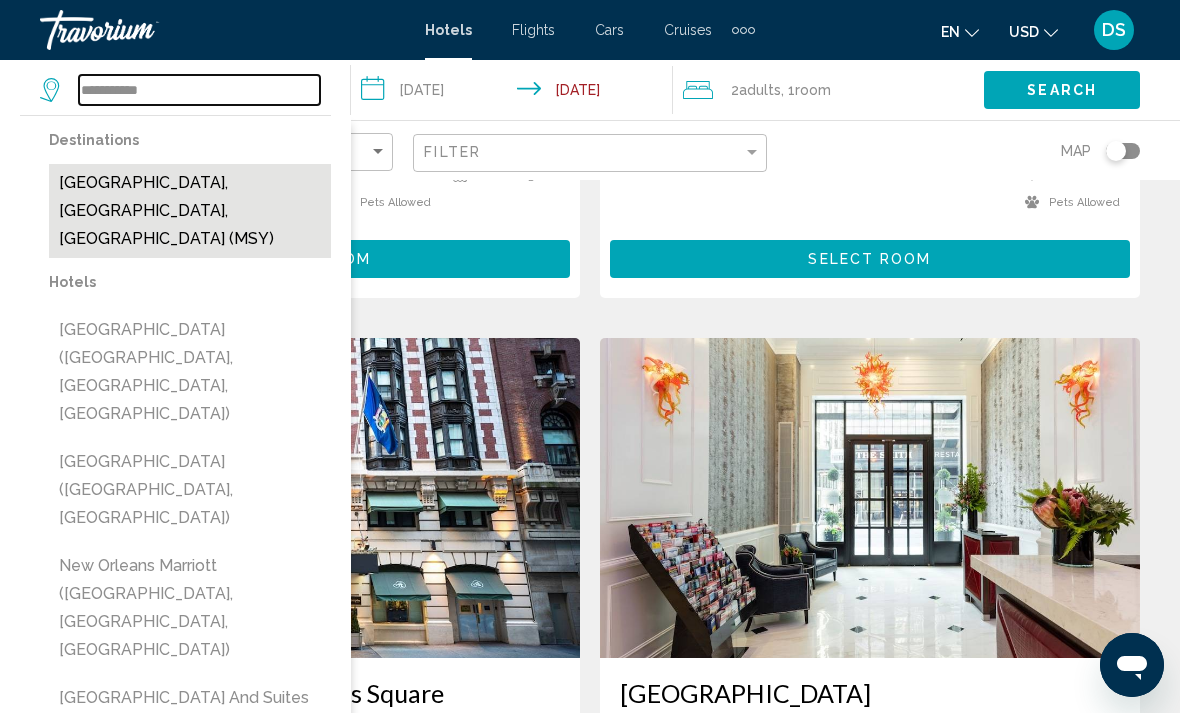 type on "**********" 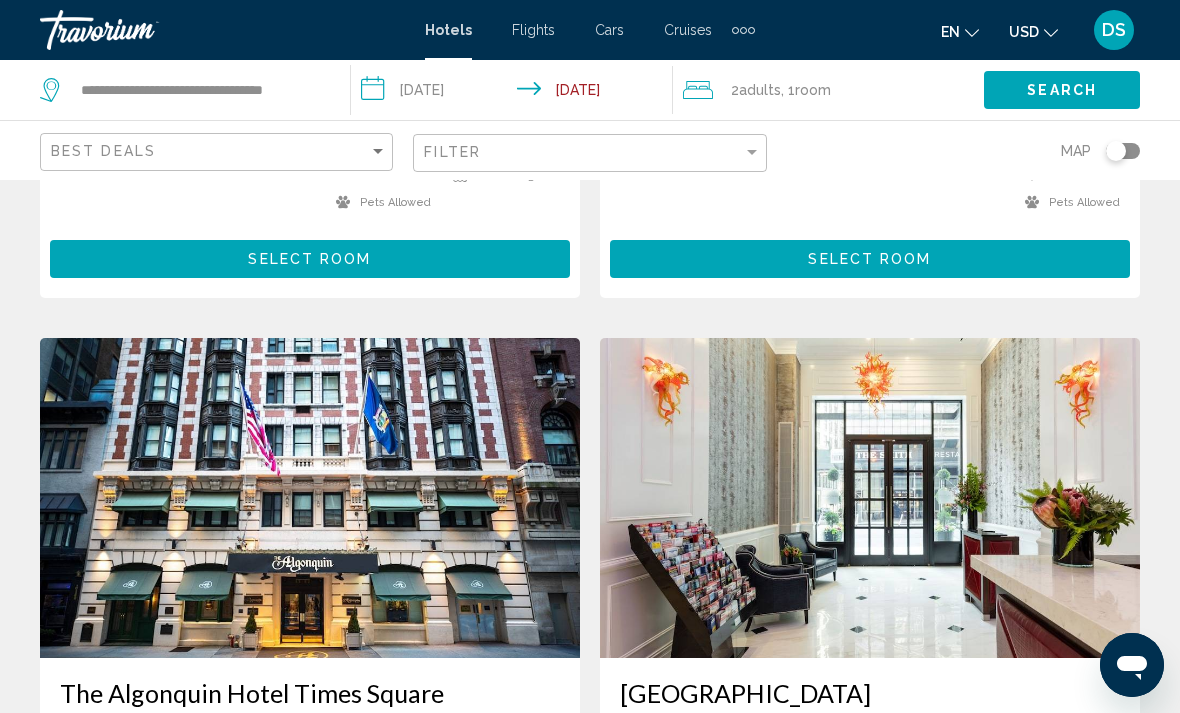 click on "**********" at bounding box center [515, 93] 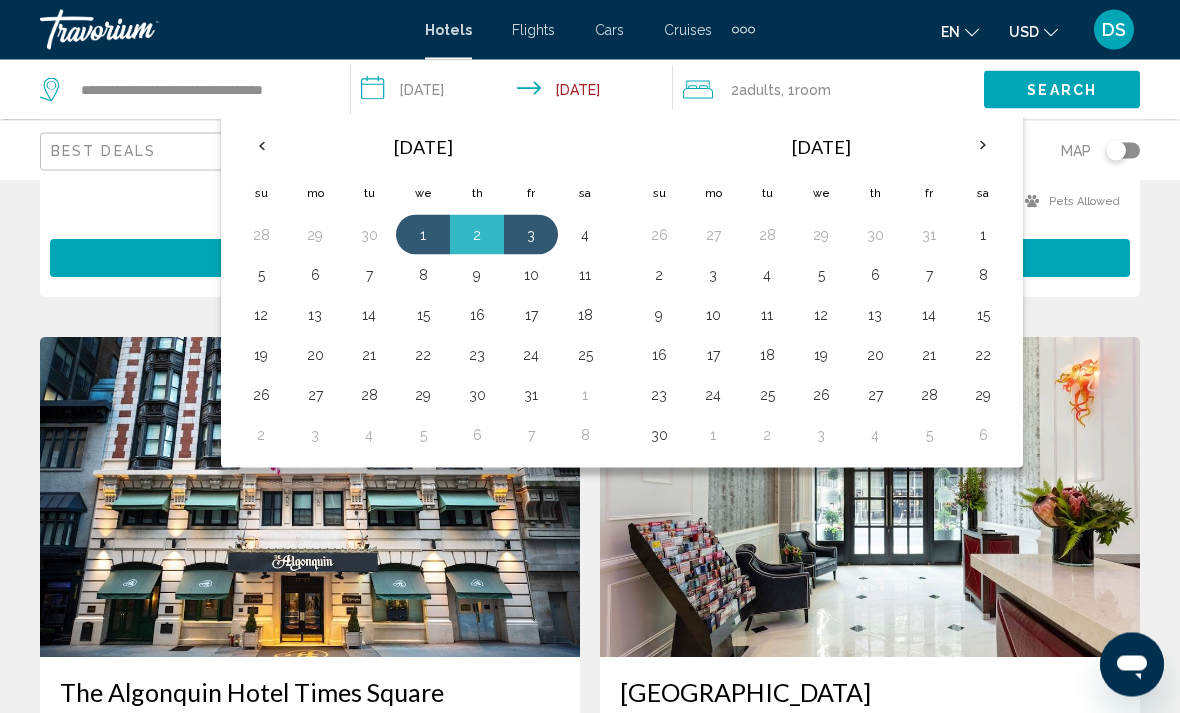 scroll, scrollTop: 627, scrollLeft: 0, axis: vertical 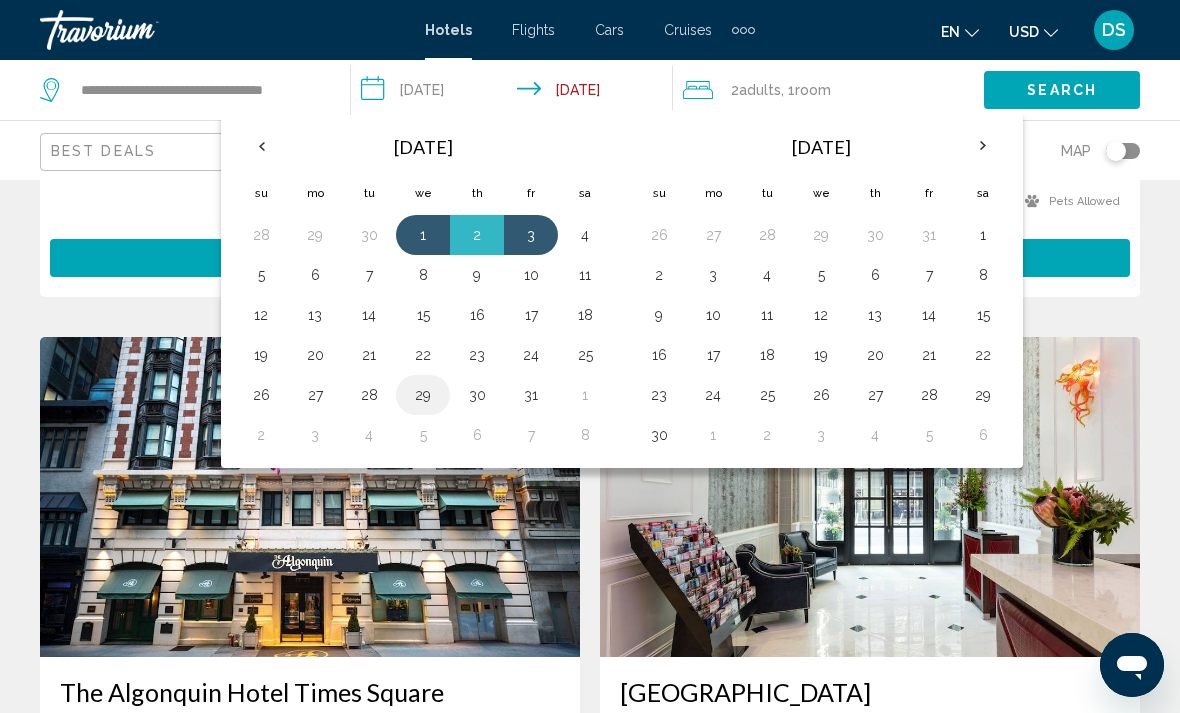 click on "29" at bounding box center [423, 395] 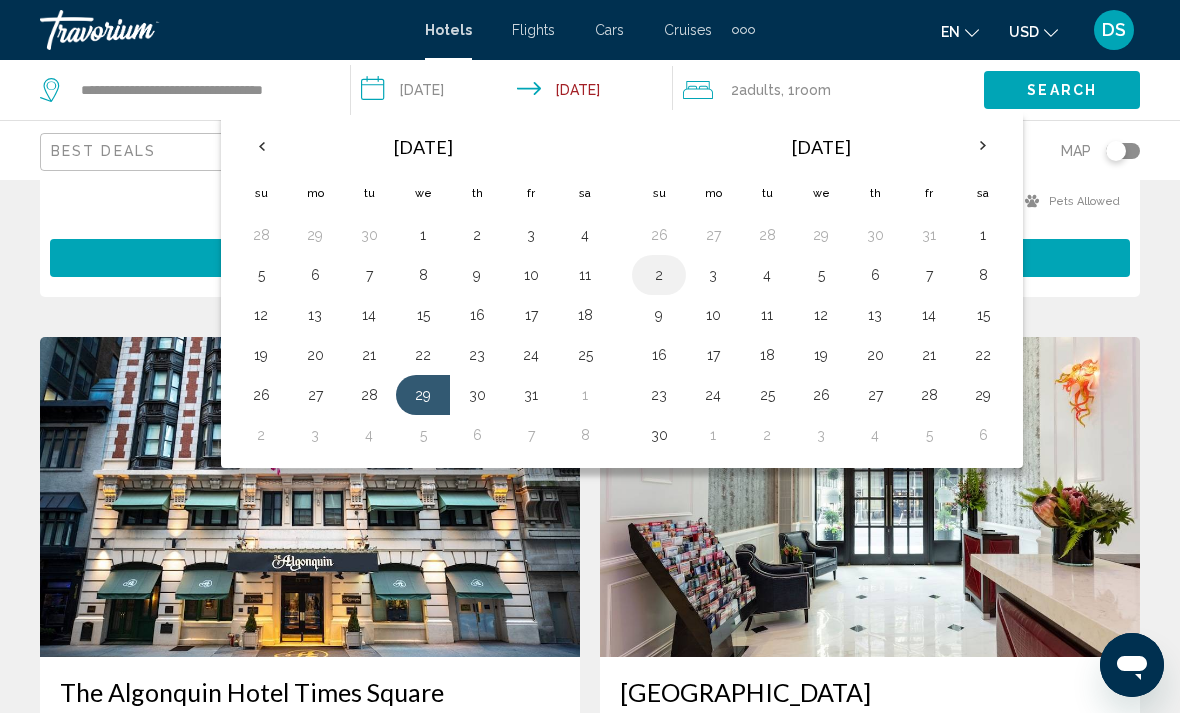 click on "2" at bounding box center [659, 275] 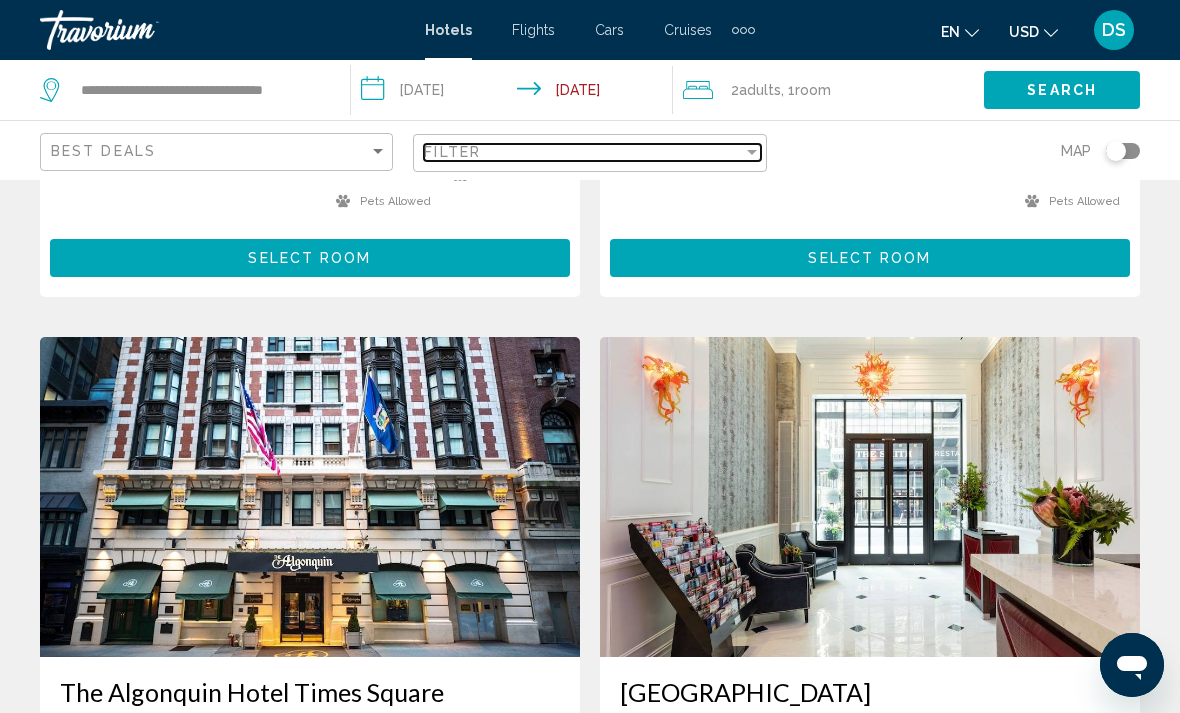 click on "Filter" at bounding box center [583, 152] 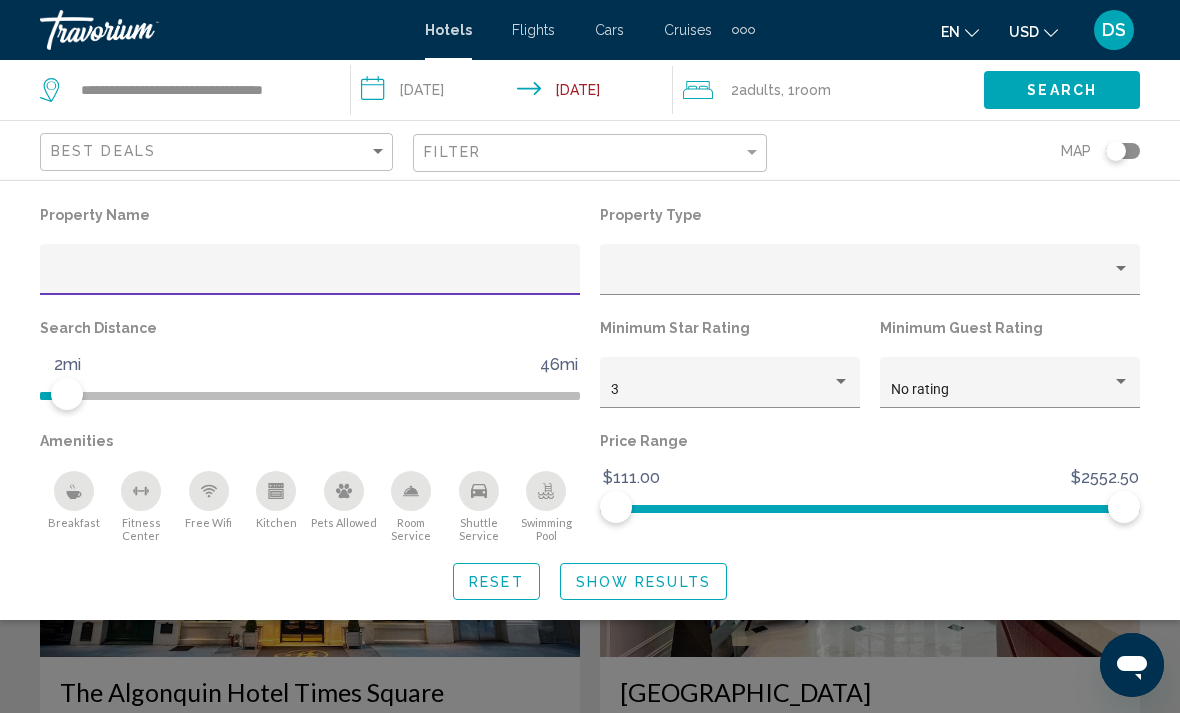 scroll, scrollTop: 626, scrollLeft: 0, axis: vertical 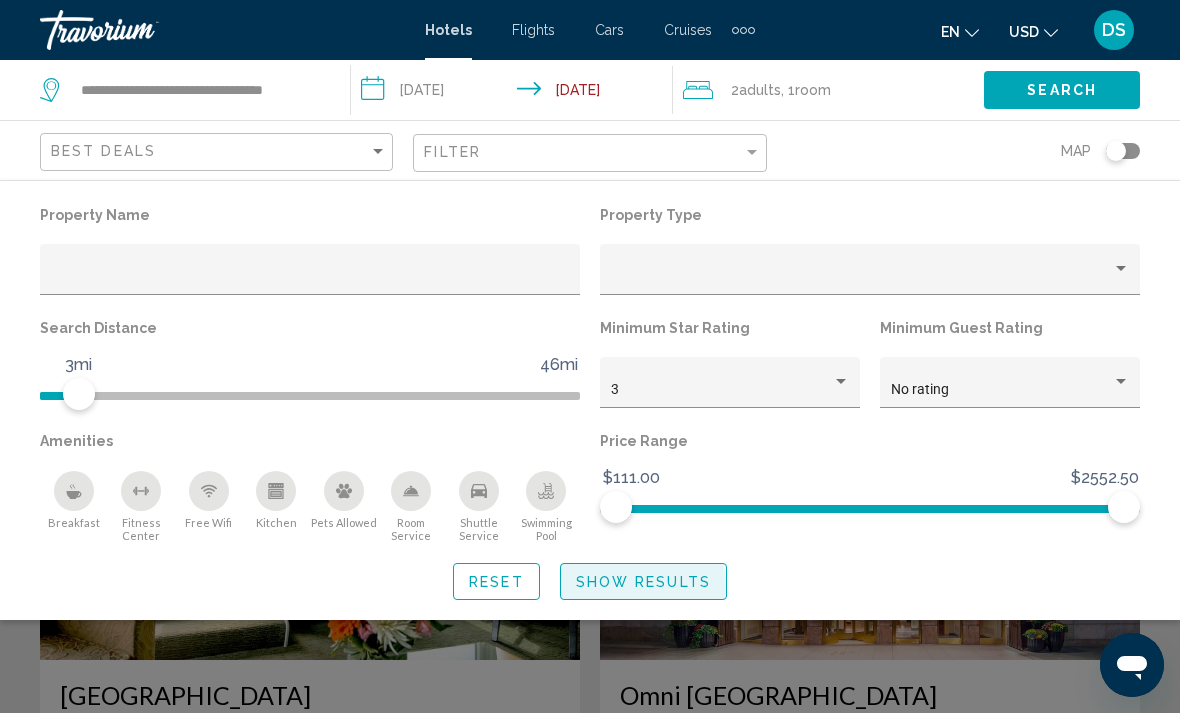 click on "Show Results" 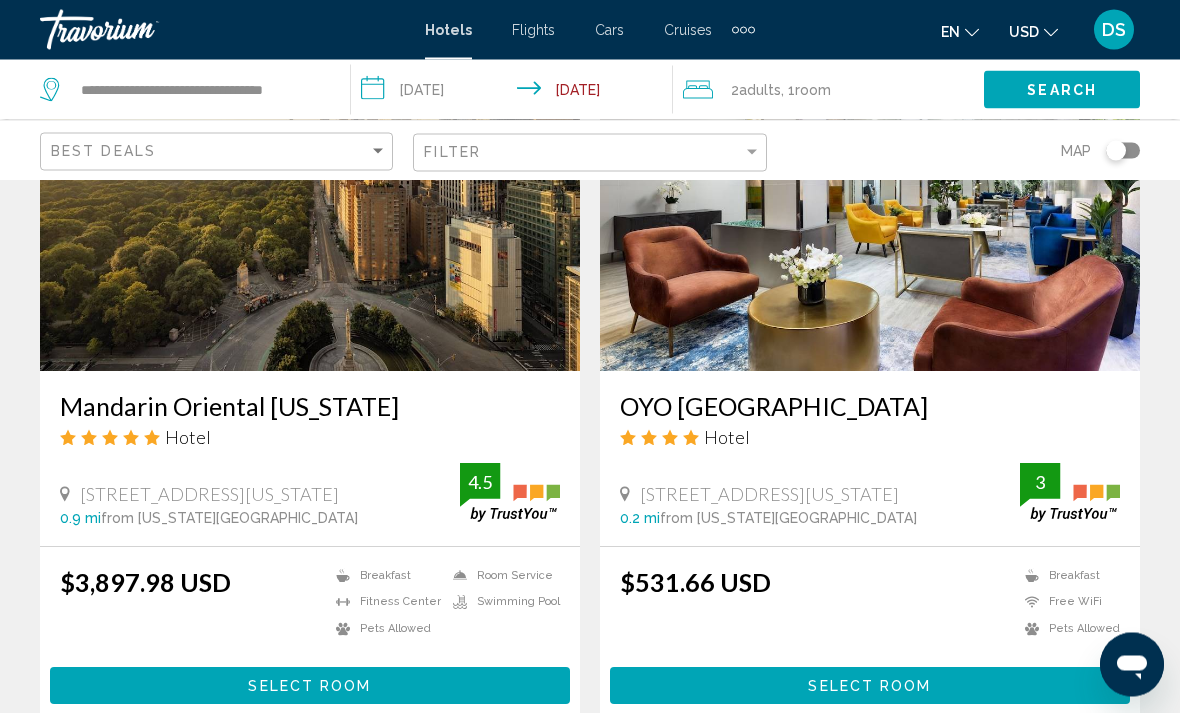 scroll, scrollTop: 1628, scrollLeft: 0, axis: vertical 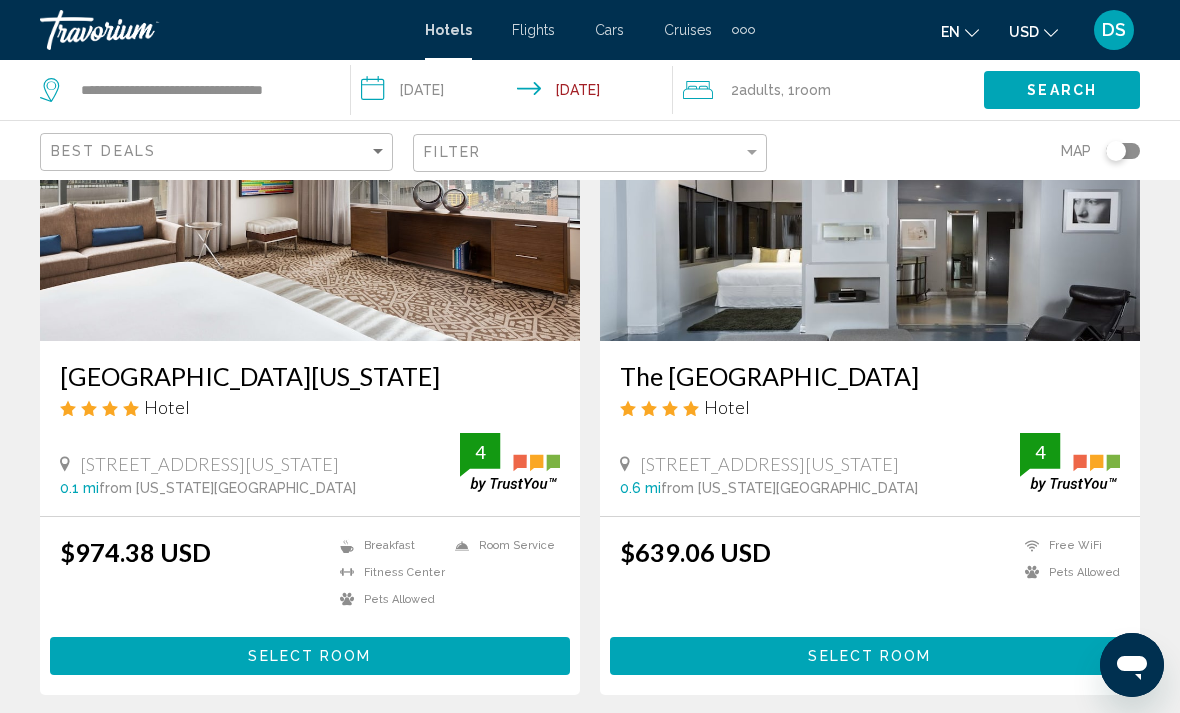 click on "Search" 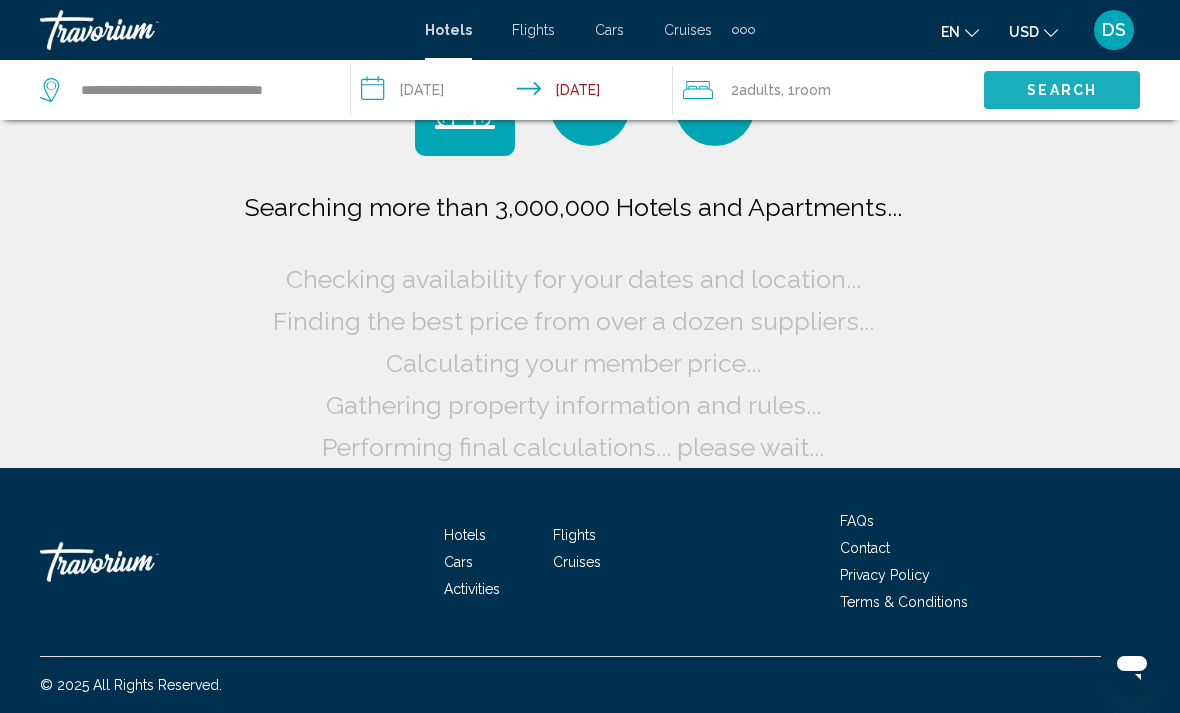 scroll, scrollTop: 94, scrollLeft: 0, axis: vertical 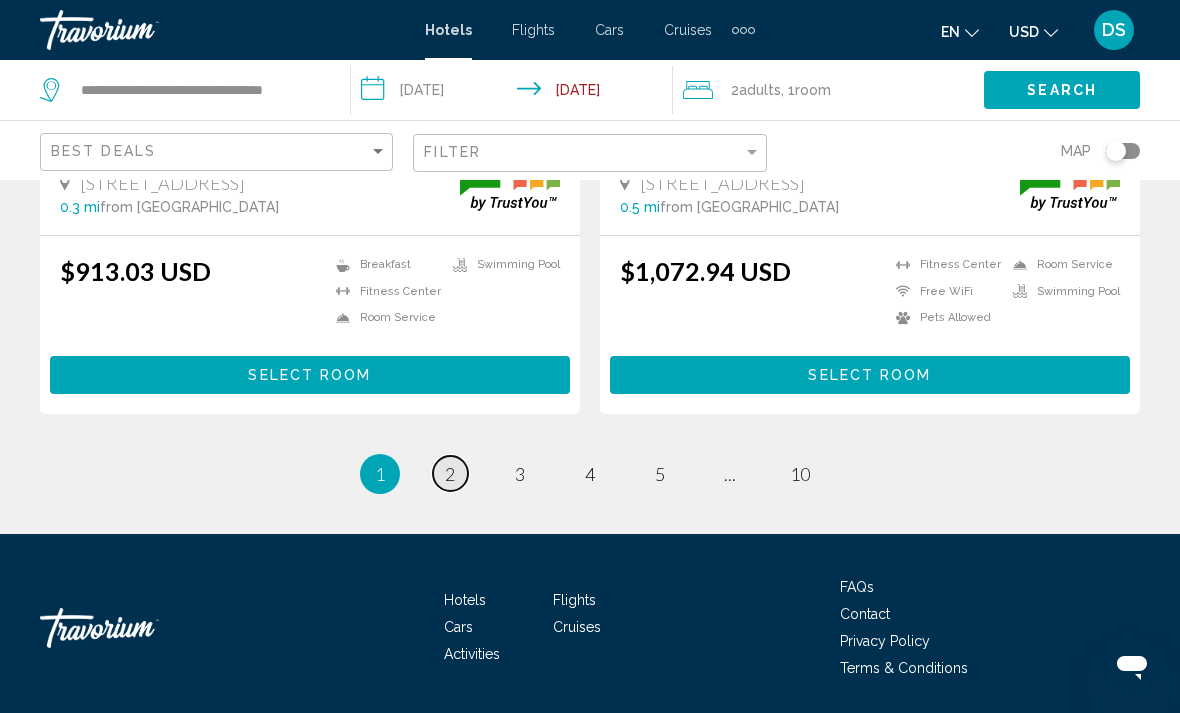 click on "page  2" at bounding box center (450, 473) 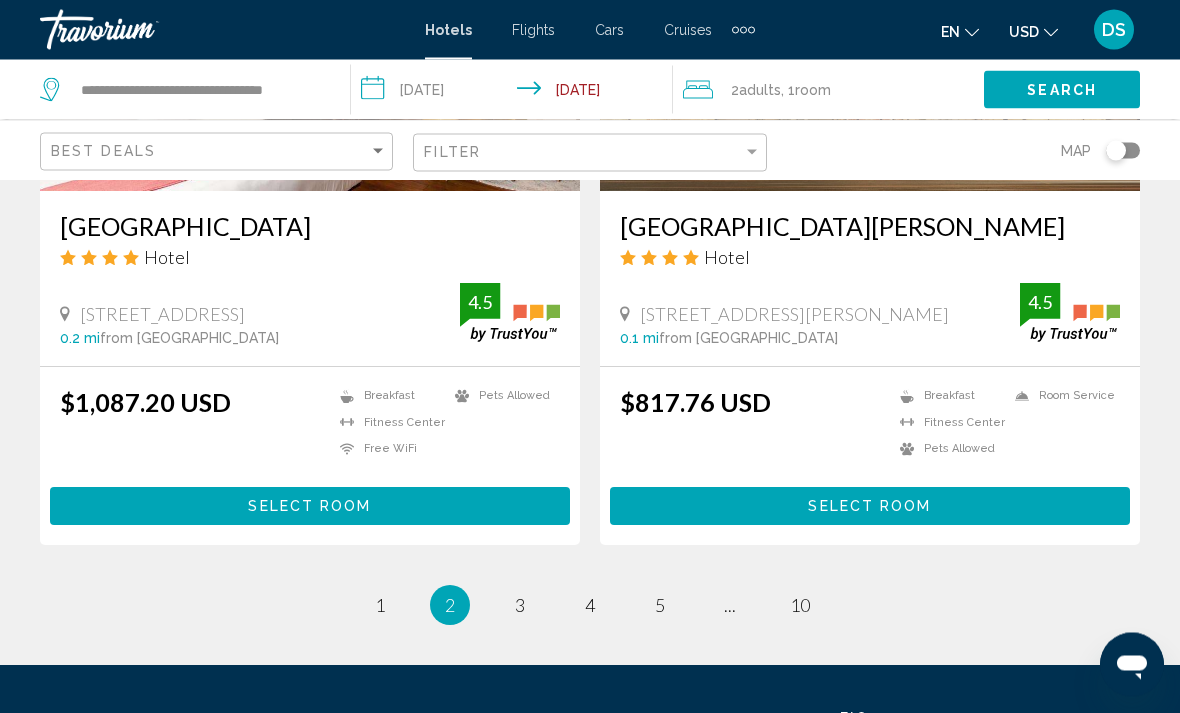 scroll, scrollTop: 4068, scrollLeft: 0, axis: vertical 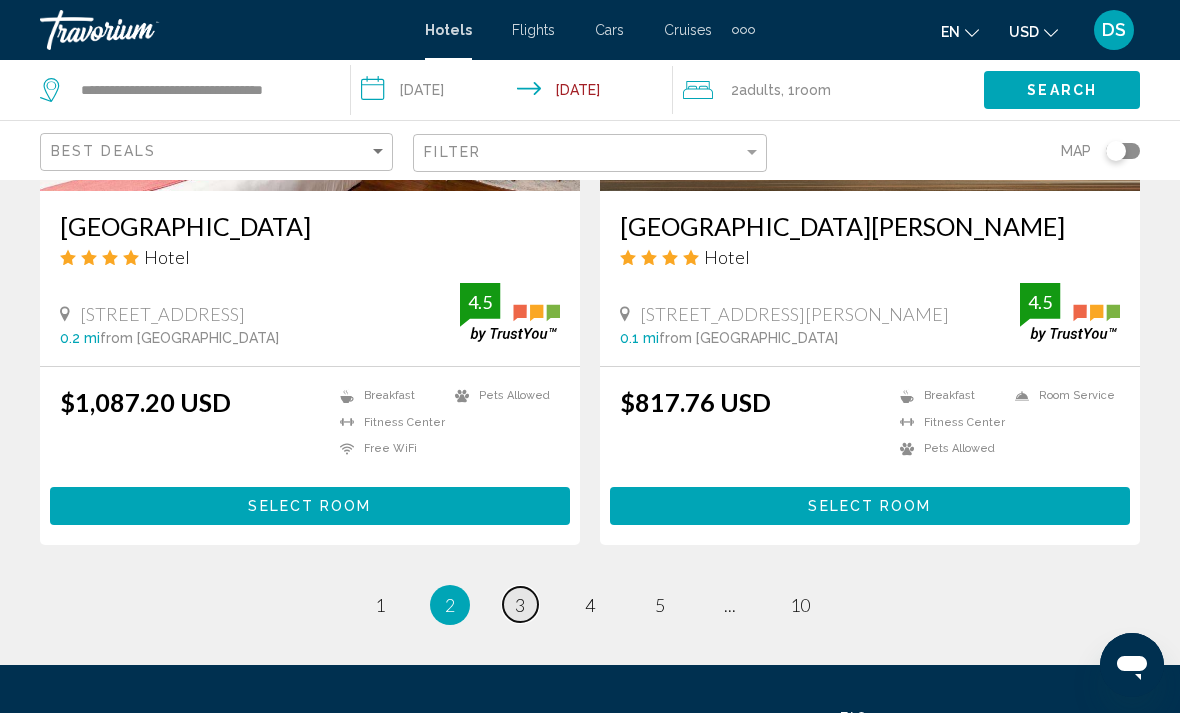 click on "page  3" at bounding box center (520, 604) 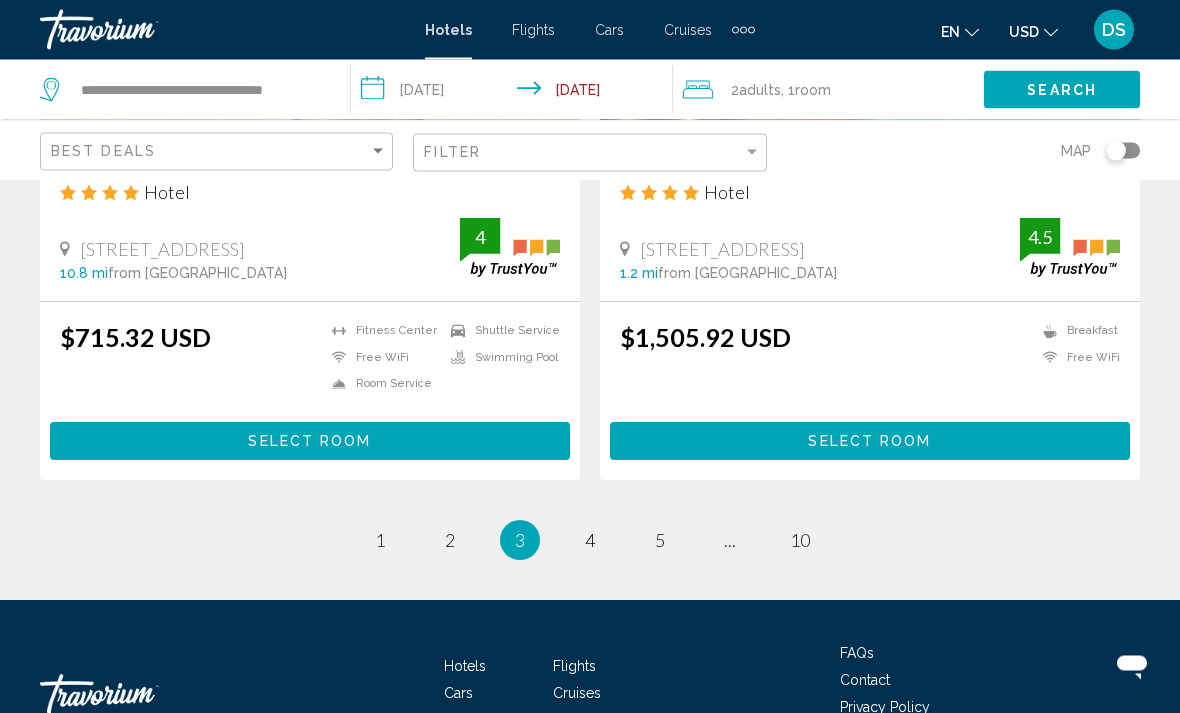 scroll, scrollTop: 4169, scrollLeft: 0, axis: vertical 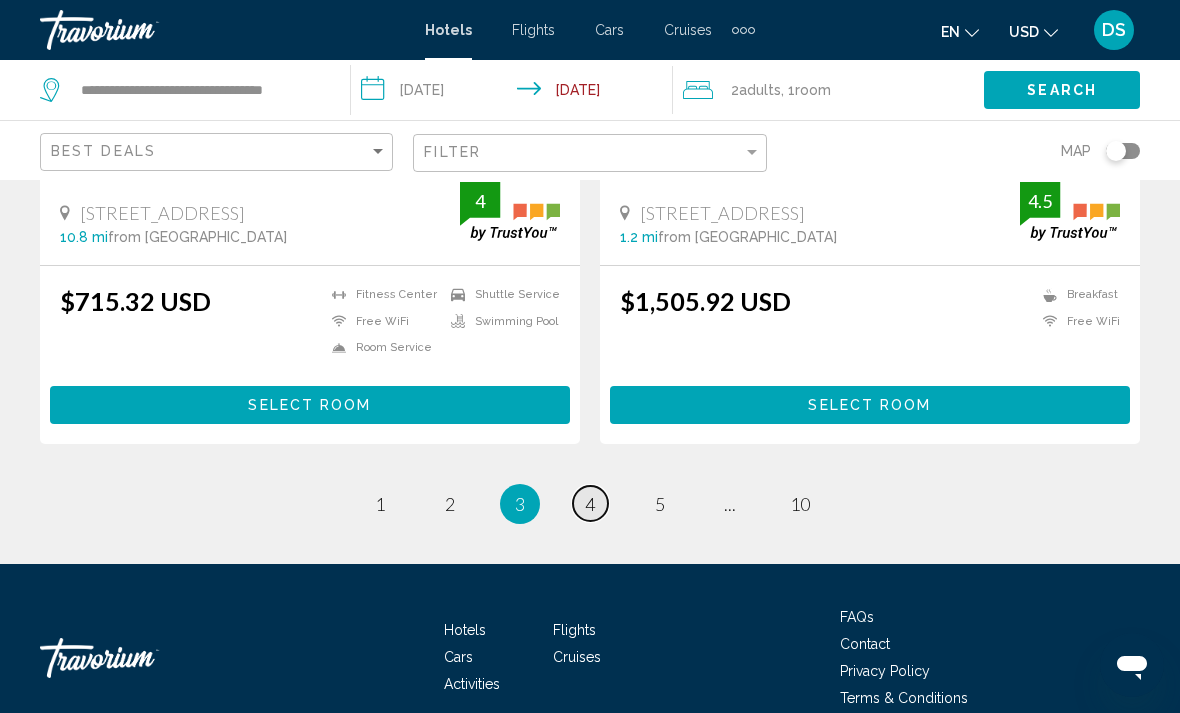 click on "page  4" at bounding box center [590, 503] 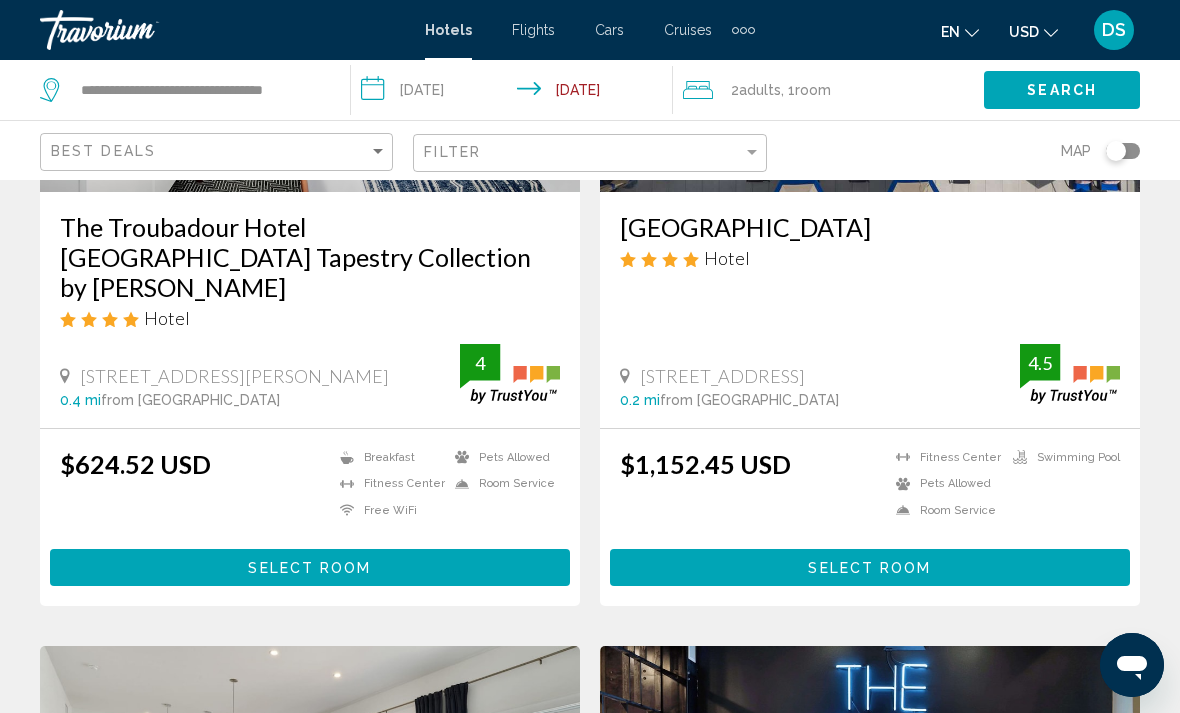 scroll, scrollTop: 0, scrollLeft: 0, axis: both 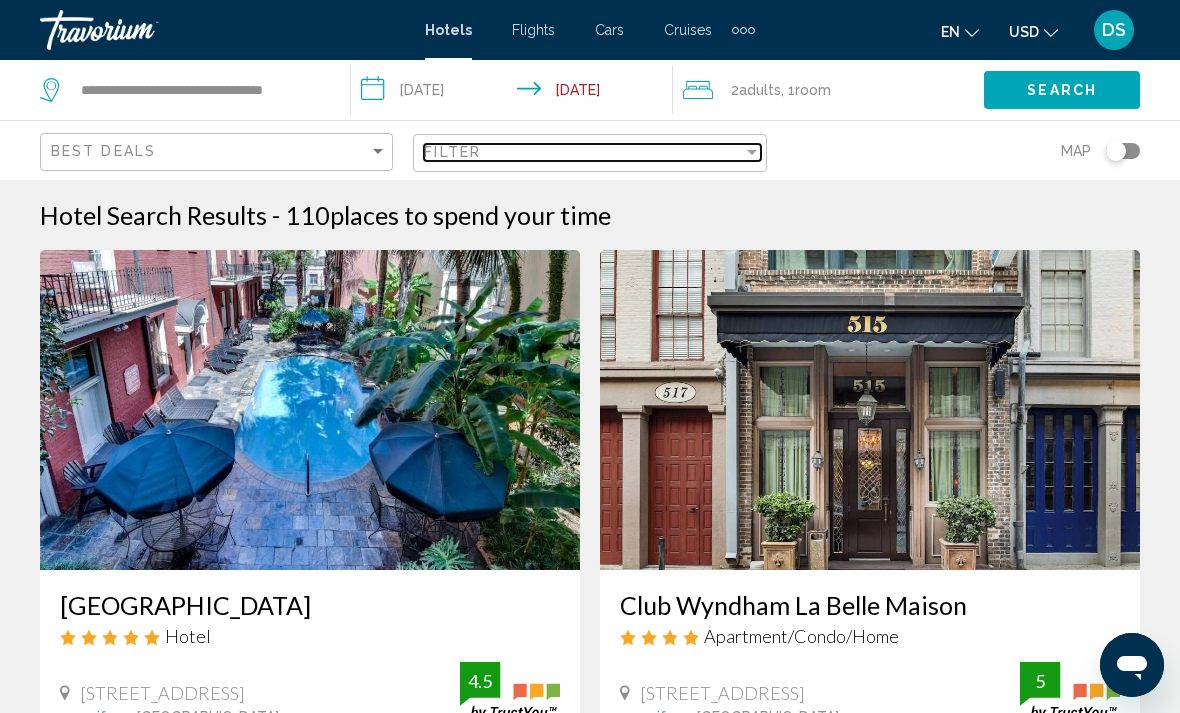 click on "Filter" at bounding box center (583, 152) 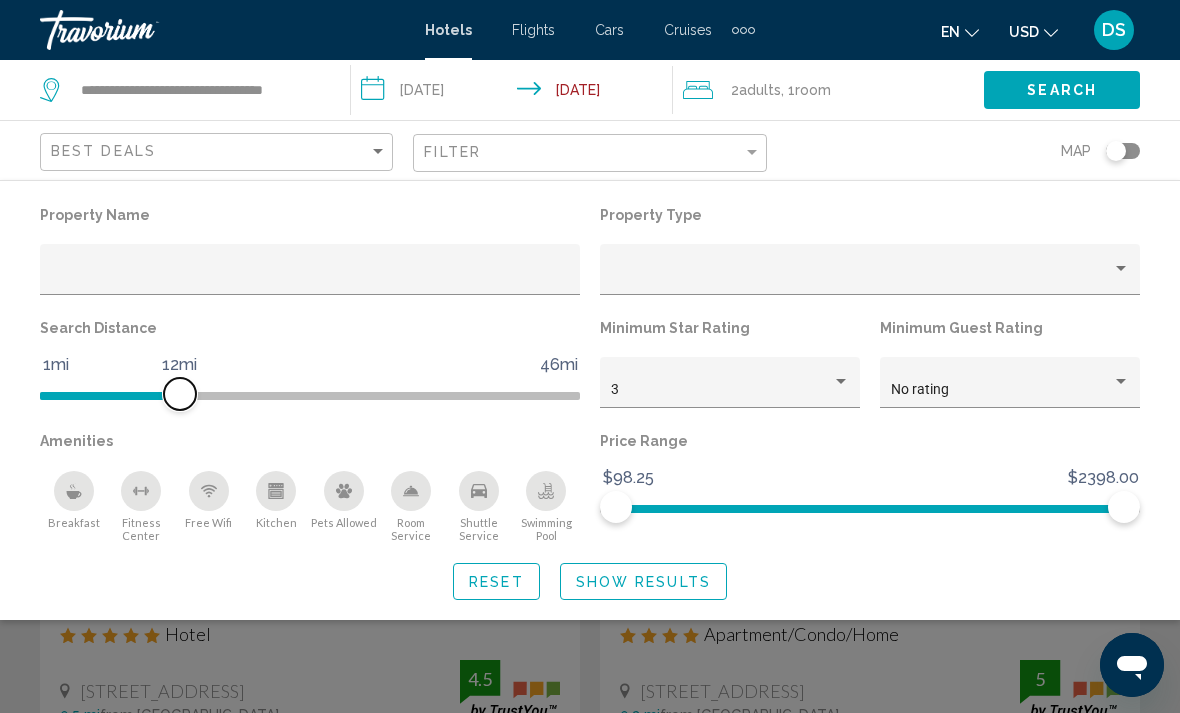 scroll, scrollTop: 0, scrollLeft: 0, axis: both 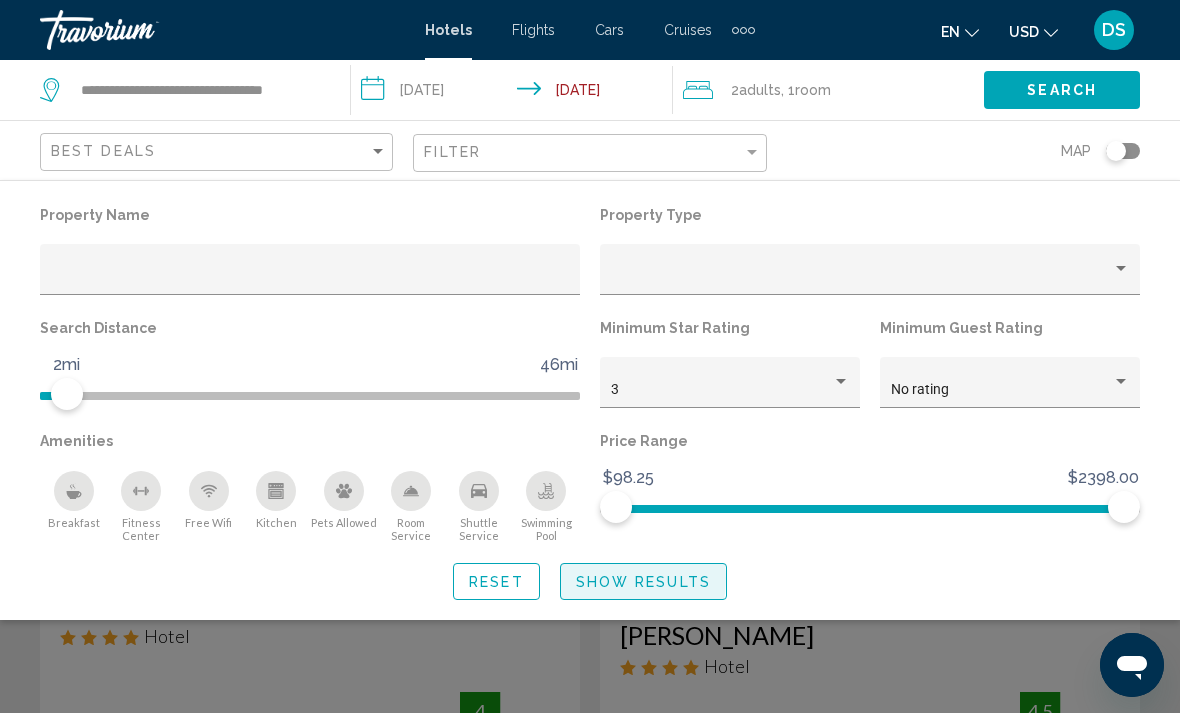 click on "Show Results" 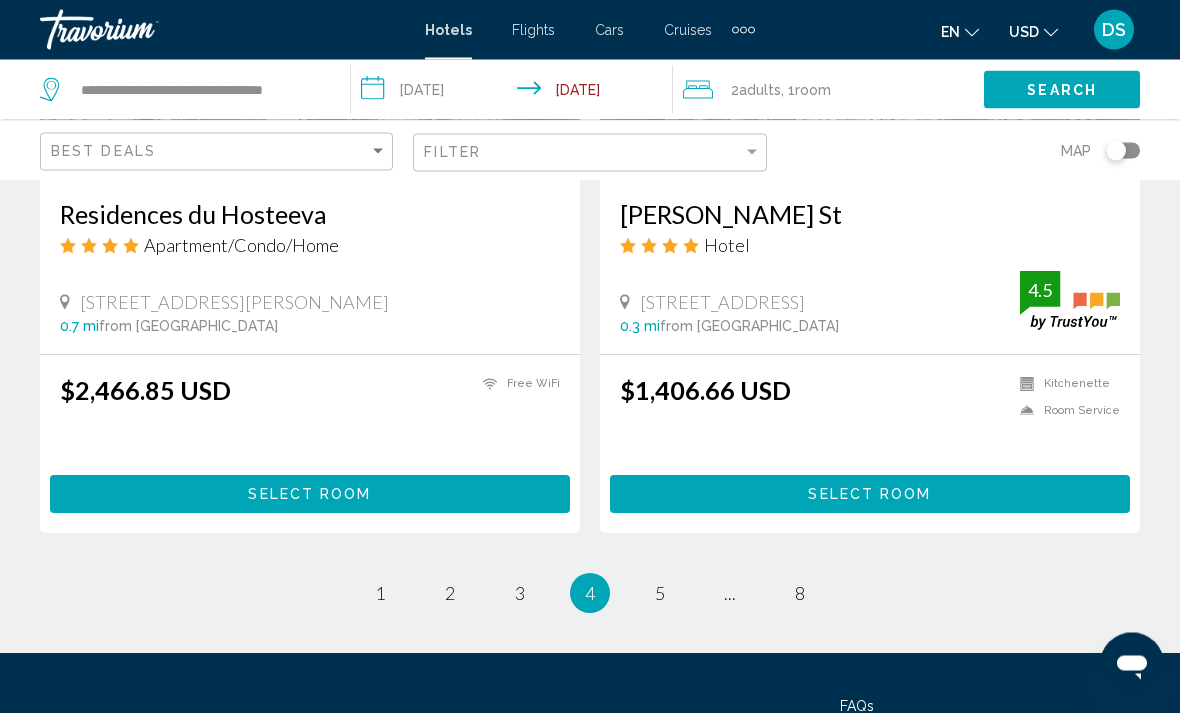 scroll, scrollTop: 4143, scrollLeft: 0, axis: vertical 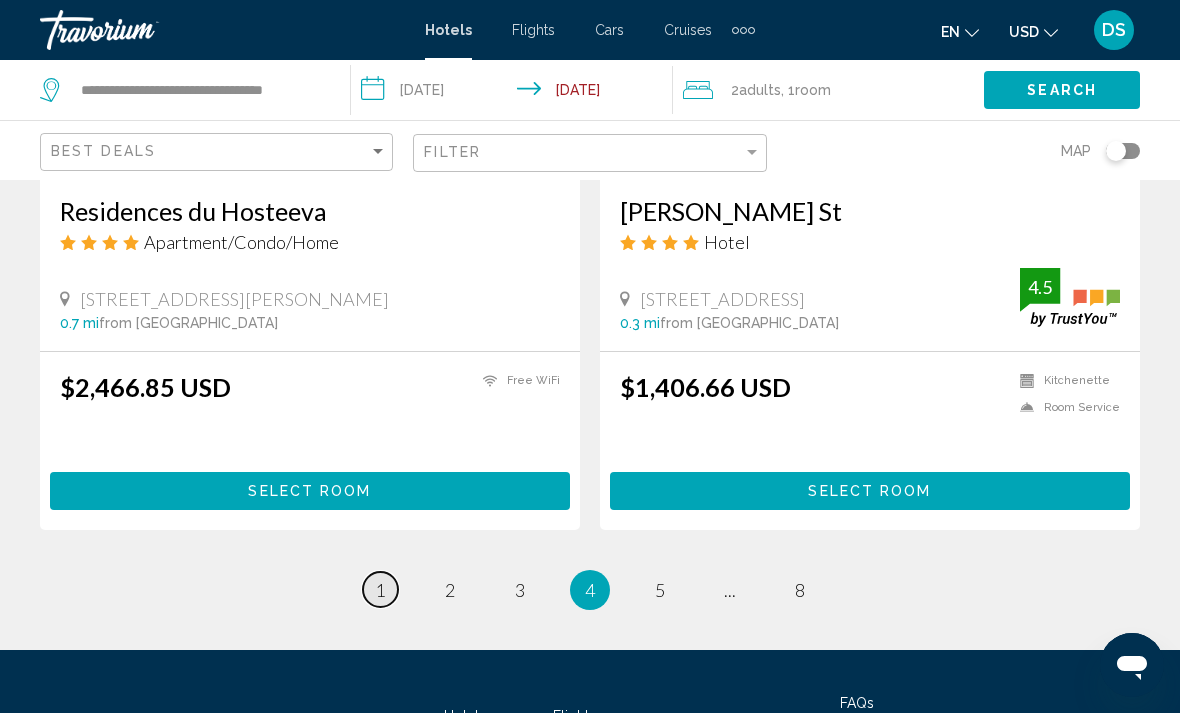 click on "page  1" at bounding box center (380, 589) 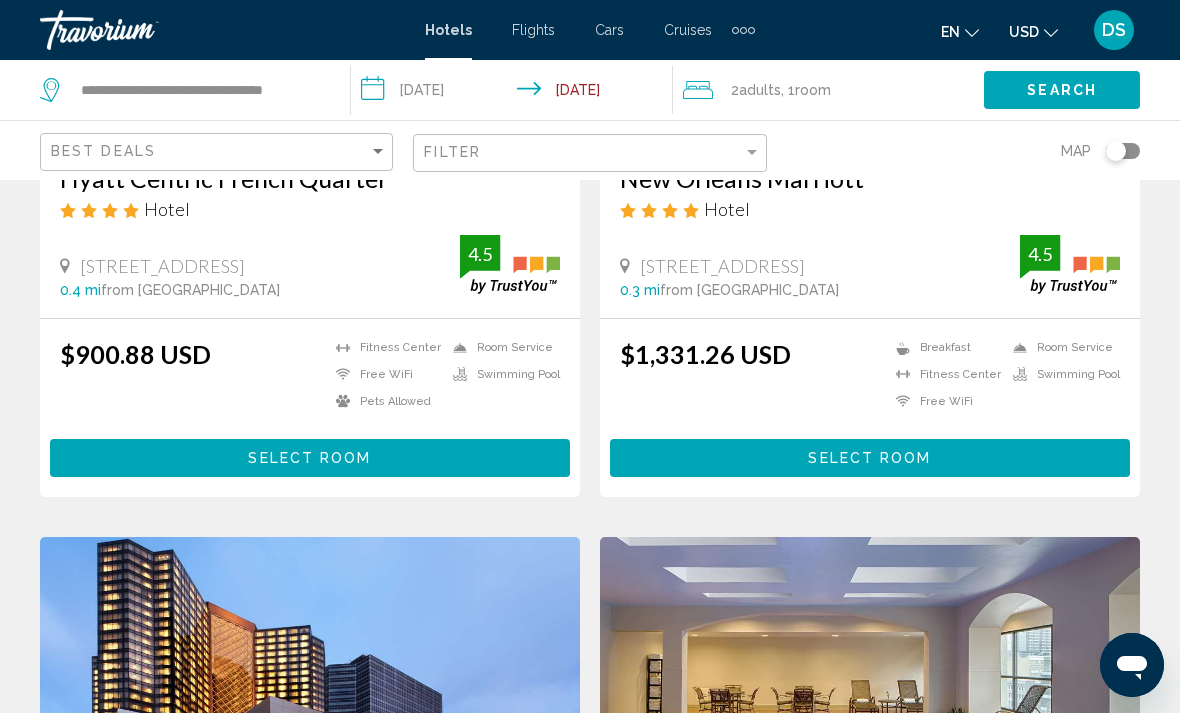 scroll, scrollTop: 423, scrollLeft: 0, axis: vertical 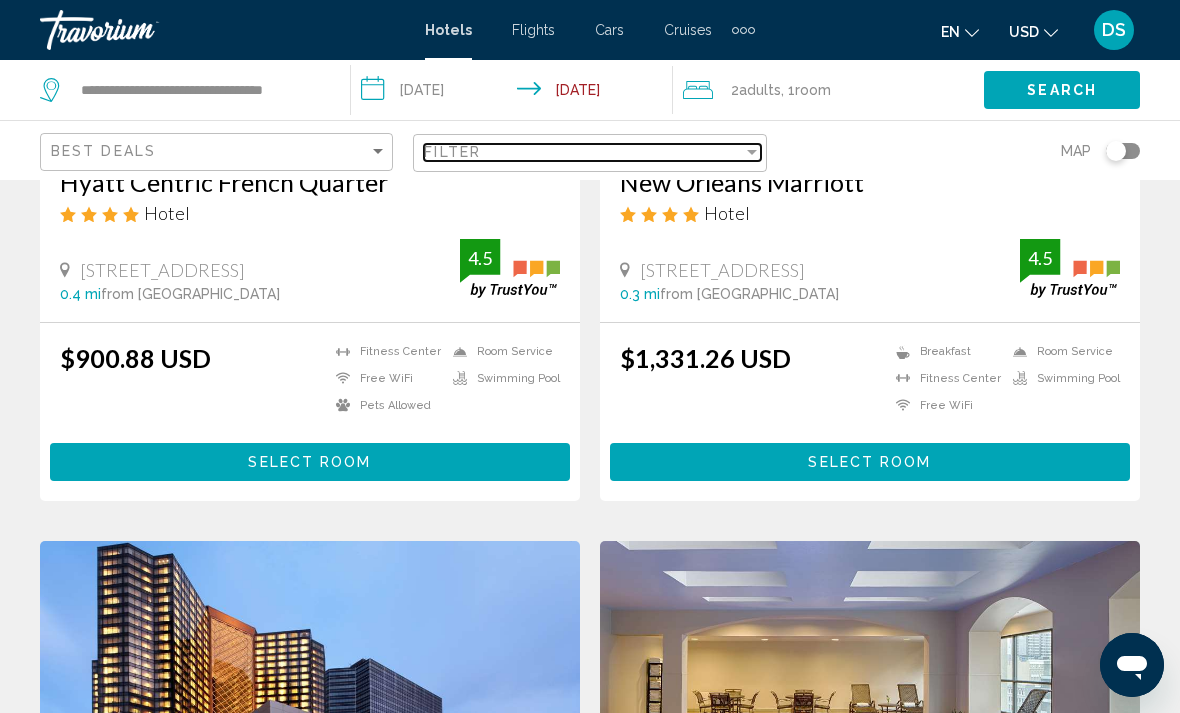 click at bounding box center (752, 152) 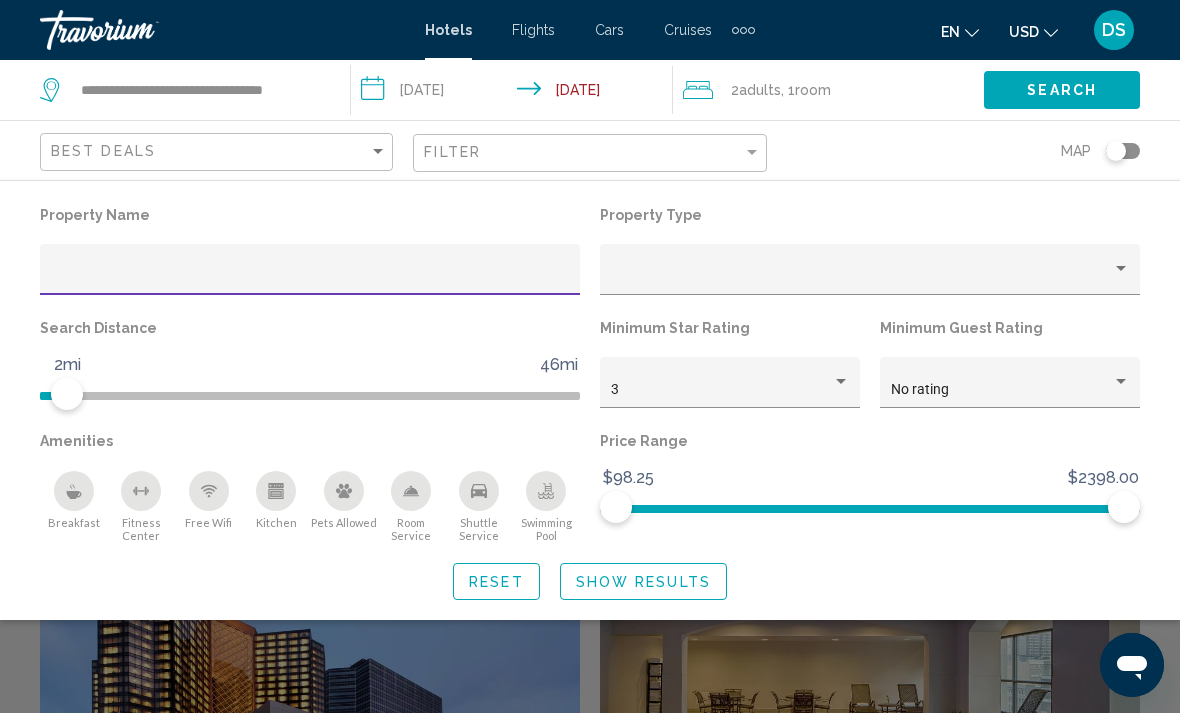 click on "Map" 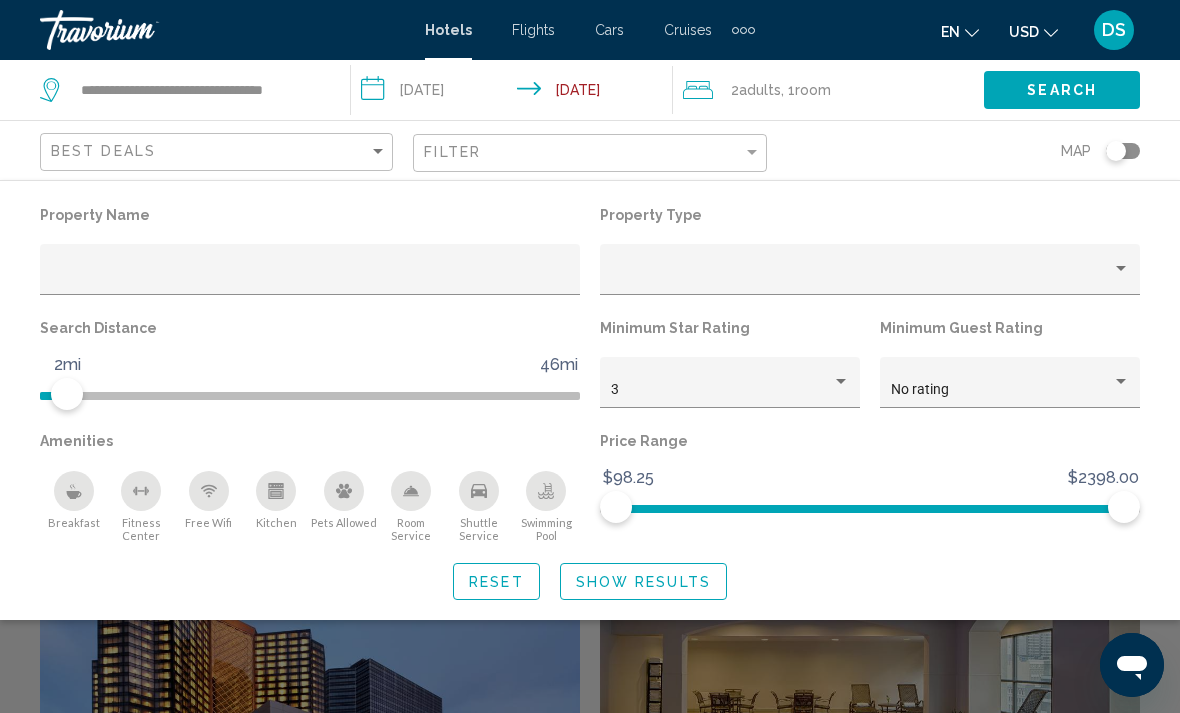 click 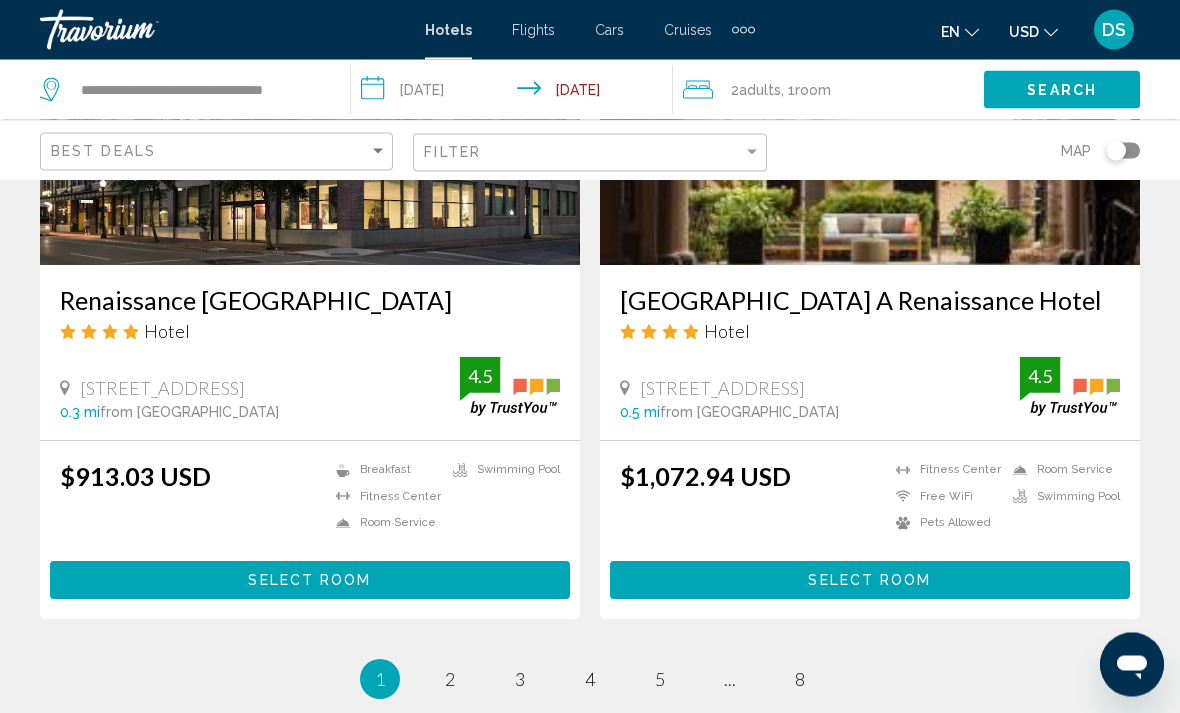 scroll, scrollTop: 4139, scrollLeft: 0, axis: vertical 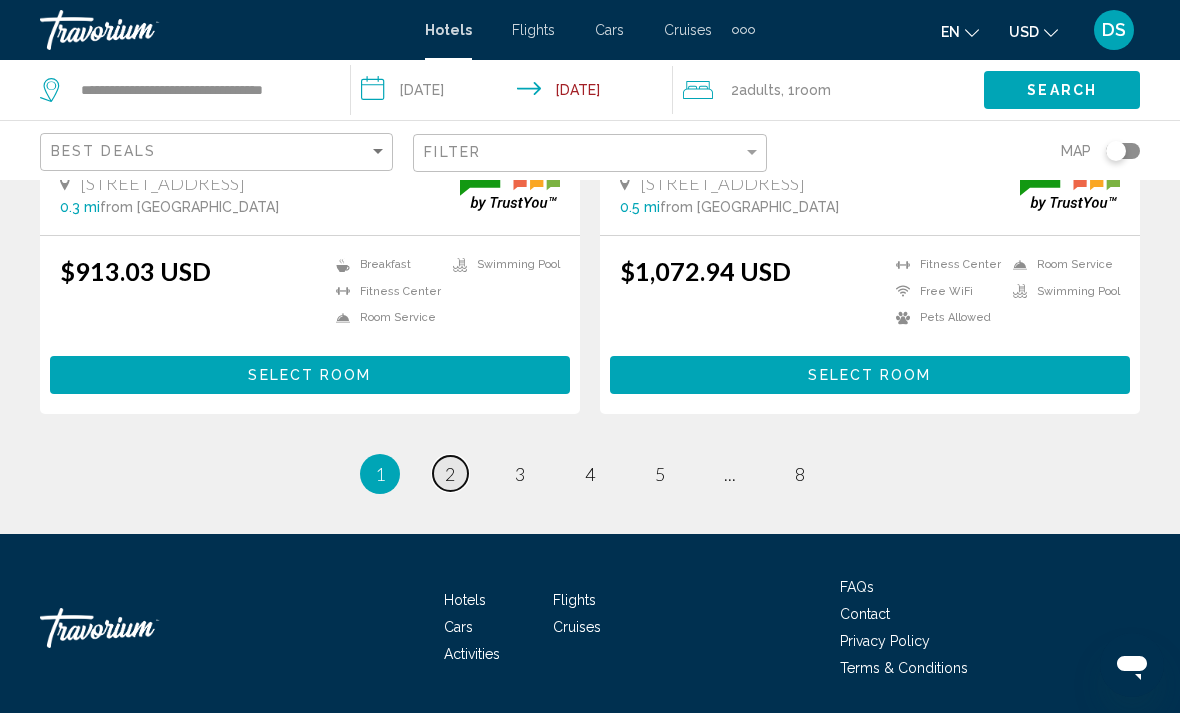 click on "2" at bounding box center [450, 474] 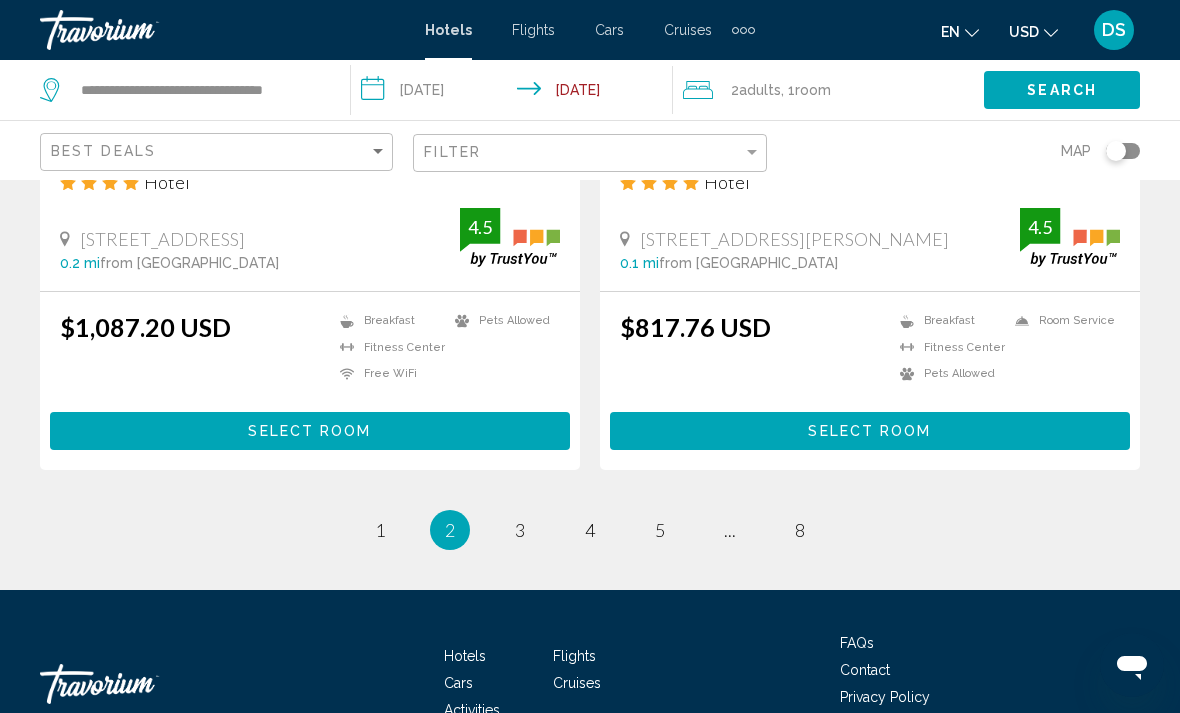 scroll, scrollTop: 4145, scrollLeft: 0, axis: vertical 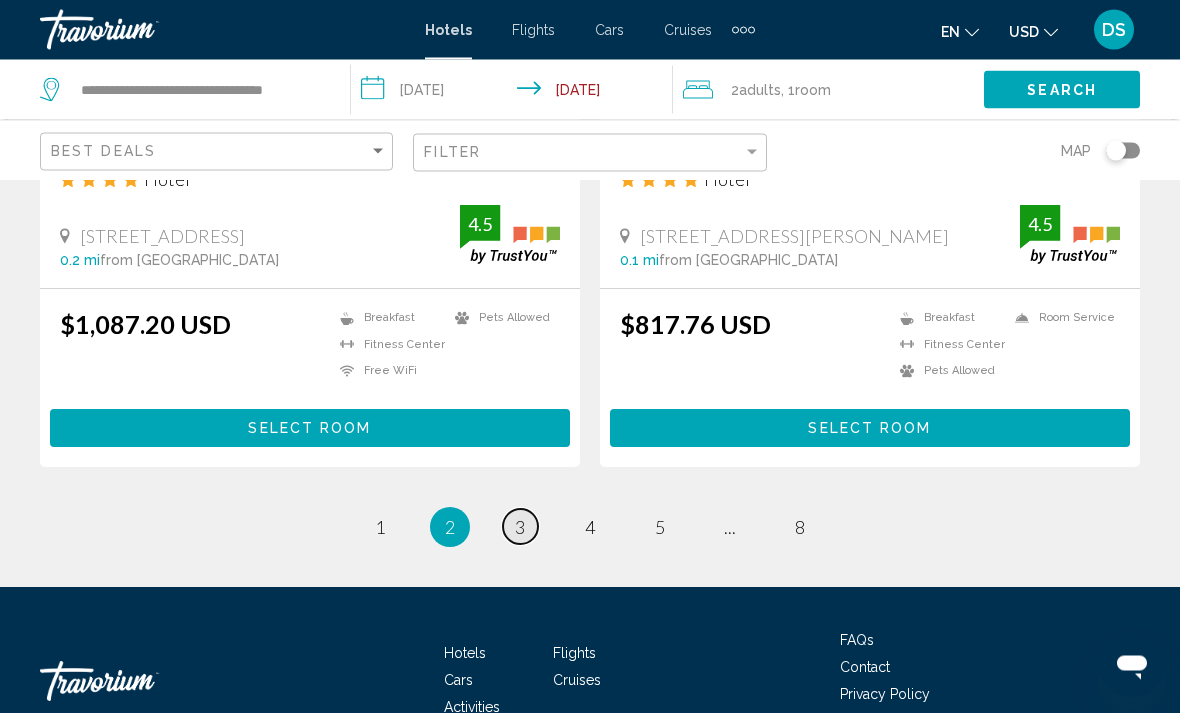 click on "page  3" at bounding box center [520, 527] 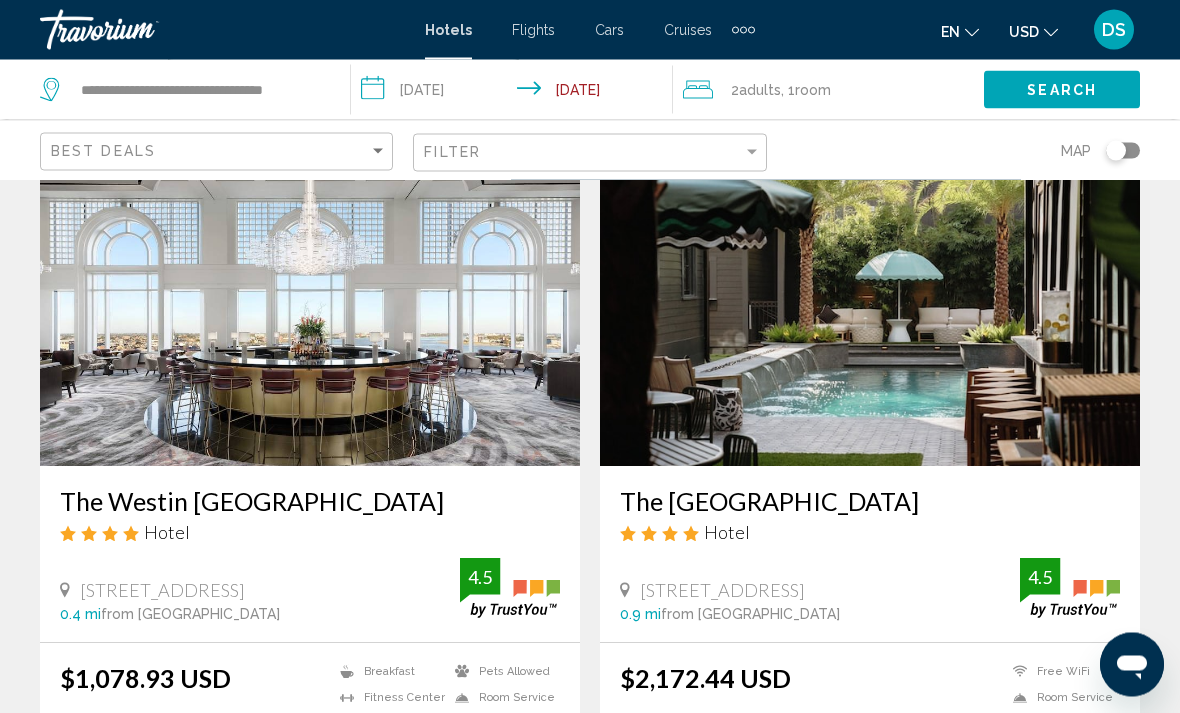 scroll, scrollTop: 2308, scrollLeft: 0, axis: vertical 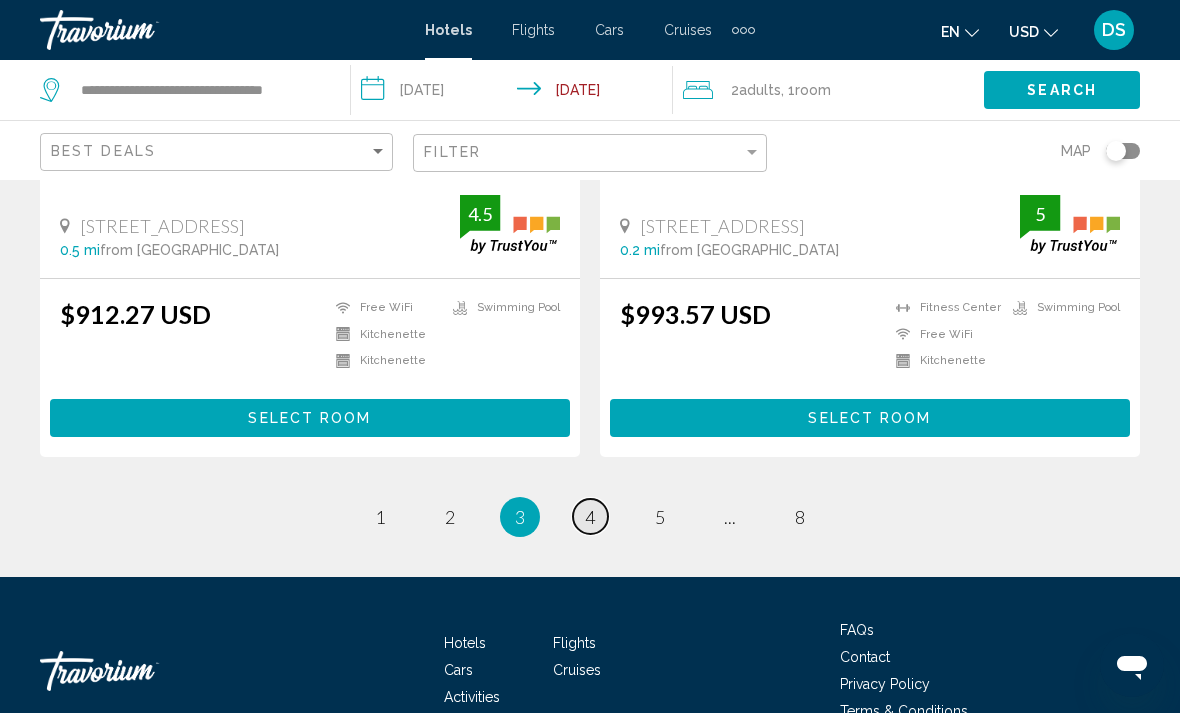 click on "4" at bounding box center (590, 517) 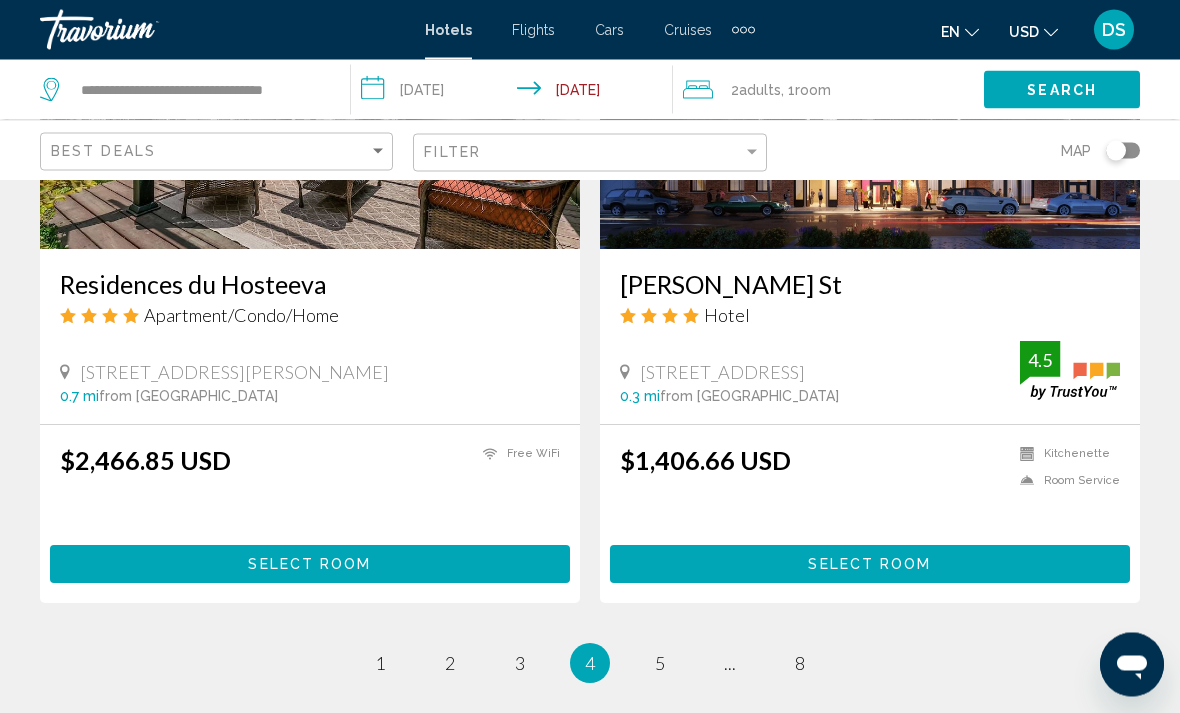 scroll, scrollTop: 4078, scrollLeft: 0, axis: vertical 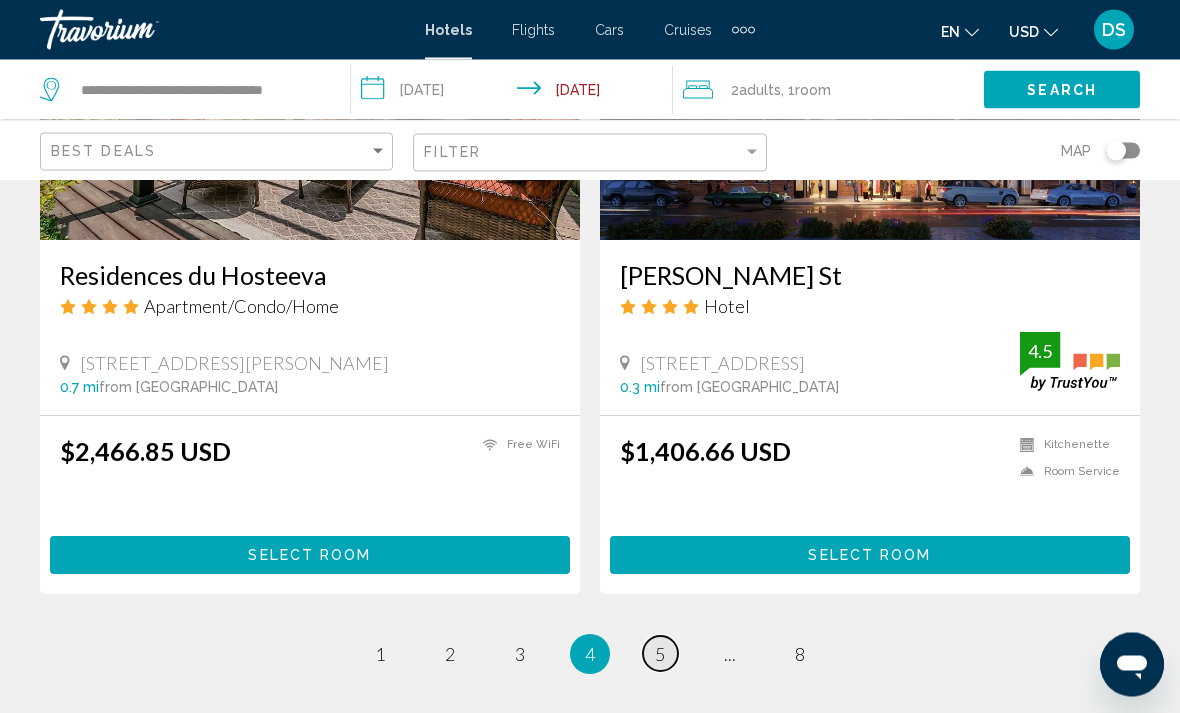 click on "5" at bounding box center [660, 655] 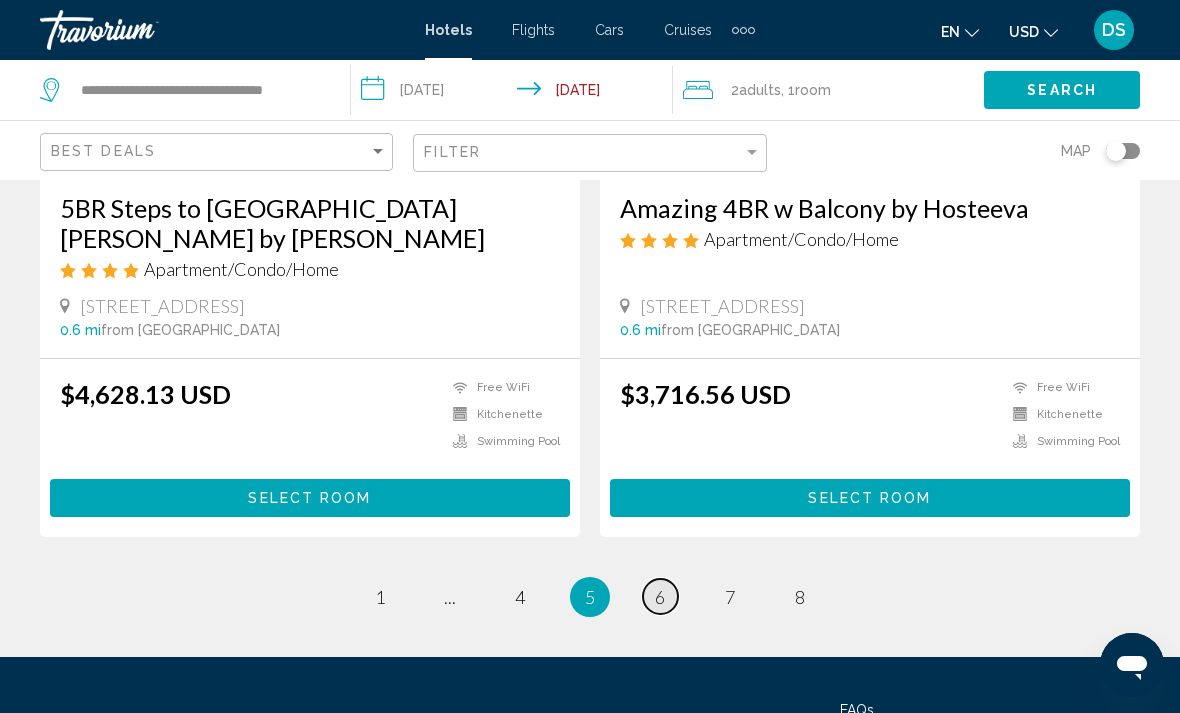 scroll, scrollTop: 4119, scrollLeft: 0, axis: vertical 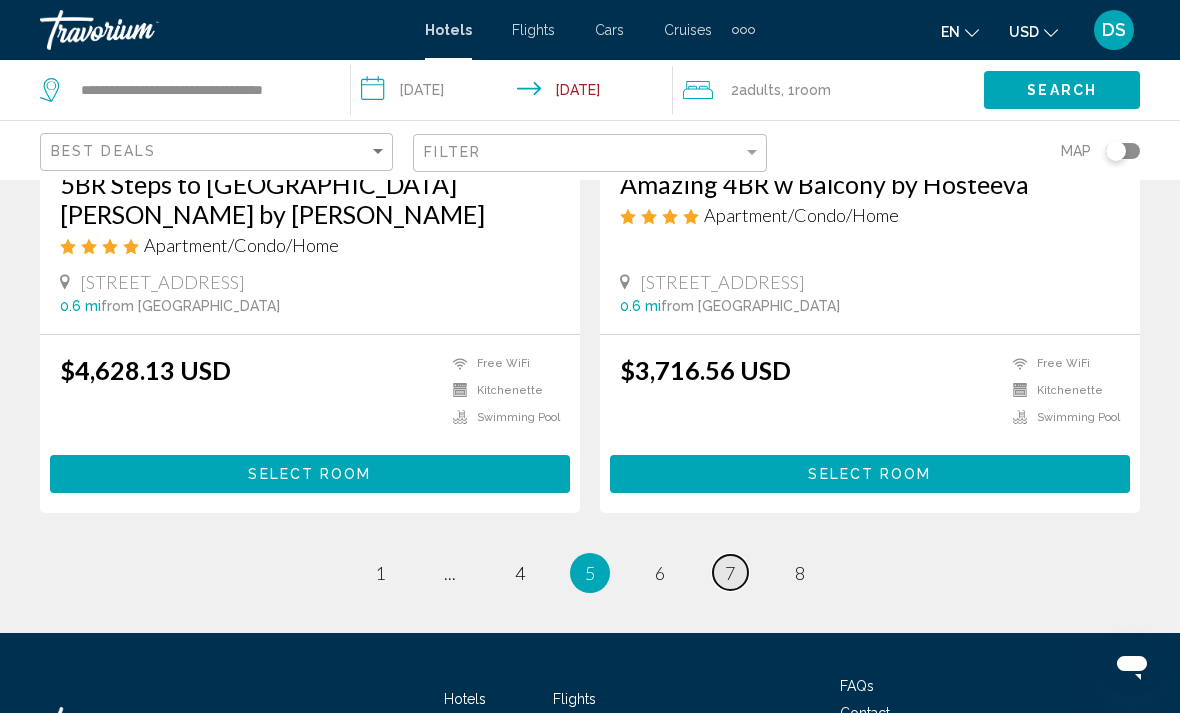 click on "page  7" at bounding box center (730, 572) 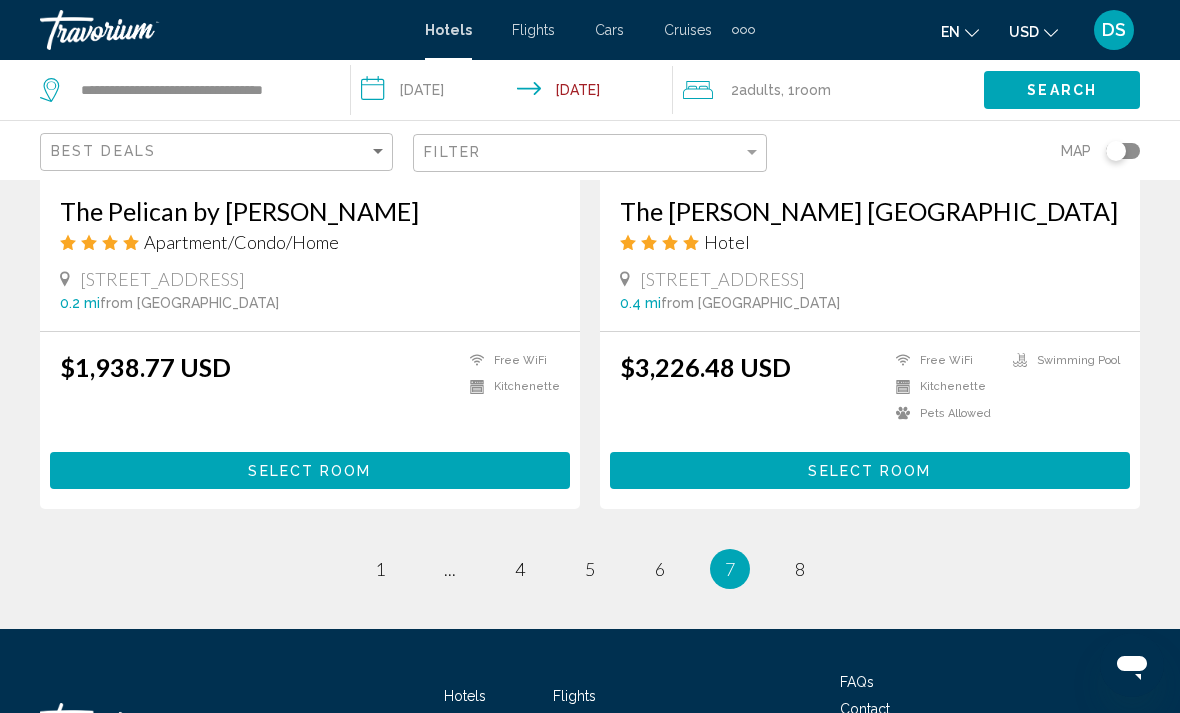 scroll, scrollTop: 4049, scrollLeft: 0, axis: vertical 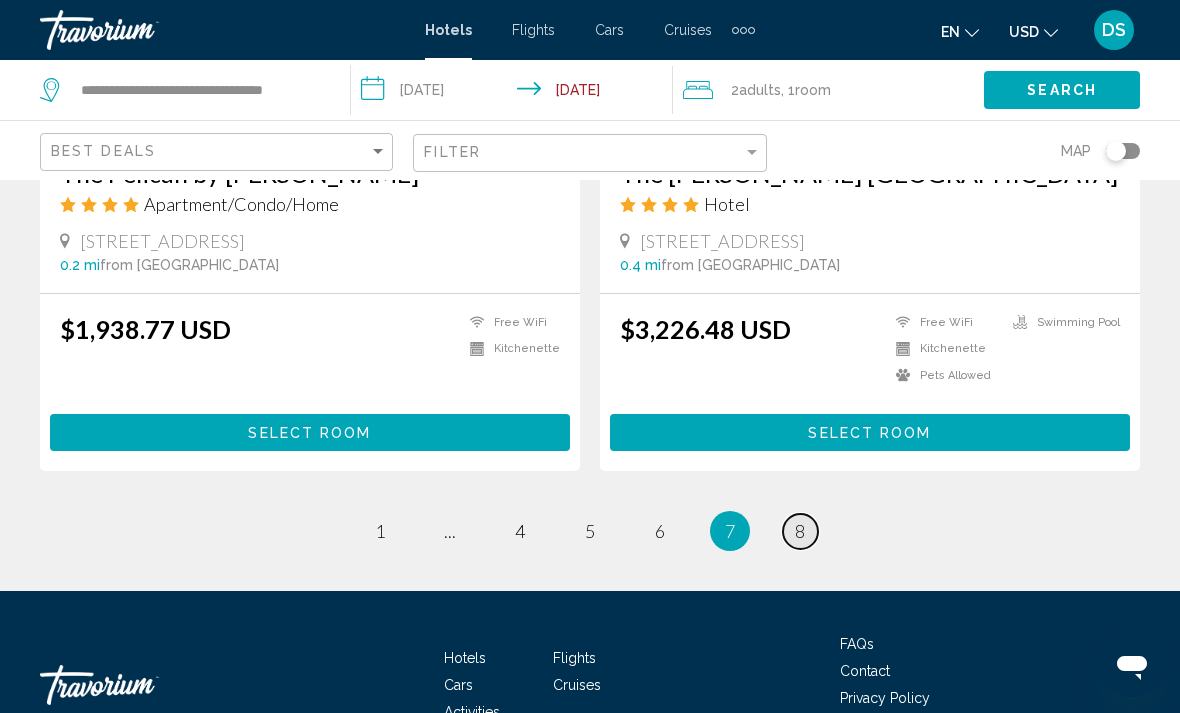 click on "8" at bounding box center [800, 531] 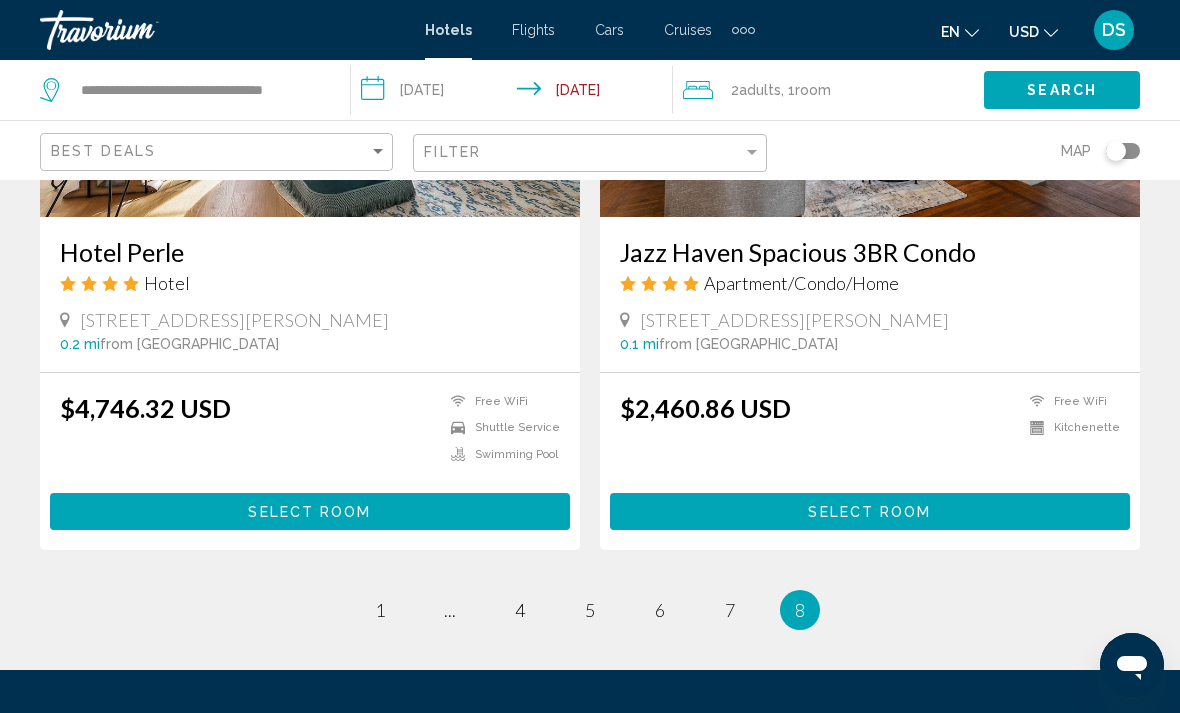 scroll, scrollTop: 1879, scrollLeft: 0, axis: vertical 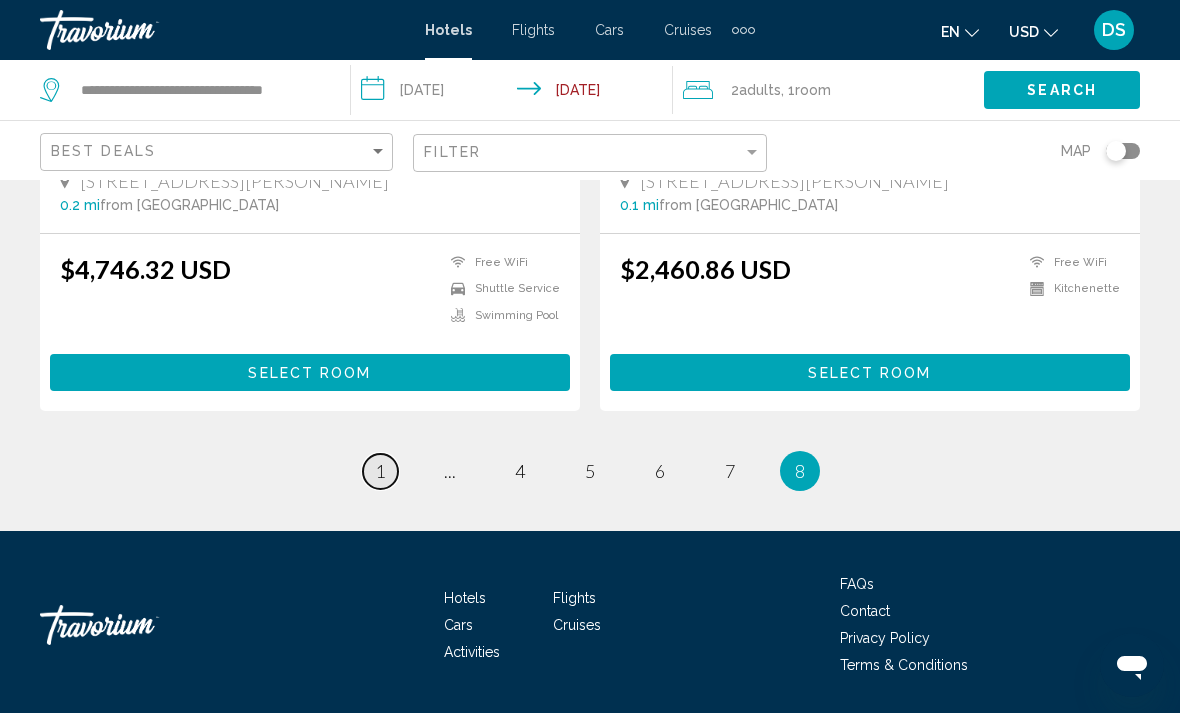 click on "page  1" at bounding box center (380, 471) 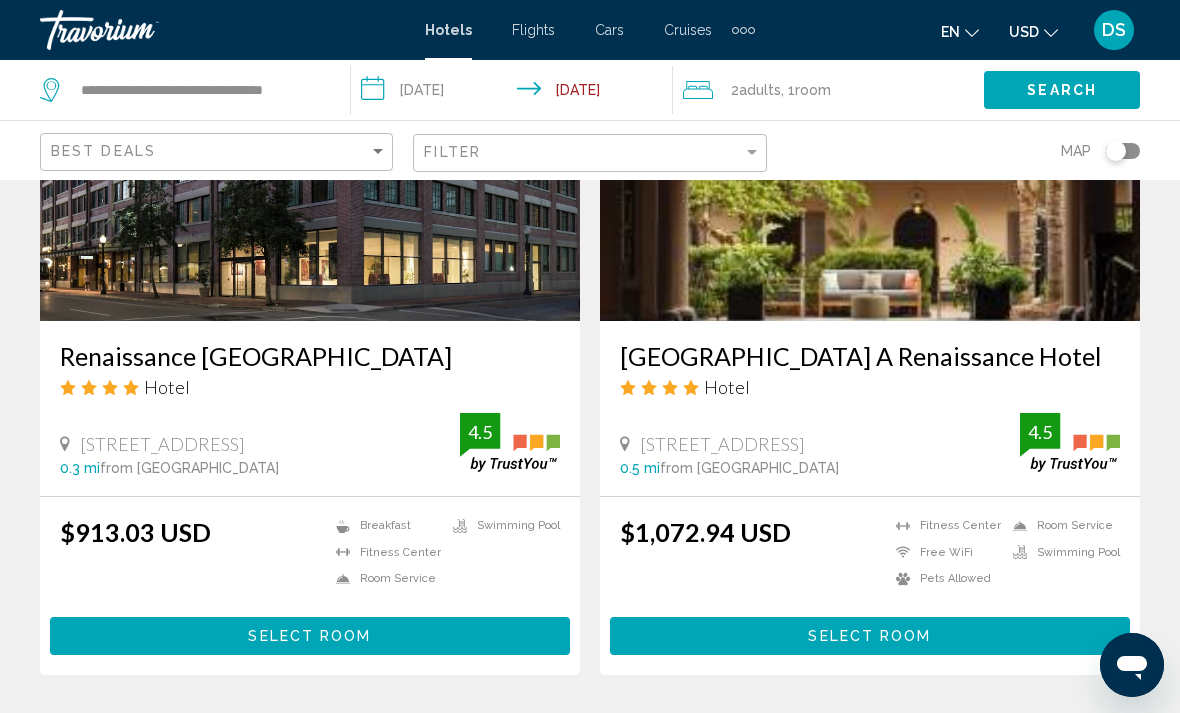 scroll, scrollTop: 3877, scrollLeft: 0, axis: vertical 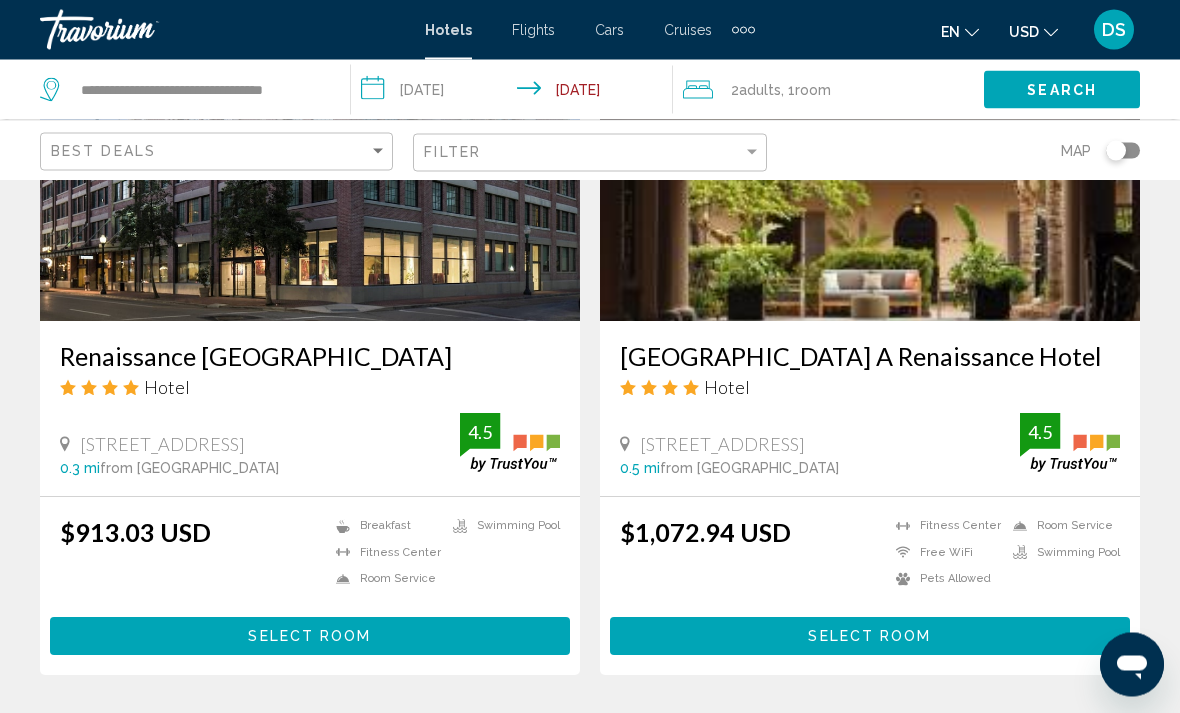 click on "[GEOGRAPHIC_DATA] A Renaissance Hotel" at bounding box center (870, 357) 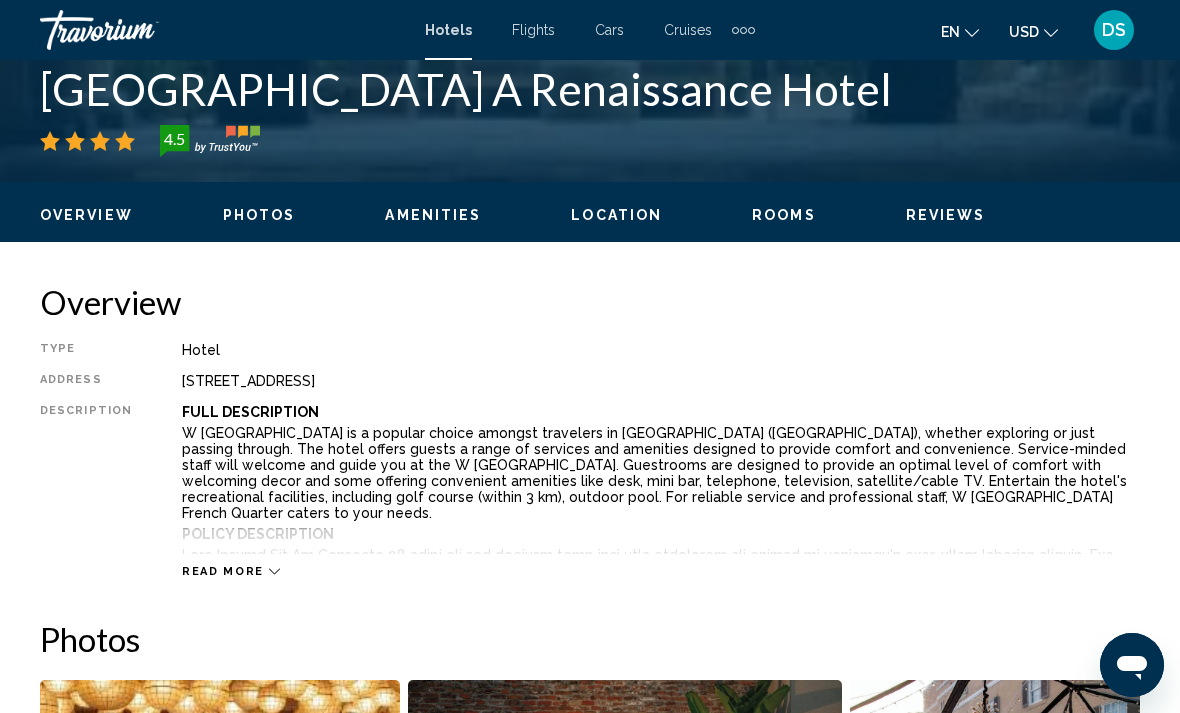 scroll, scrollTop: 827, scrollLeft: 0, axis: vertical 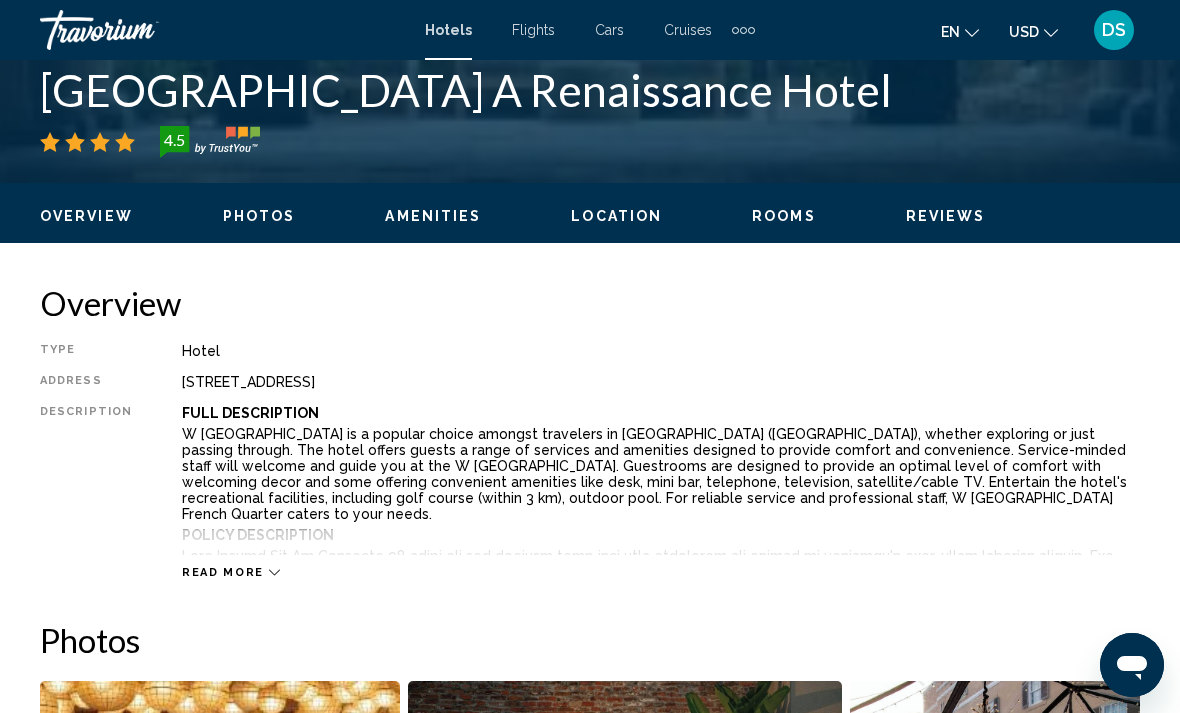 click on "Cruises" at bounding box center (688, 30) 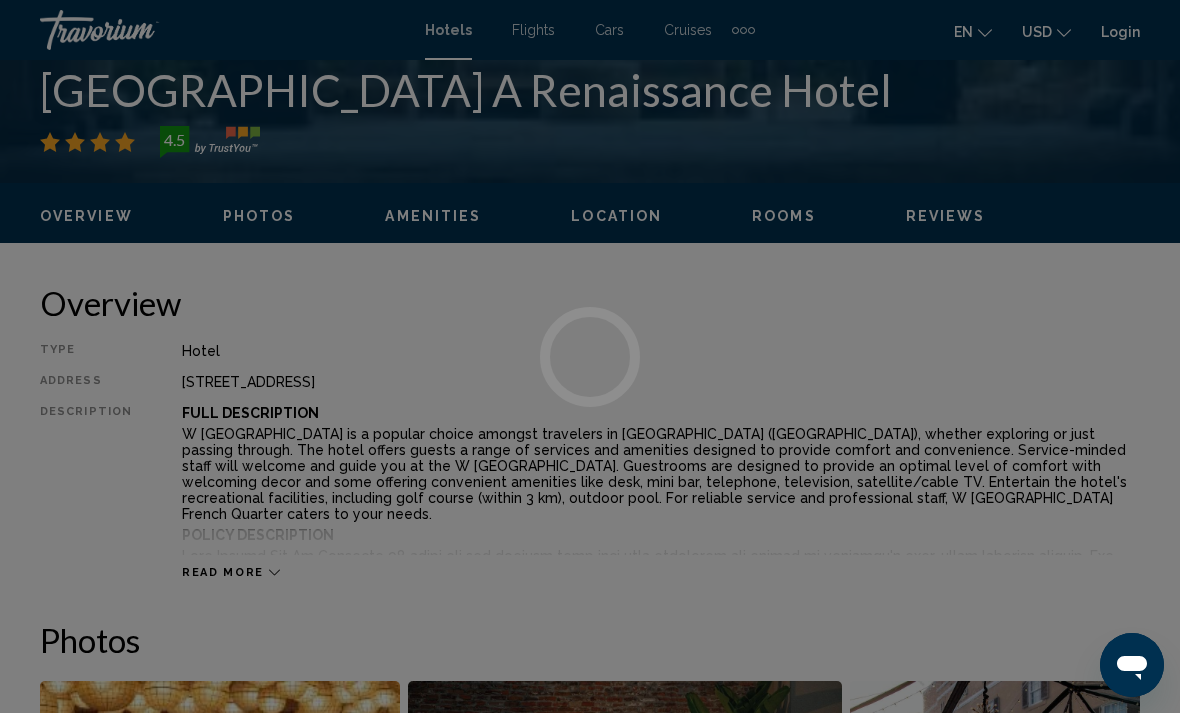 scroll, scrollTop: 64, scrollLeft: 0, axis: vertical 